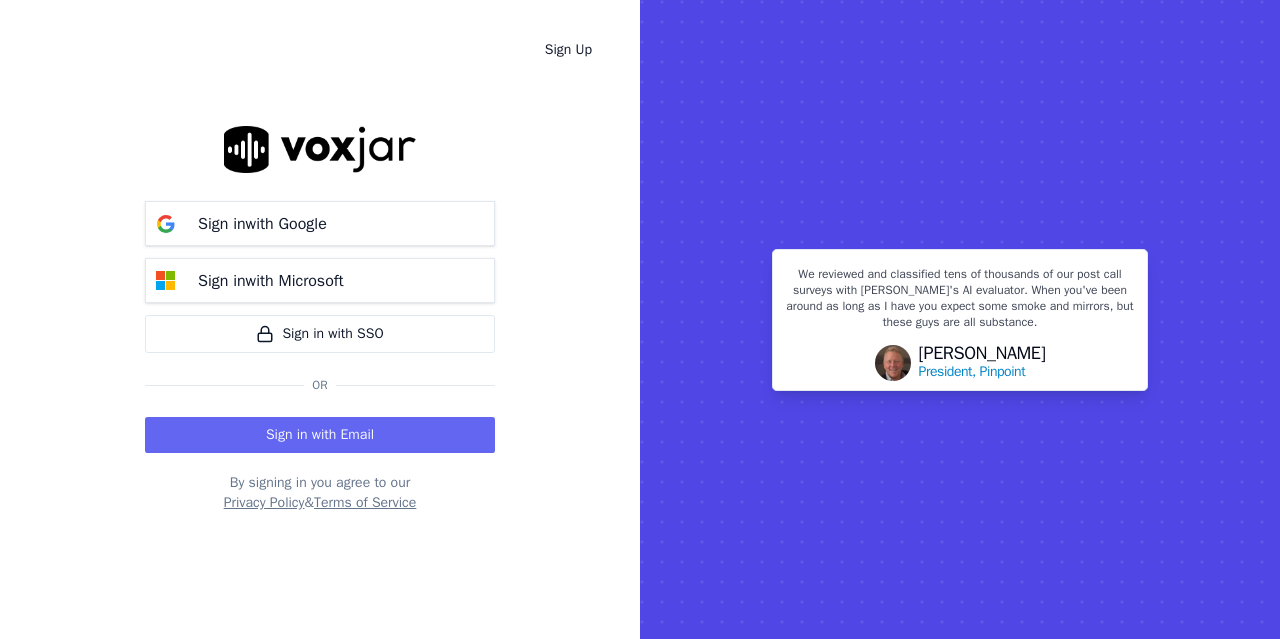 scroll, scrollTop: 0, scrollLeft: 0, axis: both 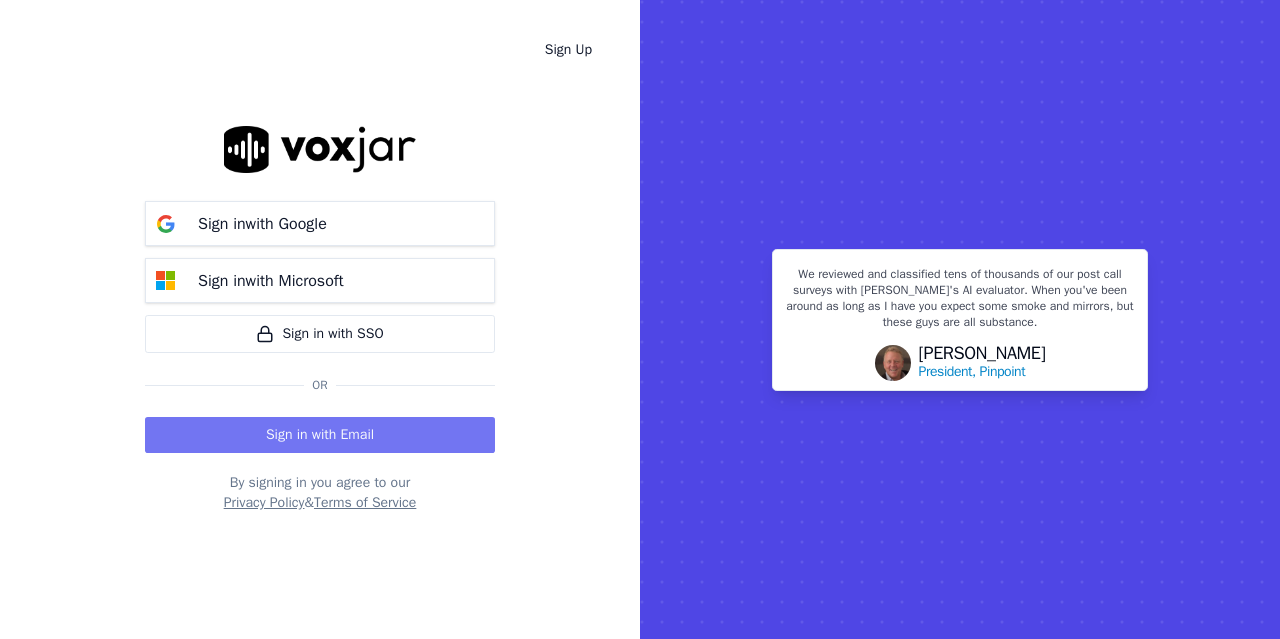 click on "Sign in with Email" at bounding box center [320, 435] 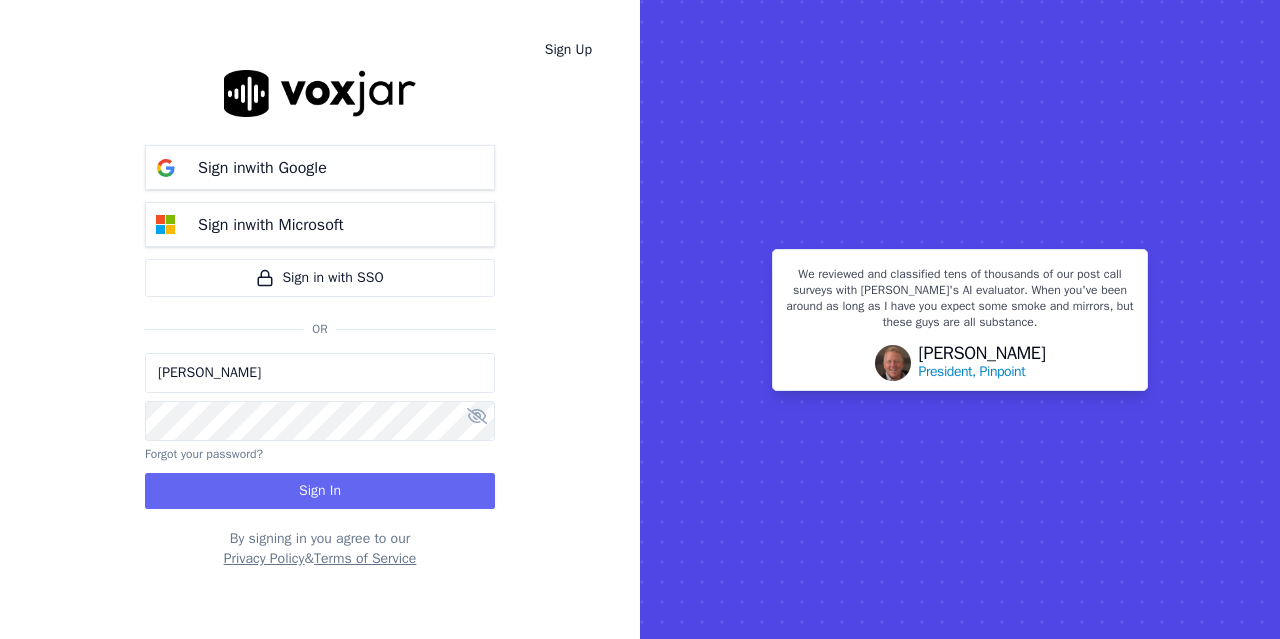 click on "[PERSON_NAME]" at bounding box center (320, 373) 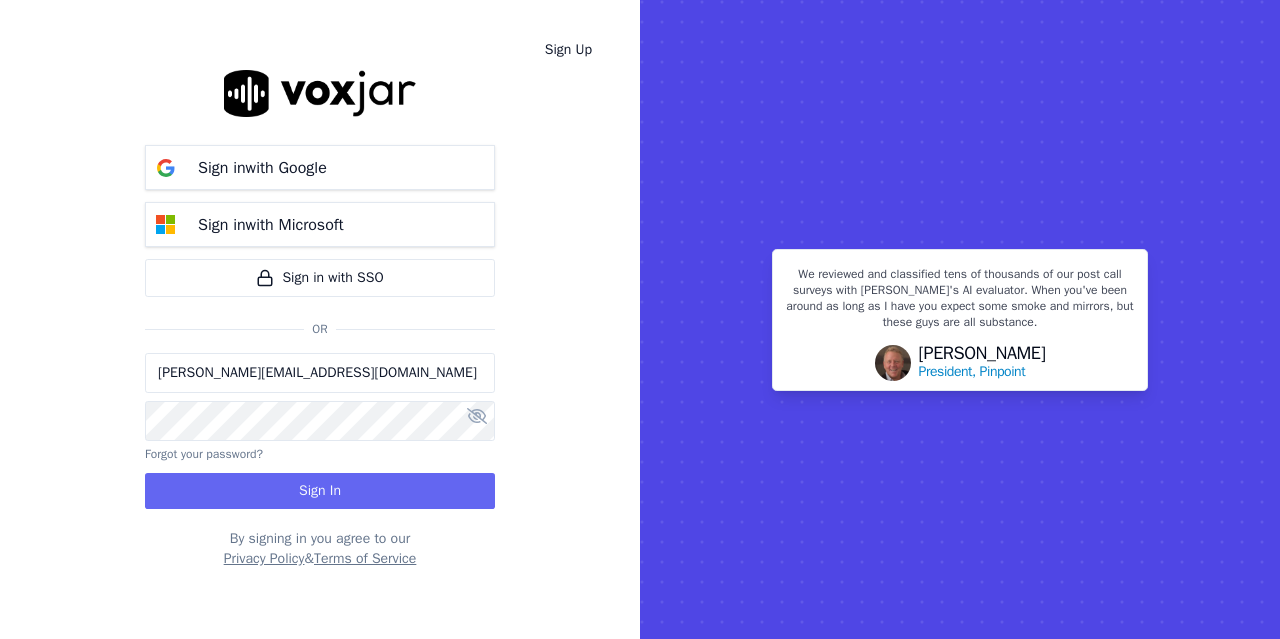 click on "[PERSON_NAME][EMAIL_ADDRESS][DOMAIN_NAME]" at bounding box center (320, 373) 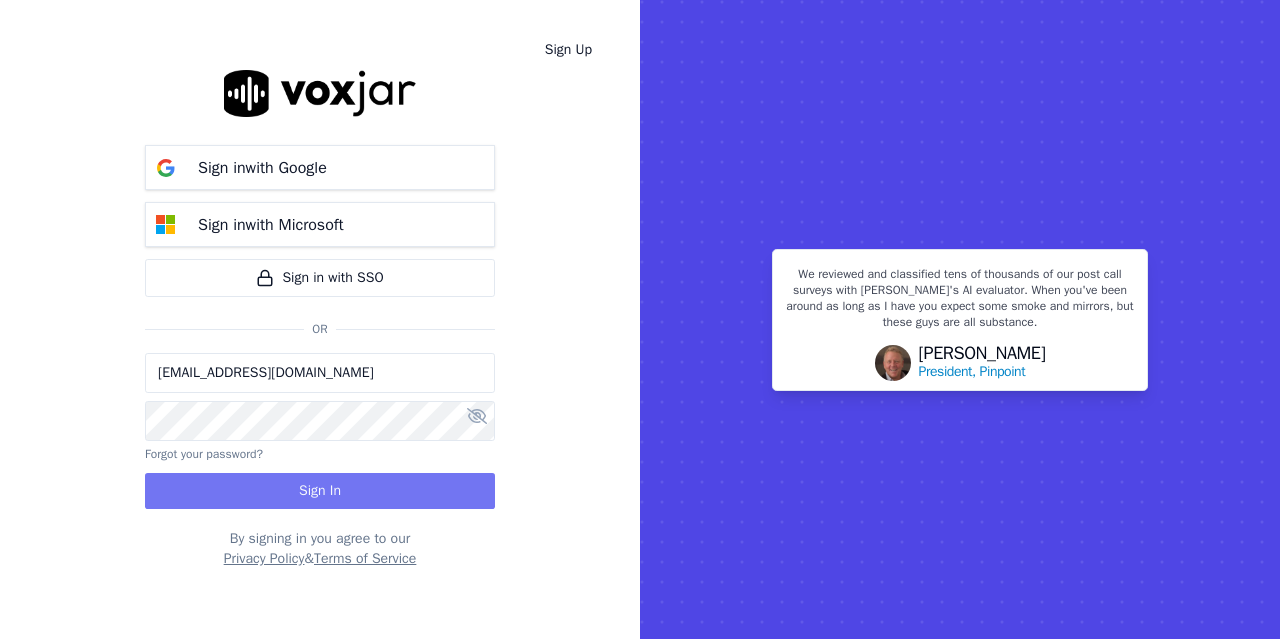 type on "[EMAIL_ADDRESS][DOMAIN_NAME]" 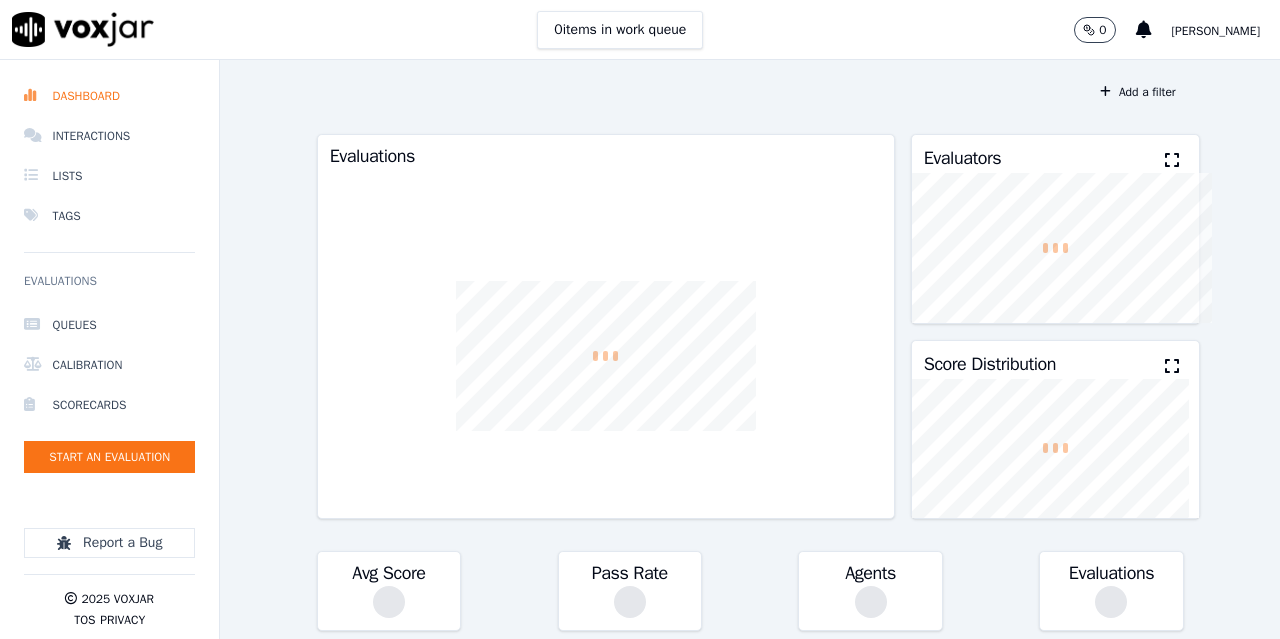 scroll, scrollTop: 0, scrollLeft: 0, axis: both 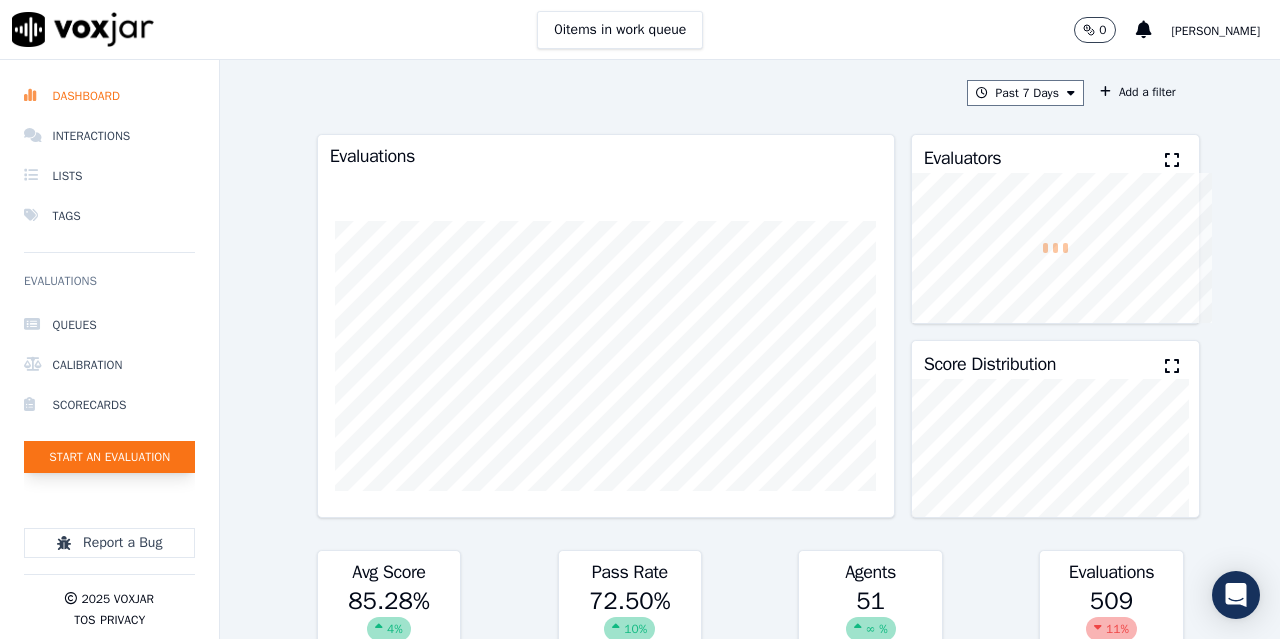 click on "Start an Evaluation" 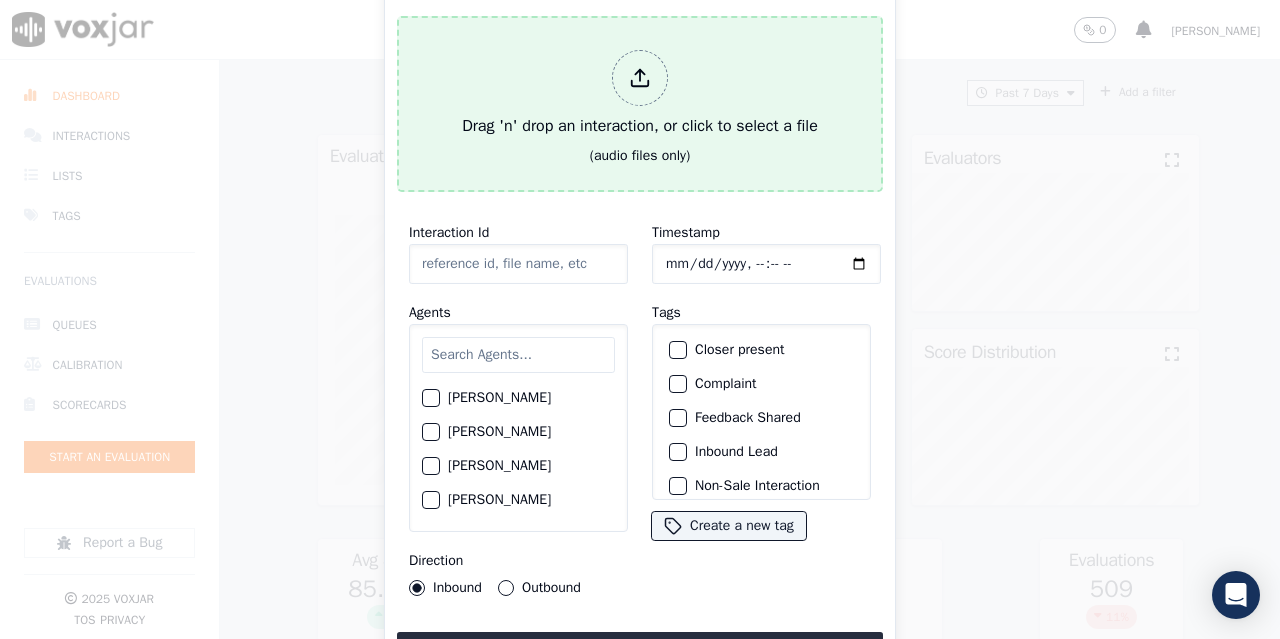 click on "Drag 'n' drop an interaction, or click to select a file" at bounding box center (640, 94) 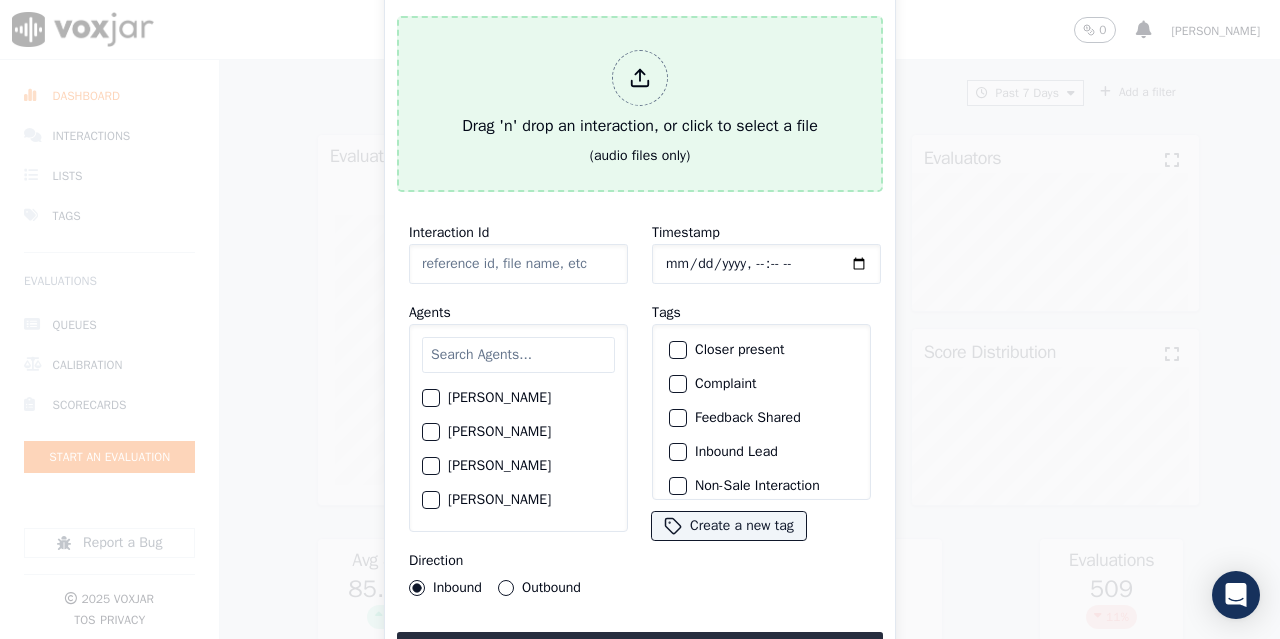 type on "20250701-144540_2152924639-all.mp3" 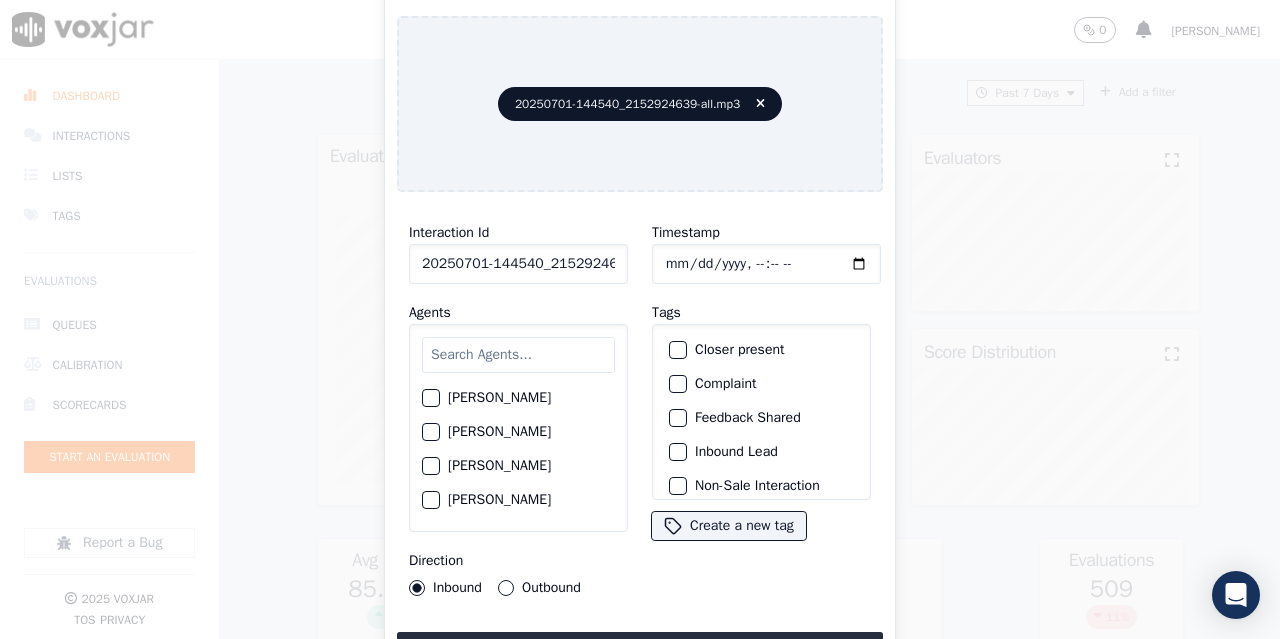click at bounding box center [518, 355] 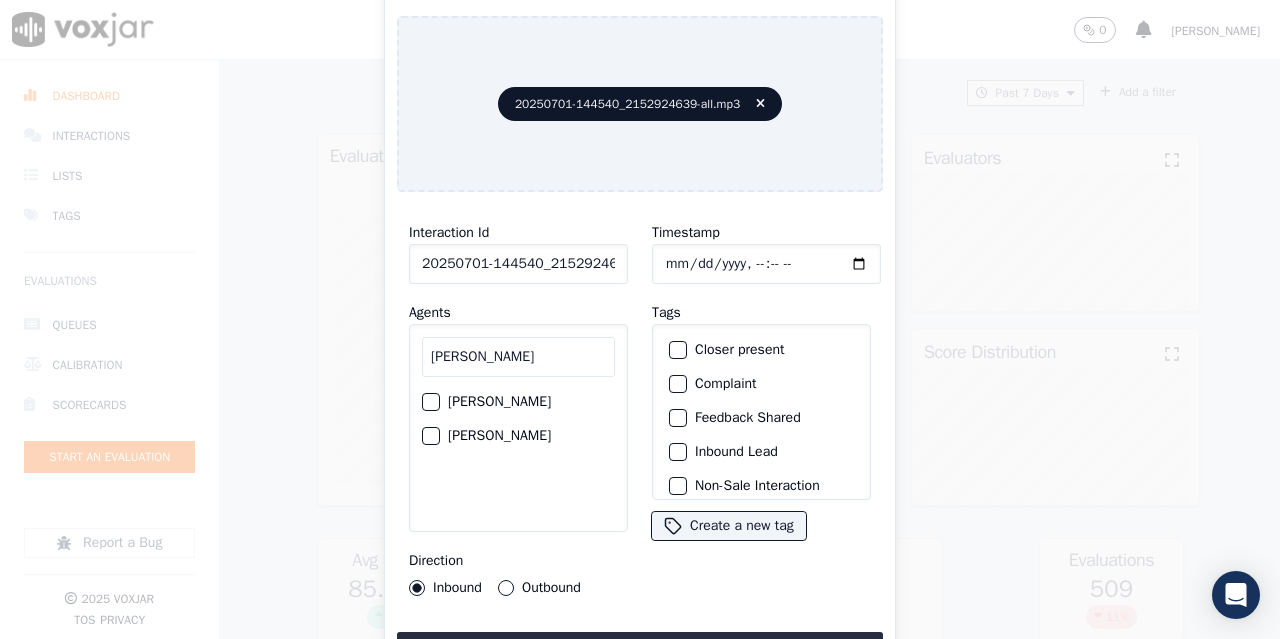 type on "david" 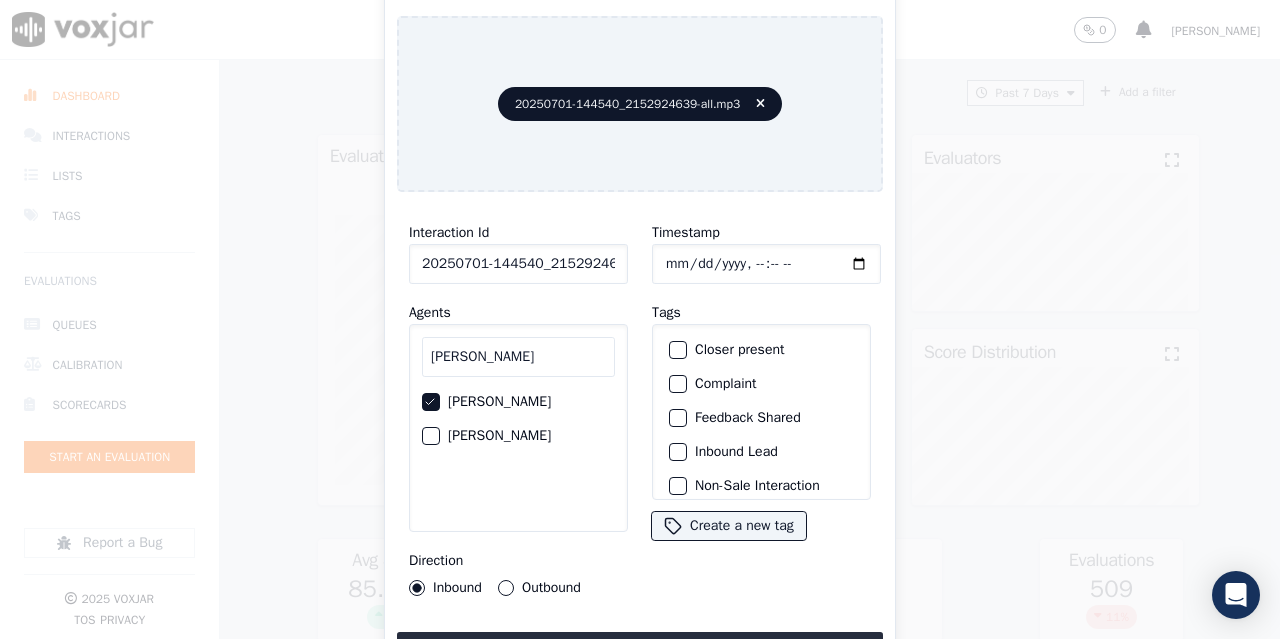 click on "Timestamp" 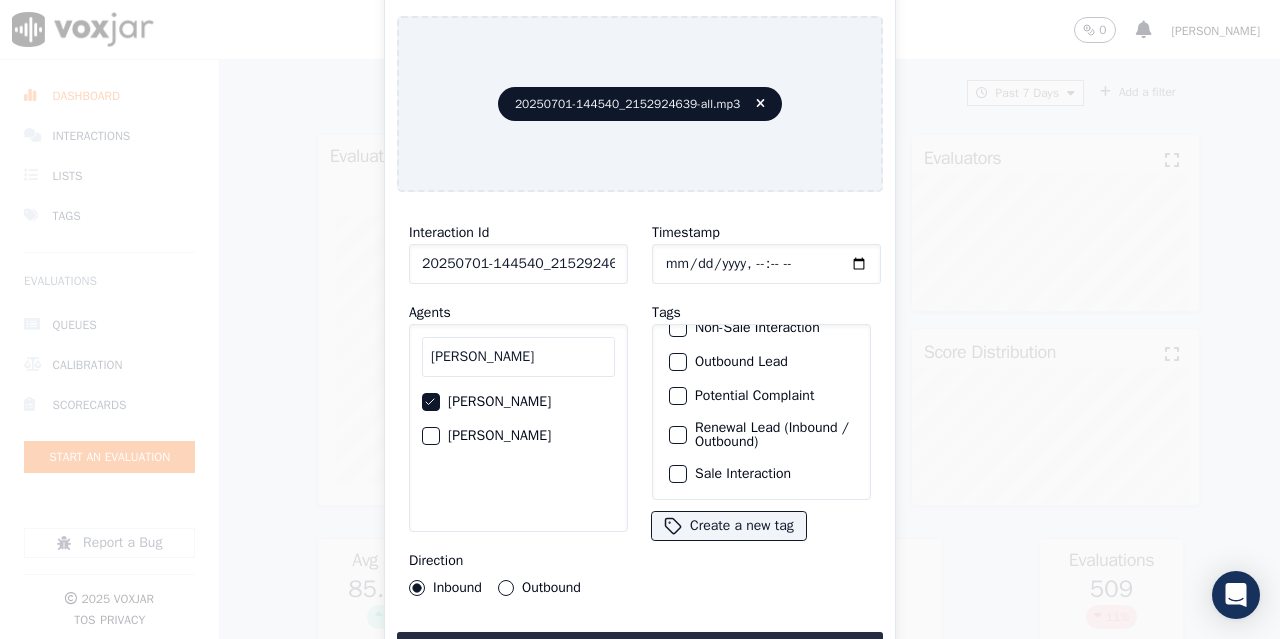 click on "Sale Interaction" 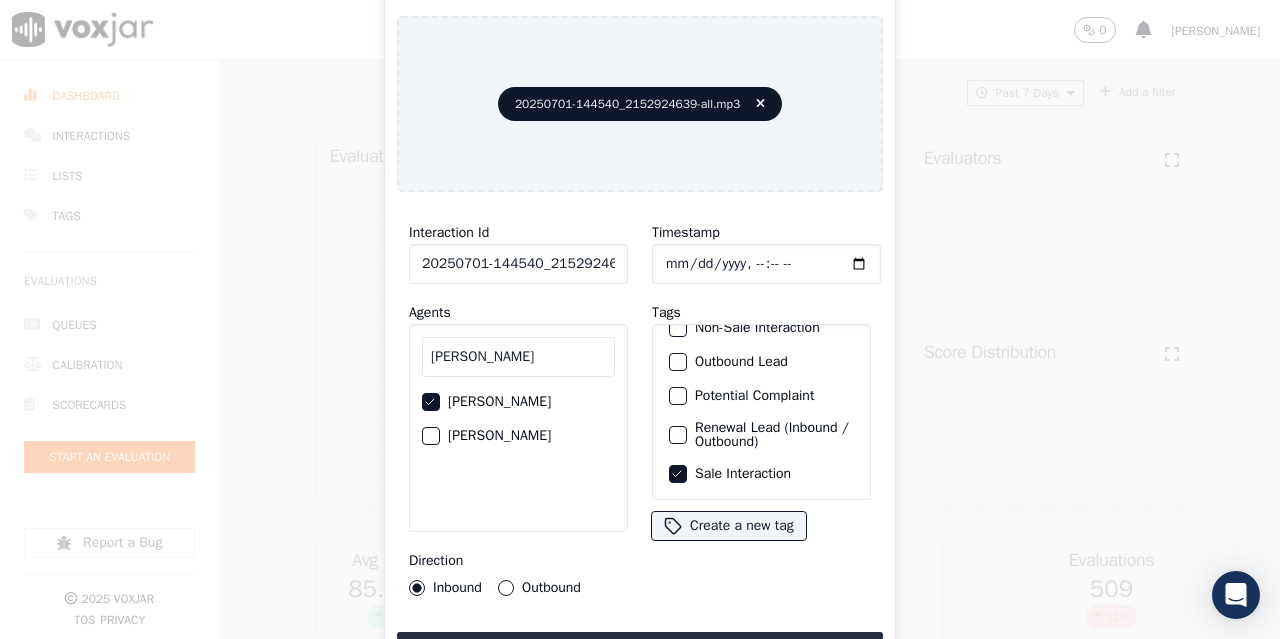click on "Outbound" 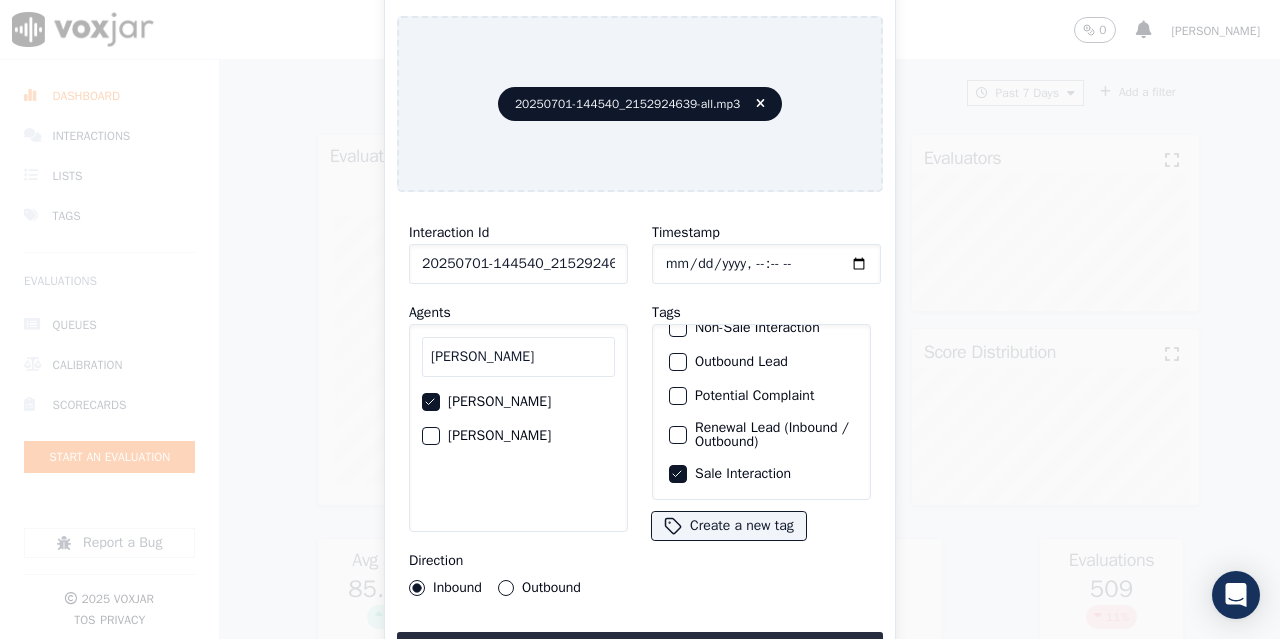 click on "Outbound" at bounding box center [506, 588] 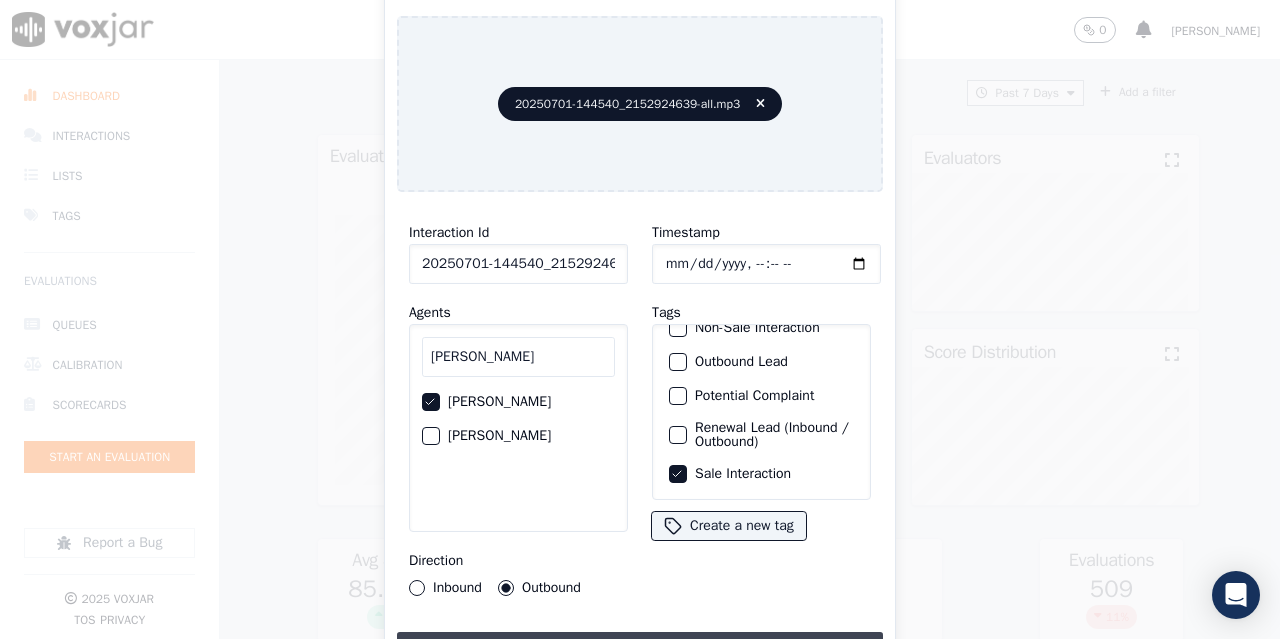 click on "Upload interaction to start evaluation" at bounding box center [640, 650] 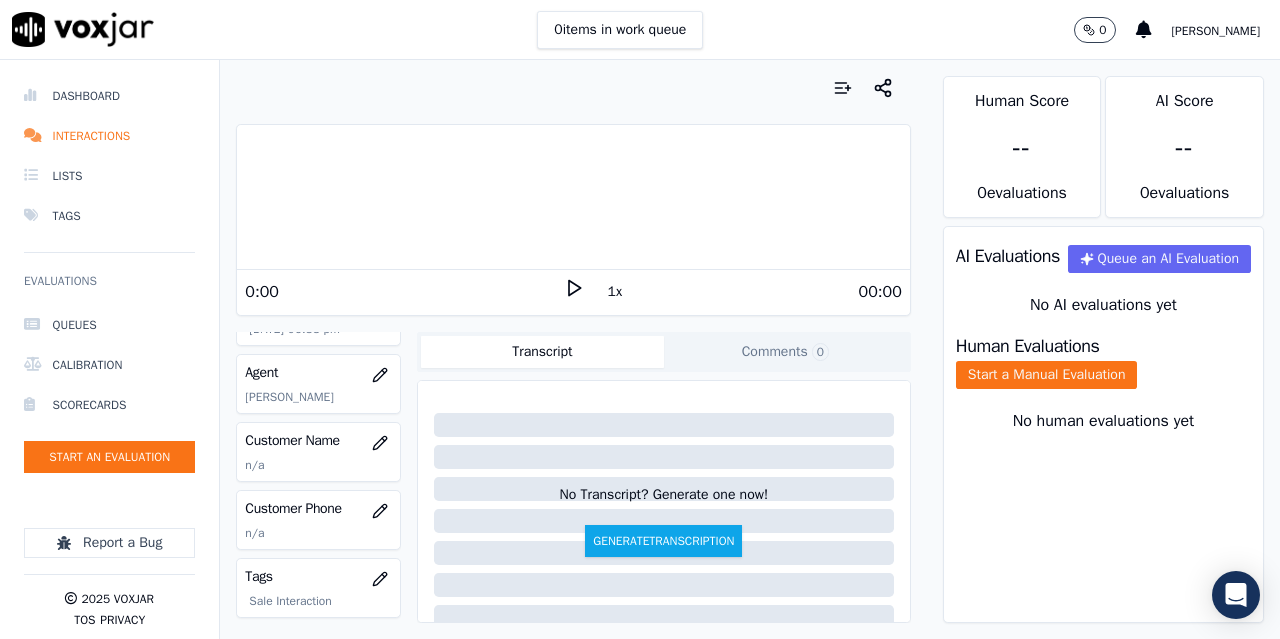 scroll, scrollTop: 200, scrollLeft: 0, axis: vertical 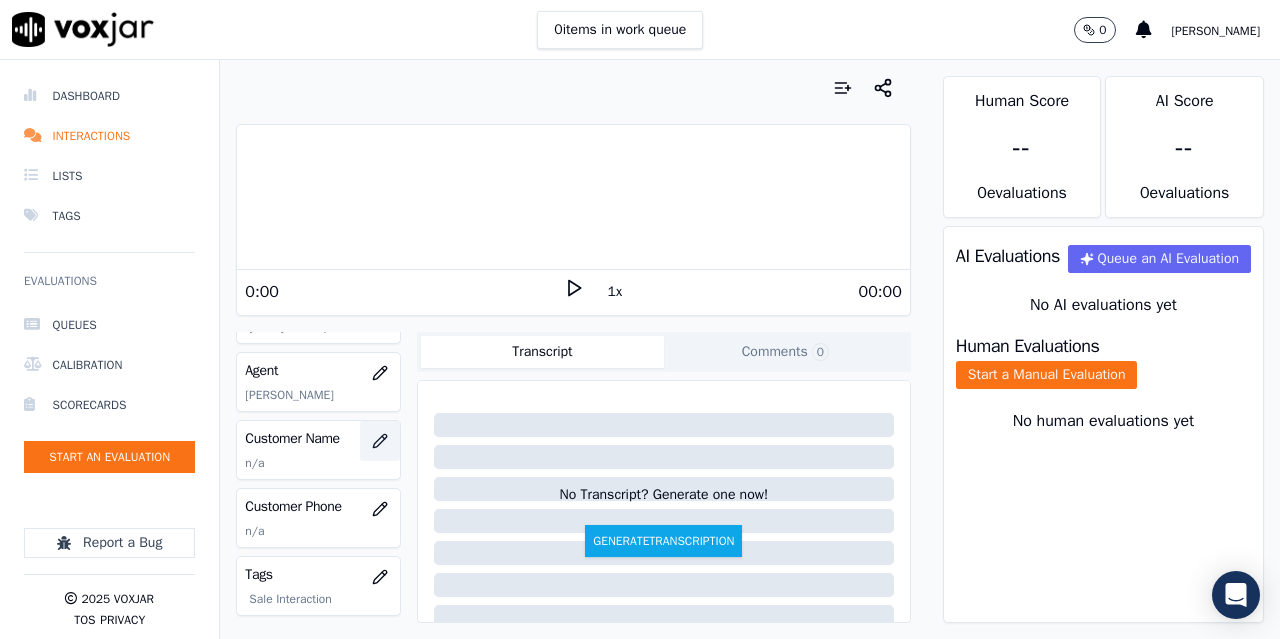 click 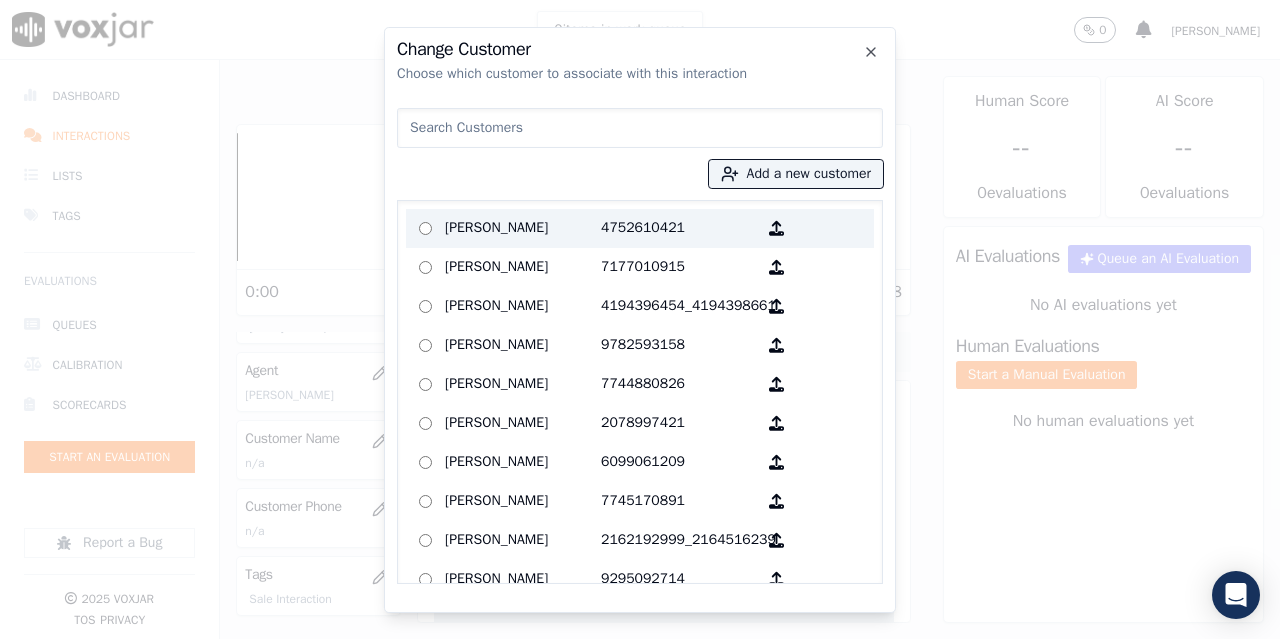 paste on "JUDY JERMYN" 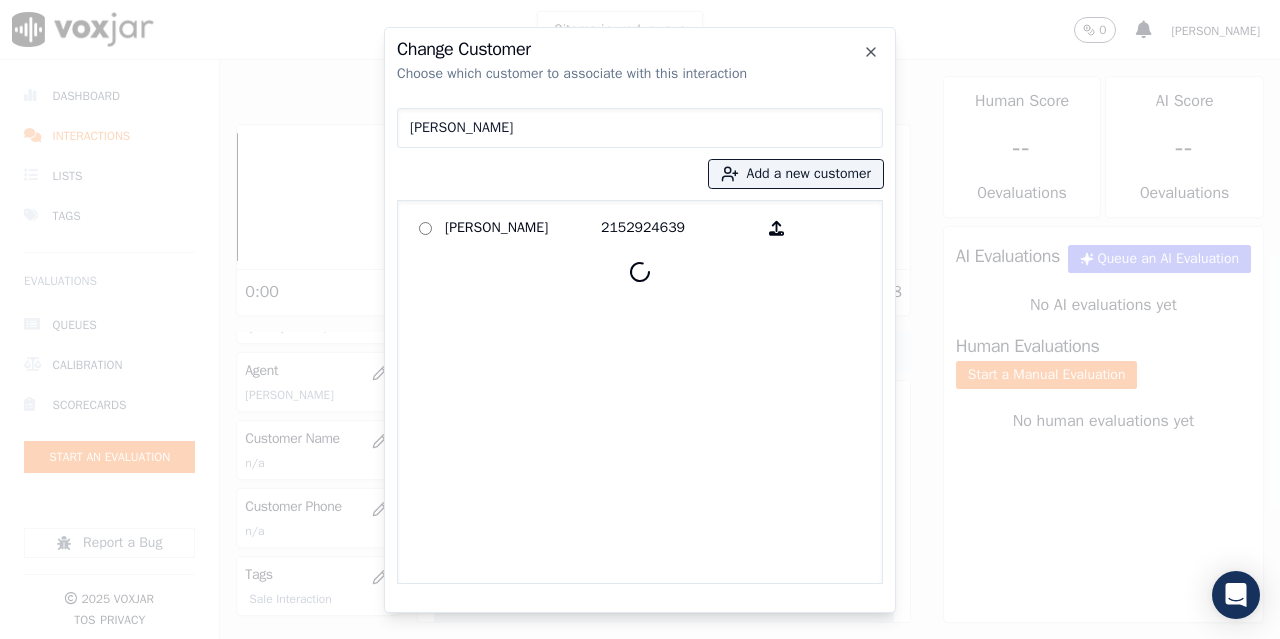 type on "JUDY JERMYN" 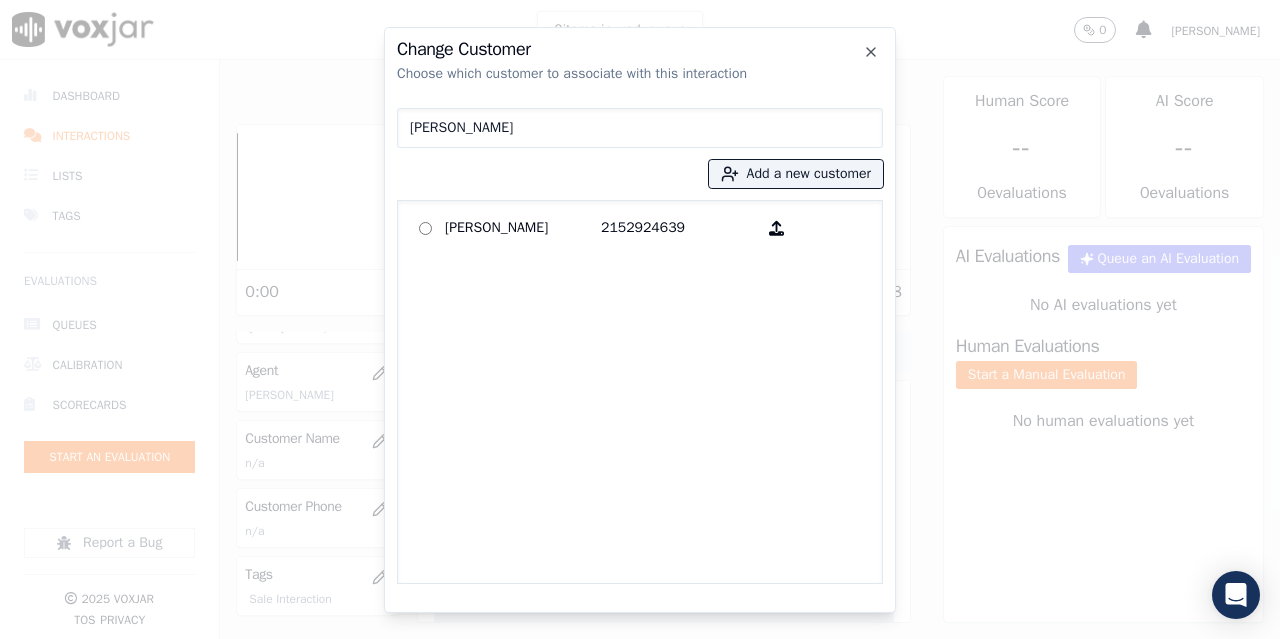 click on "JUDY JERMYN" at bounding box center (523, 228) 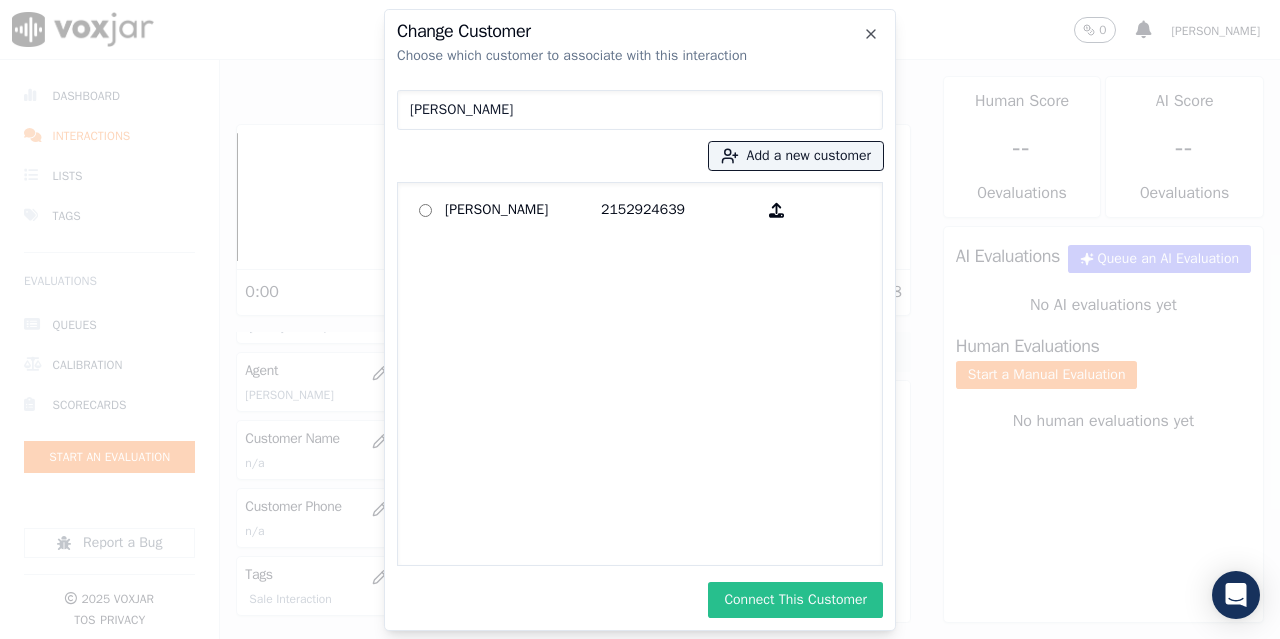 click on "Connect This Customer" at bounding box center (795, 600) 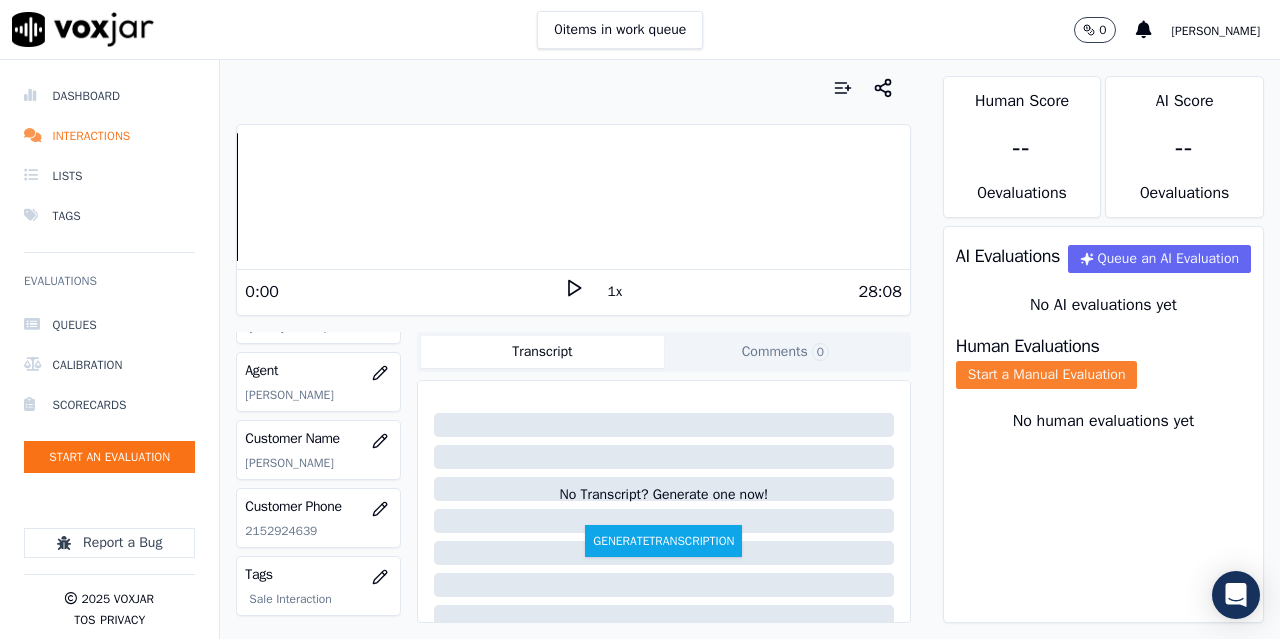 click on "Start a Manual Evaluation" 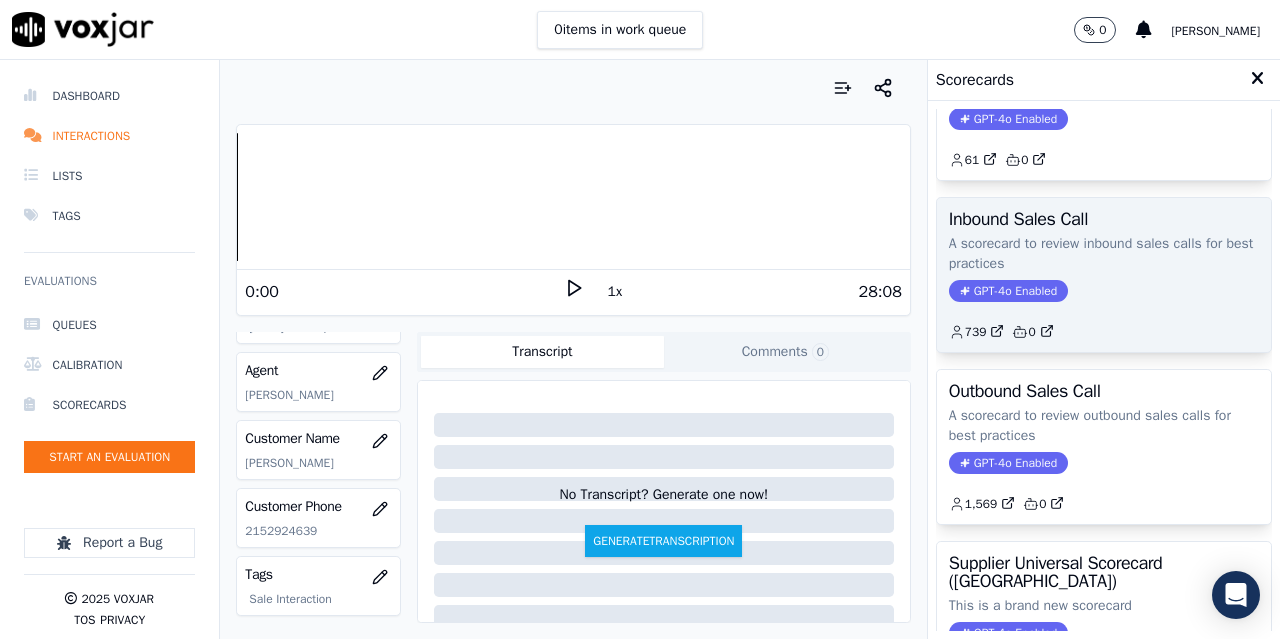 scroll, scrollTop: 200, scrollLeft: 0, axis: vertical 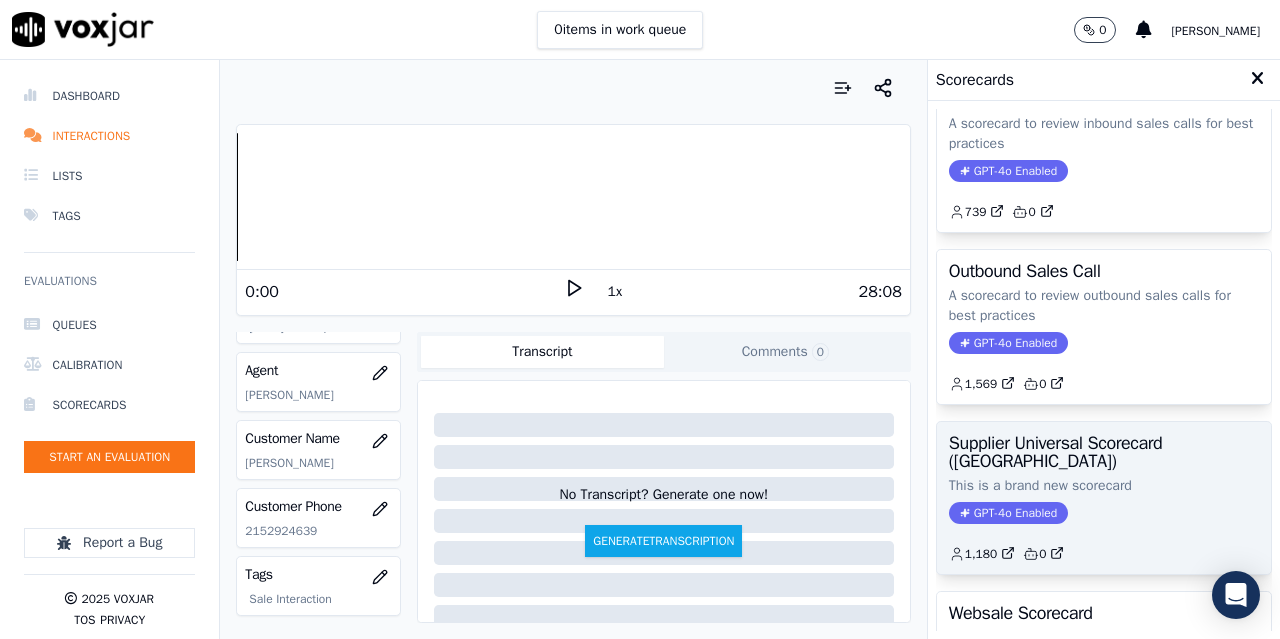 click on "Supplier Universal Scorecard (Colombia)" at bounding box center [1104, 452] 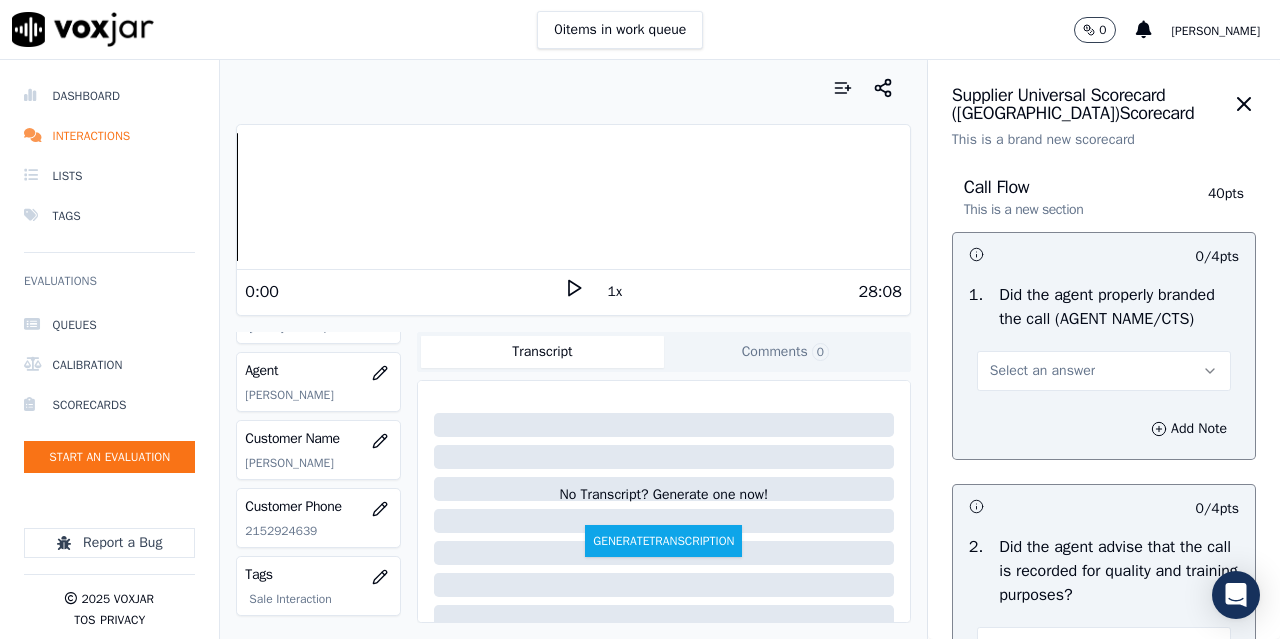 scroll, scrollTop: 100, scrollLeft: 0, axis: vertical 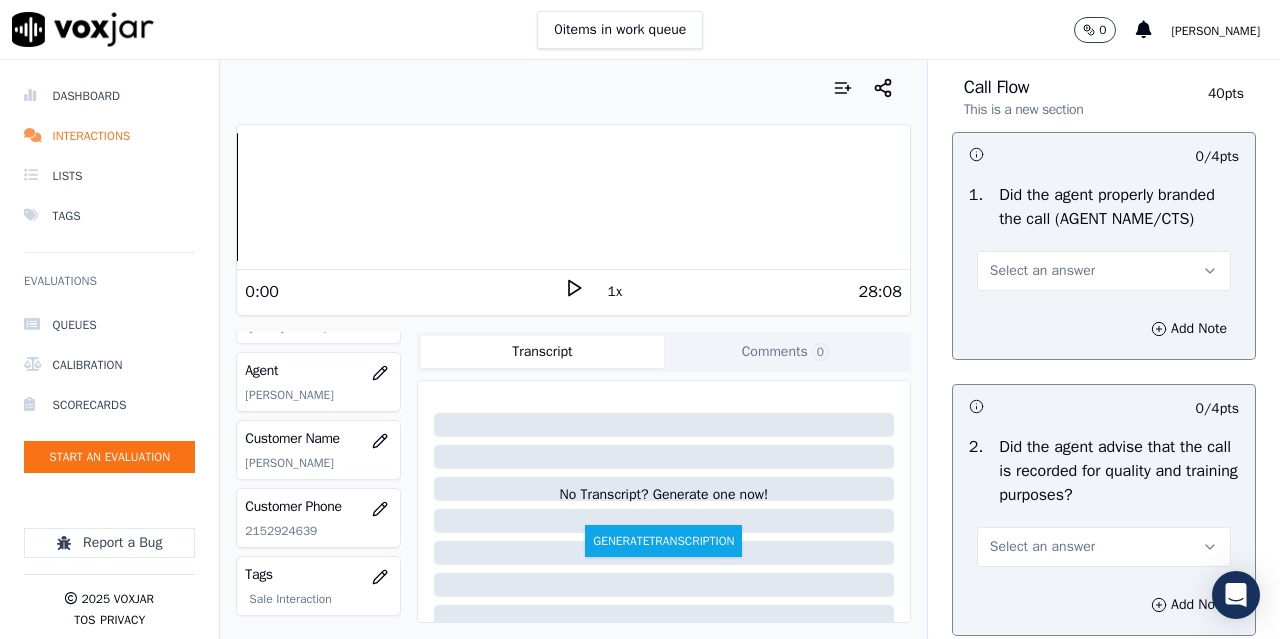 click on "Select an answer" at bounding box center [1042, 271] 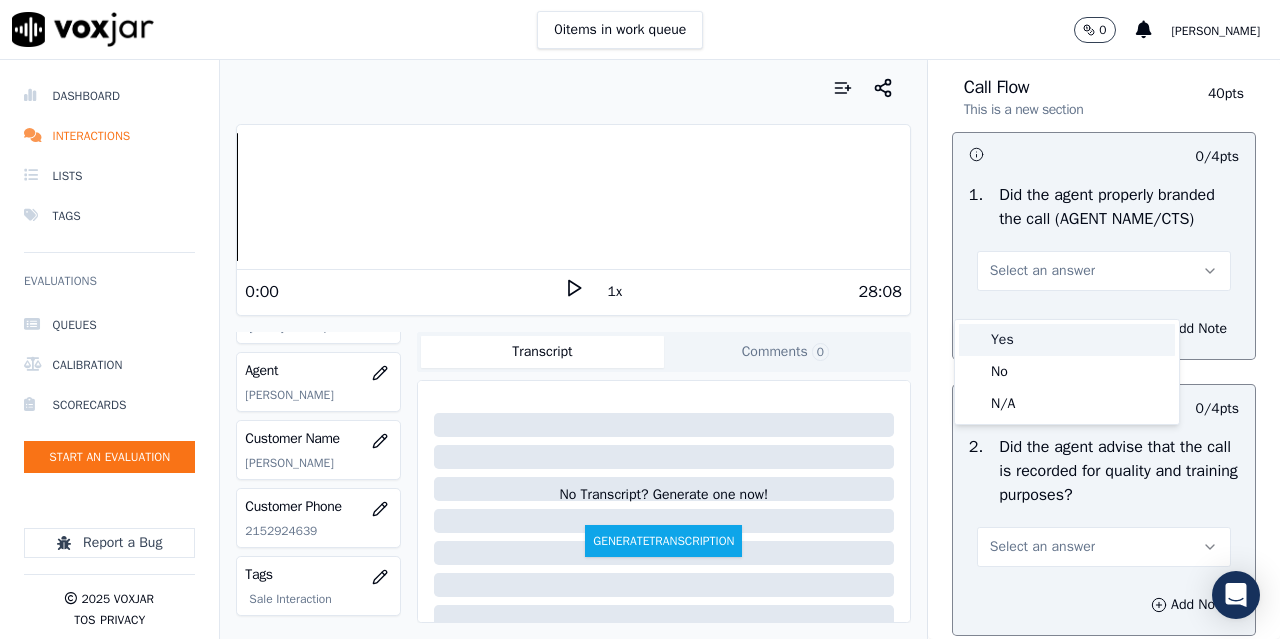 click on "Yes" at bounding box center [1067, 340] 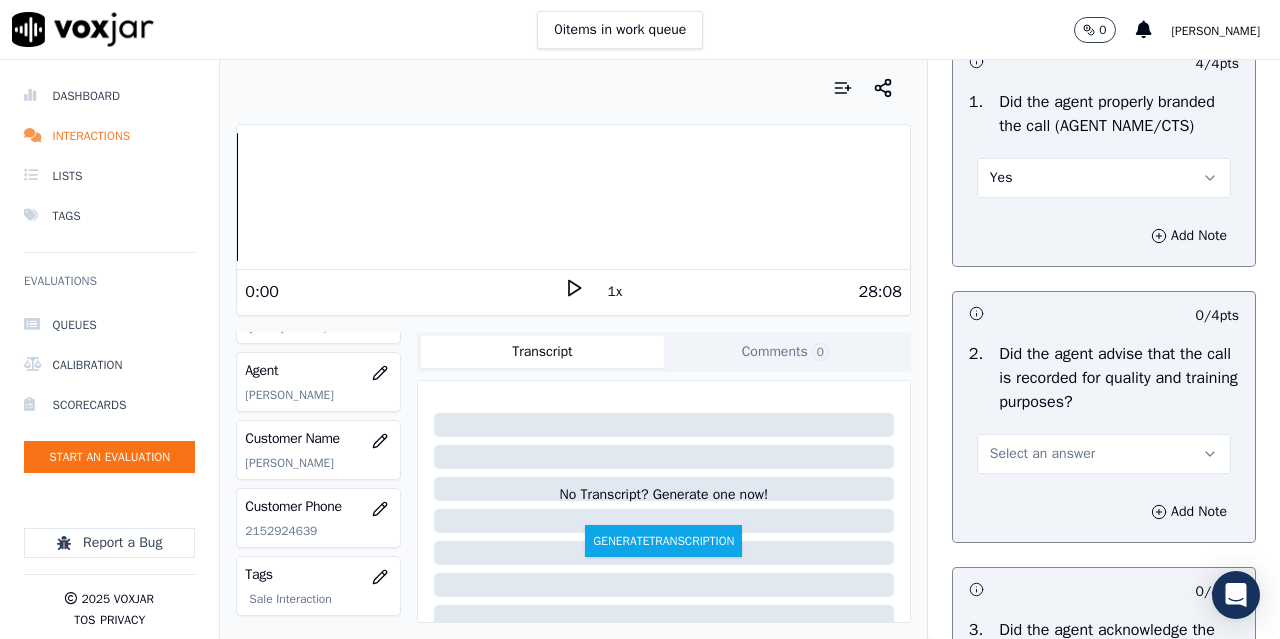 scroll, scrollTop: 300, scrollLeft: 0, axis: vertical 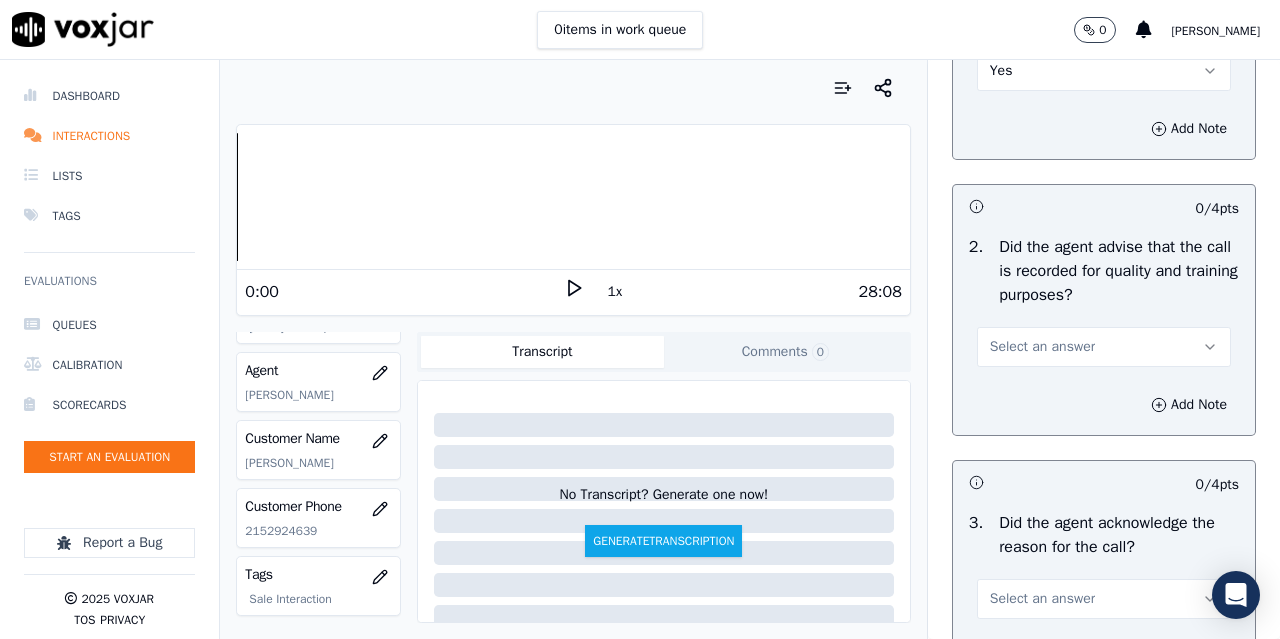 drag, startPoint x: 1037, startPoint y: 374, endPoint x: 1030, endPoint y: 389, distance: 16.552946 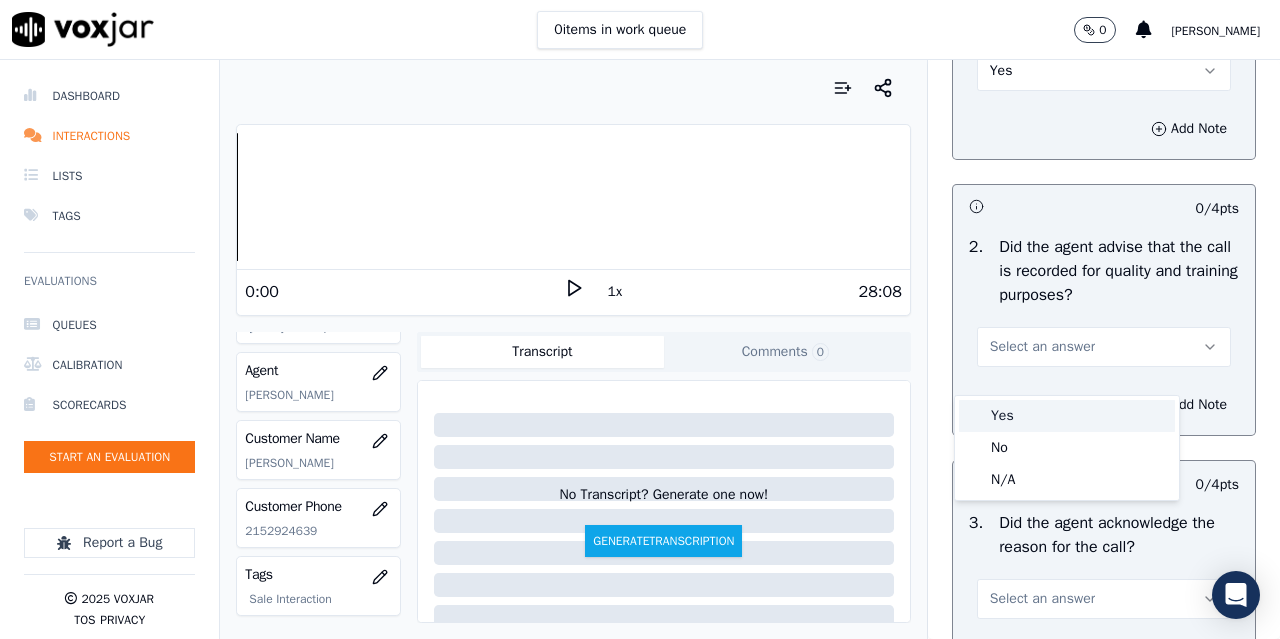 click on "Yes" at bounding box center [1067, 416] 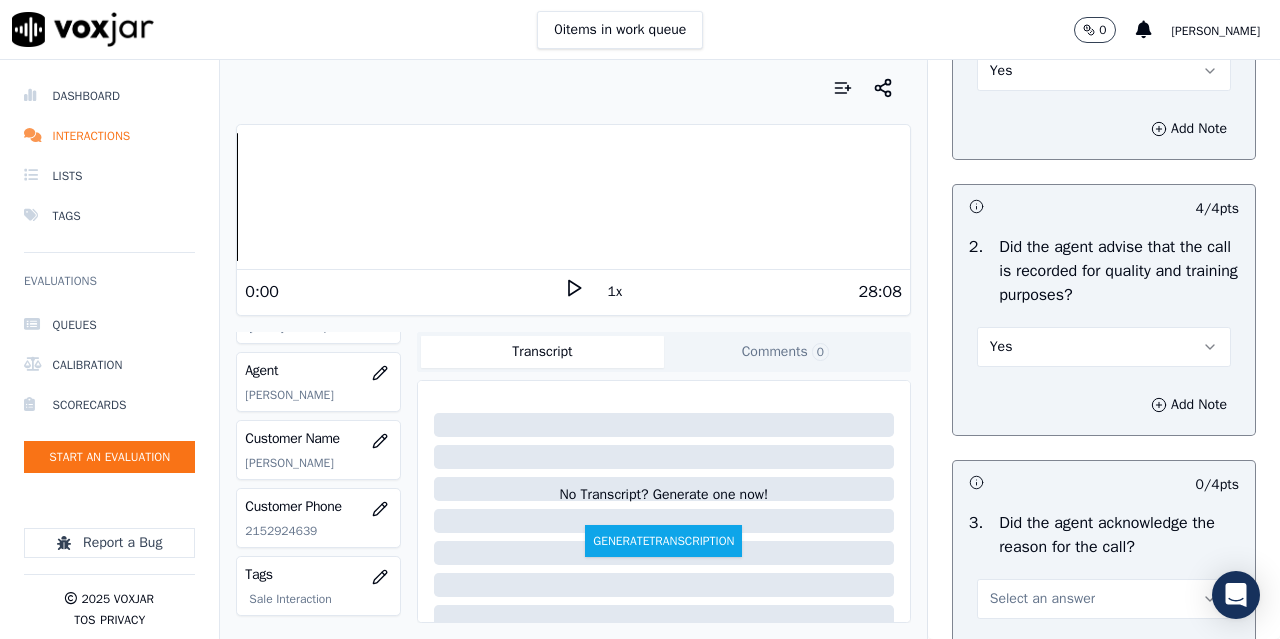 scroll, scrollTop: 600, scrollLeft: 0, axis: vertical 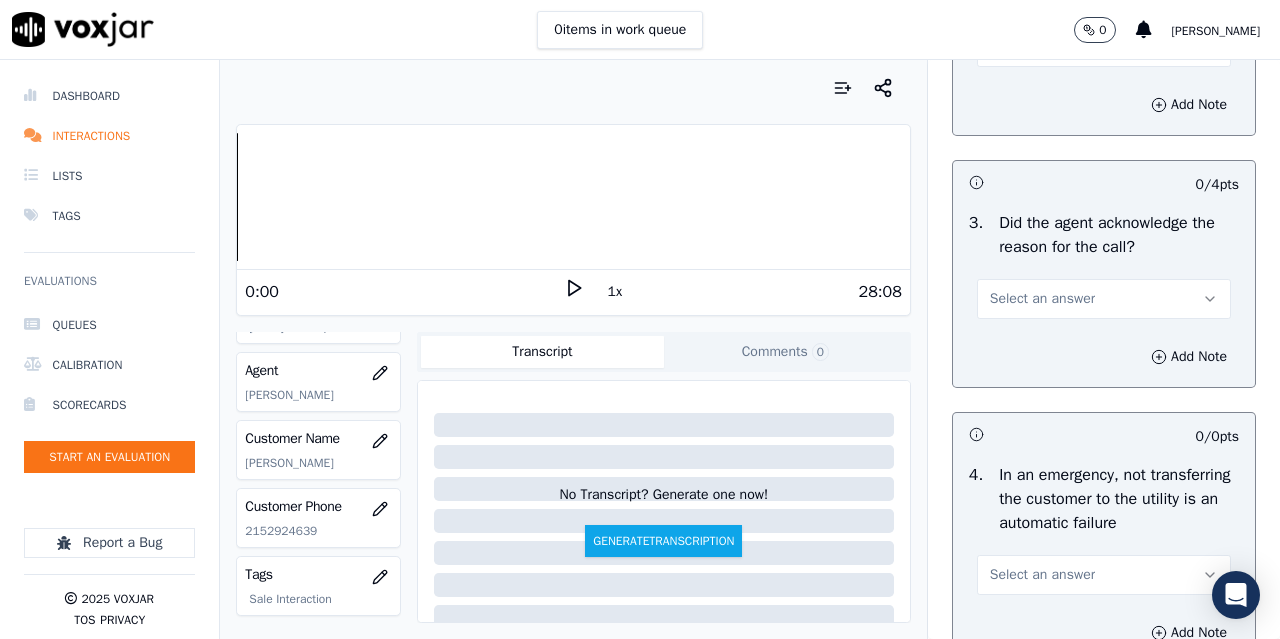 click on "Select an answer" at bounding box center [1042, 299] 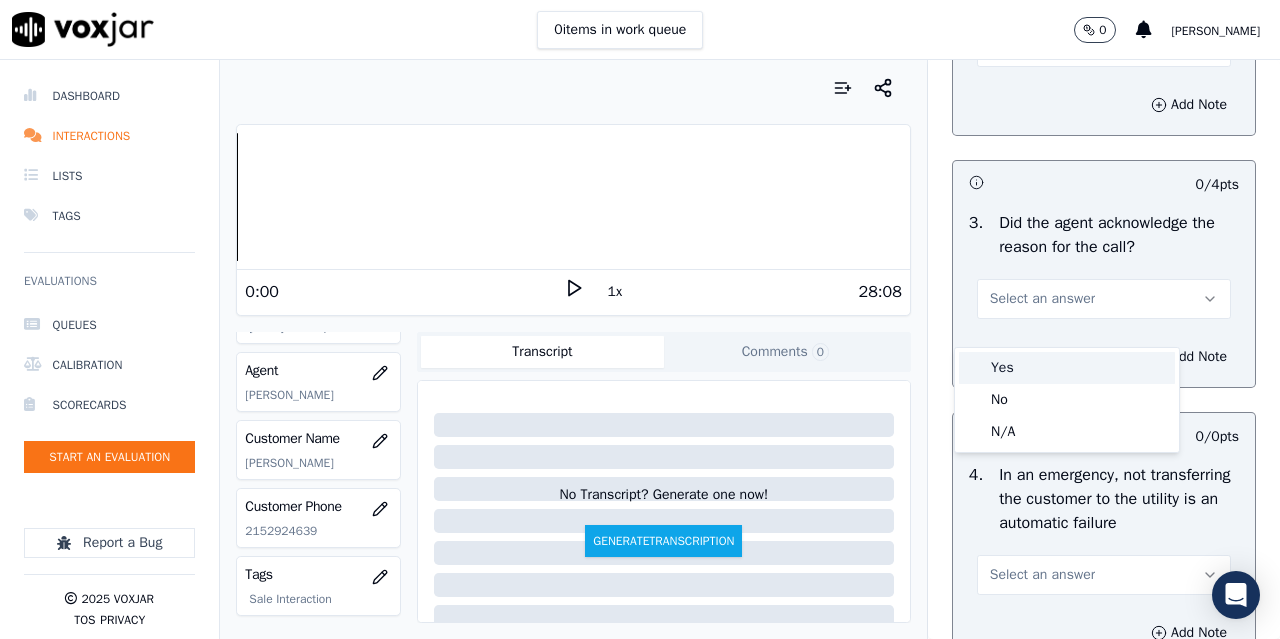 click on "Yes" at bounding box center (1067, 368) 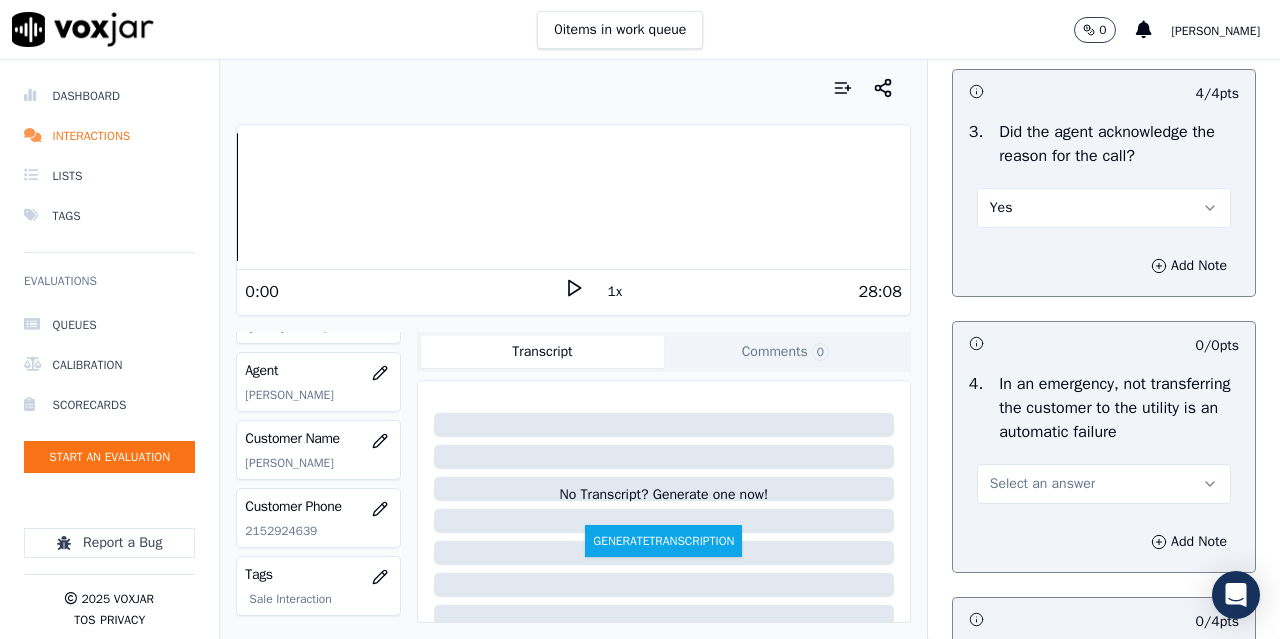 scroll, scrollTop: 800, scrollLeft: 0, axis: vertical 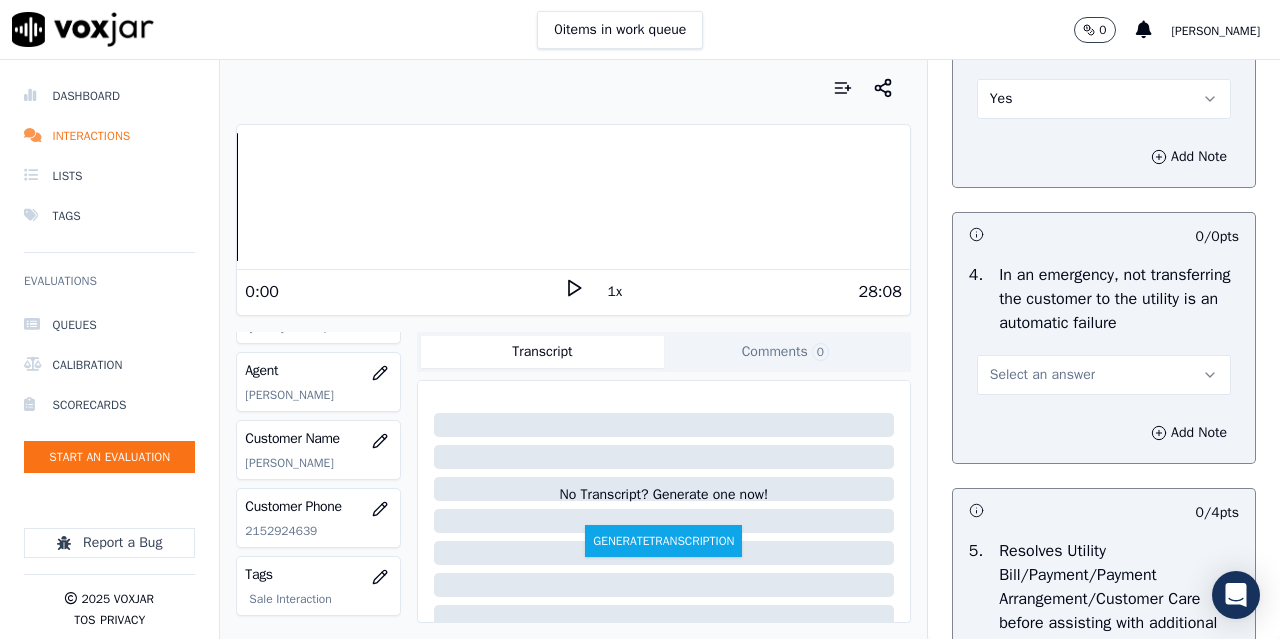 click on "Select an answer" at bounding box center [1042, 375] 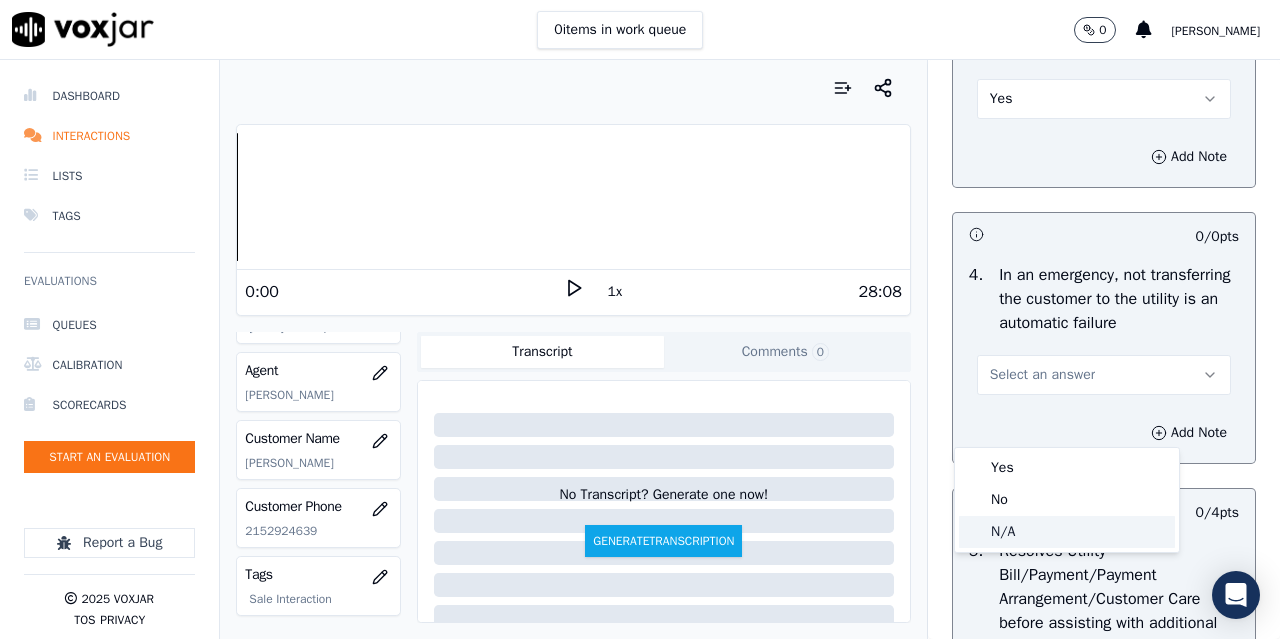 click on "N/A" 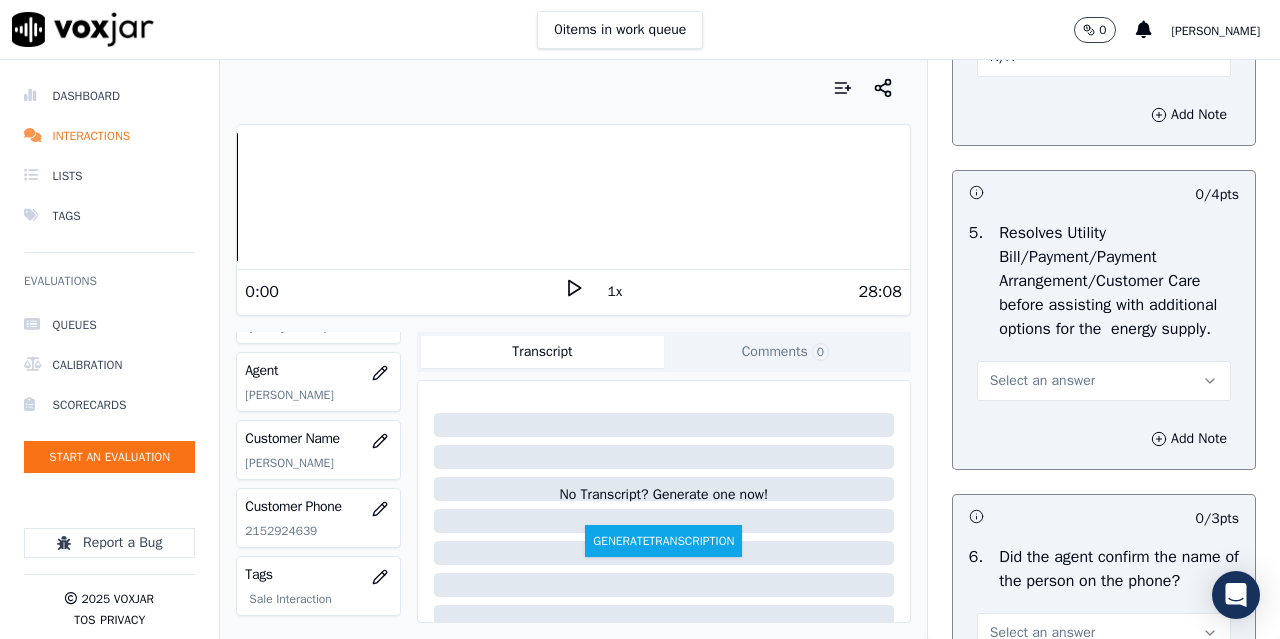 scroll, scrollTop: 1200, scrollLeft: 0, axis: vertical 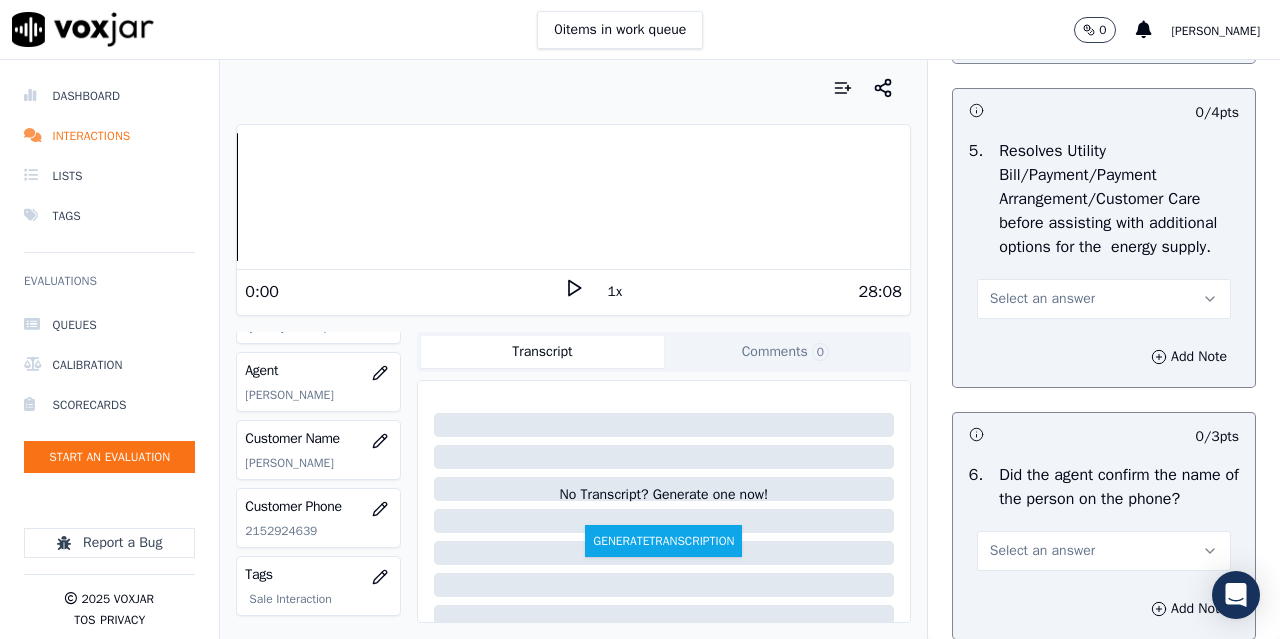 click on "Select an answer" at bounding box center (1042, 299) 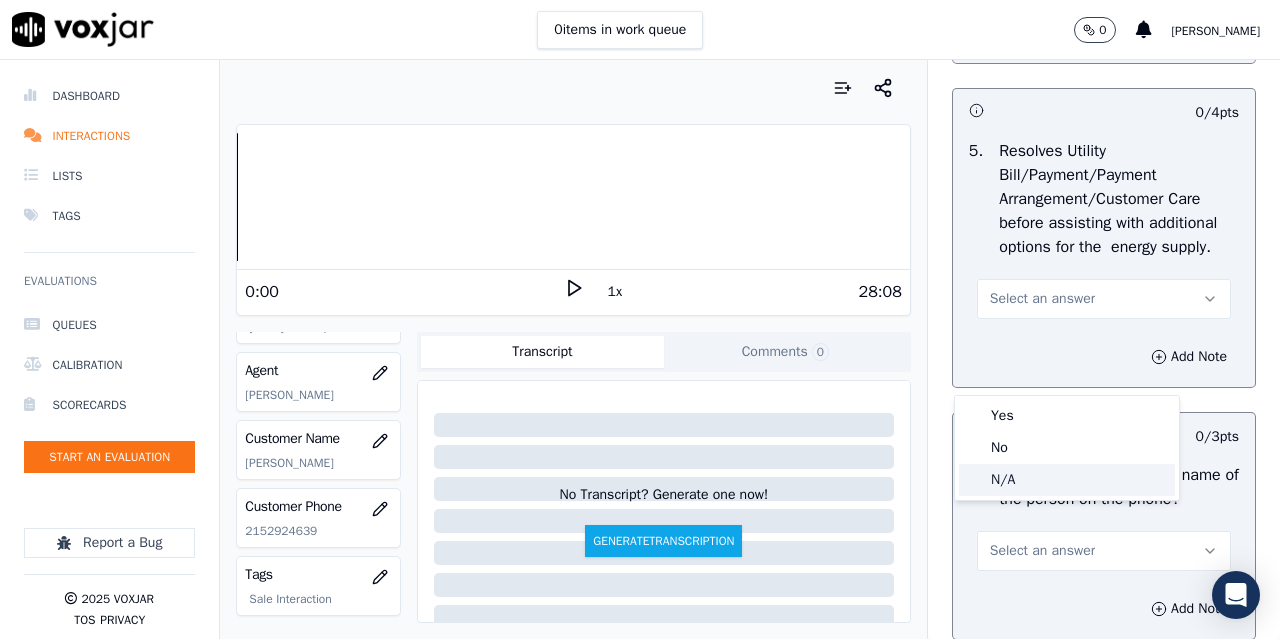 click on "N/A" 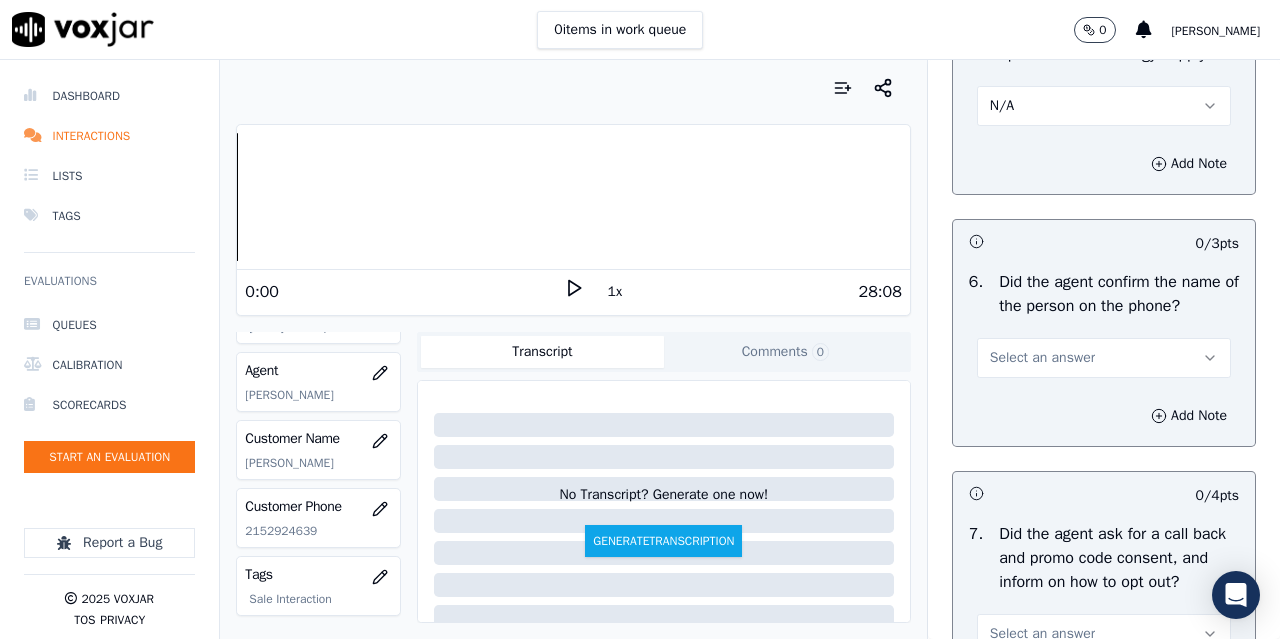scroll, scrollTop: 1600, scrollLeft: 0, axis: vertical 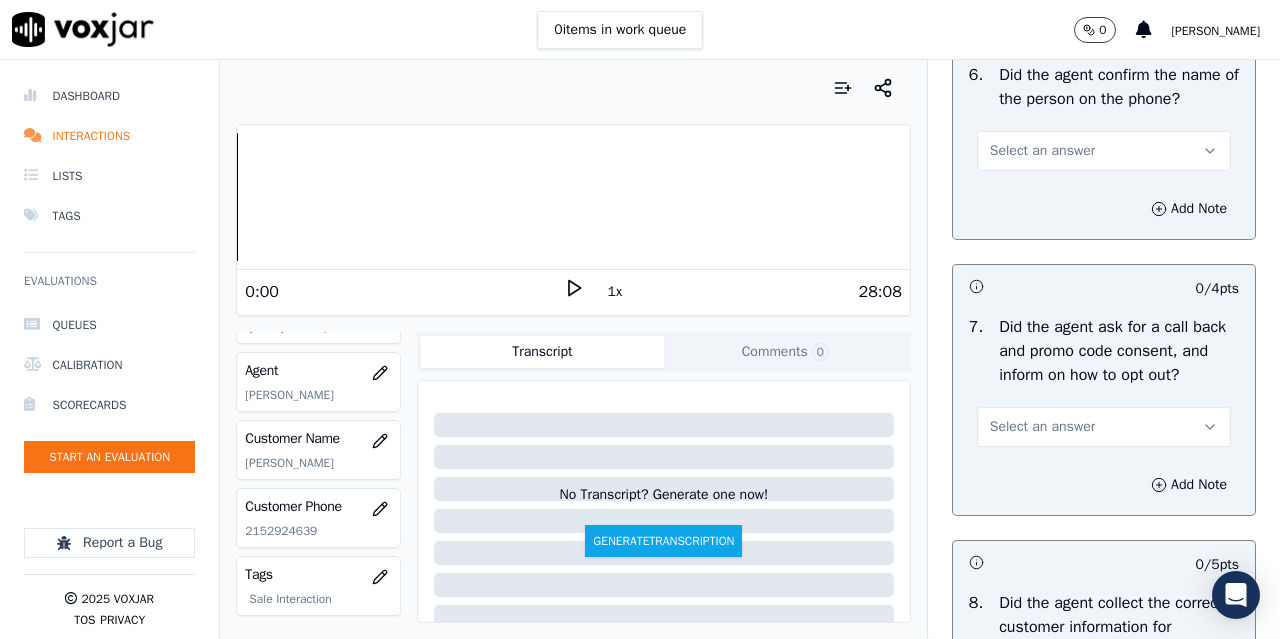 click on "Select an answer" at bounding box center [1042, 151] 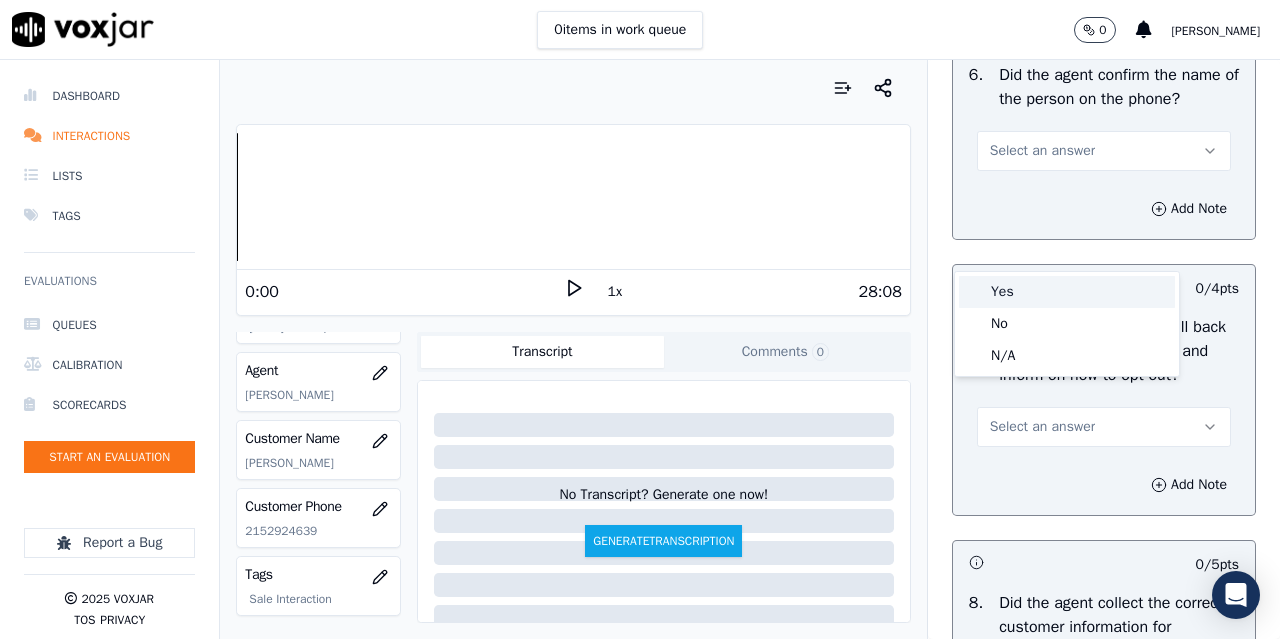 click at bounding box center (974, 292) 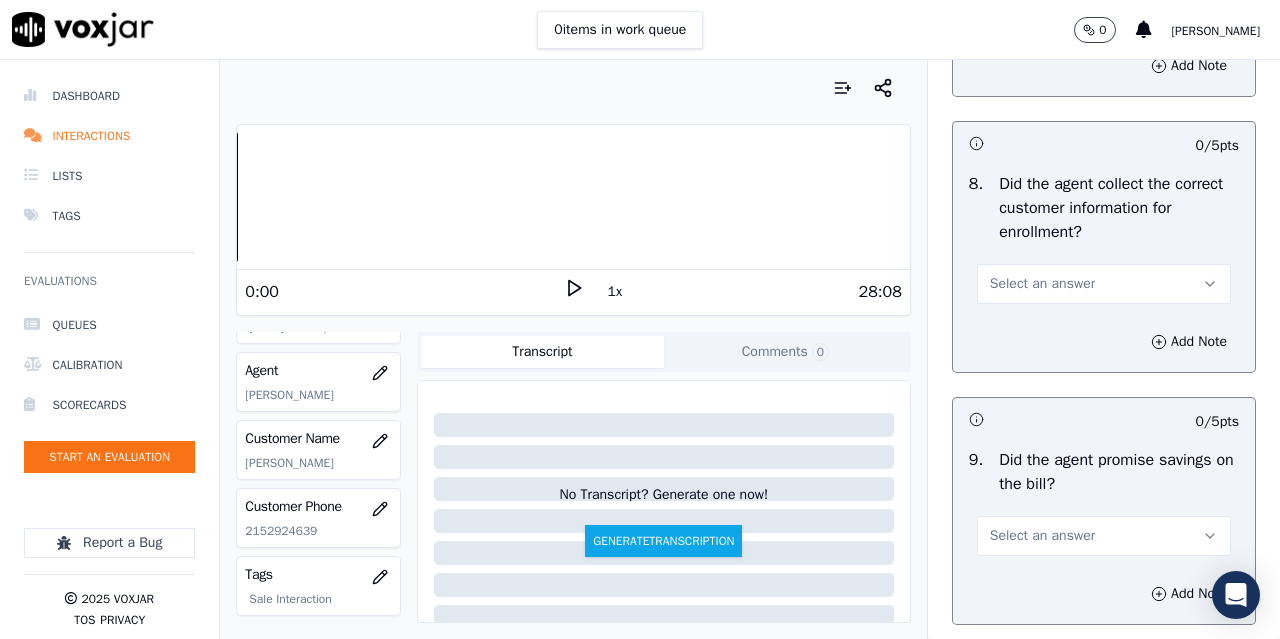 scroll, scrollTop: 1900, scrollLeft: 0, axis: vertical 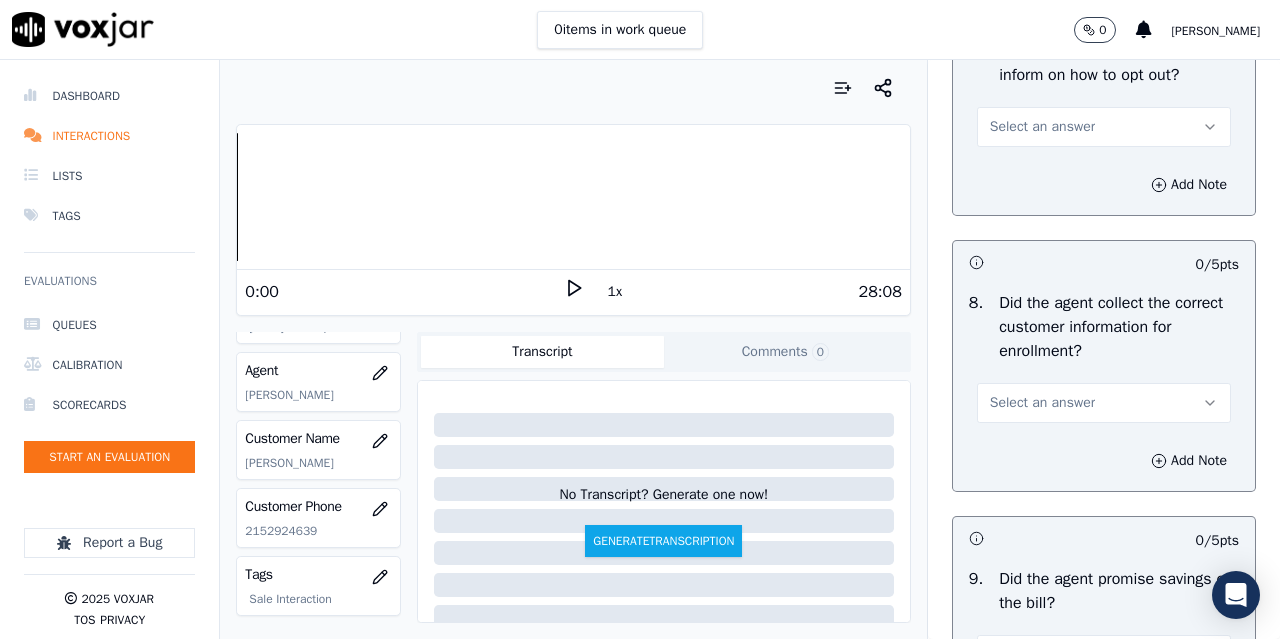 click on "Select an answer" at bounding box center [1042, 127] 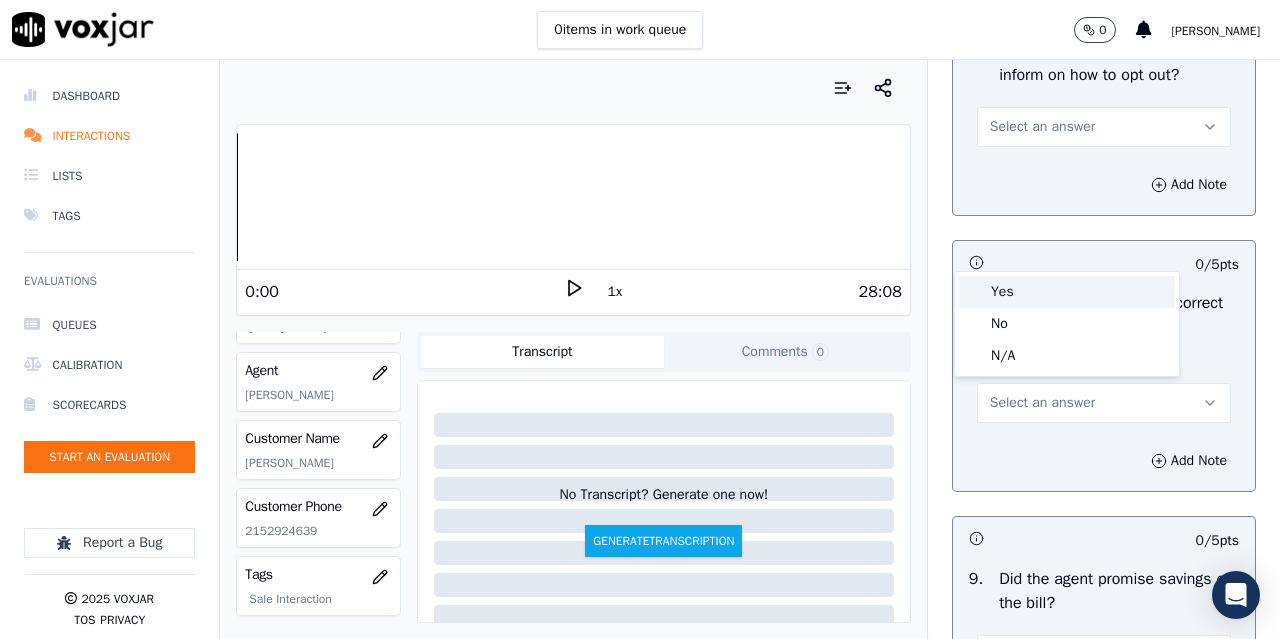 click on "Yes" at bounding box center [1067, 292] 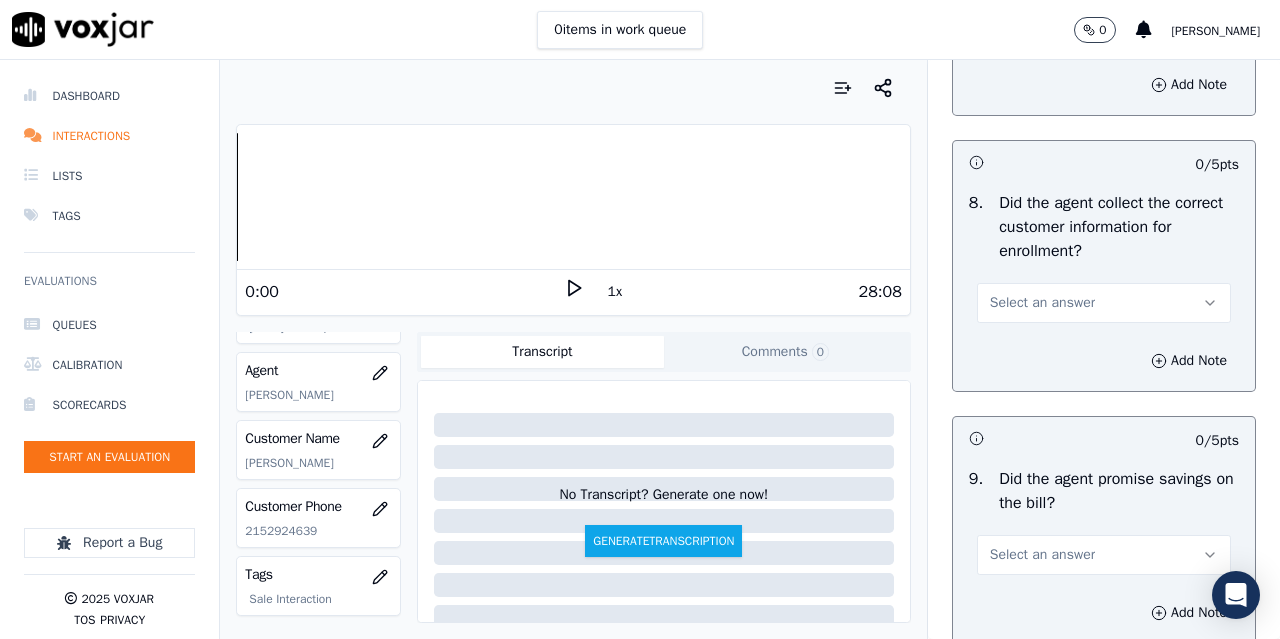 scroll, scrollTop: 2100, scrollLeft: 0, axis: vertical 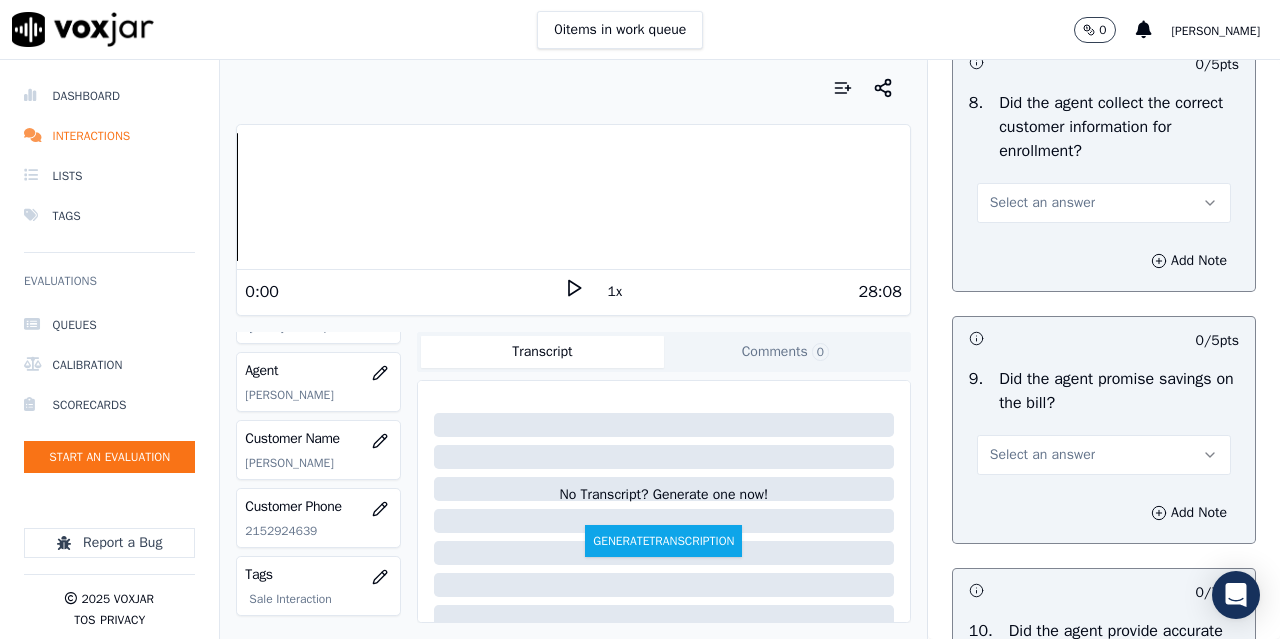 click on "Select an answer" at bounding box center [1042, 203] 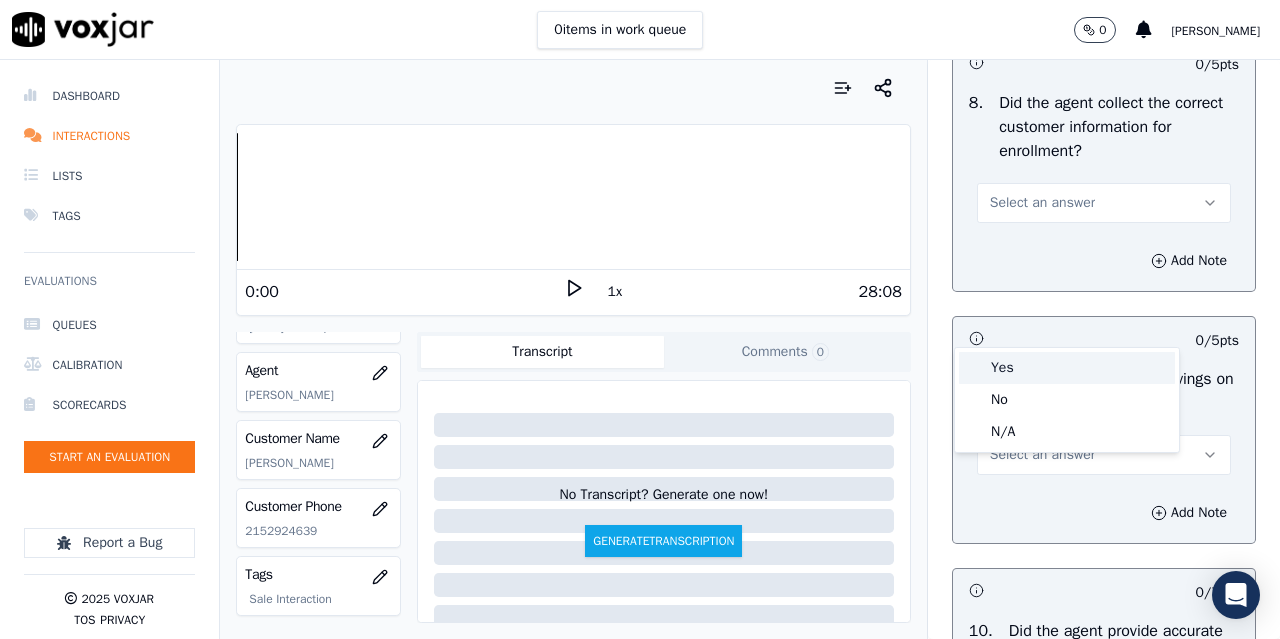 click on "Yes" at bounding box center (1067, 368) 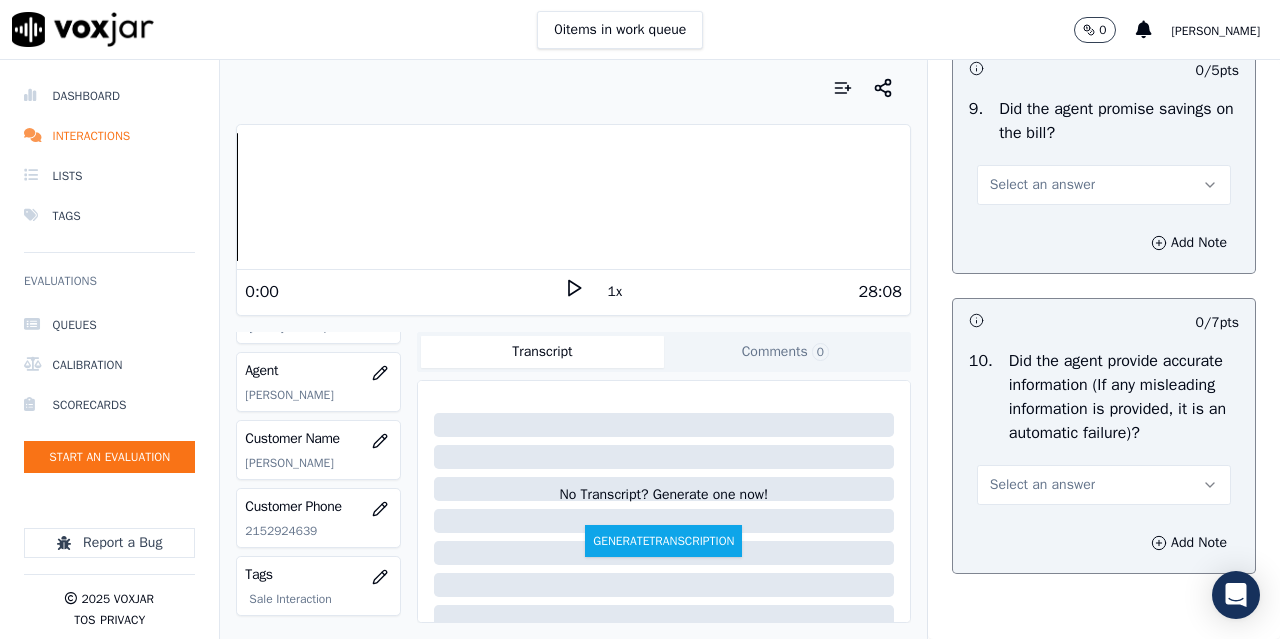 scroll, scrollTop: 2400, scrollLeft: 0, axis: vertical 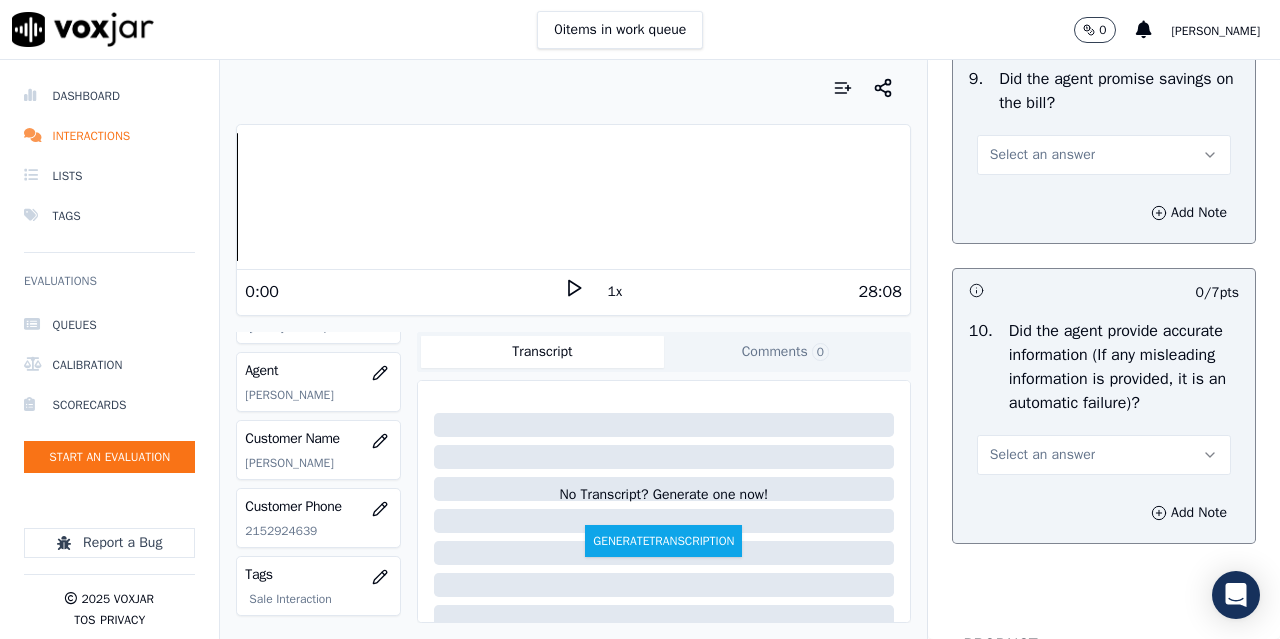 click on "Select an answer" at bounding box center [1042, 155] 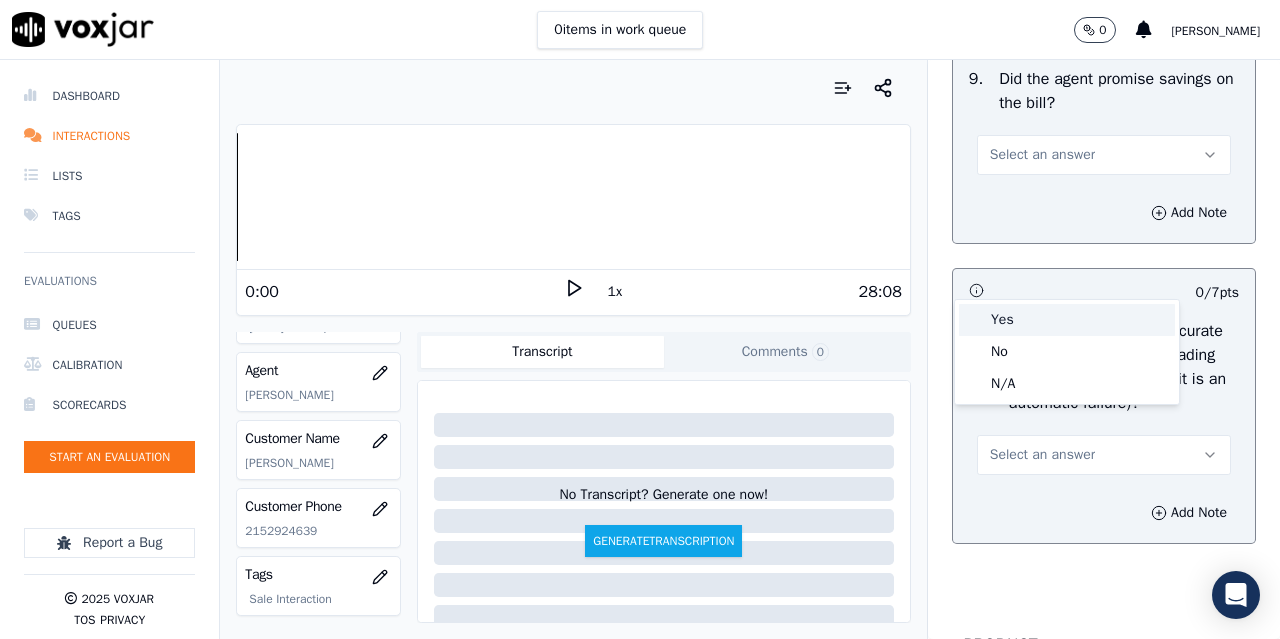 click on "Yes" at bounding box center [1067, 320] 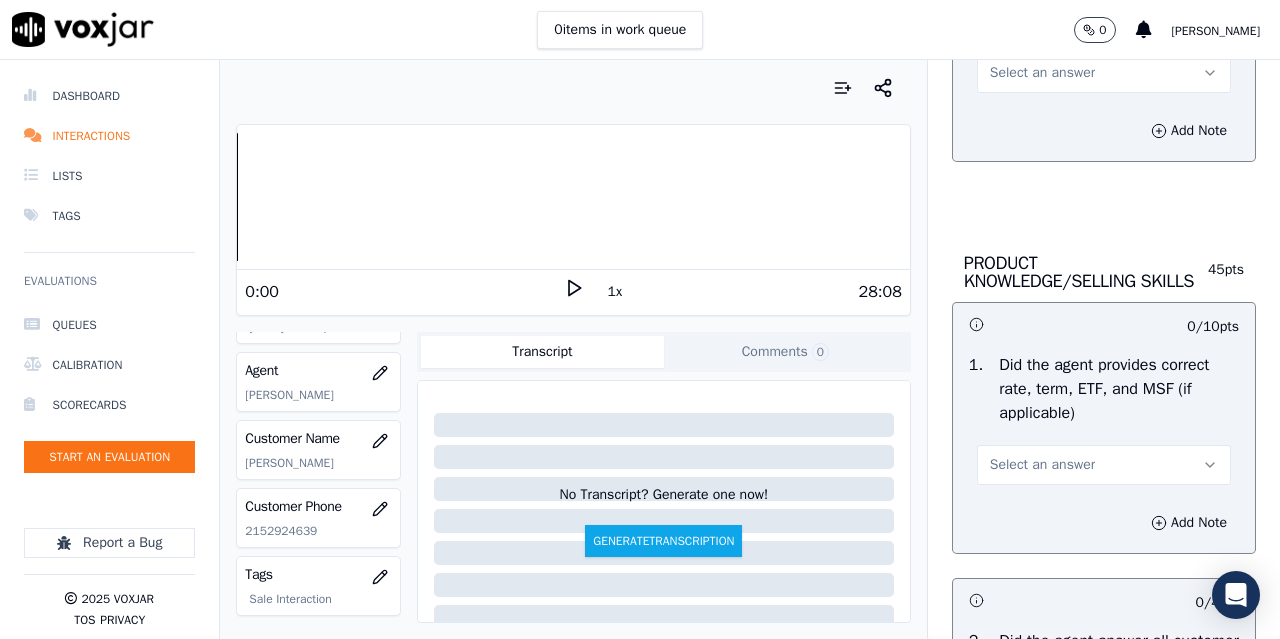 scroll, scrollTop: 2800, scrollLeft: 0, axis: vertical 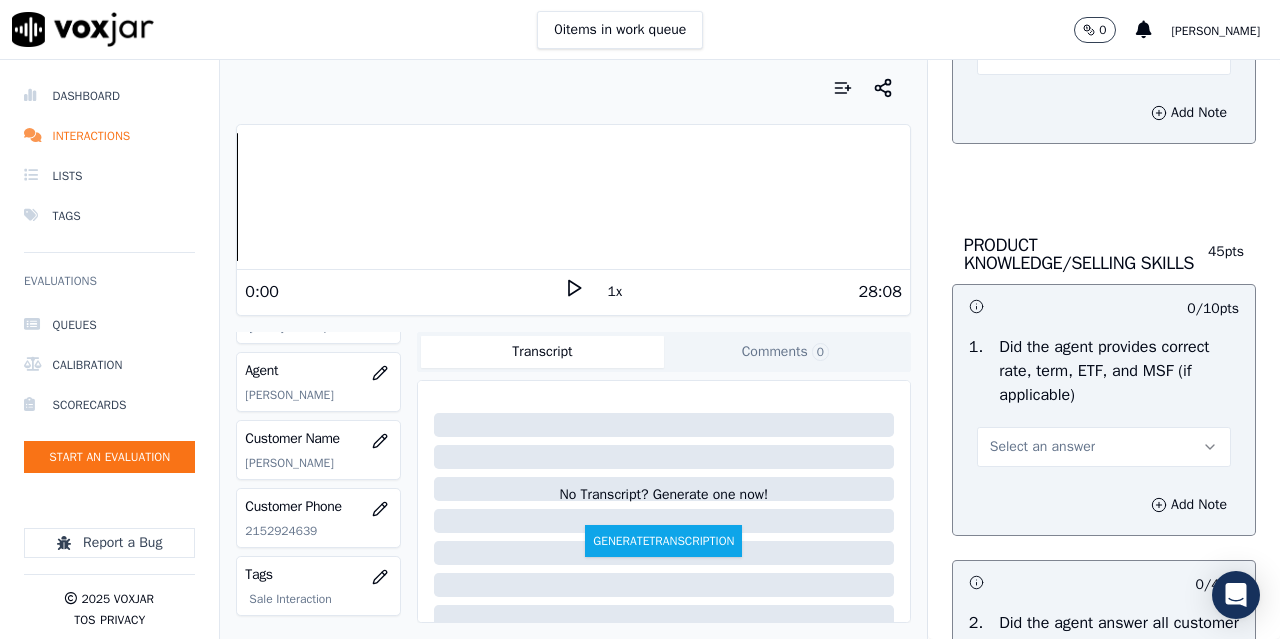 click on "Select an answer" at bounding box center (1104, 55) 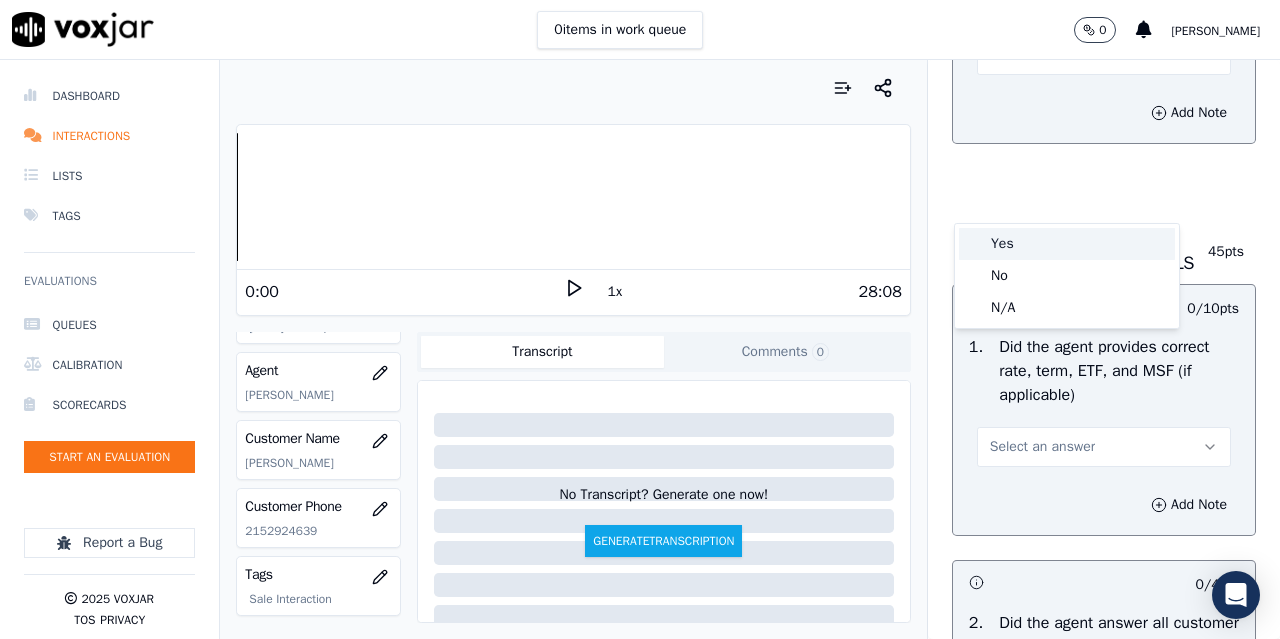 click on "Yes" at bounding box center (1067, 244) 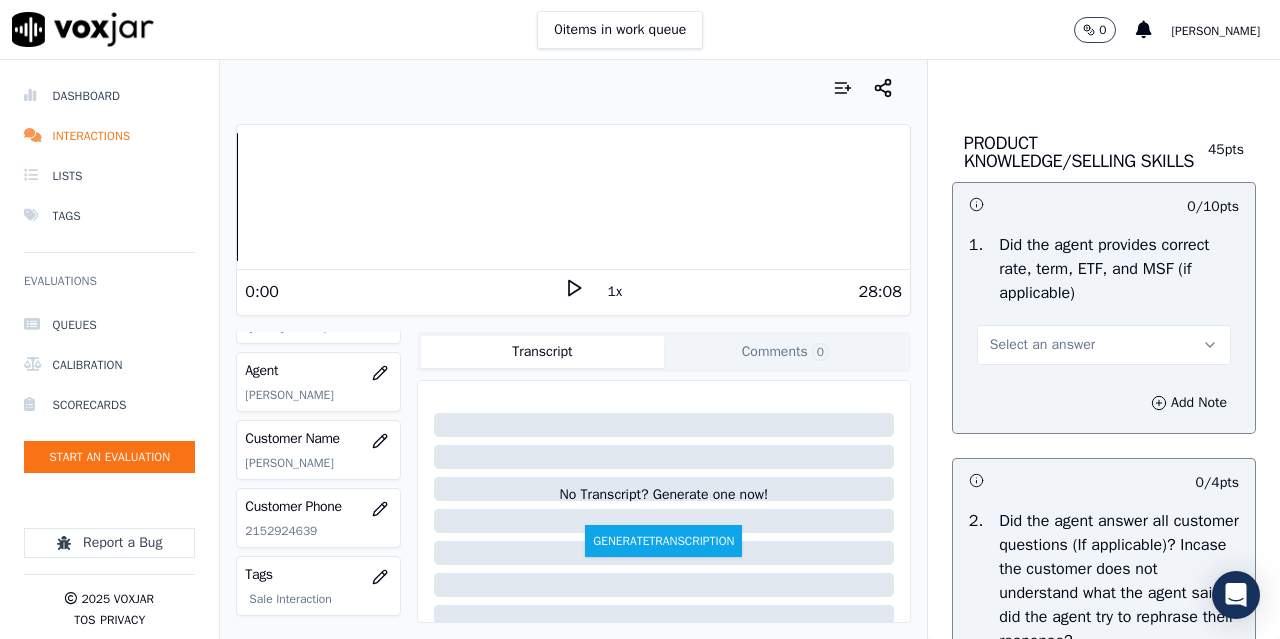 scroll, scrollTop: 3100, scrollLeft: 0, axis: vertical 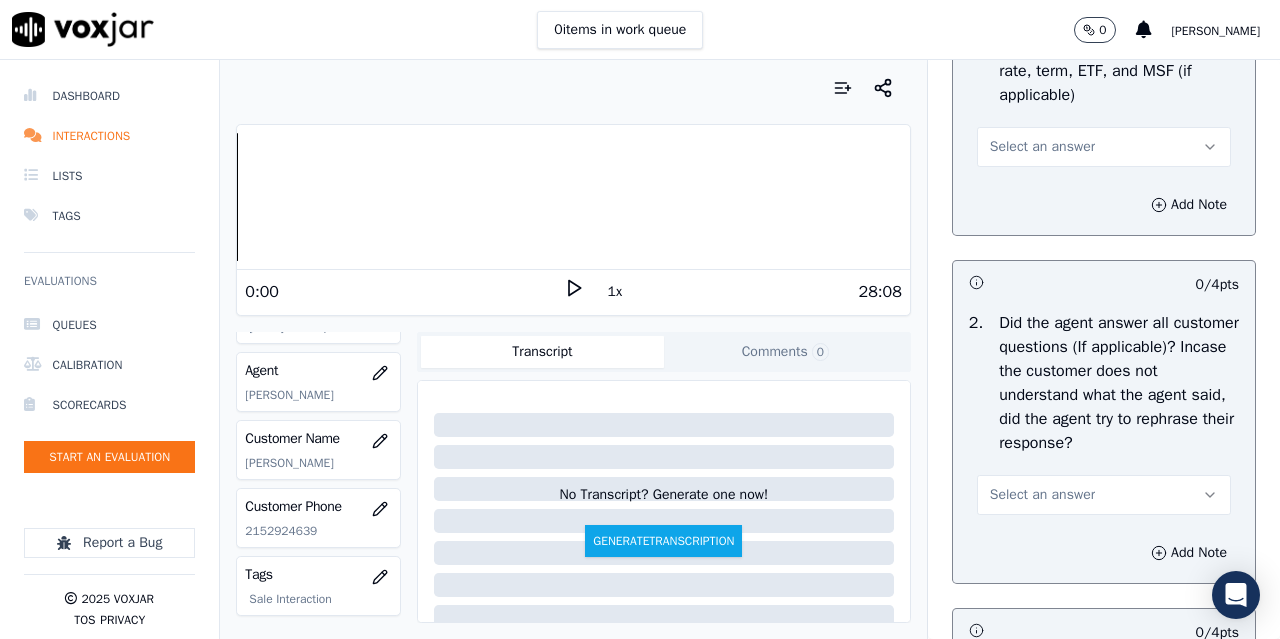 click on "Select an answer" at bounding box center [1042, 147] 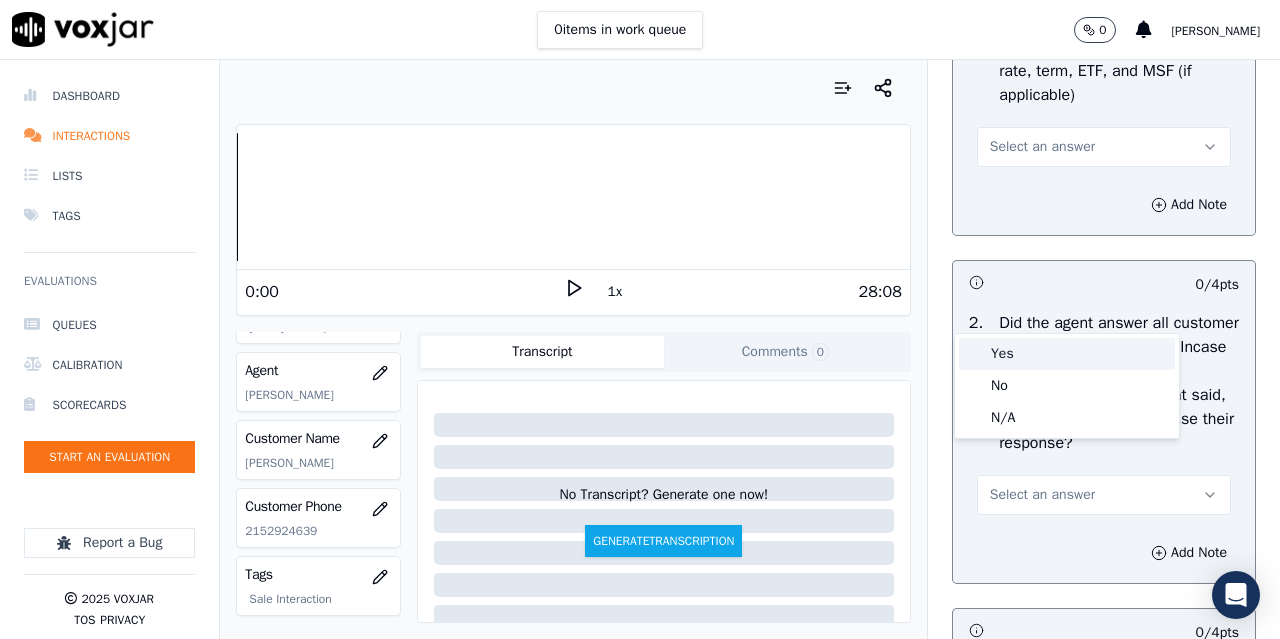 click on "Yes" at bounding box center (1067, 354) 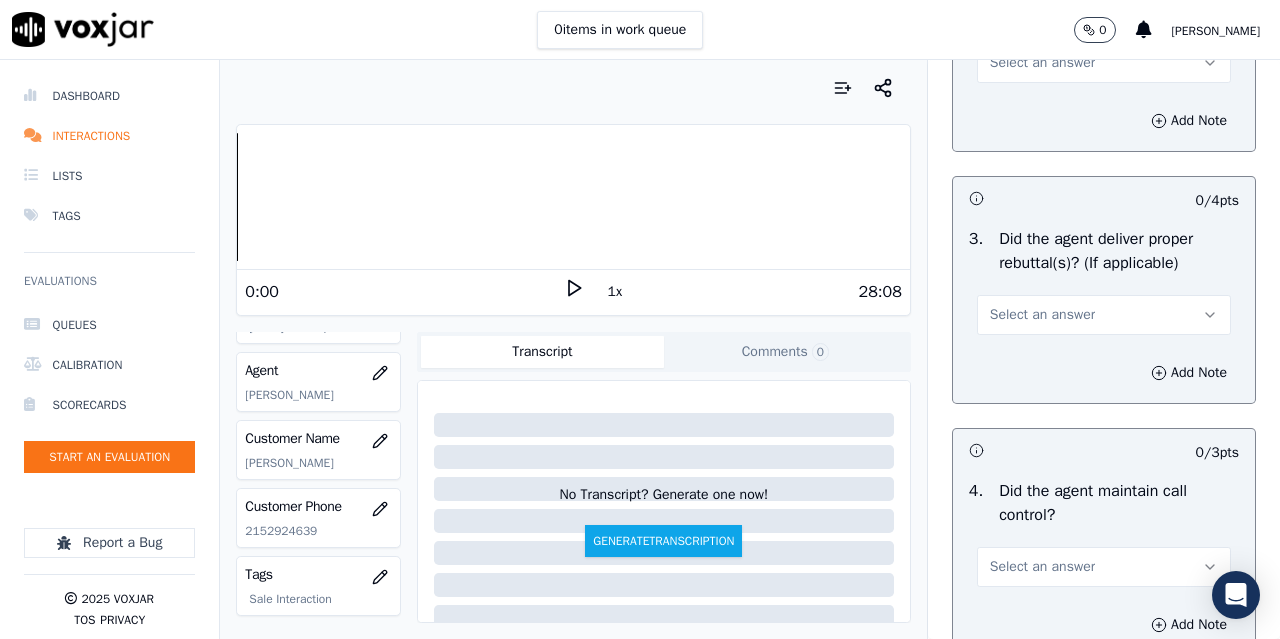 scroll, scrollTop: 3600, scrollLeft: 0, axis: vertical 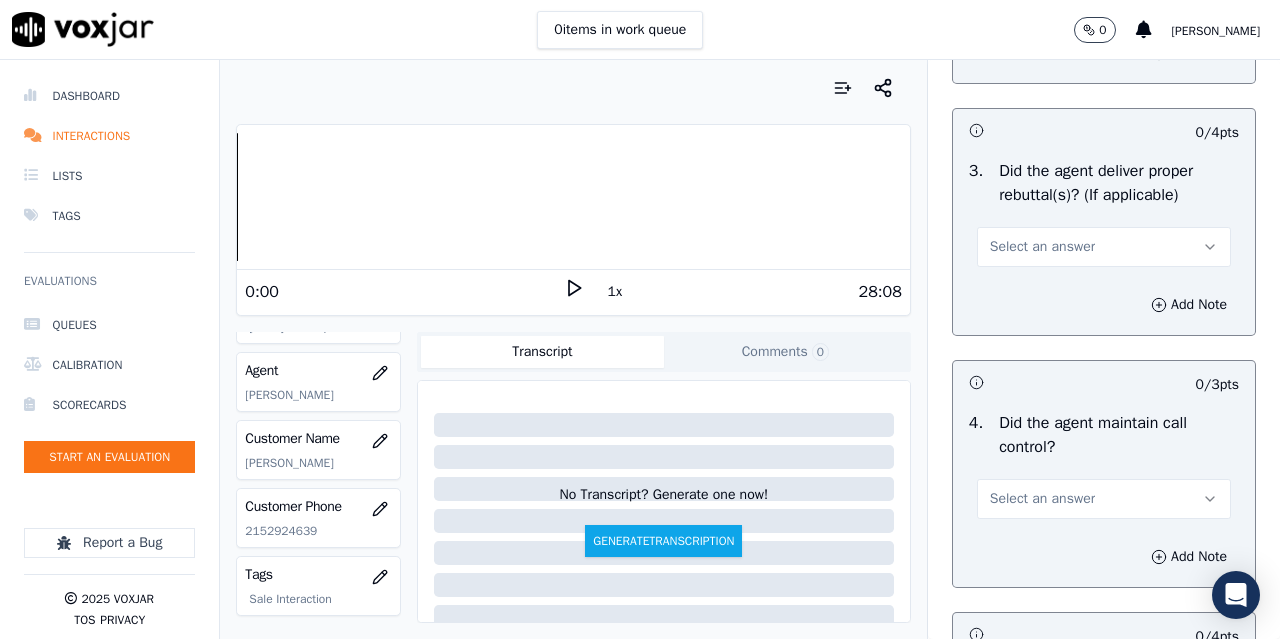 click on "Select an answer" at bounding box center (1042, -5) 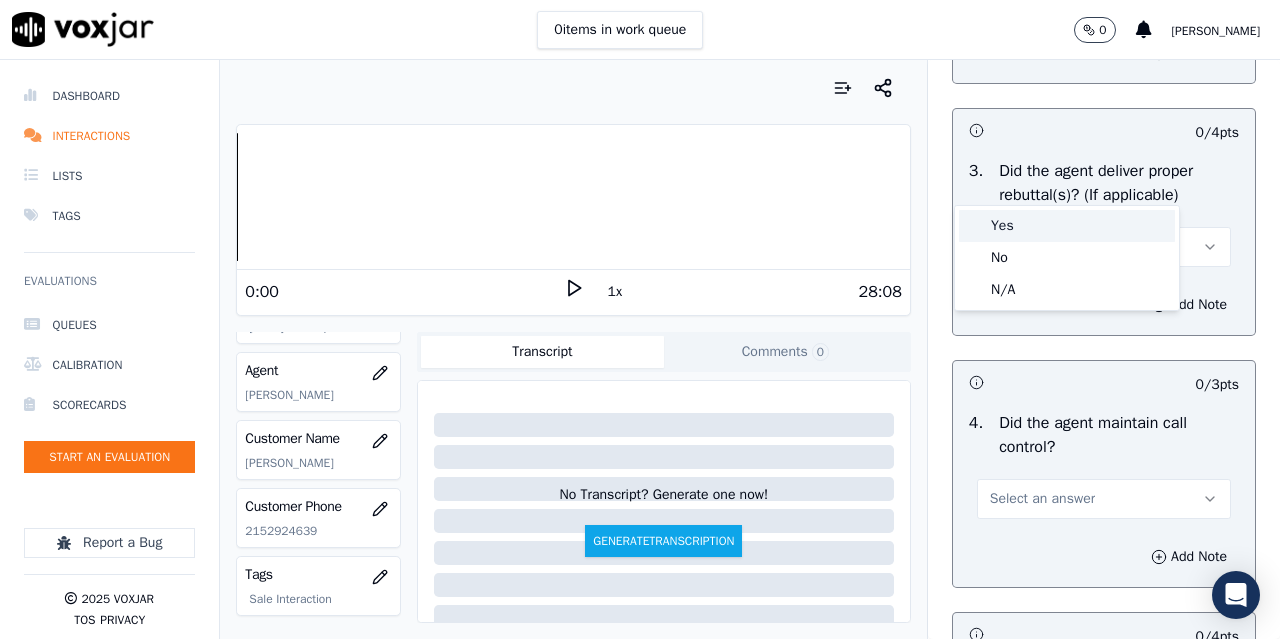 click on "Yes" at bounding box center [1067, 226] 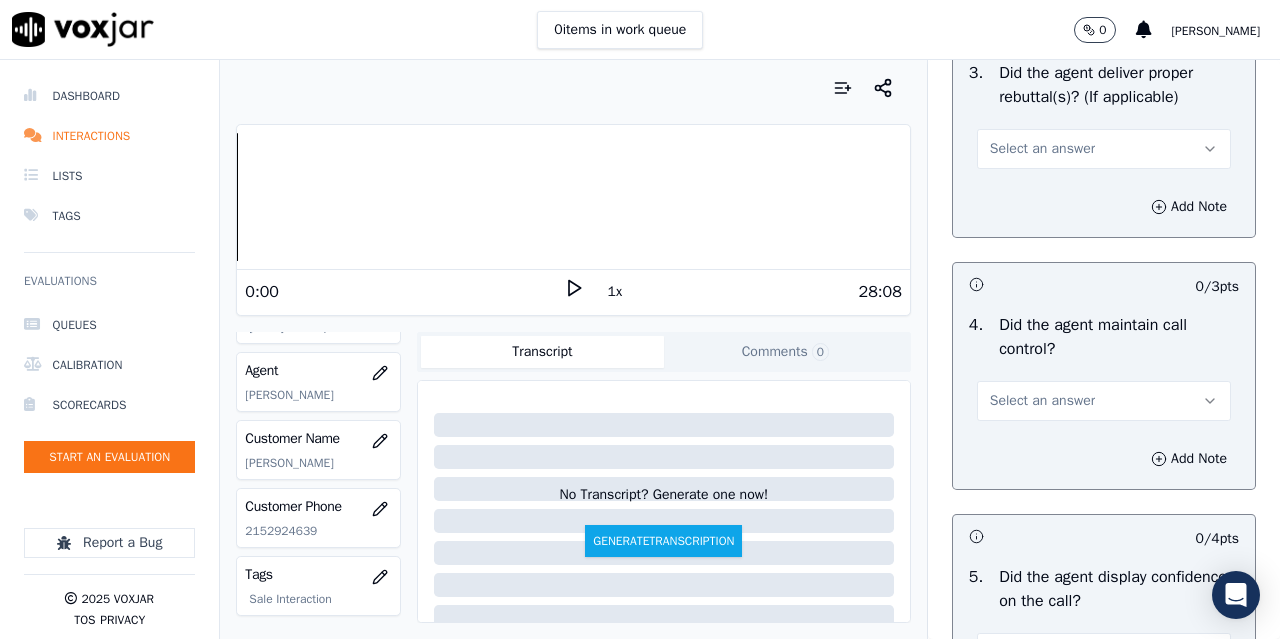 scroll, scrollTop: 3800, scrollLeft: 0, axis: vertical 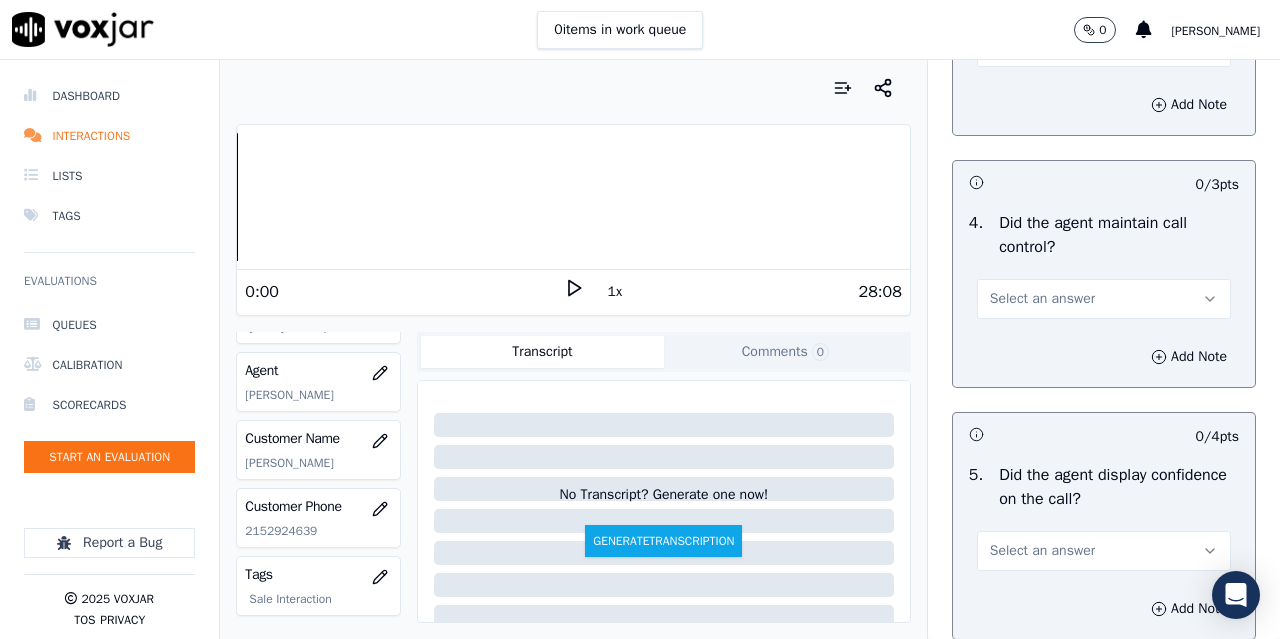 click on "Select an answer" at bounding box center [1042, 47] 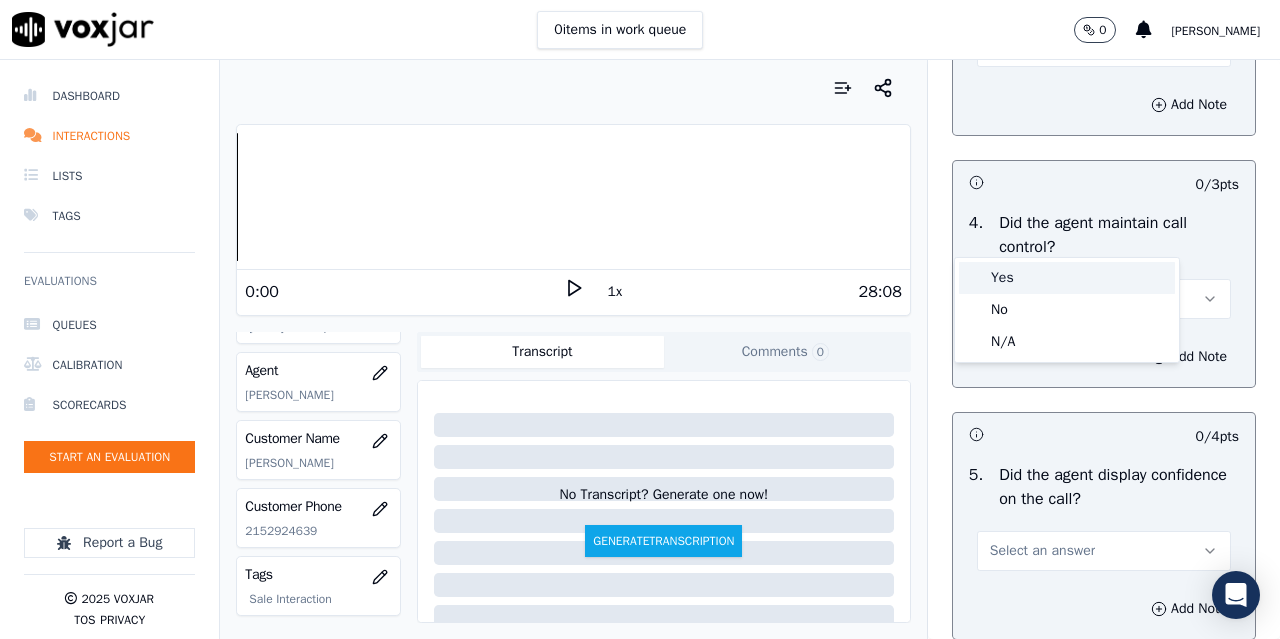 click on "Yes" at bounding box center (1067, 278) 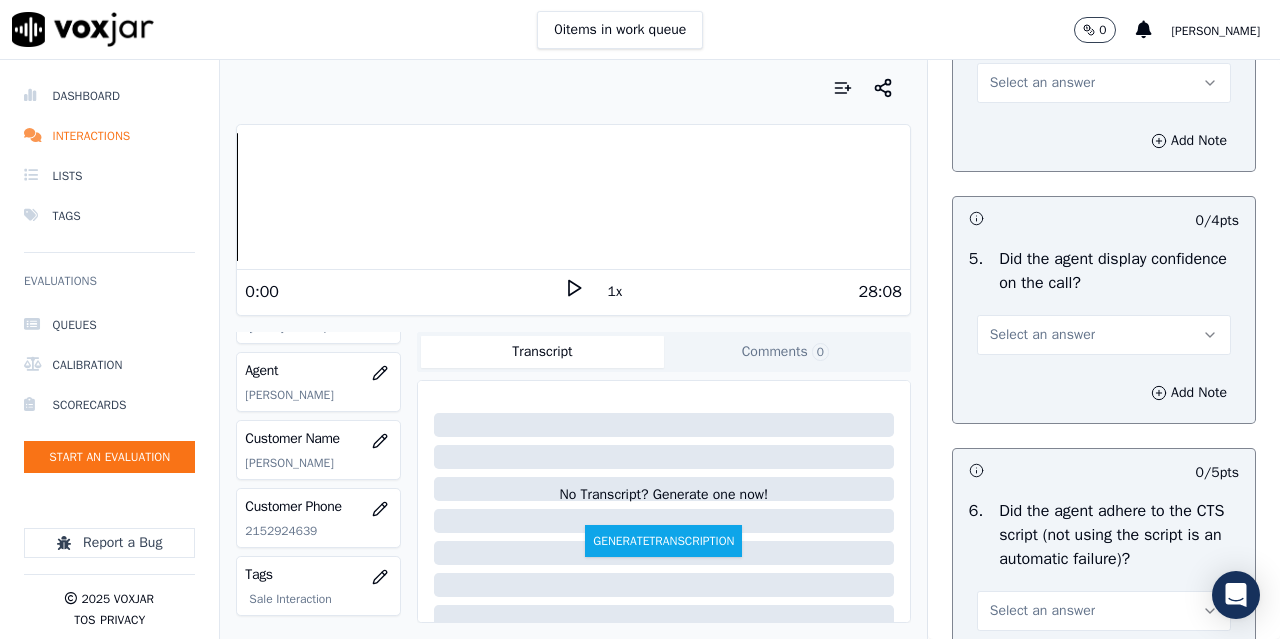 scroll, scrollTop: 4100, scrollLeft: 0, axis: vertical 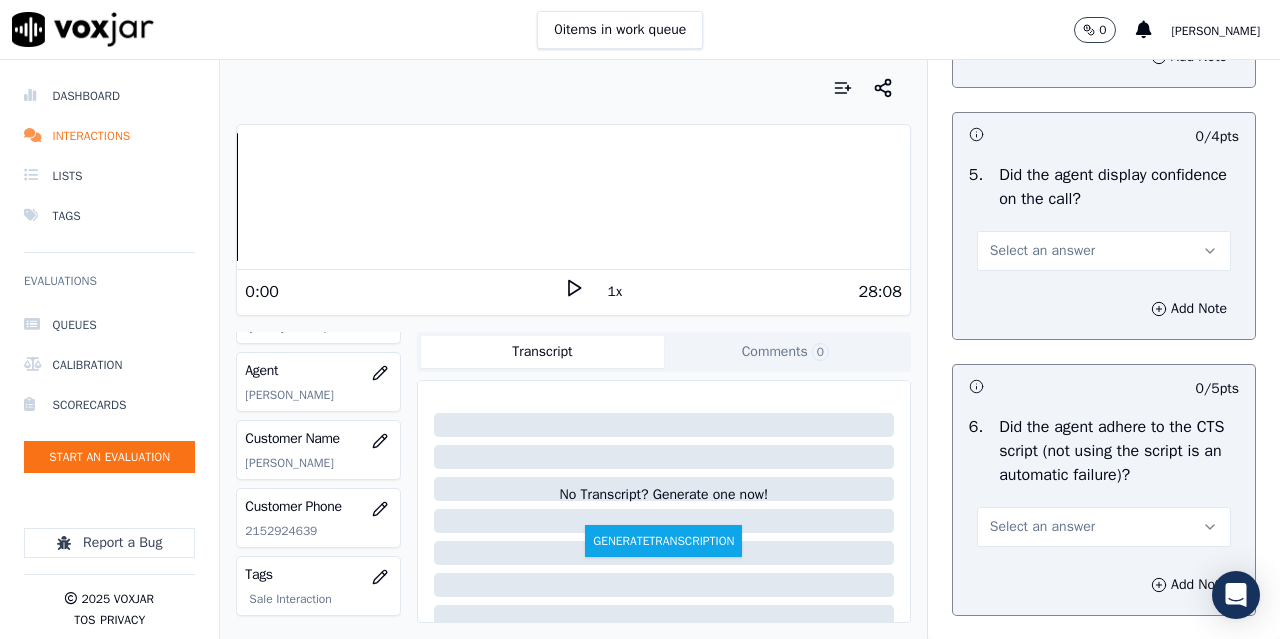 click on "Select an answer" at bounding box center [1042, -1] 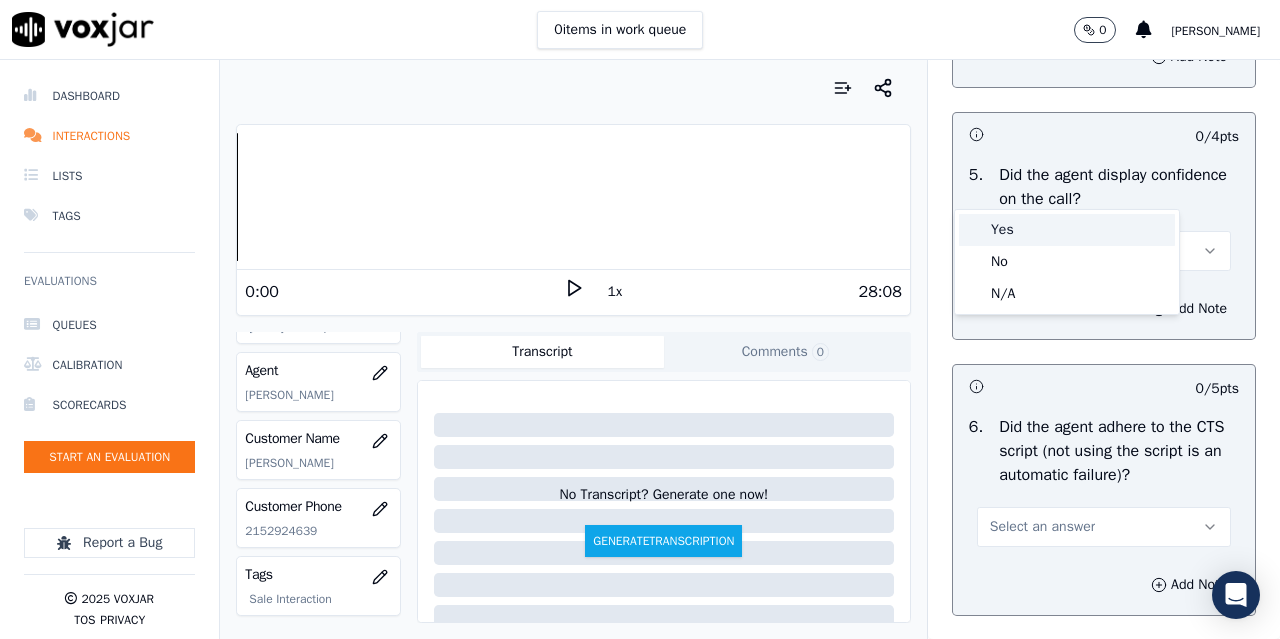 click on "Yes" at bounding box center (1067, 230) 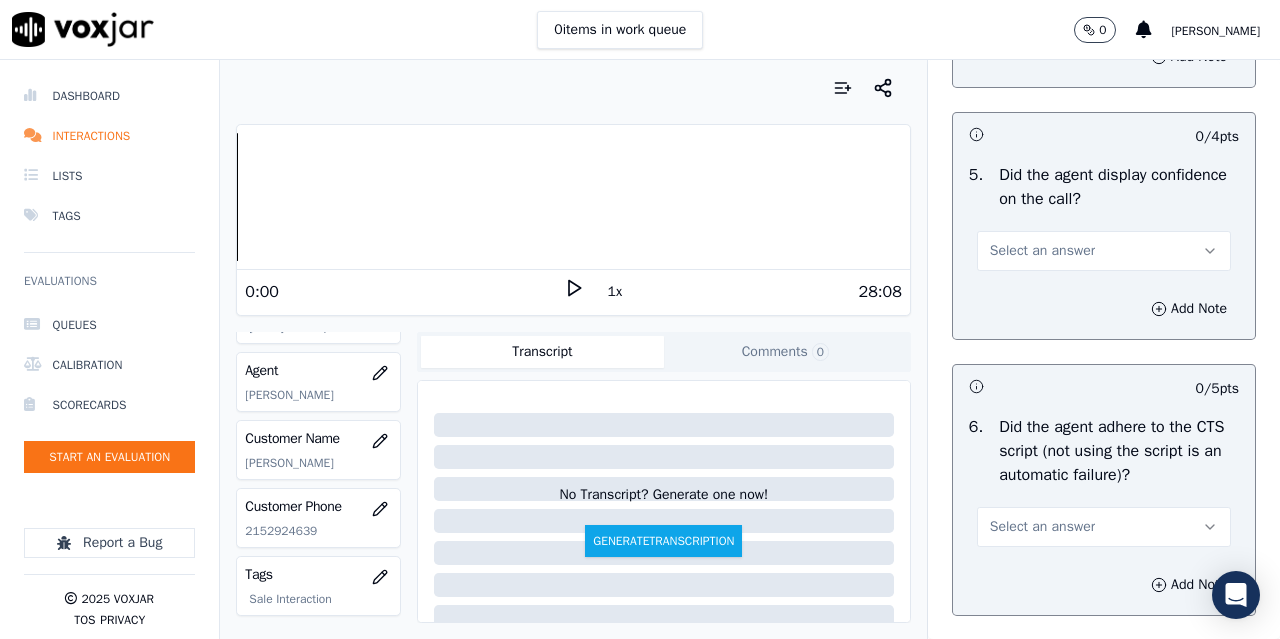 scroll, scrollTop: 4400, scrollLeft: 0, axis: vertical 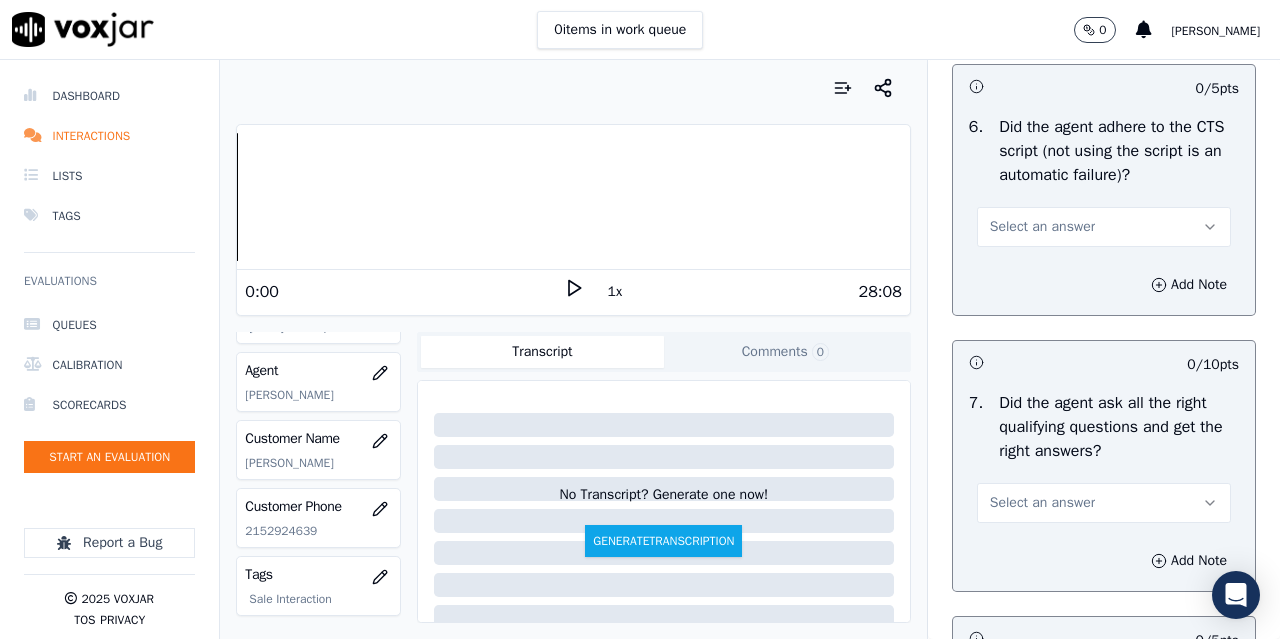 click on "Select an answer" at bounding box center [1042, -49] 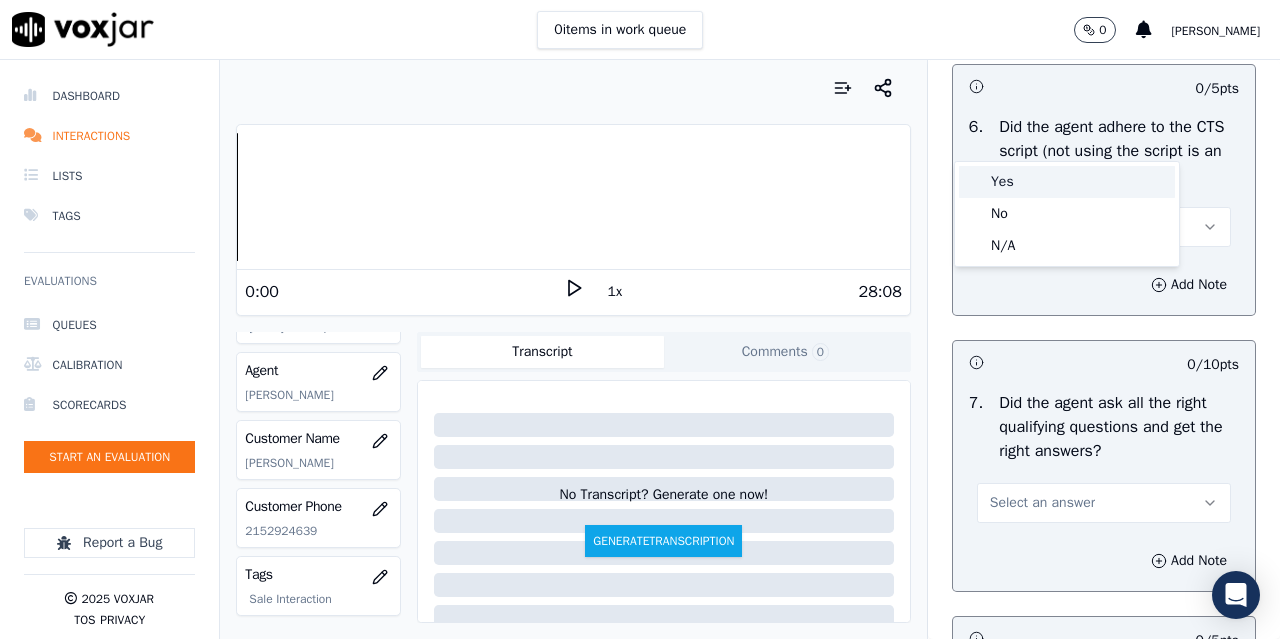 click on "Yes" at bounding box center (1067, 182) 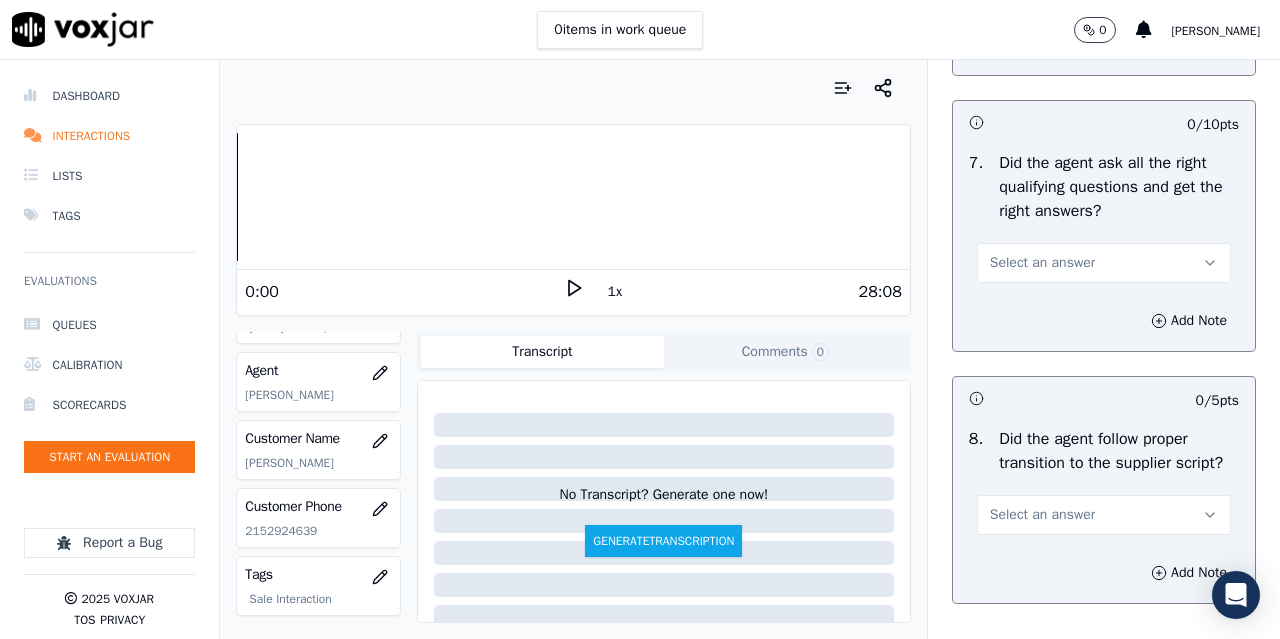scroll, scrollTop: 4700, scrollLeft: 0, axis: vertical 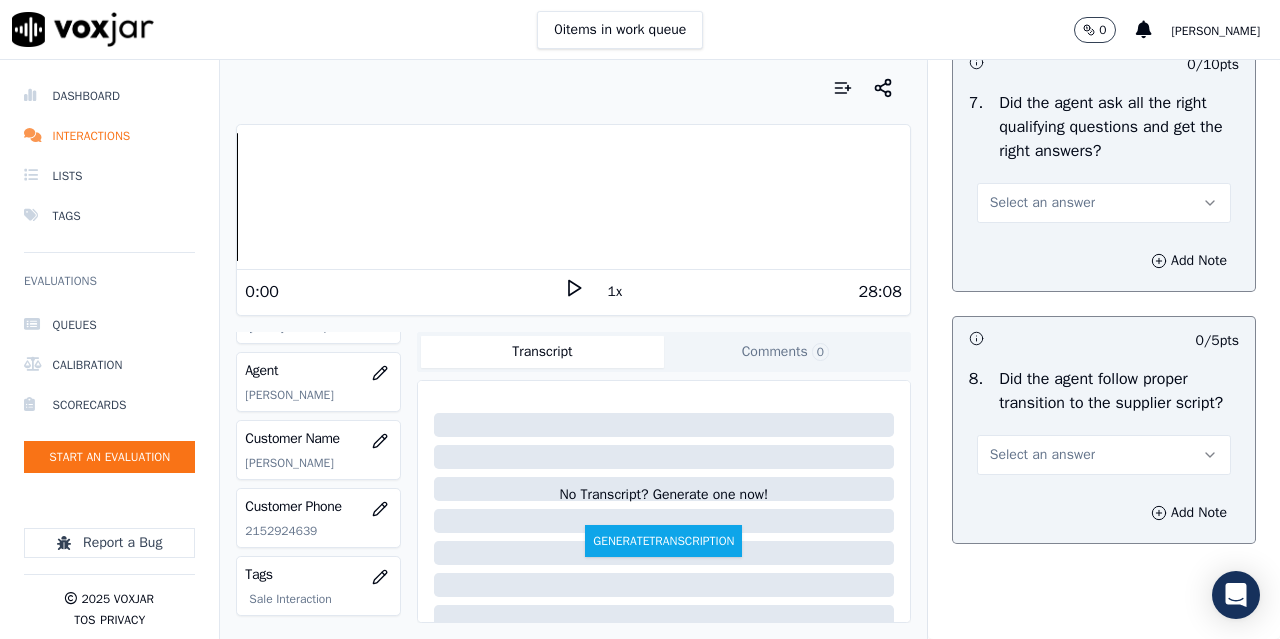 click on "Select an answer" at bounding box center [1042, -73] 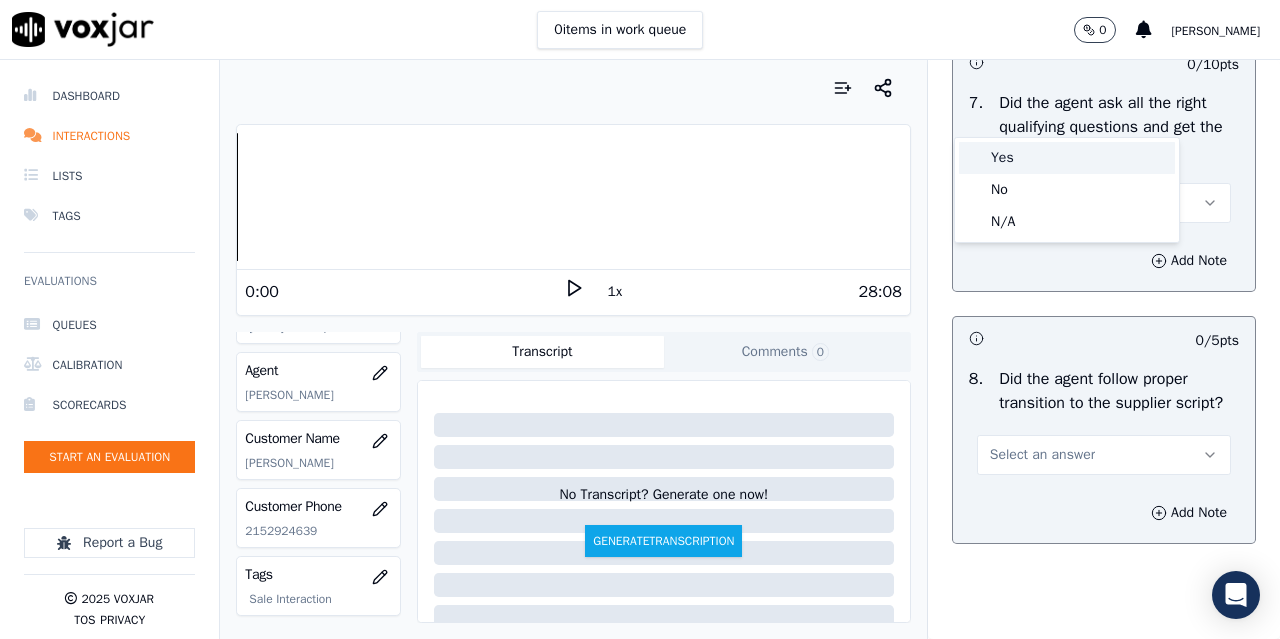 click on "Yes" at bounding box center [1067, 158] 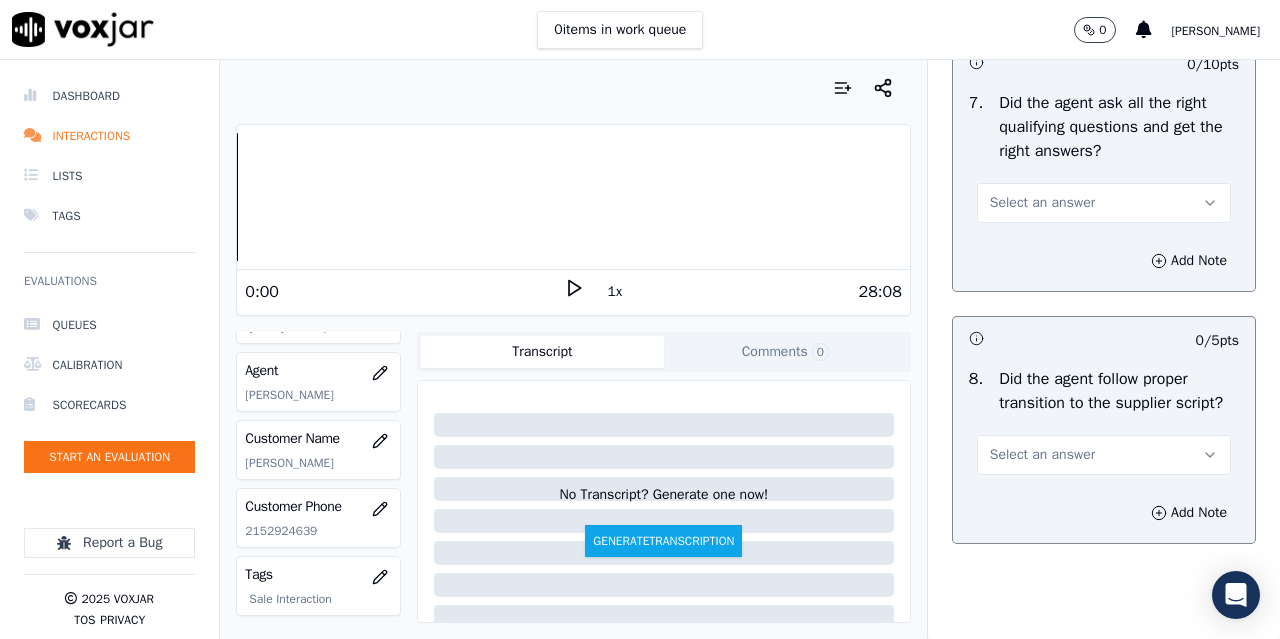 scroll, scrollTop: 4900, scrollLeft: 0, axis: vertical 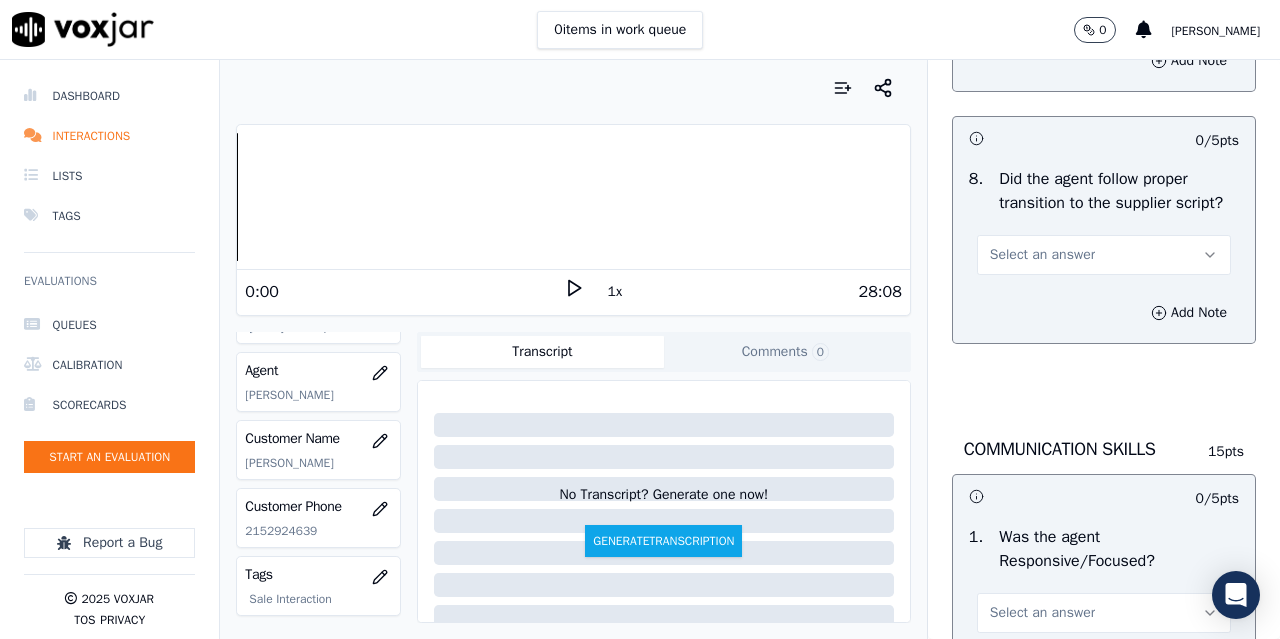 click on "Select an answer" at bounding box center [1042, 3] 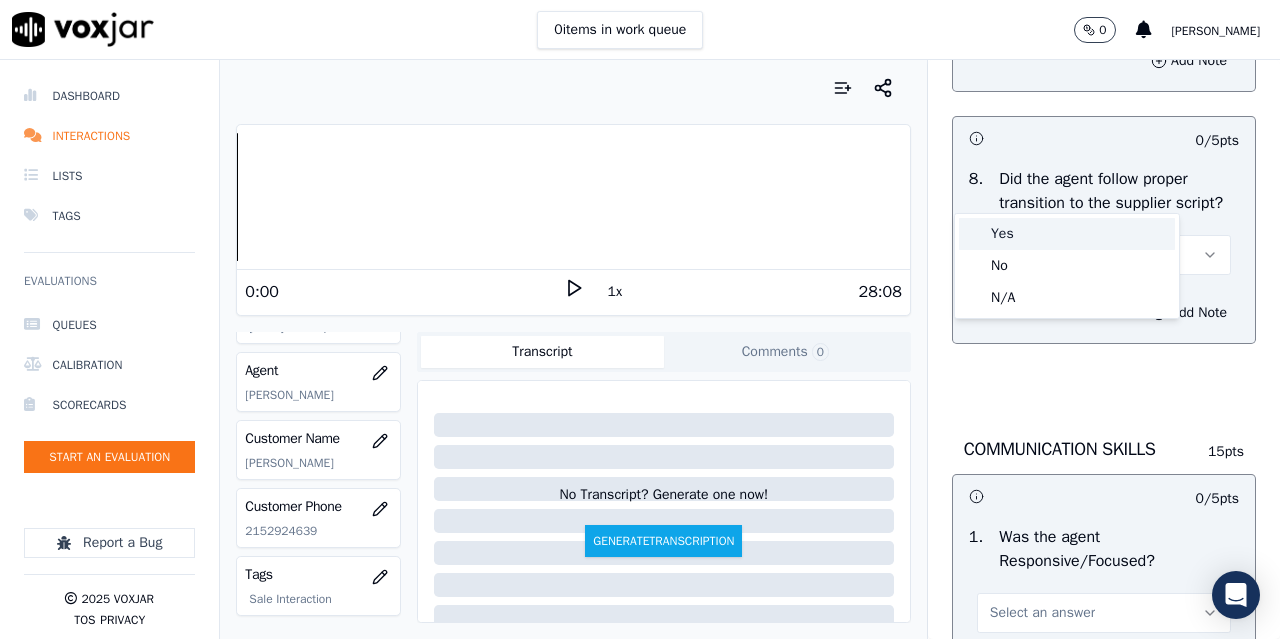 click on "Yes" at bounding box center (1067, 234) 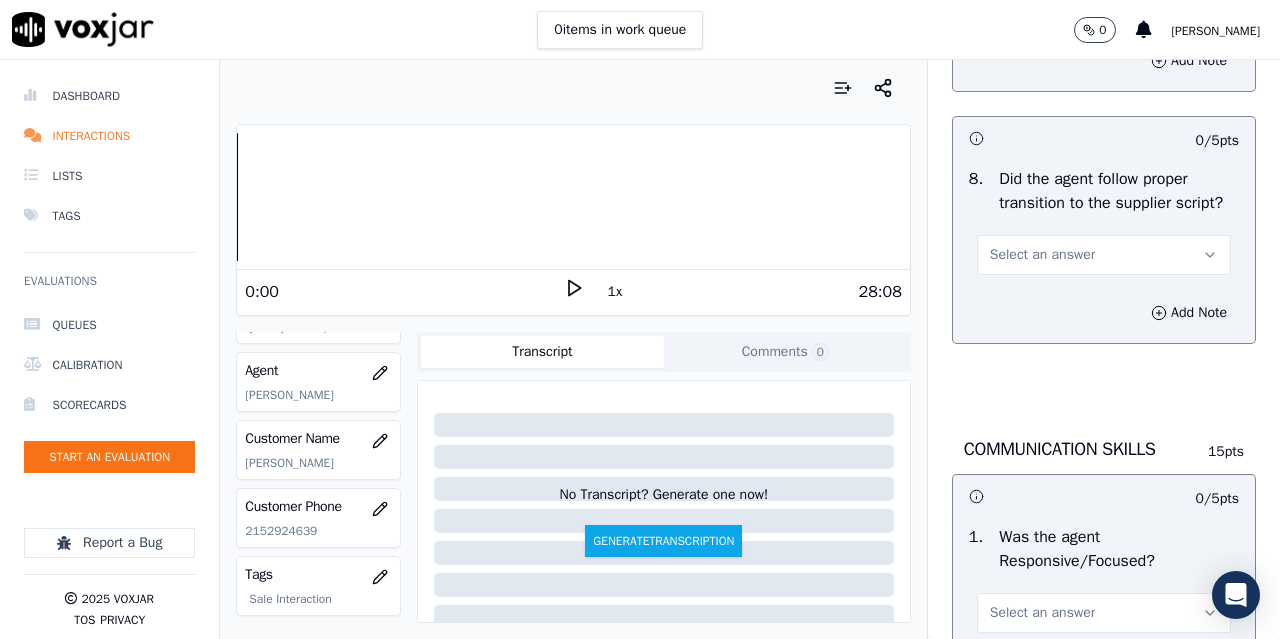 click on "Select an answer" at bounding box center [1042, 255] 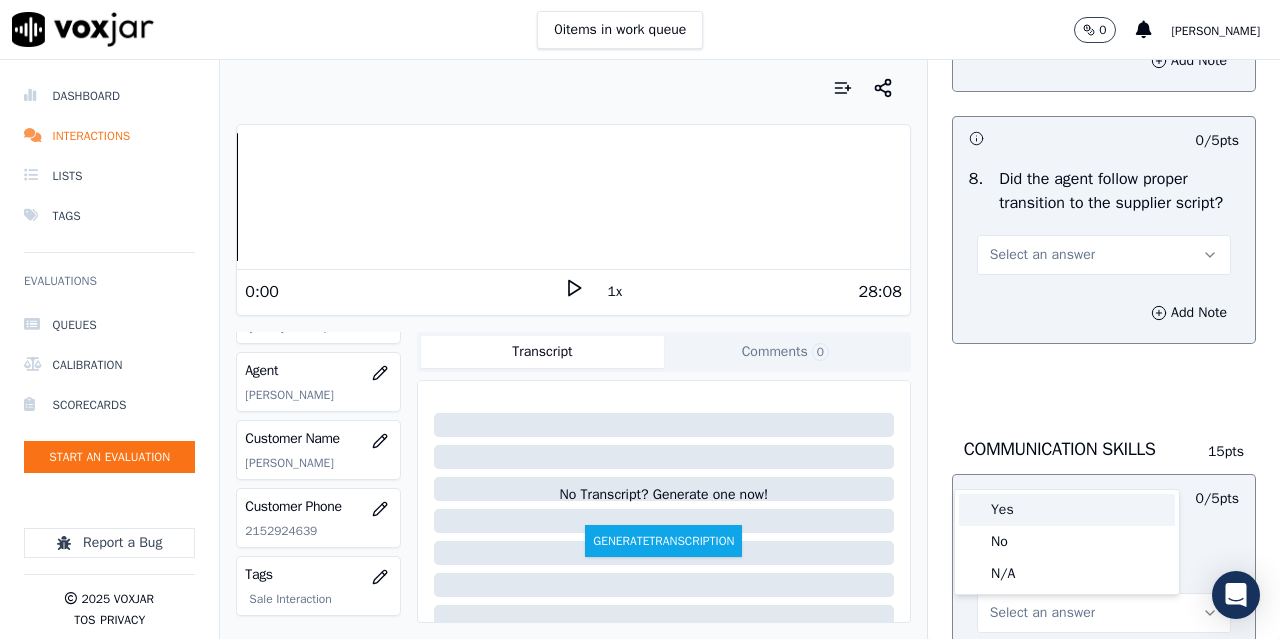 click on "Yes" at bounding box center (1067, 510) 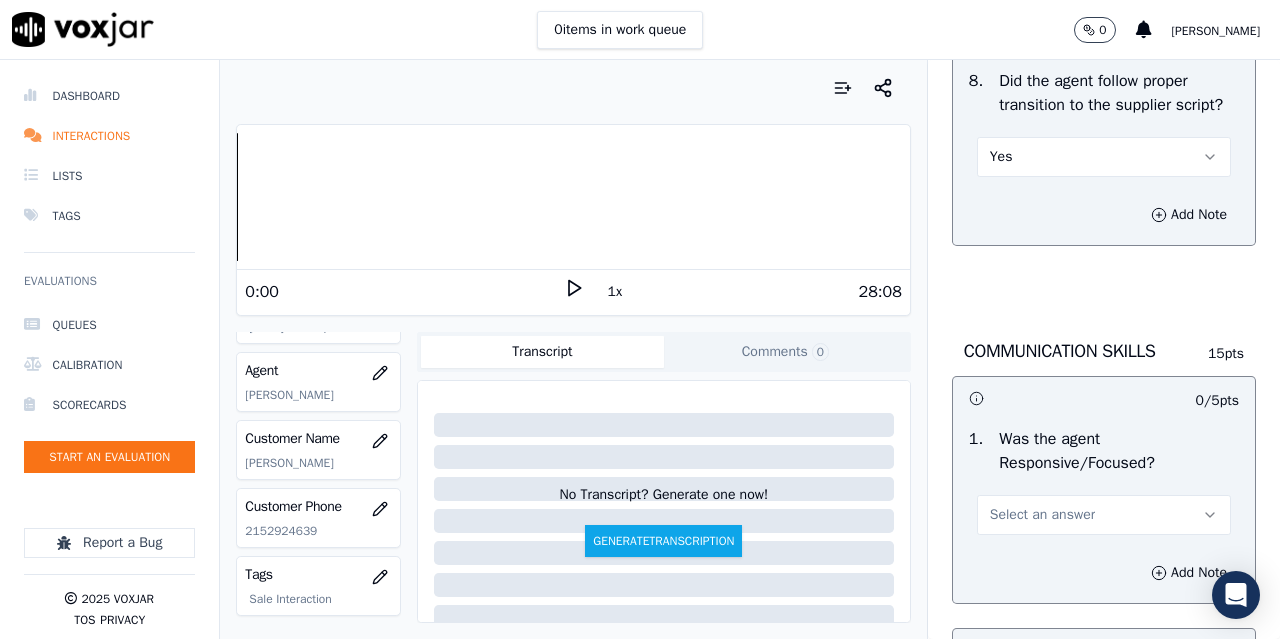 scroll, scrollTop: 5200, scrollLeft: 0, axis: vertical 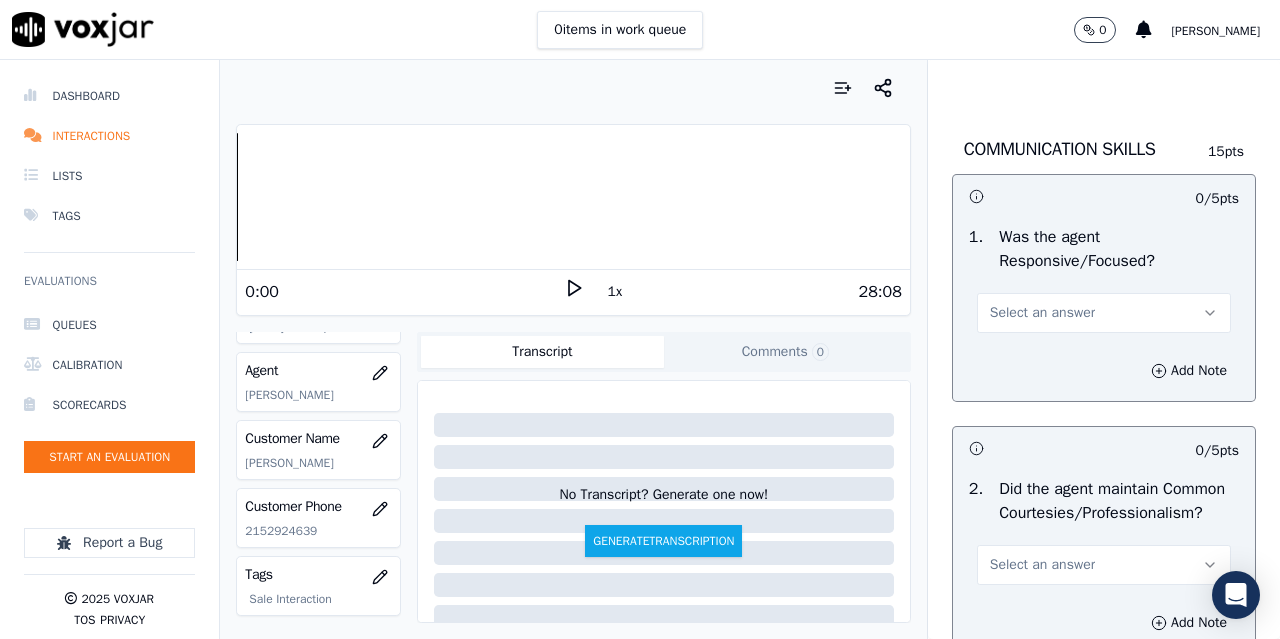click on "Select an answer" at bounding box center (1042, 313) 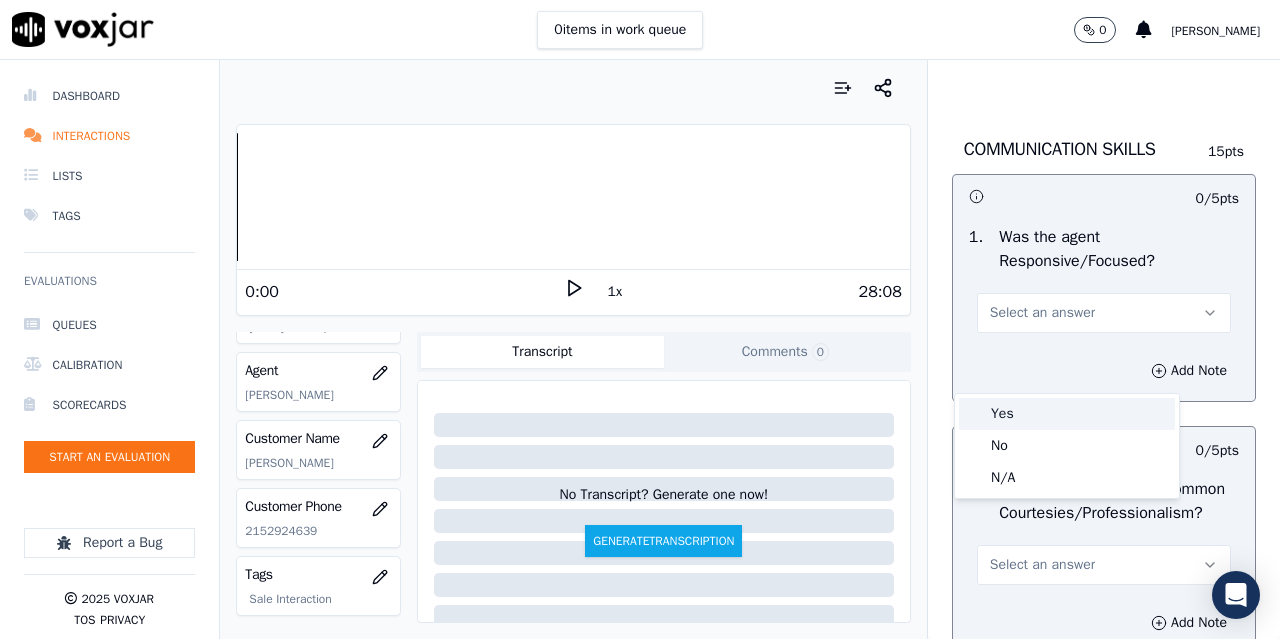 click on "Yes" at bounding box center [1067, 414] 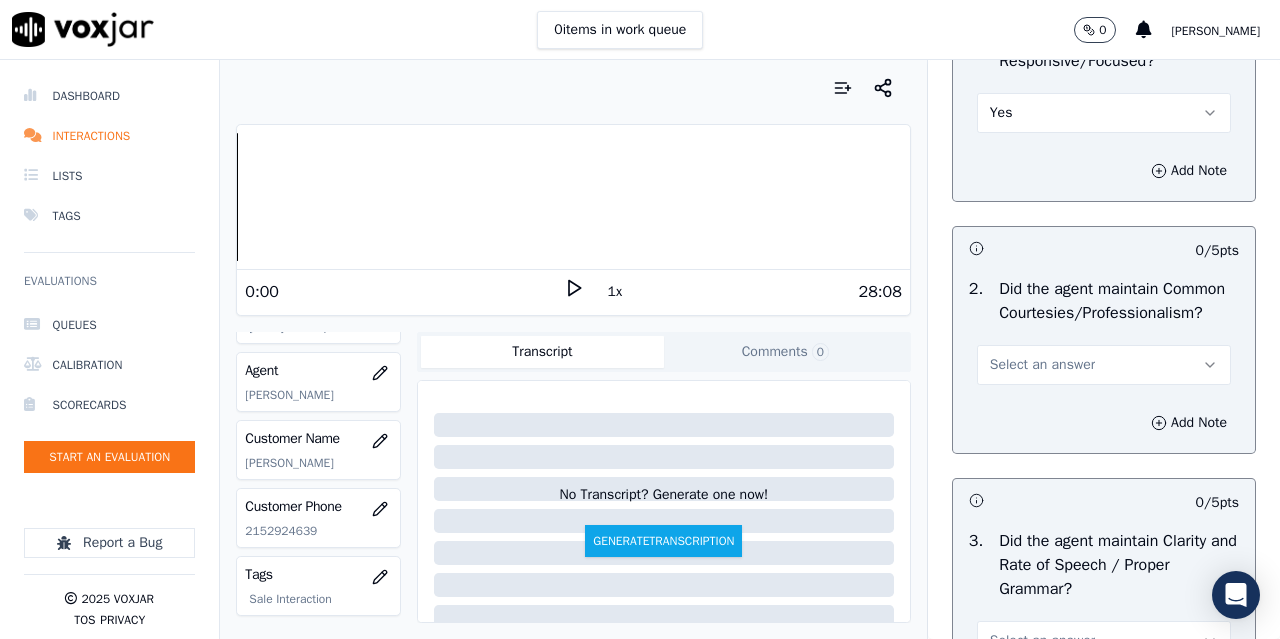 scroll, scrollTop: 5600, scrollLeft: 0, axis: vertical 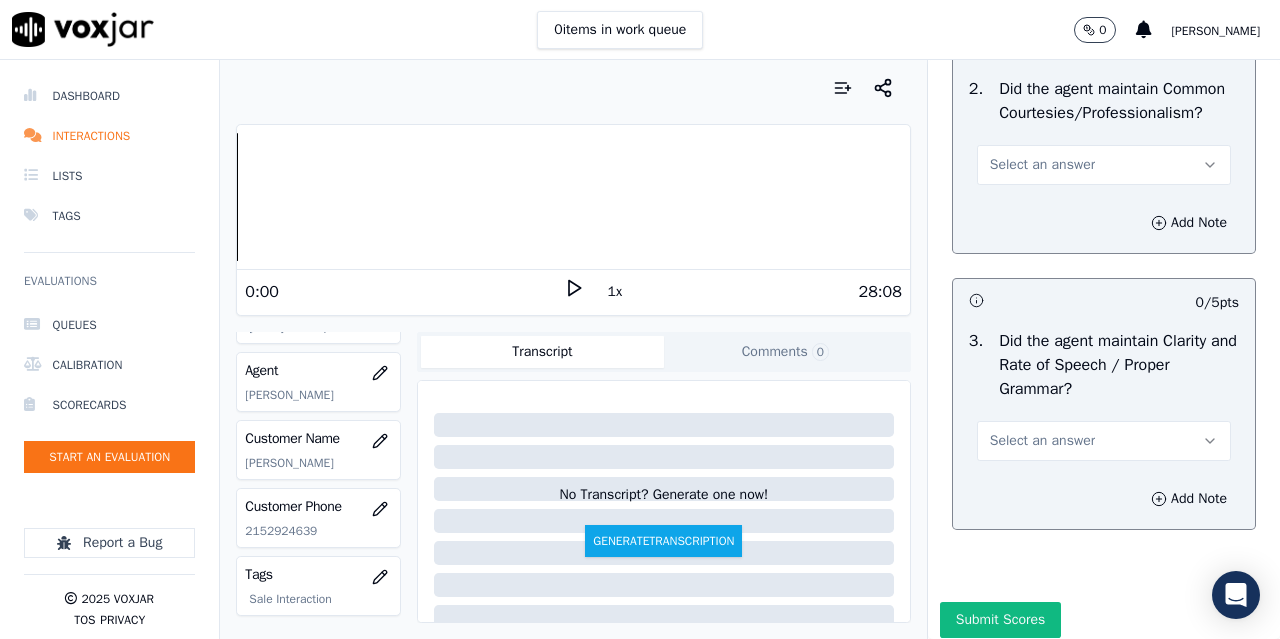 click on "Select an answer" at bounding box center [1042, 165] 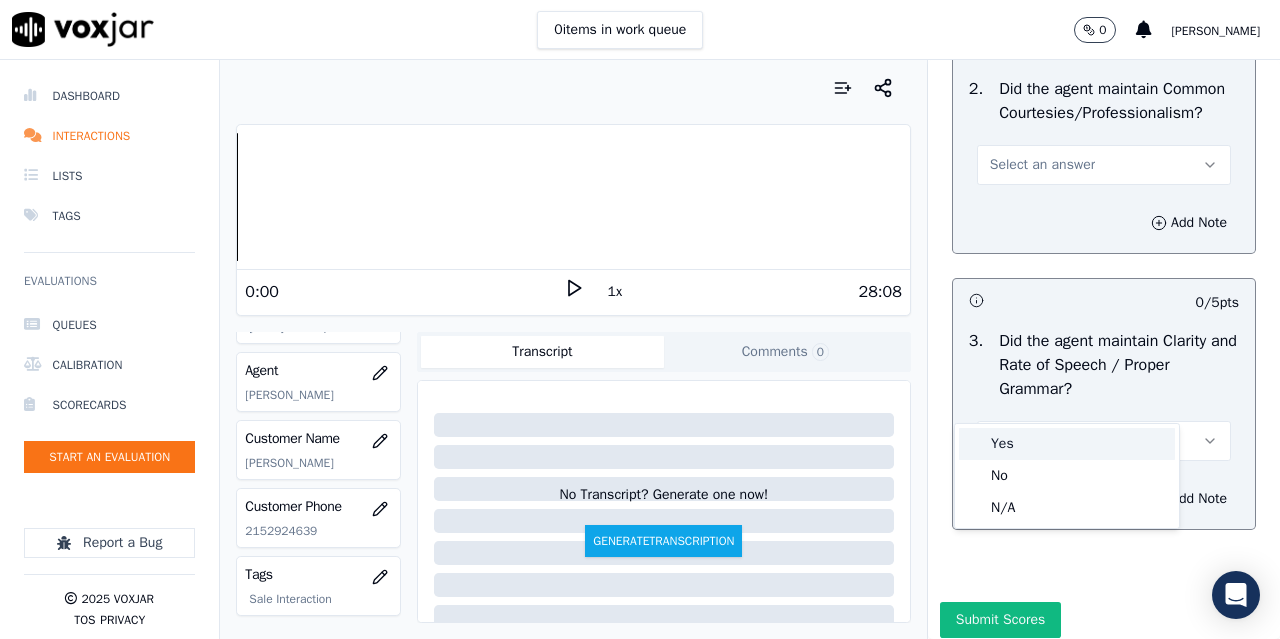 click on "Yes" at bounding box center (1067, 444) 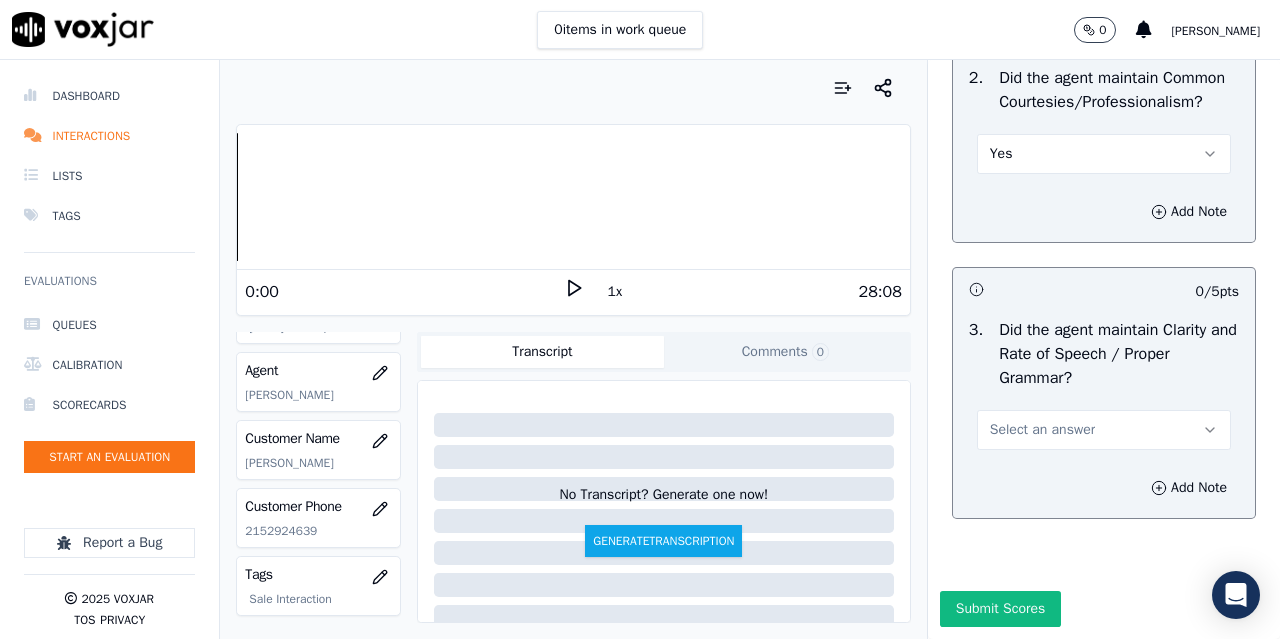 scroll, scrollTop: 5896, scrollLeft: 0, axis: vertical 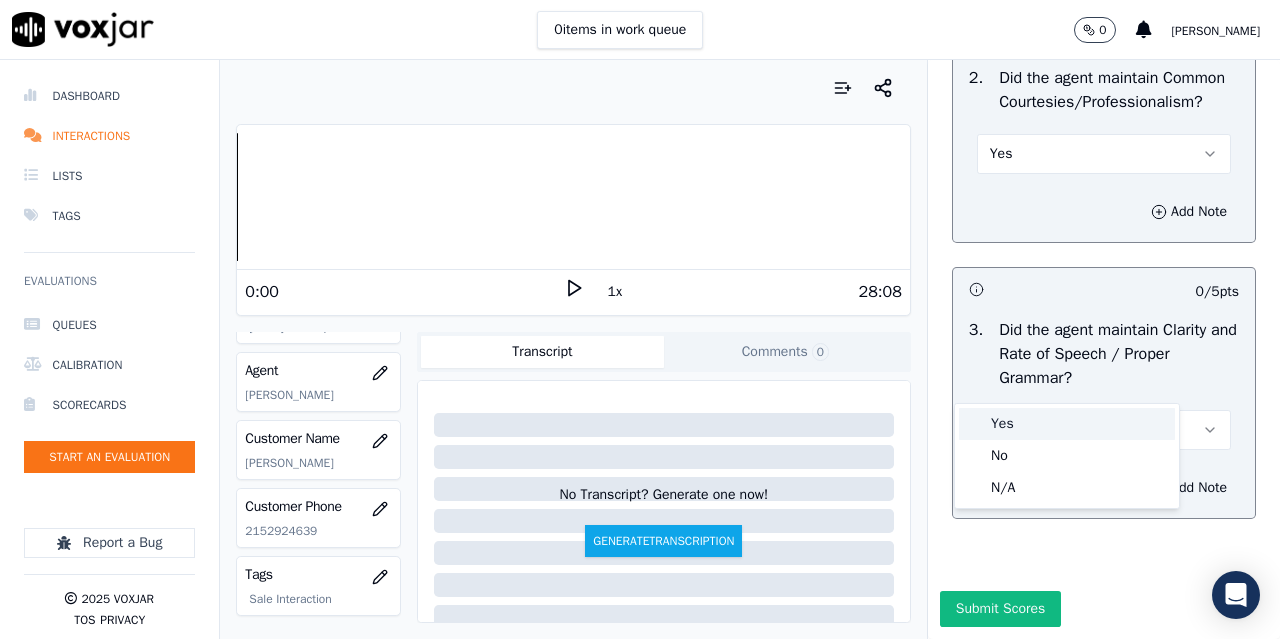 click on "Yes" at bounding box center (1067, 424) 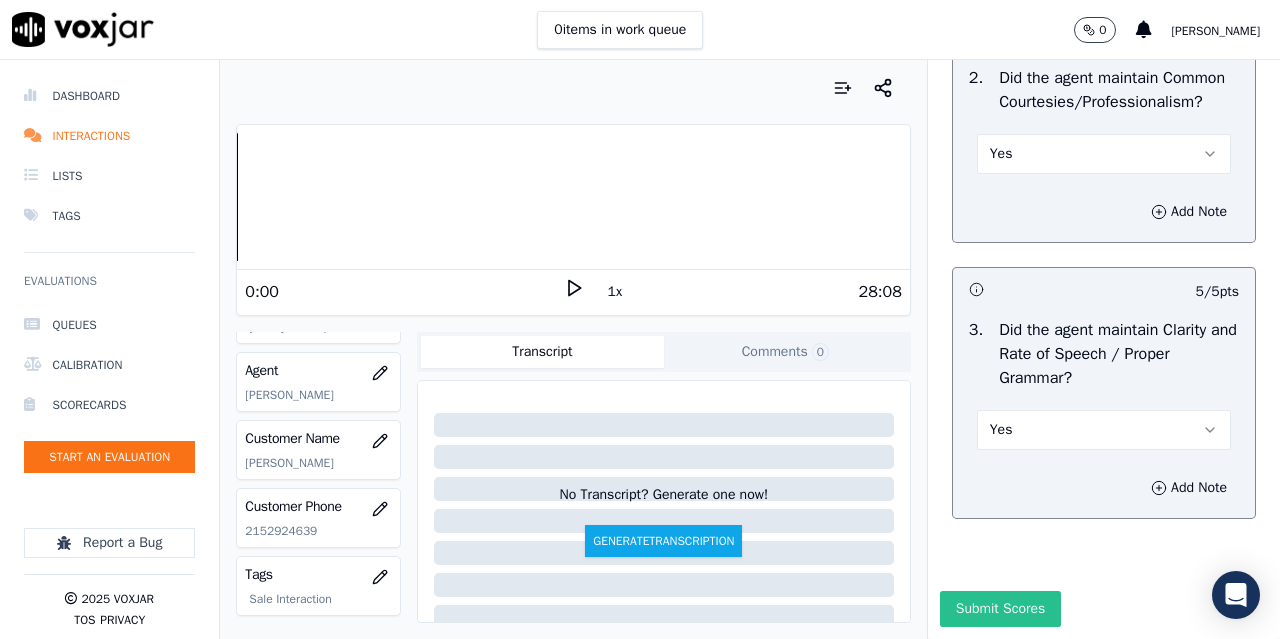 click on "Submit Scores" at bounding box center (1000, 609) 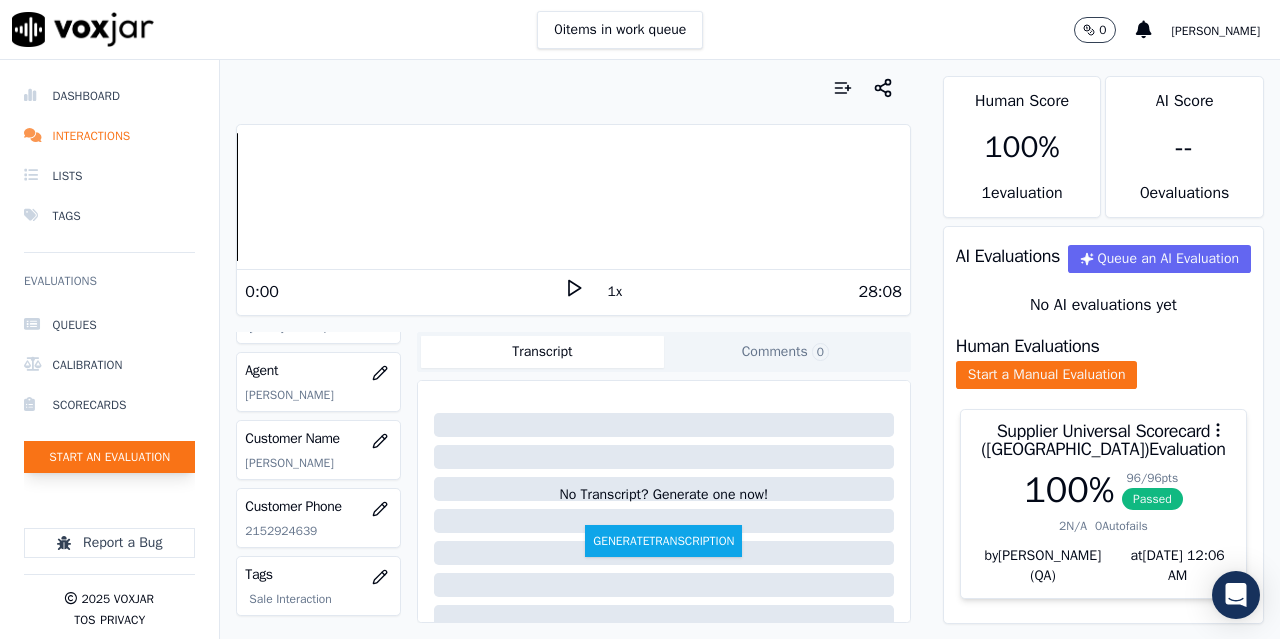 click on "Start an Evaluation" 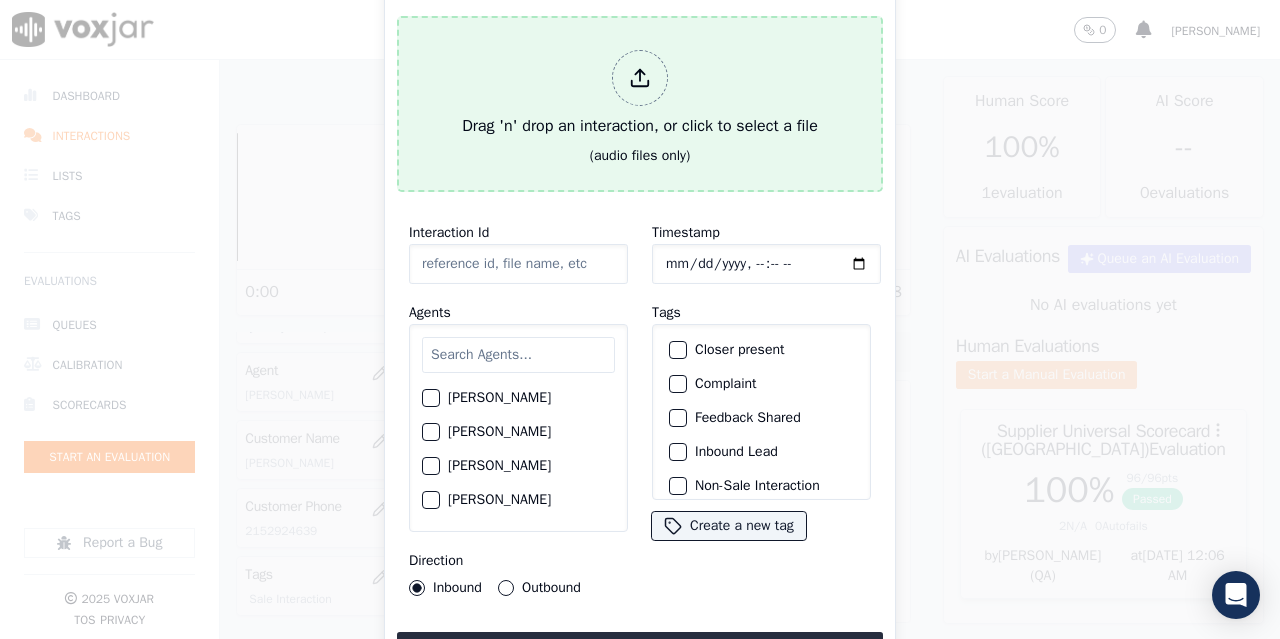 click on "Drag 'n' drop an interaction, or click to select a file" at bounding box center (640, 94) 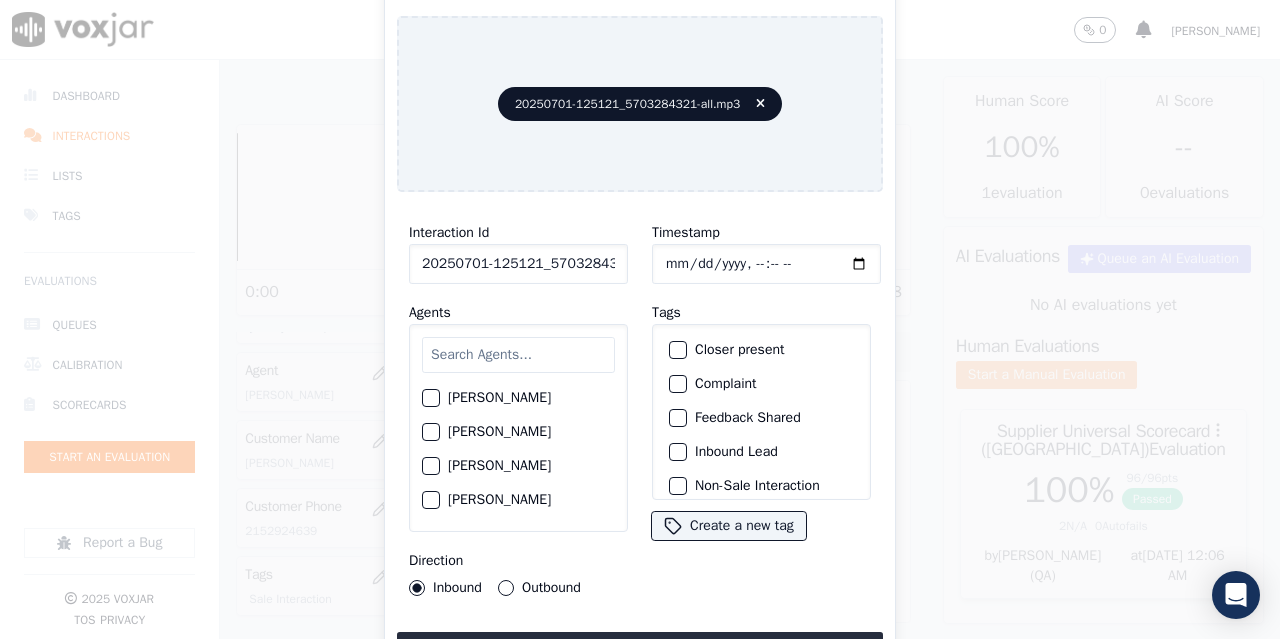 click at bounding box center (518, 355) 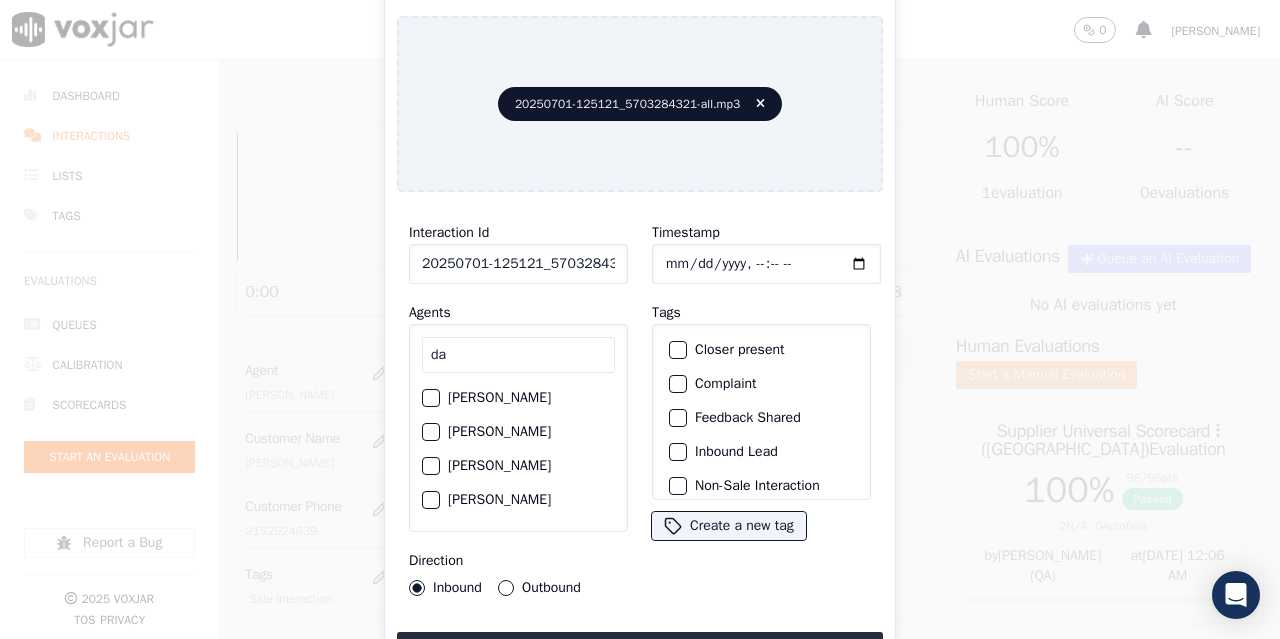 type on "da" 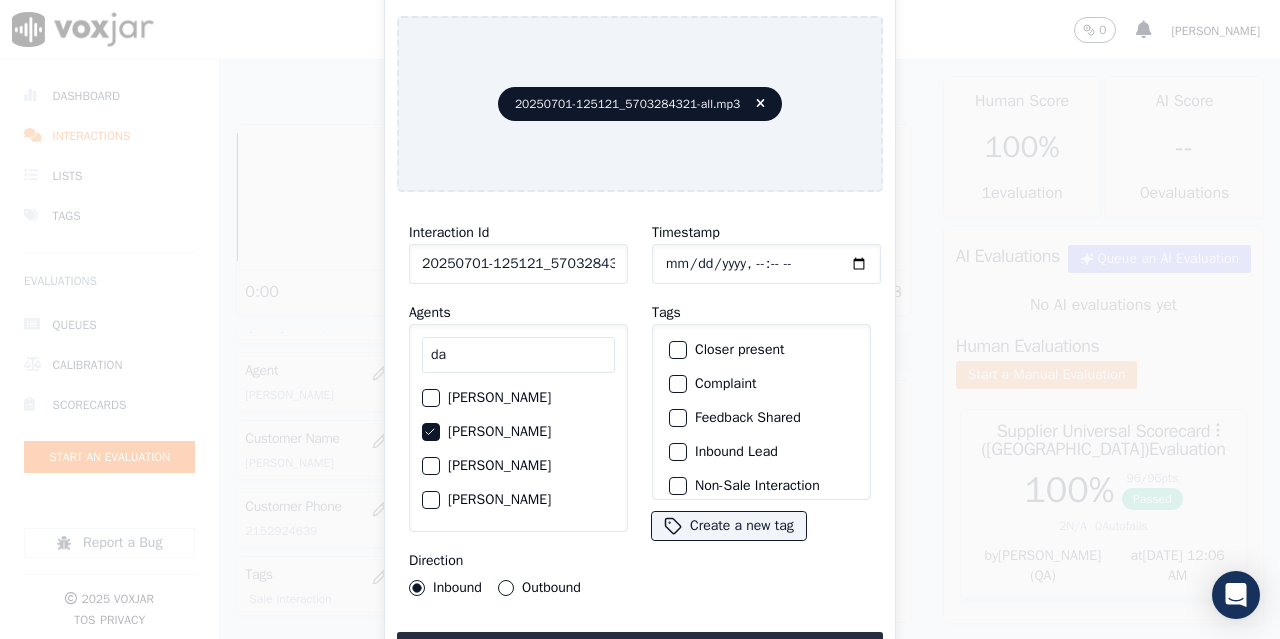 click on "Outbound" 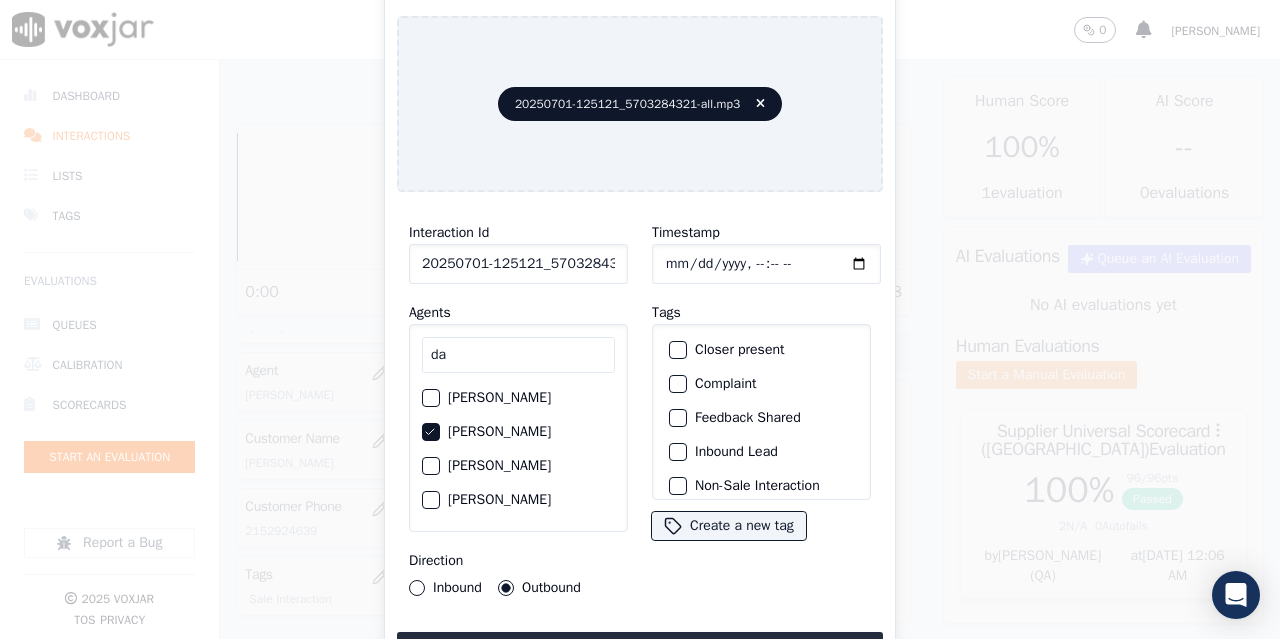 click on "Timestamp" 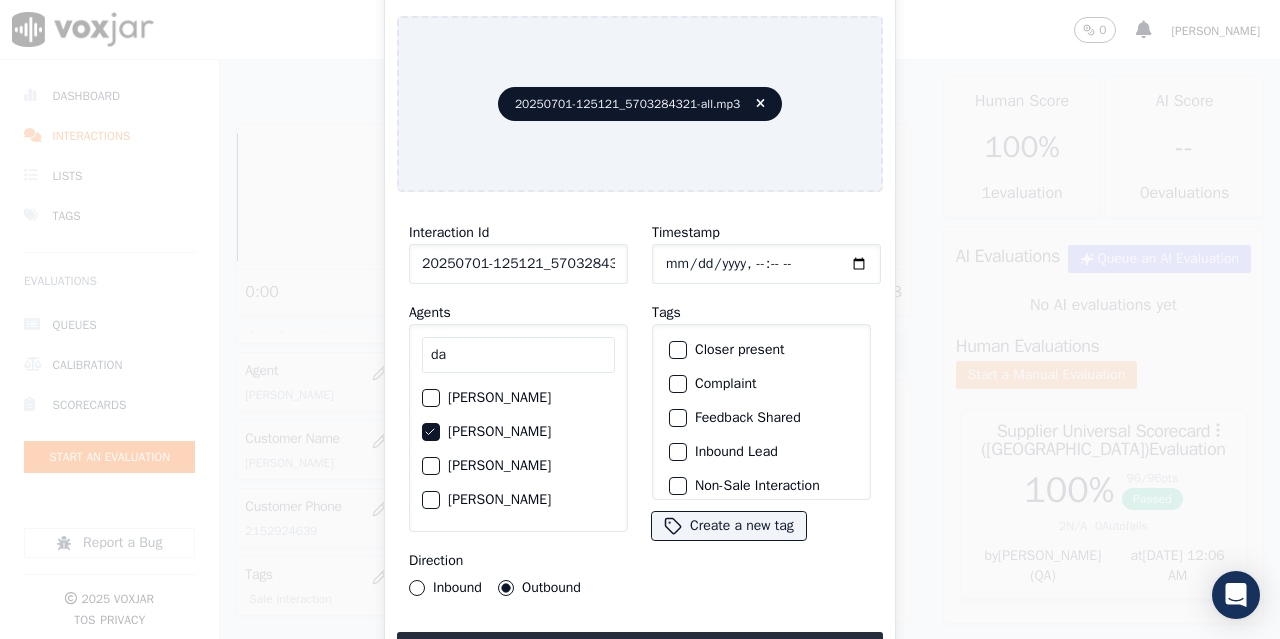 scroll, scrollTop: 189, scrollLeft: 0, axis: vertical 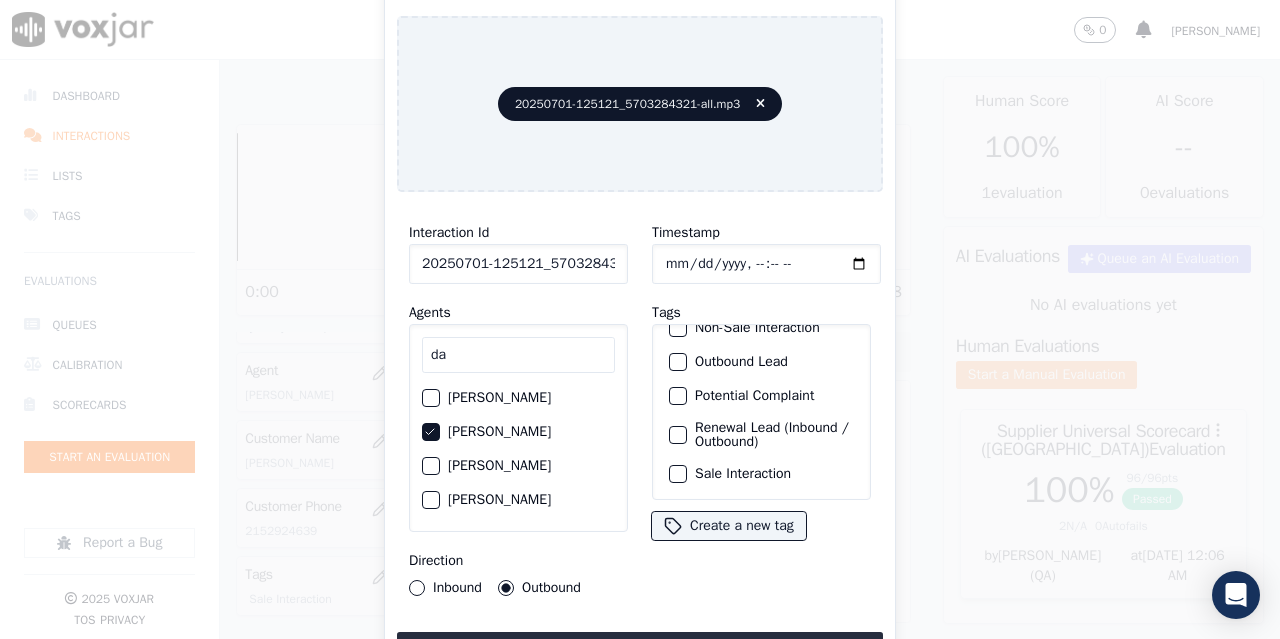 drag, startPoint x: 750, startPoint y: 448, endPoint x: 748, endPoint y: 464, distance: 16.124516 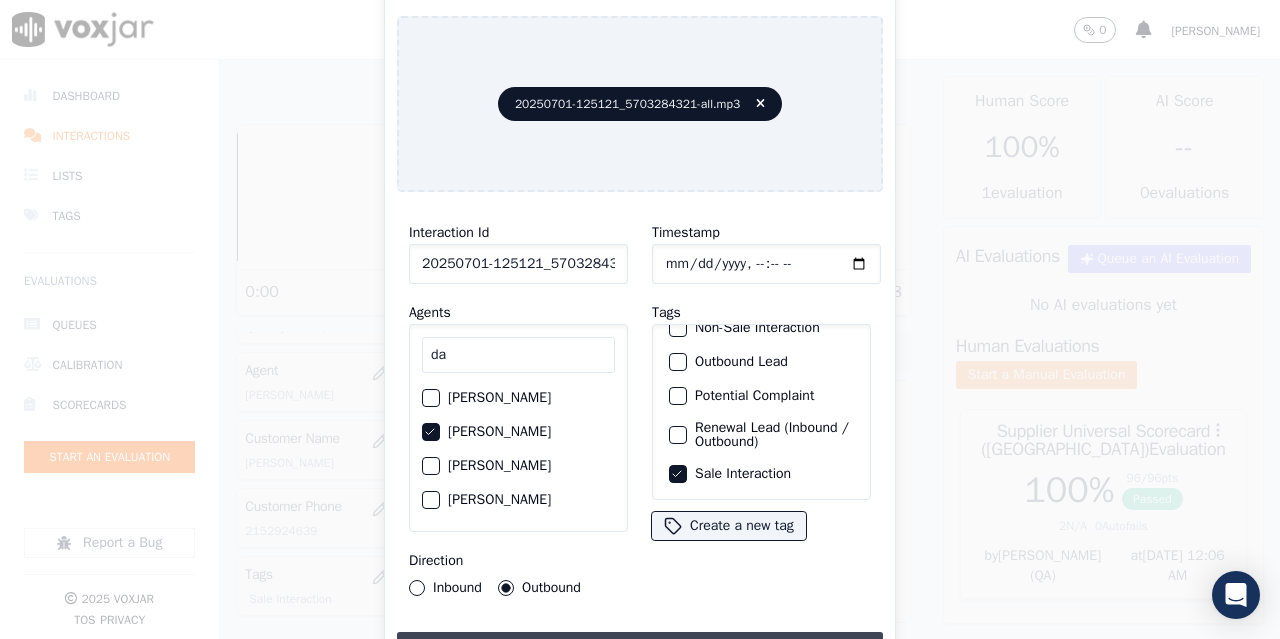 click on "Upload interaction to start evaluation" at bounding box center [640, 650] 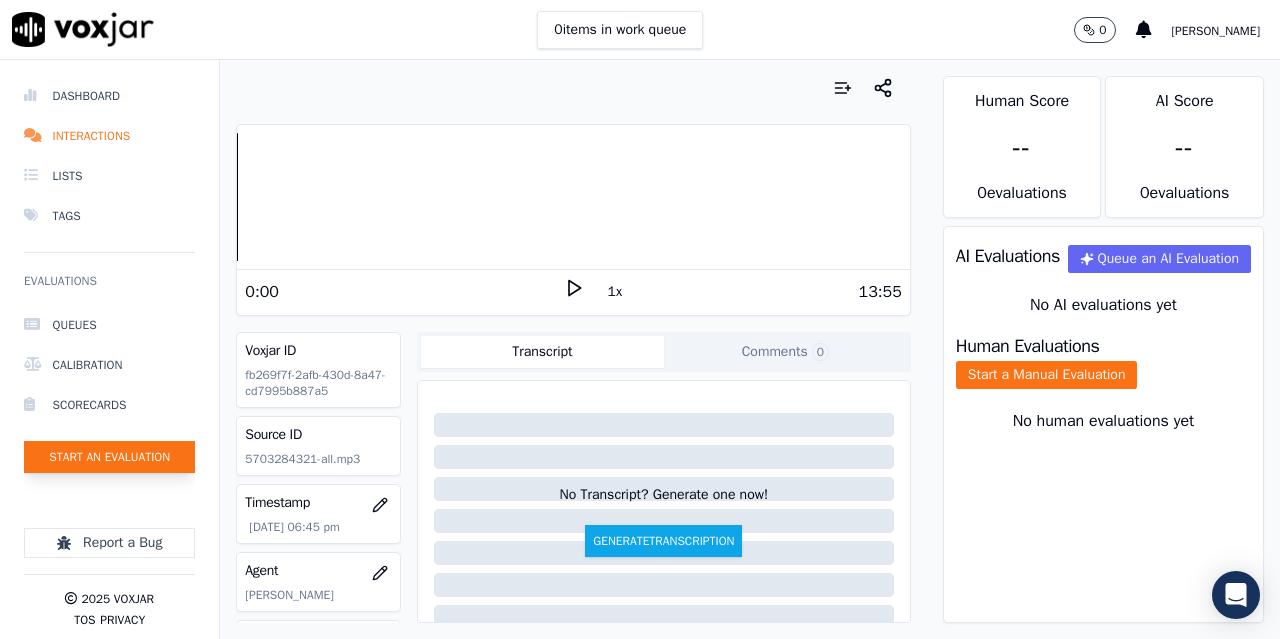 click on "Start an Evaluation" 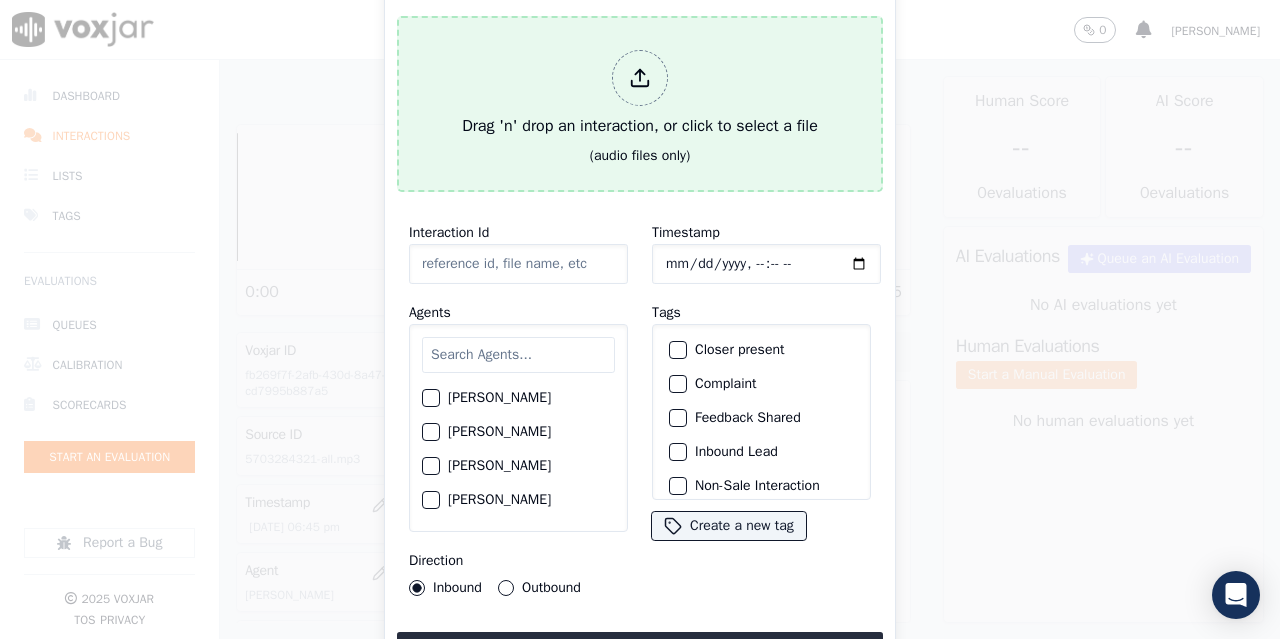 click on "Drag 'n' drop an interaction, or click to select a file" at bounding box center [640, 94] 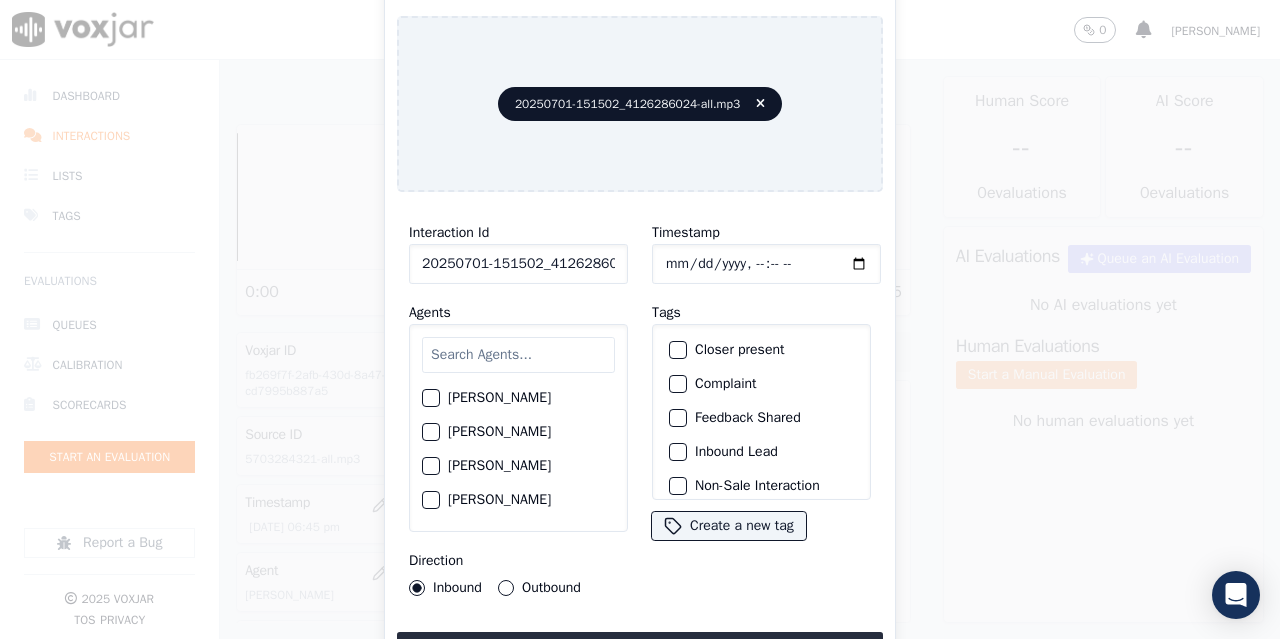 click at bounding box center (518, 355) 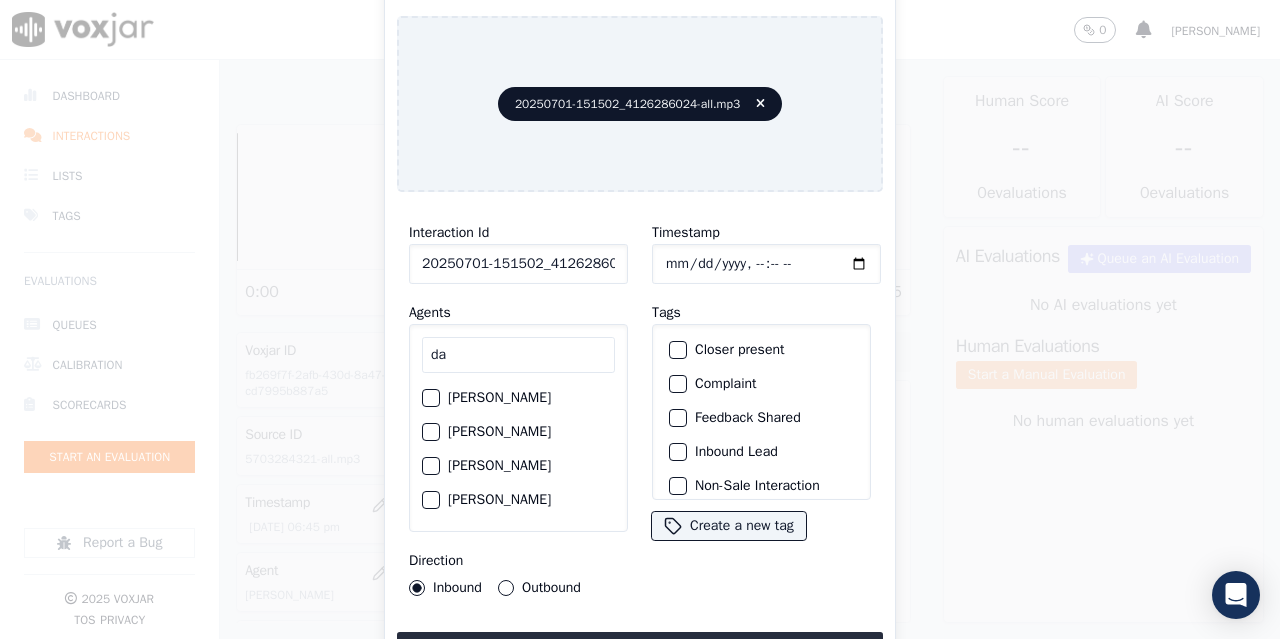 type on "da" 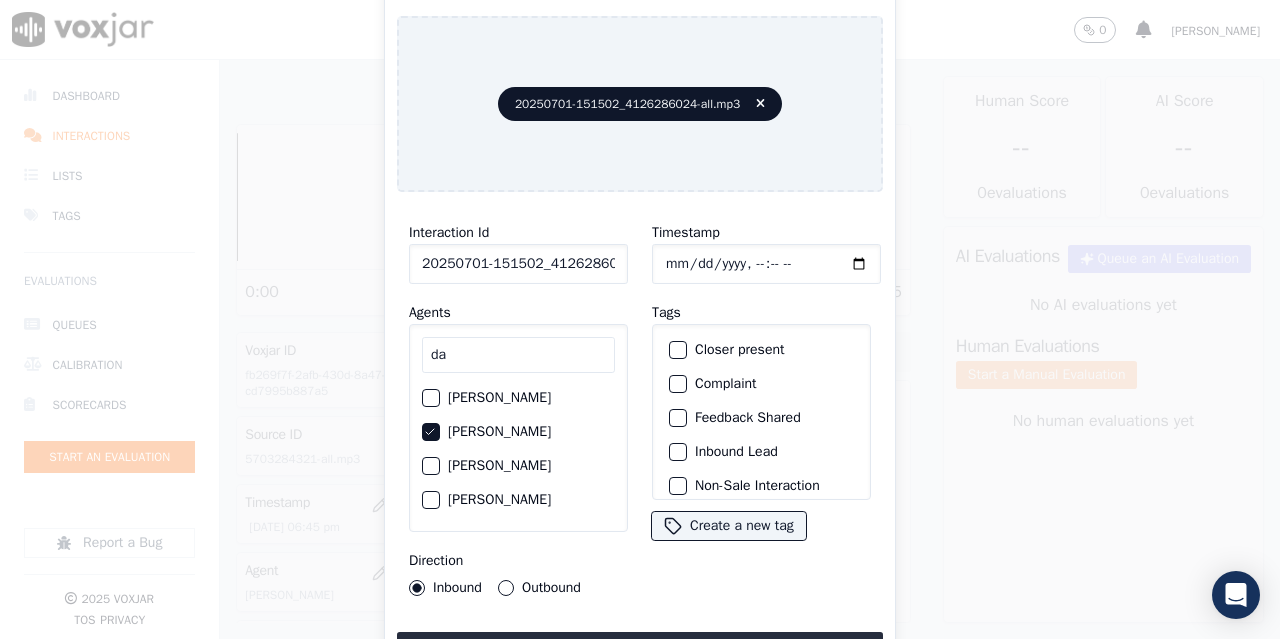 click on "Outbound" 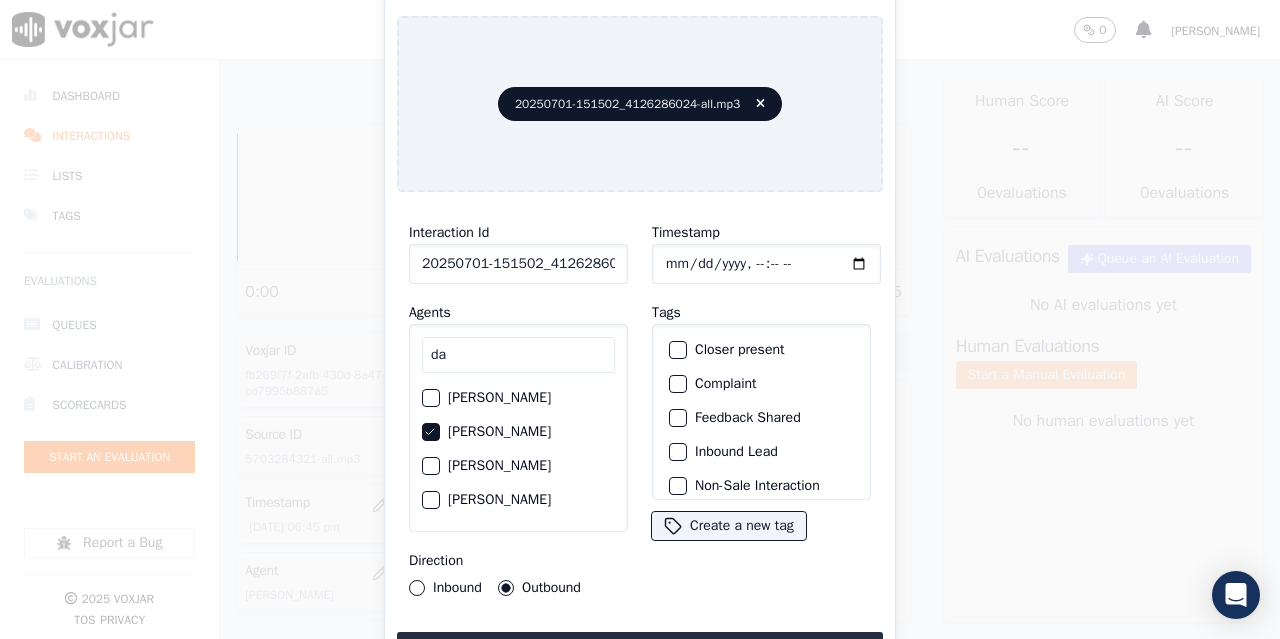 click on "Timestamp" 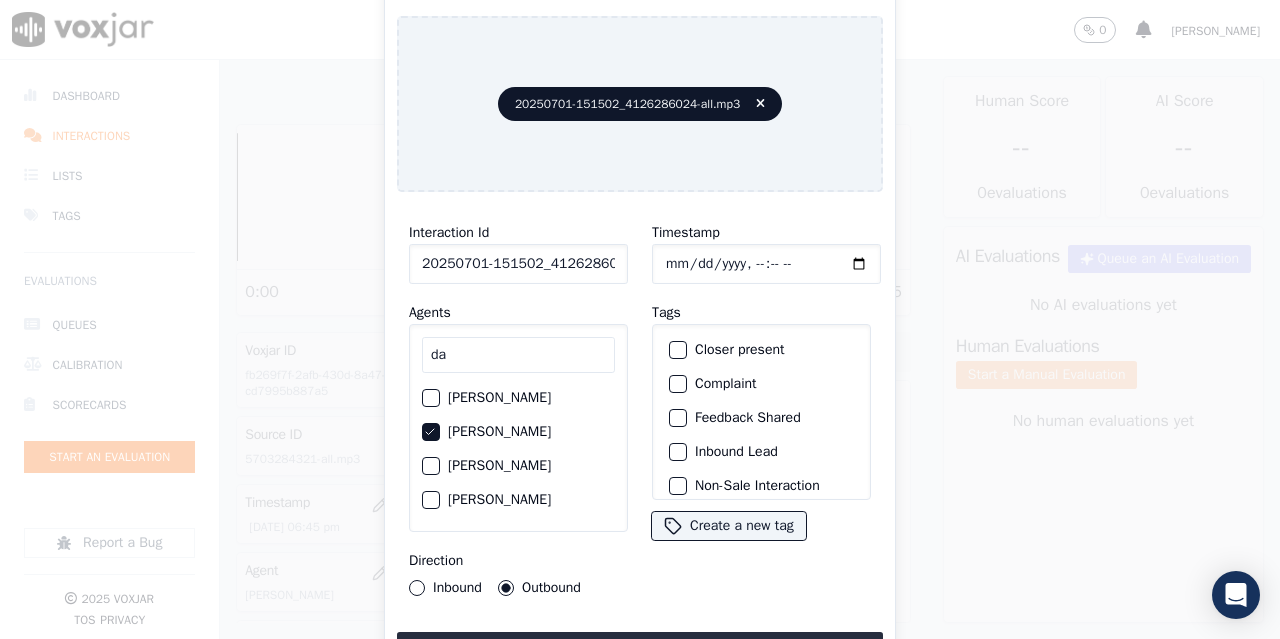 scroll, scrollTop: 189, scrollLeft: 0, axis: vertical 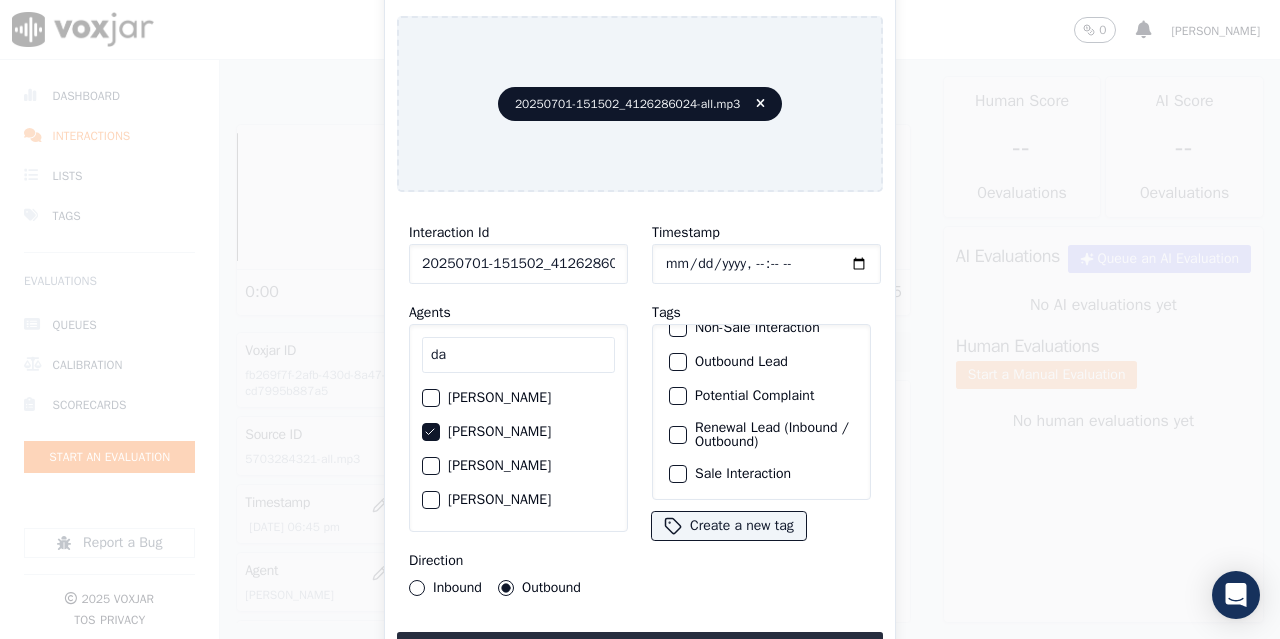 click on "Sale Interaction" 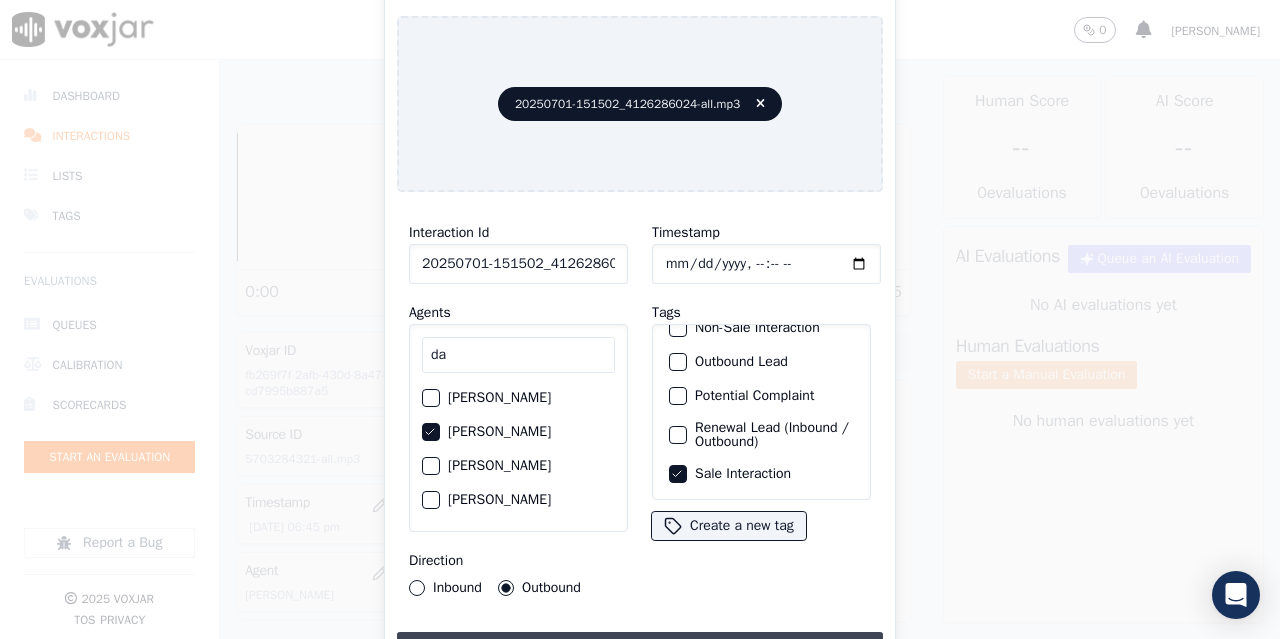 click on "Upload interaction to start evaluation" at bounding box center [640, 650] 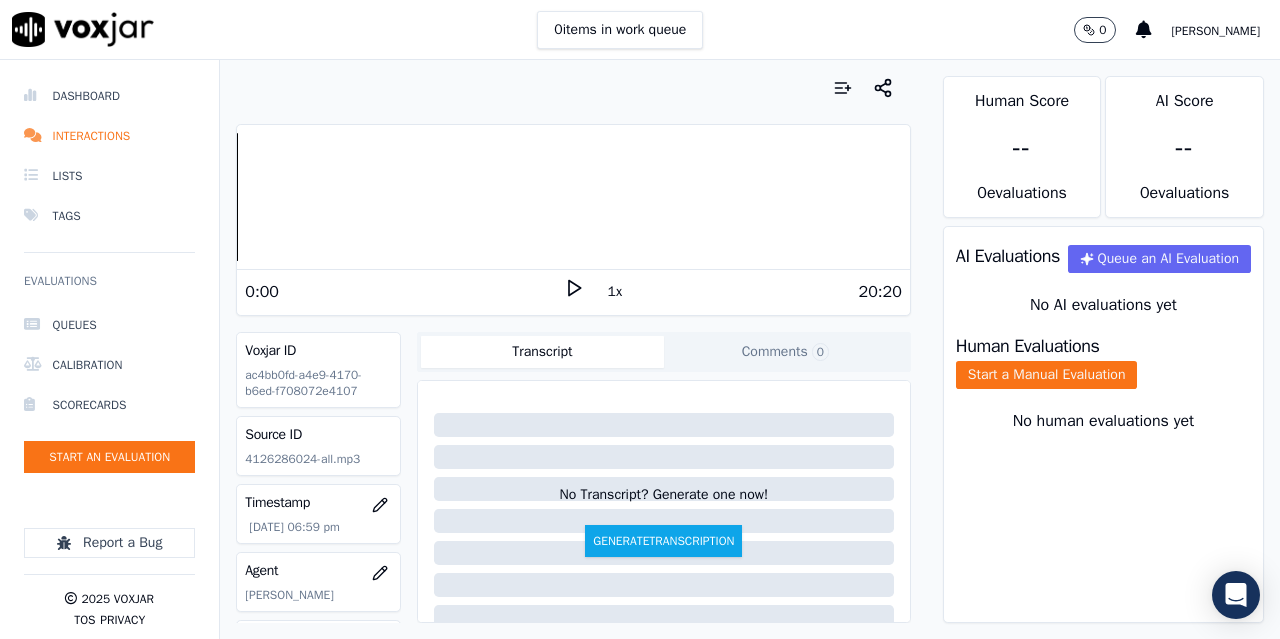 scroll, scrollTop: 100, scrollLeft: 0, axis: vertical 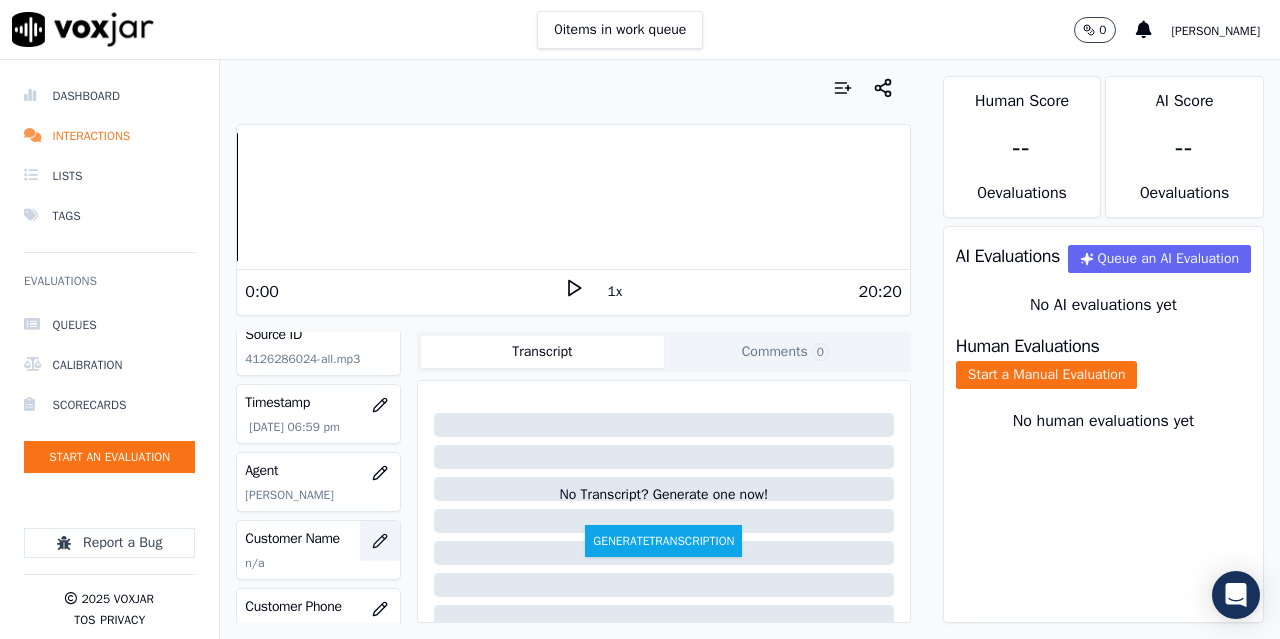 click 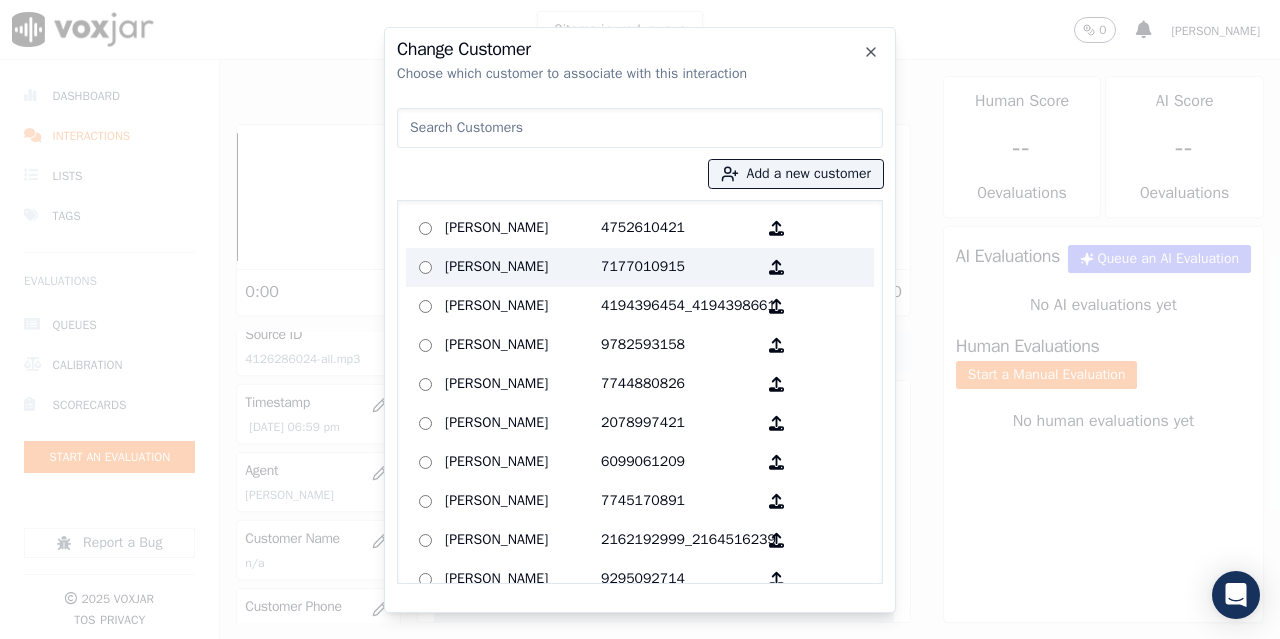paste on "ELAINA CHISOM" 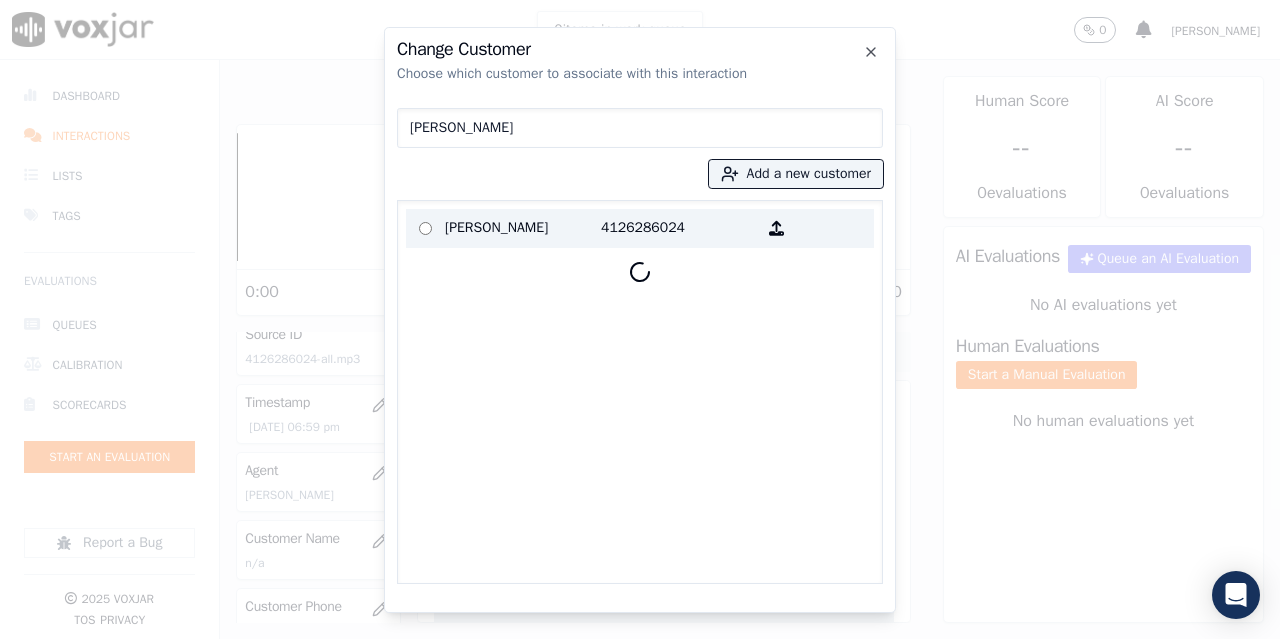 type on "ELAINA CHISOM" 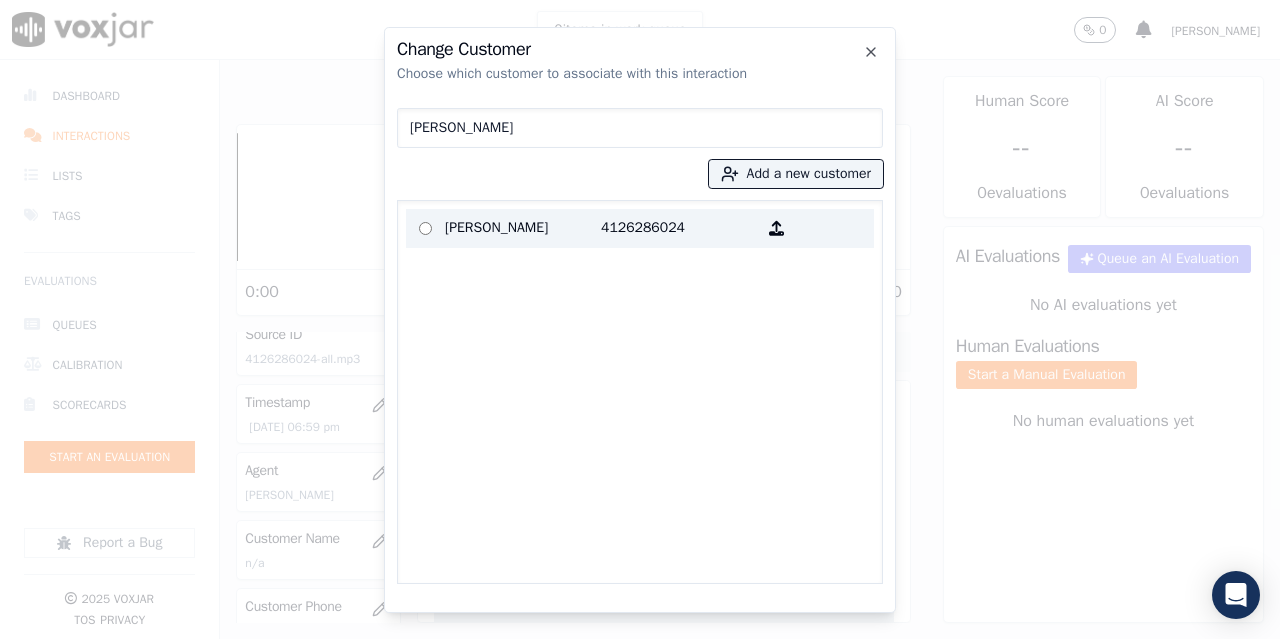 drag, startPoint x: 518, startPoint y: 221, endPoint x: 742, endPoint y: 482, distance: 343.9433 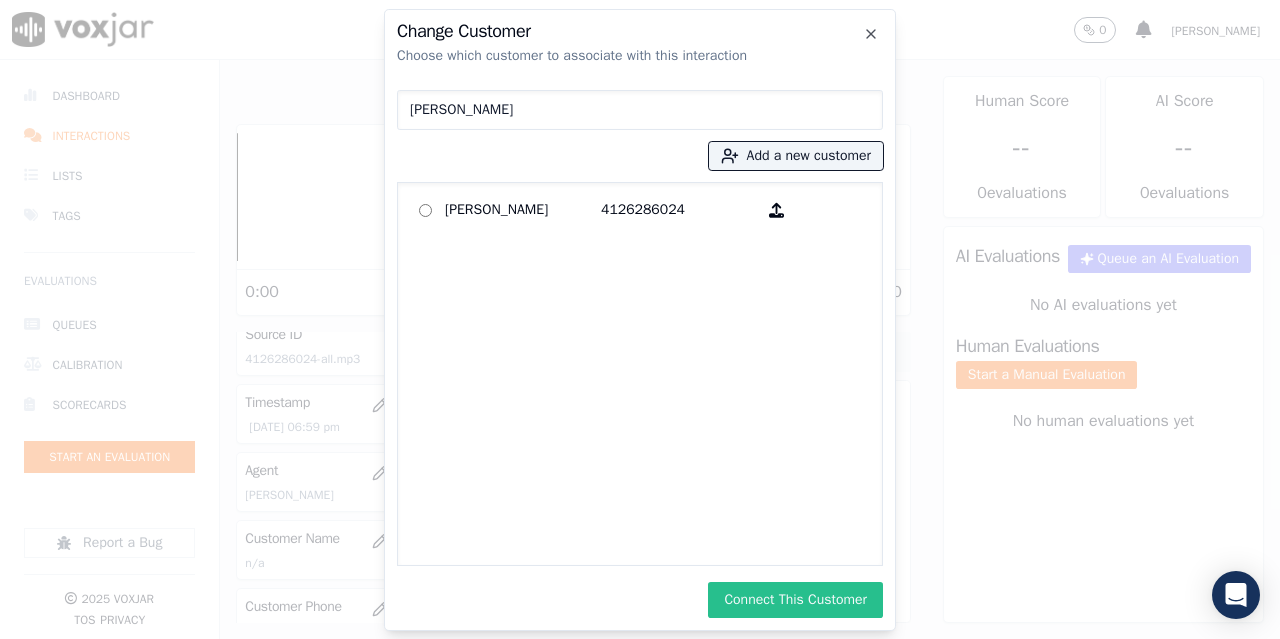 click on "Connect This Customer" at bounding box center (795, 600) 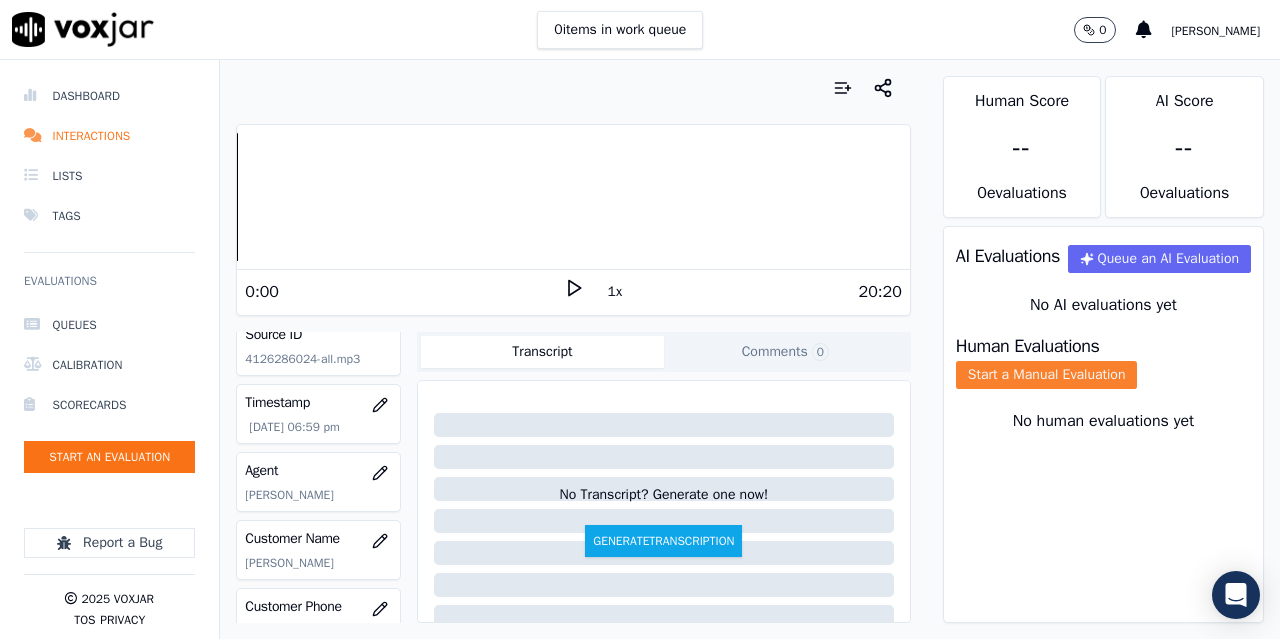 click on "Start a Manual Evaluation" 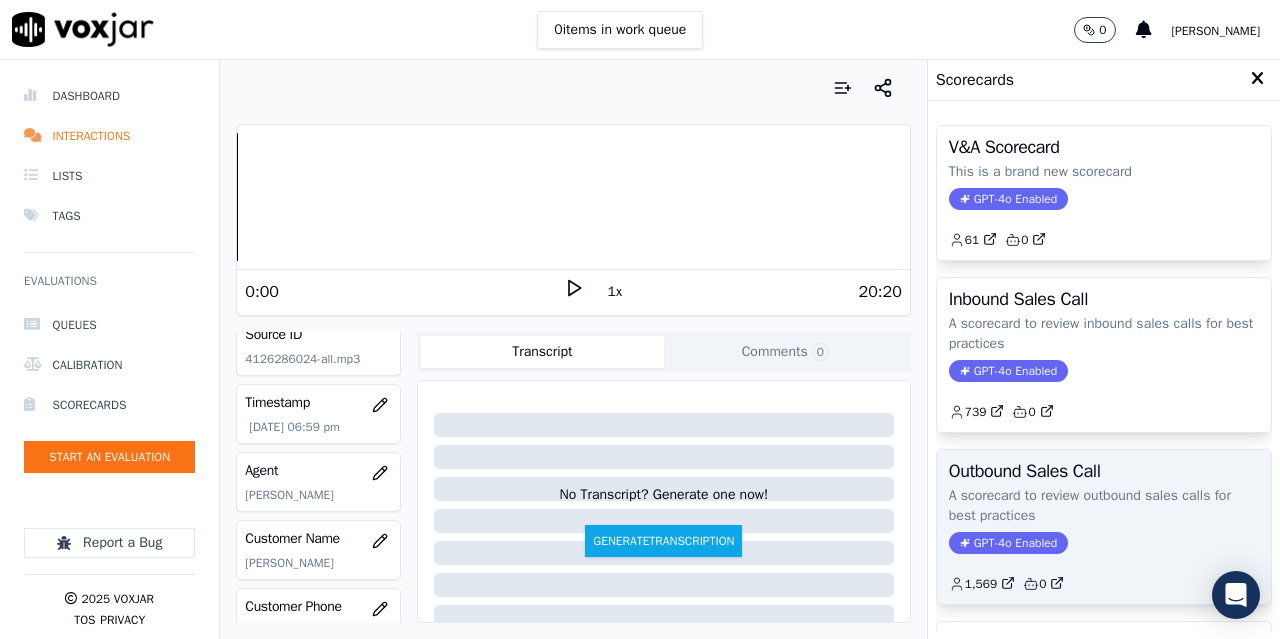 scroll, scrollTop: 200, scrollLeft: 0, axis: vertical 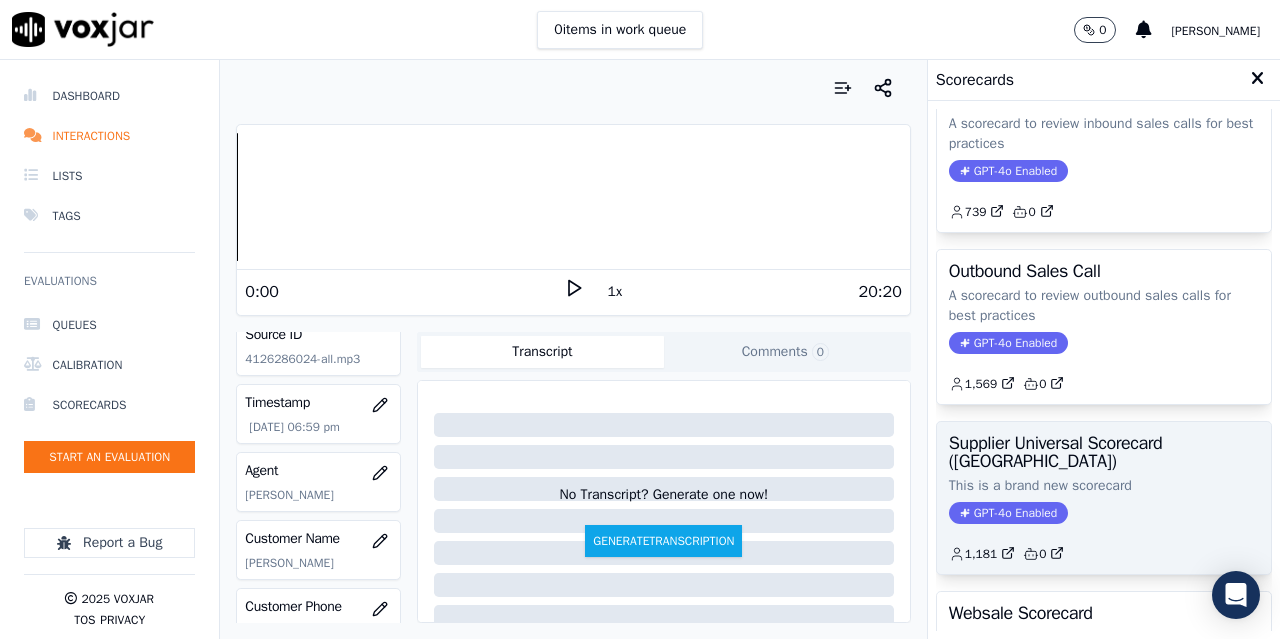click on "Supplier Universal Scorecard (Colombia)" at bounding box center (1104, 452) 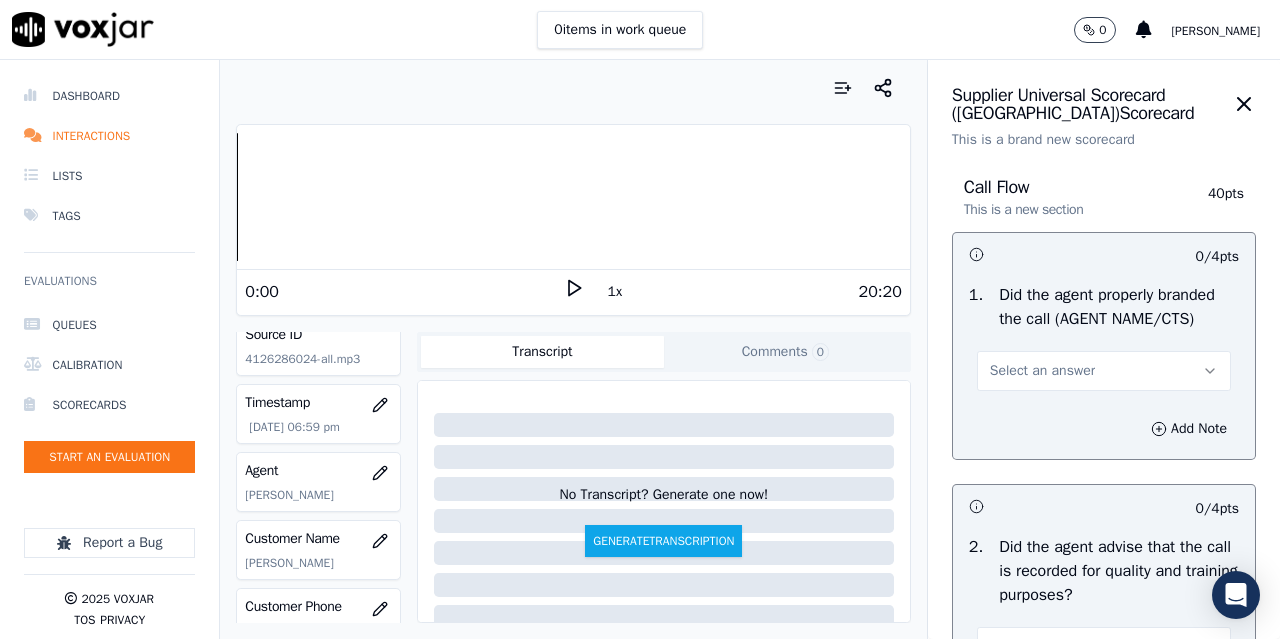 click on "Select an answer" at bounding box center [1042, 371] 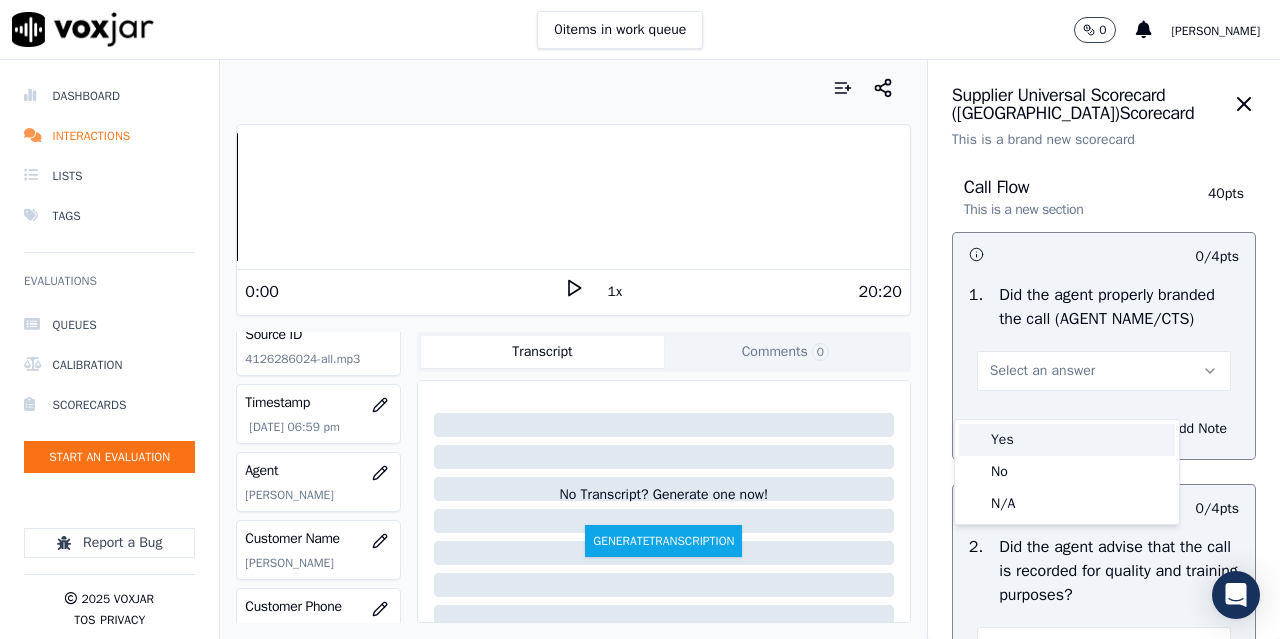 drag, startPoint x: 1022, startPoint y: 440, endPoint x: 1003, endPoint y: 452, distance: 22.472204 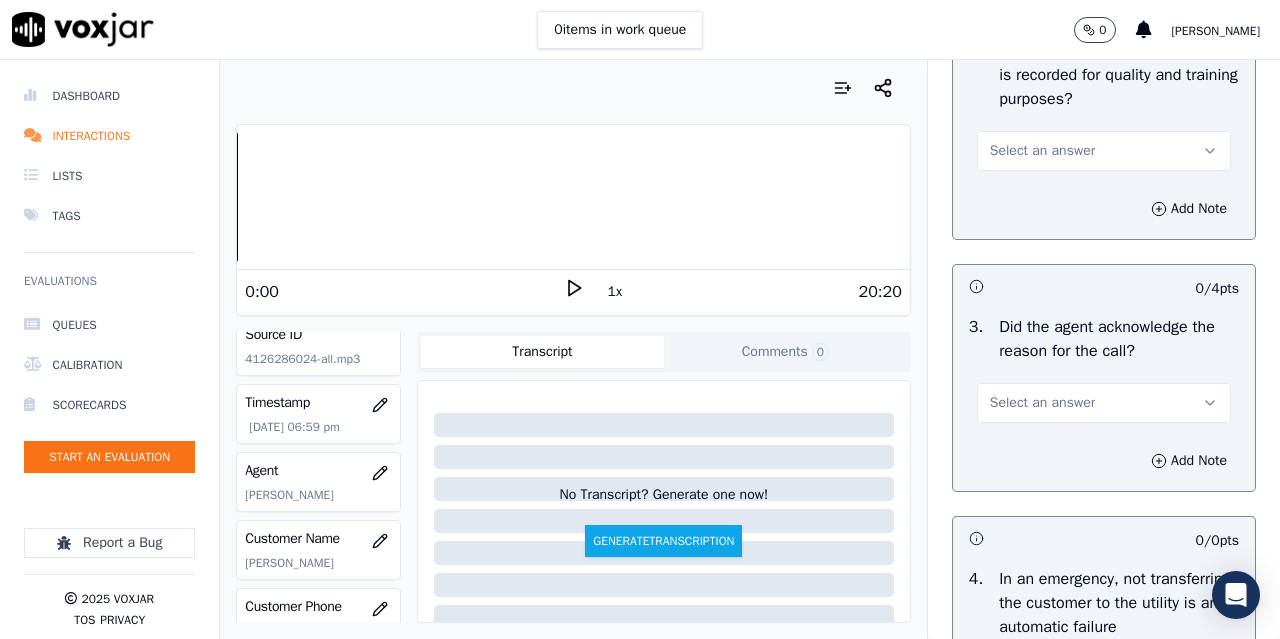 scroll, scrollTop: 500, scrollLeft: 0, axis: vertical 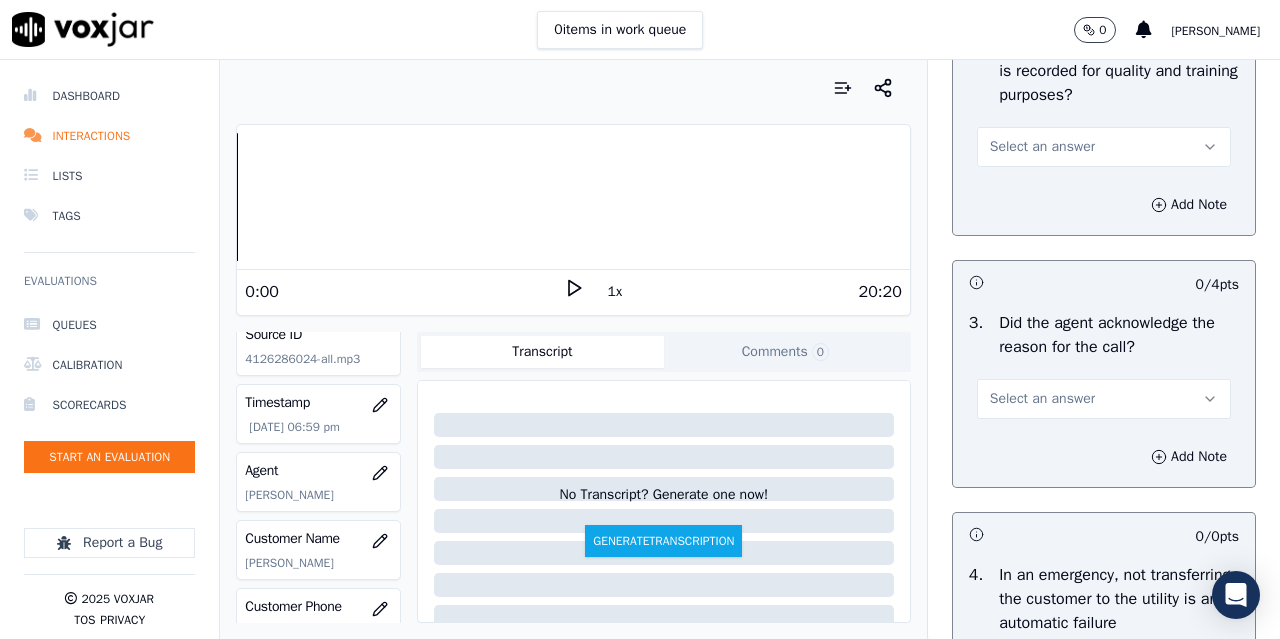 click on "Select an answer" at bounding box center [1042, 147] 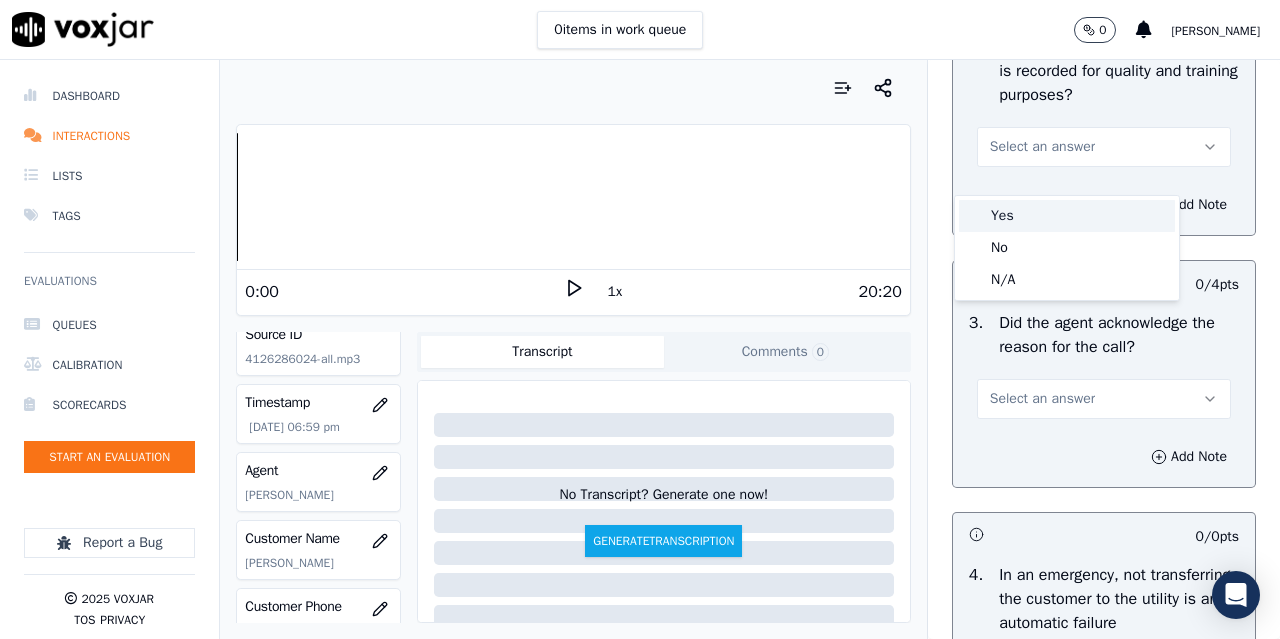 click on "Yes" at bounding box center (1067, 216) 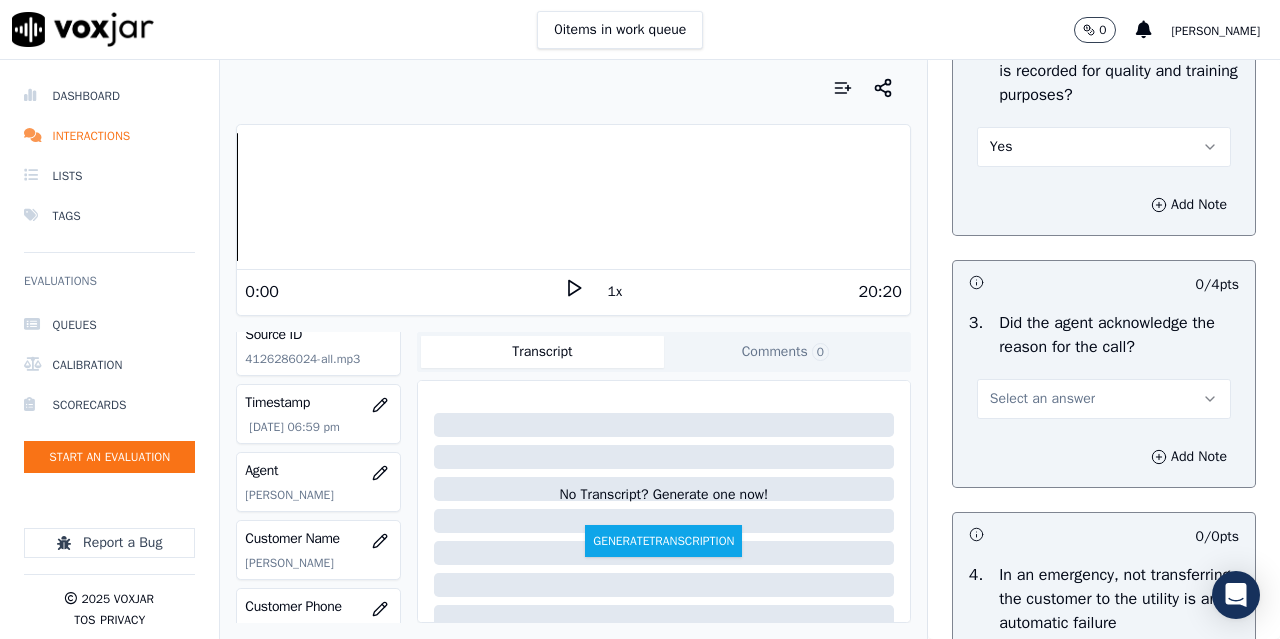 scroll, scrollTop: 800, scrollLeft: 0, axis: vertical 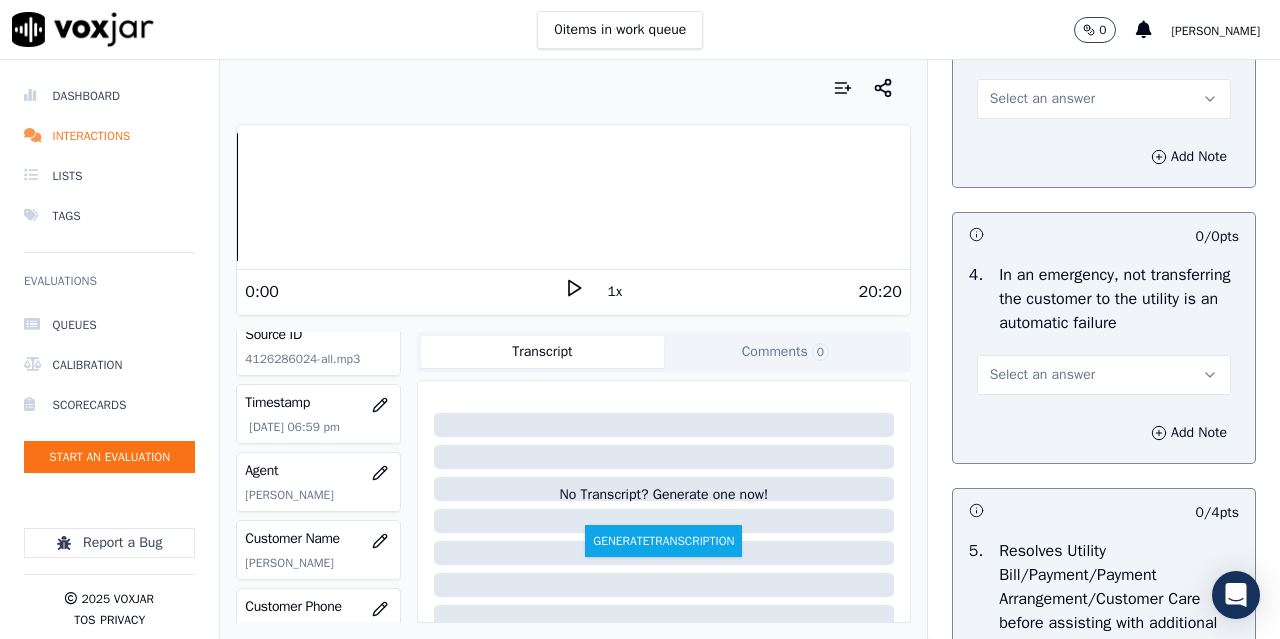 click on "Select an answer" at bounding box center [1042, 99] 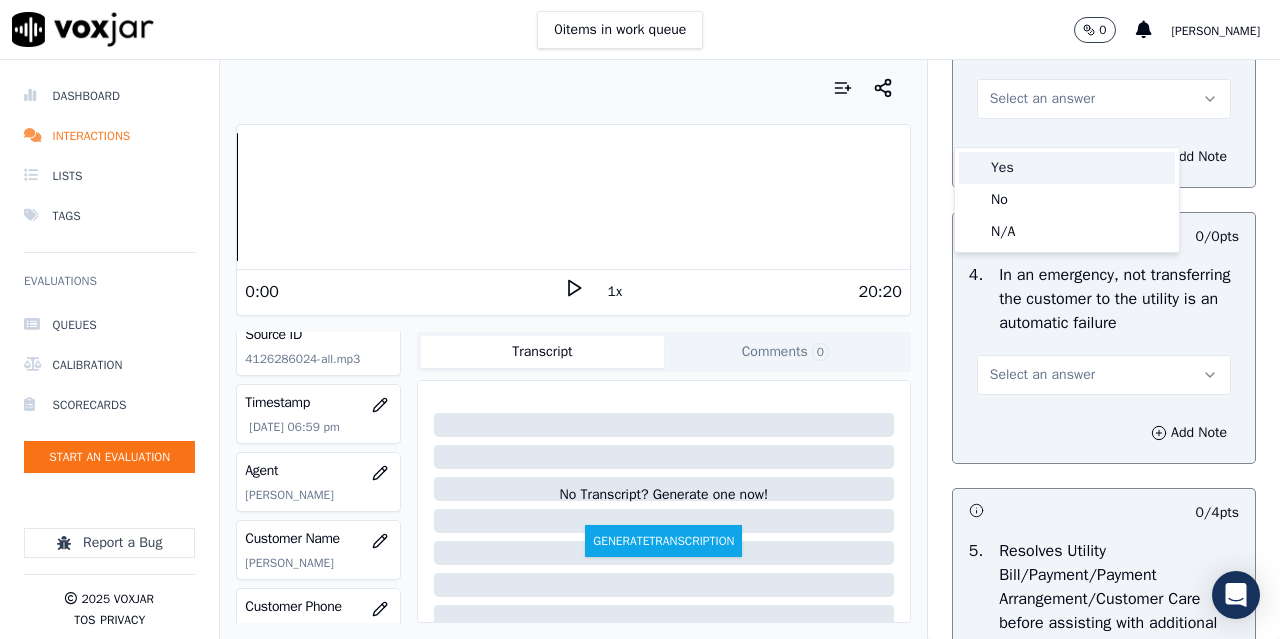 click on "Yes" at bounding box center [1067, 168] 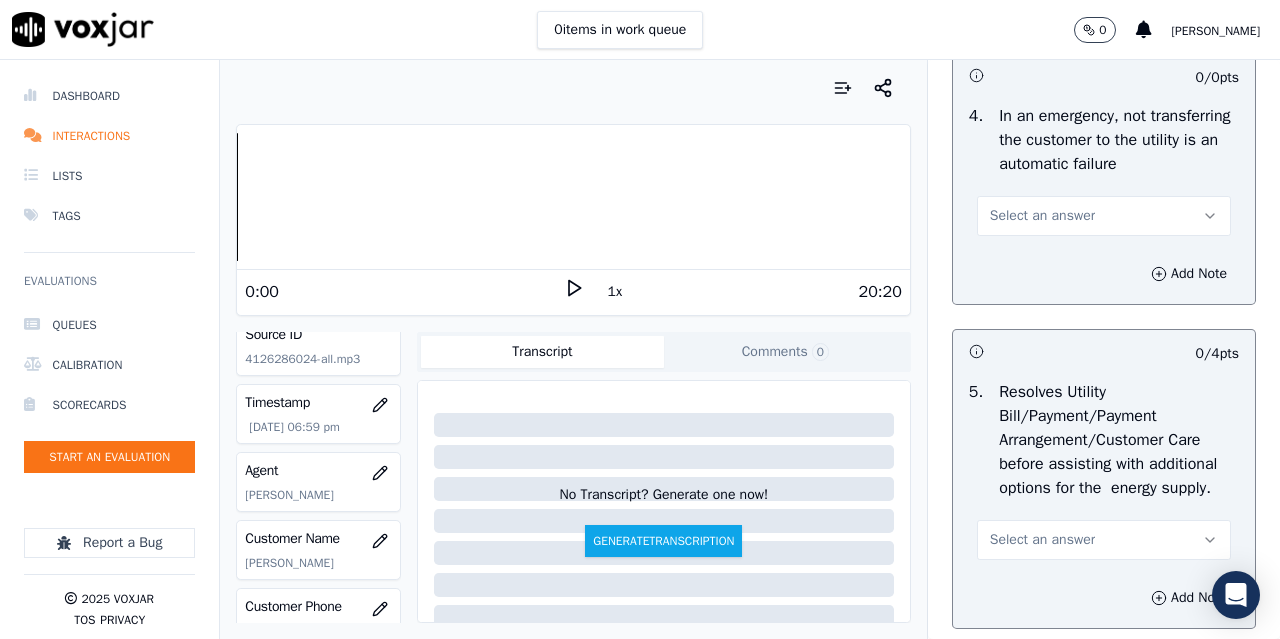 scroll, scrollTop: 1000, scrollLeft: 0, axis: vertical 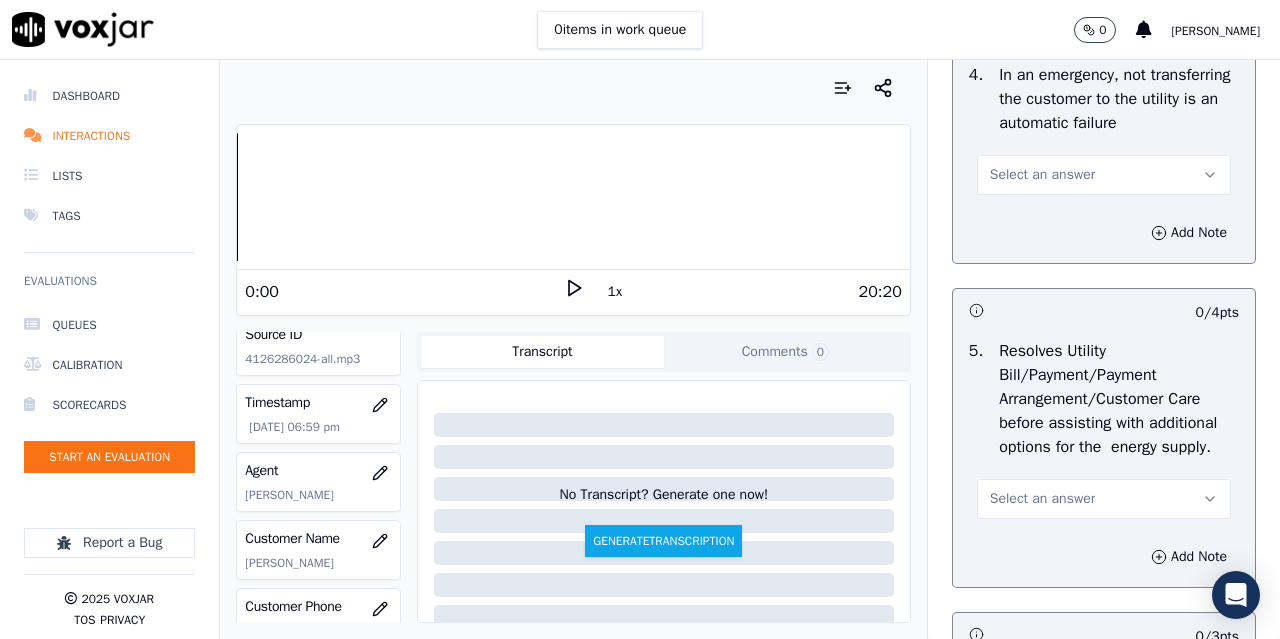 click on "Select an answer" at bounding box center [1042, 175] 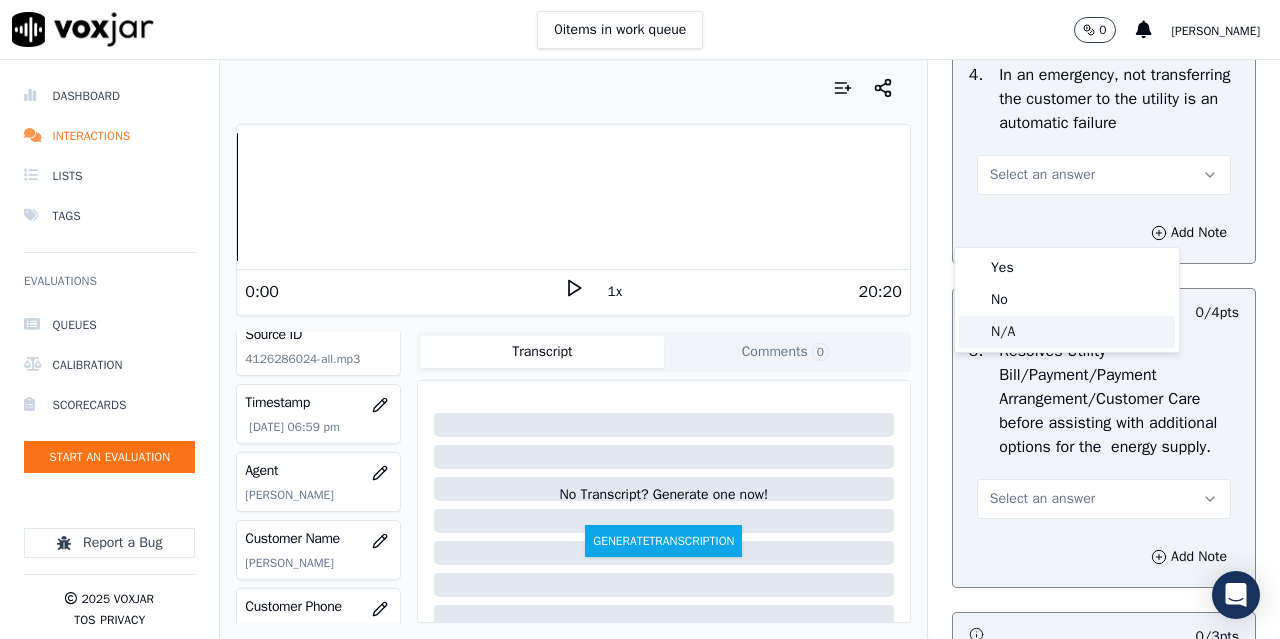 click on "N/A" 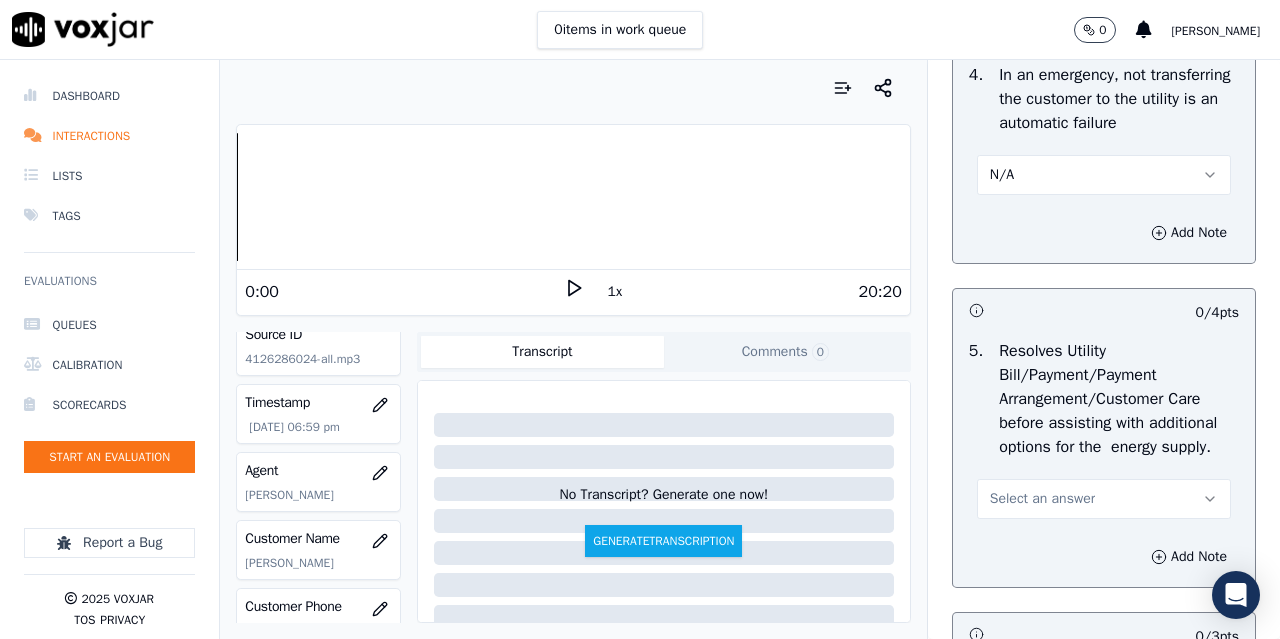 scroll, scrollTop: 1300, scrollLeft: 0, axis: vertical 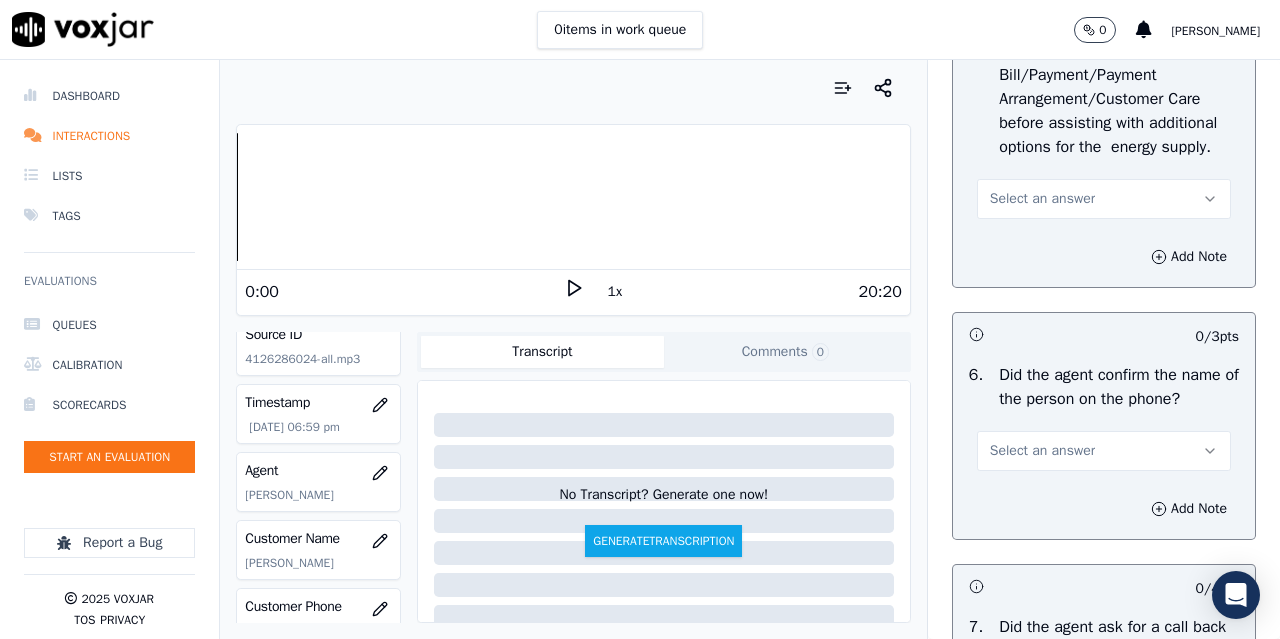 click on "Select an answer" at bounding box center [1042, 199] 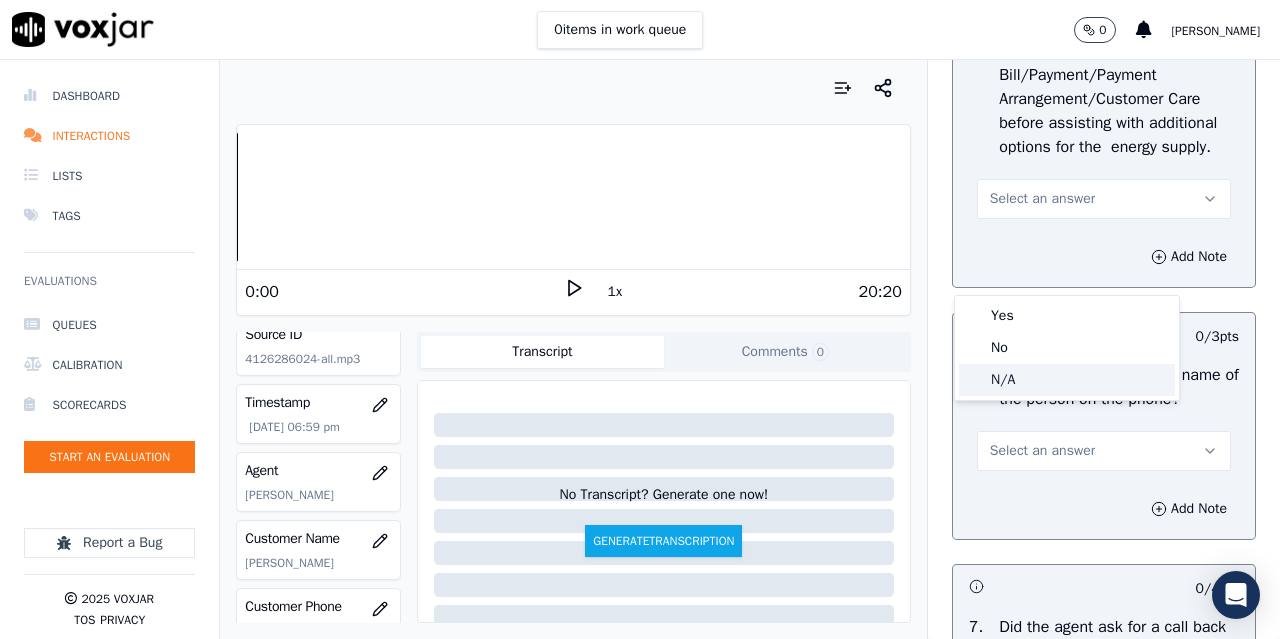 click on "N/A" 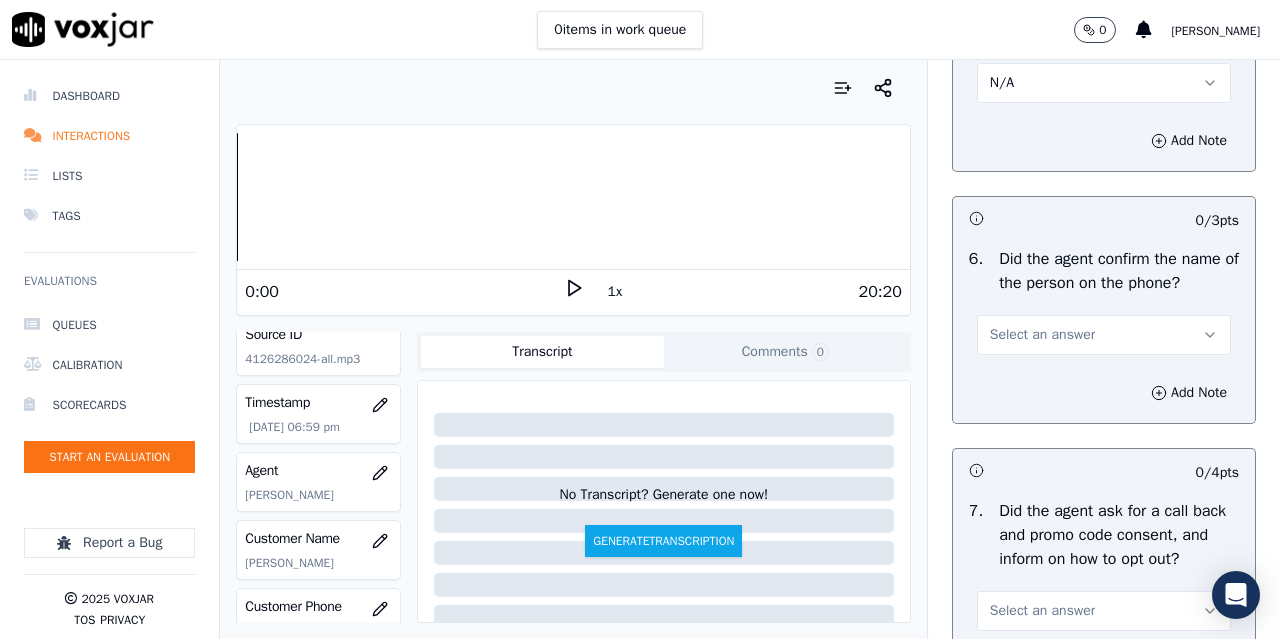 scroll, scrollTop: 1600, scrollLeft: 0, axis: vertical 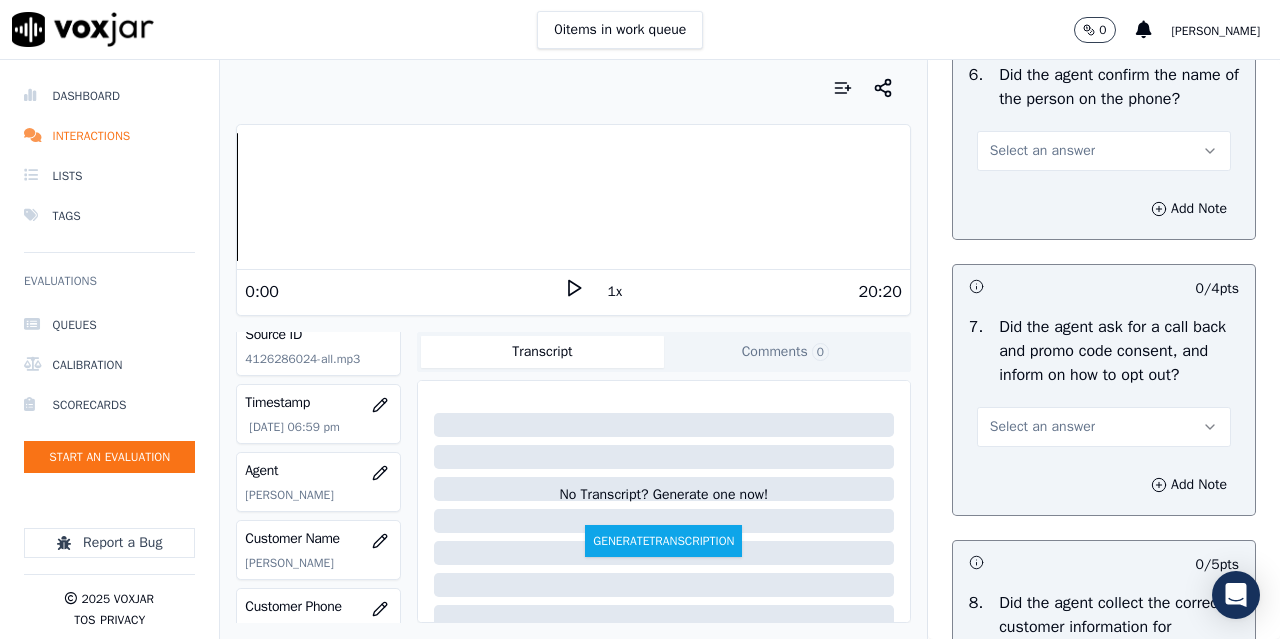 click on "Select an answer" at bounding box center (1104, 151) 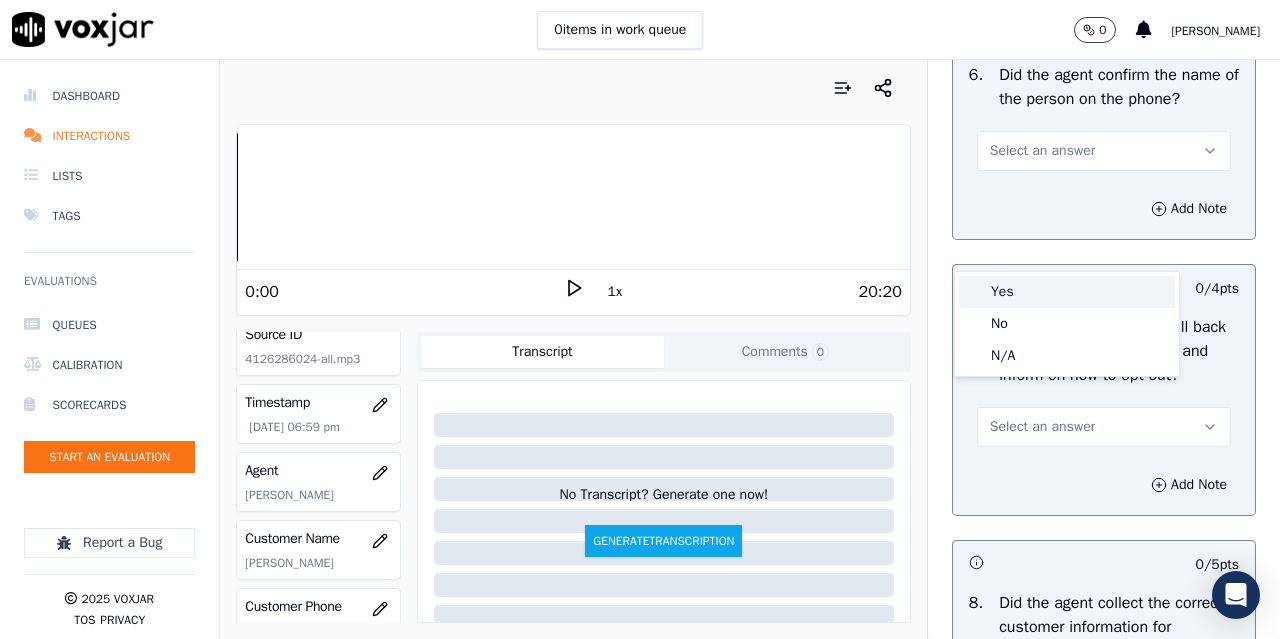 click on "Yes" at bounding box center [1067, 292] 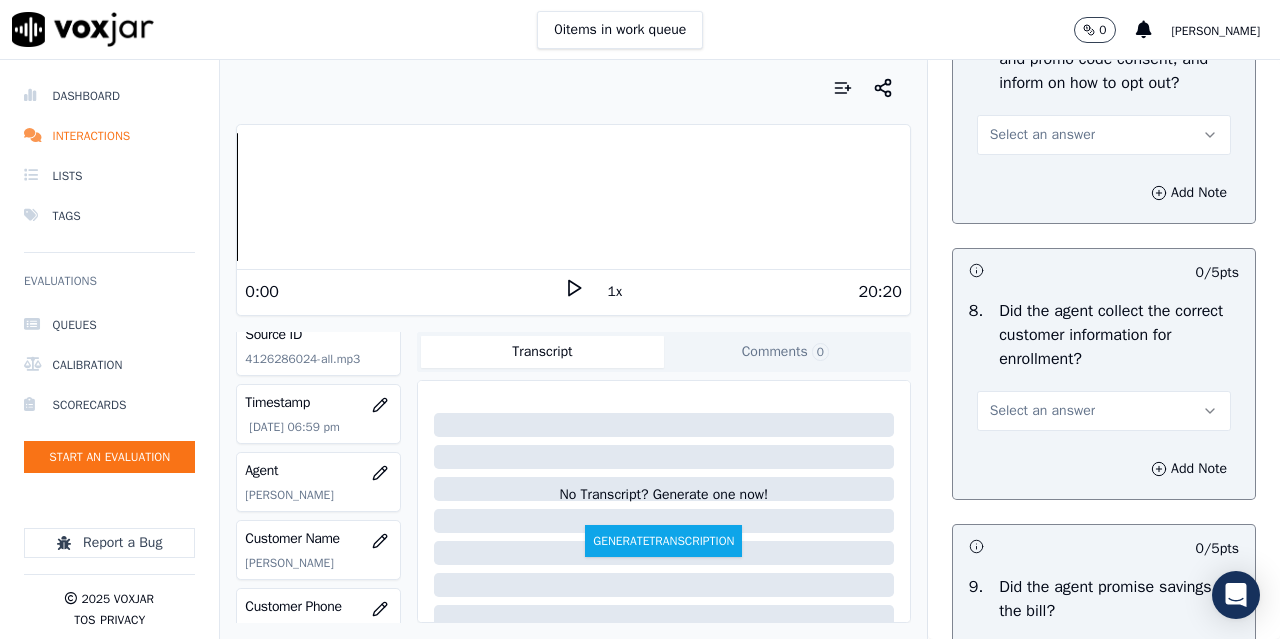 scroll, scrollTop: 1900, scrollLeft: 0, axis: vertical 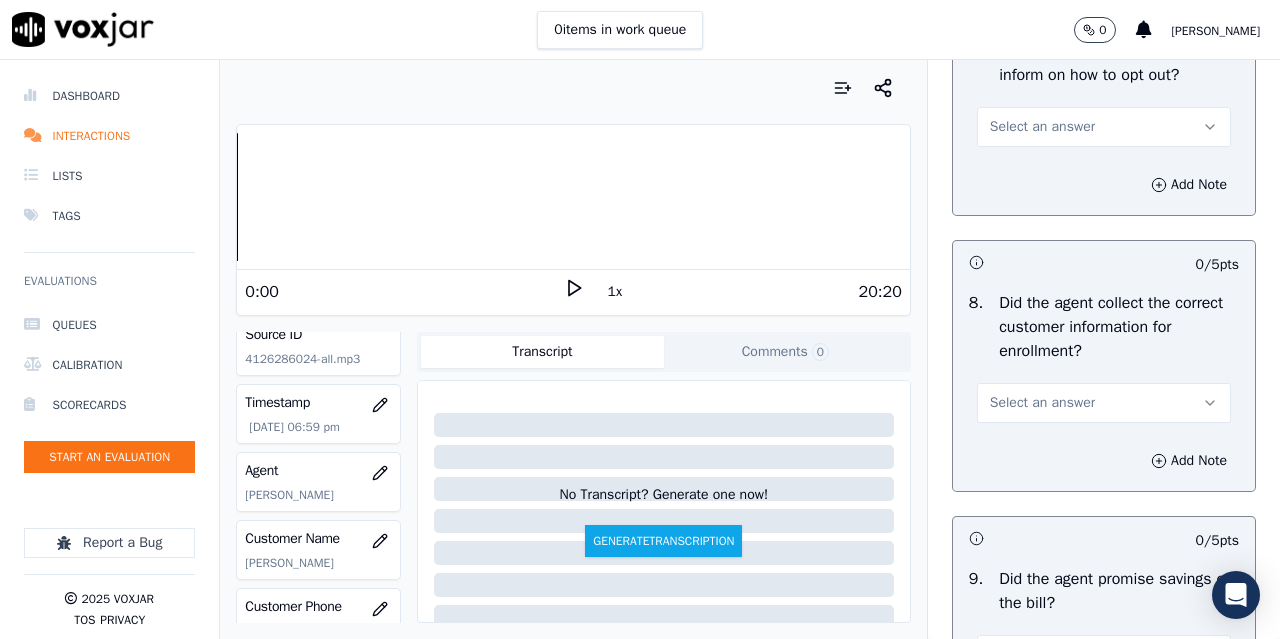 click on "Select an answer" at bounding box center [1042, 127] 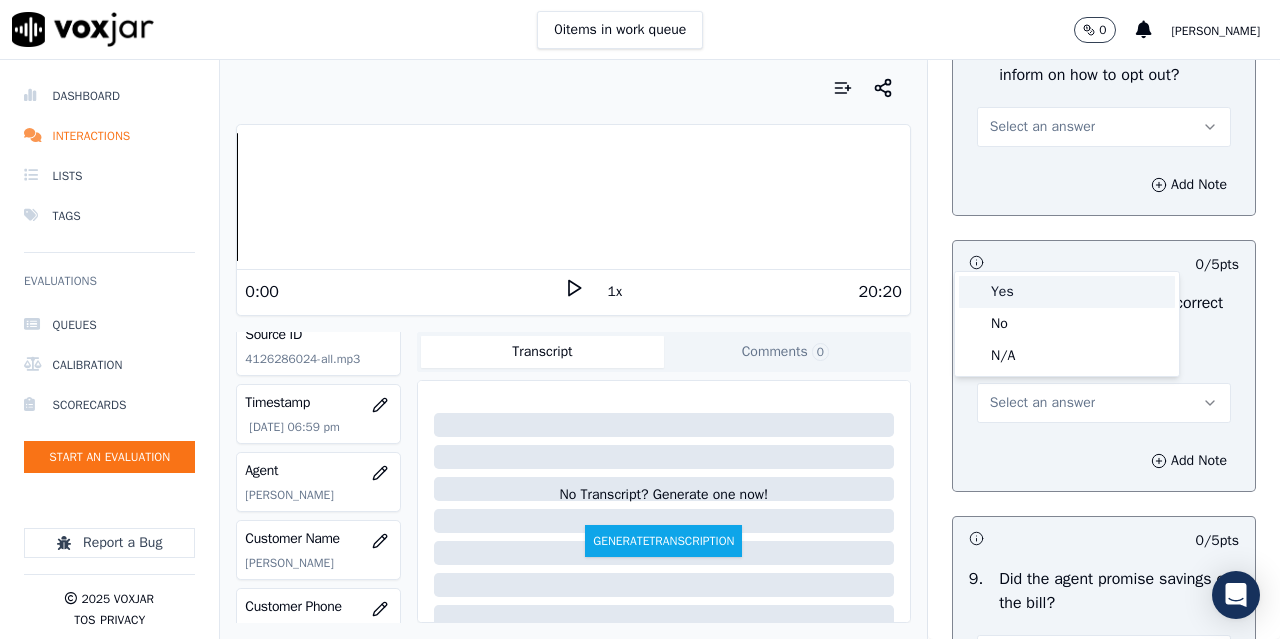 click on "Yes" at bounding box center [1067, 292] 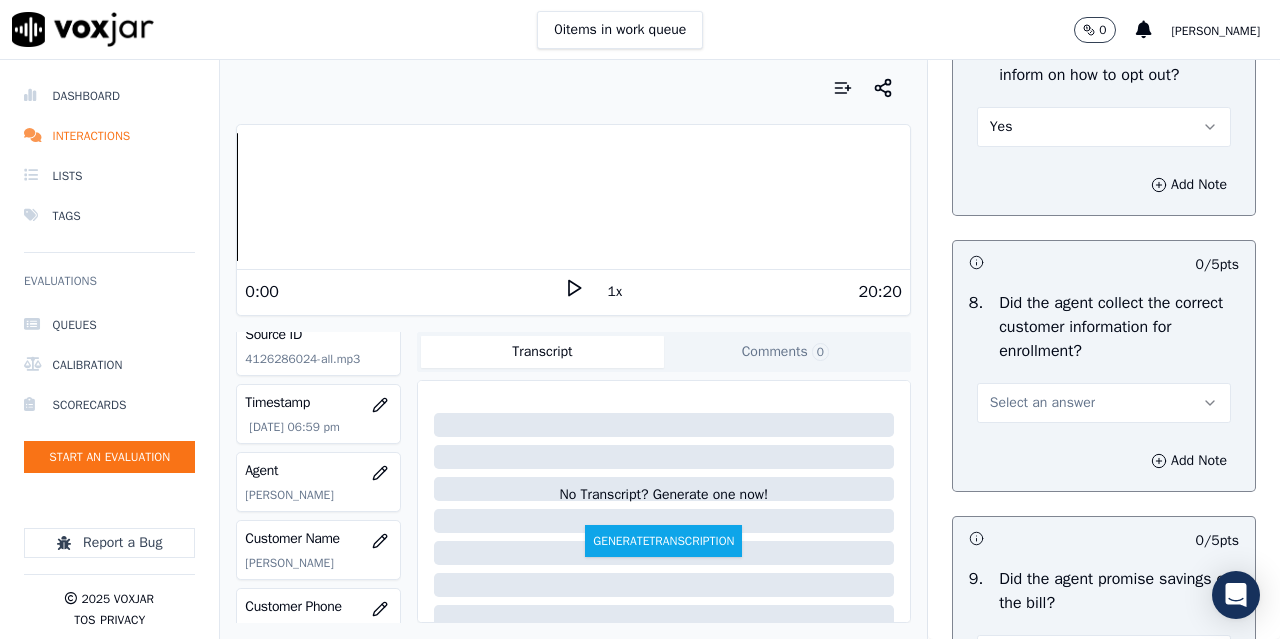 scroll, scrollTop: 2300, scrollLeft: 0, axis: vertical 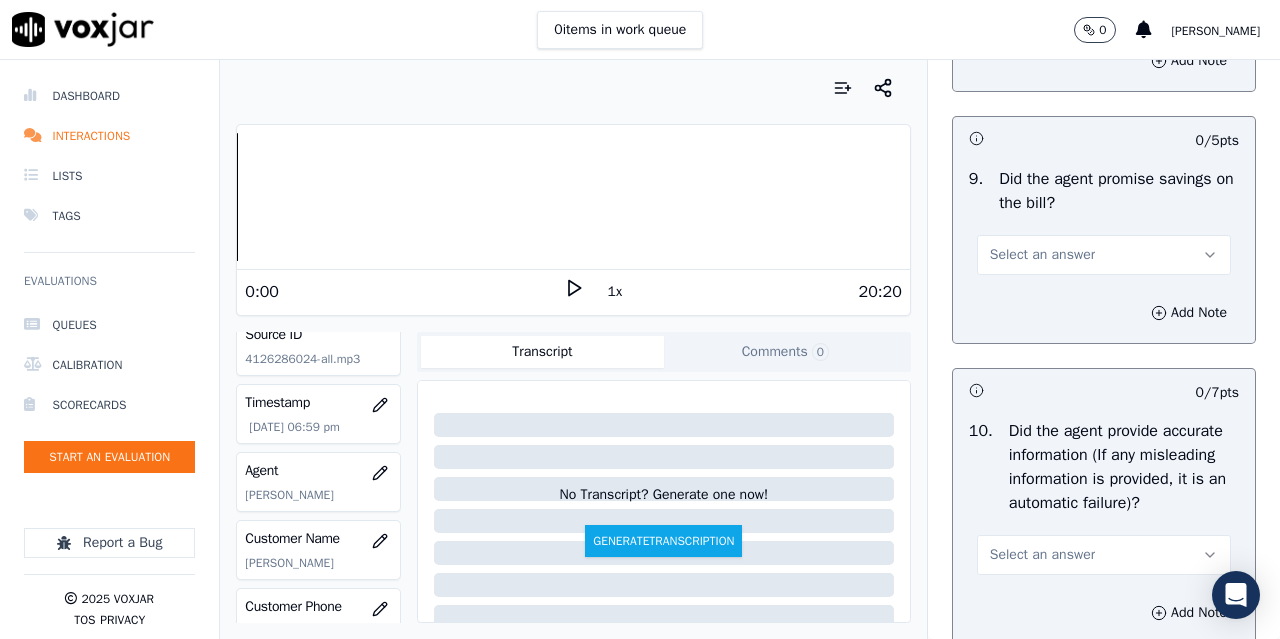 click on "Select an answer" at bounding box center [1042, 3] 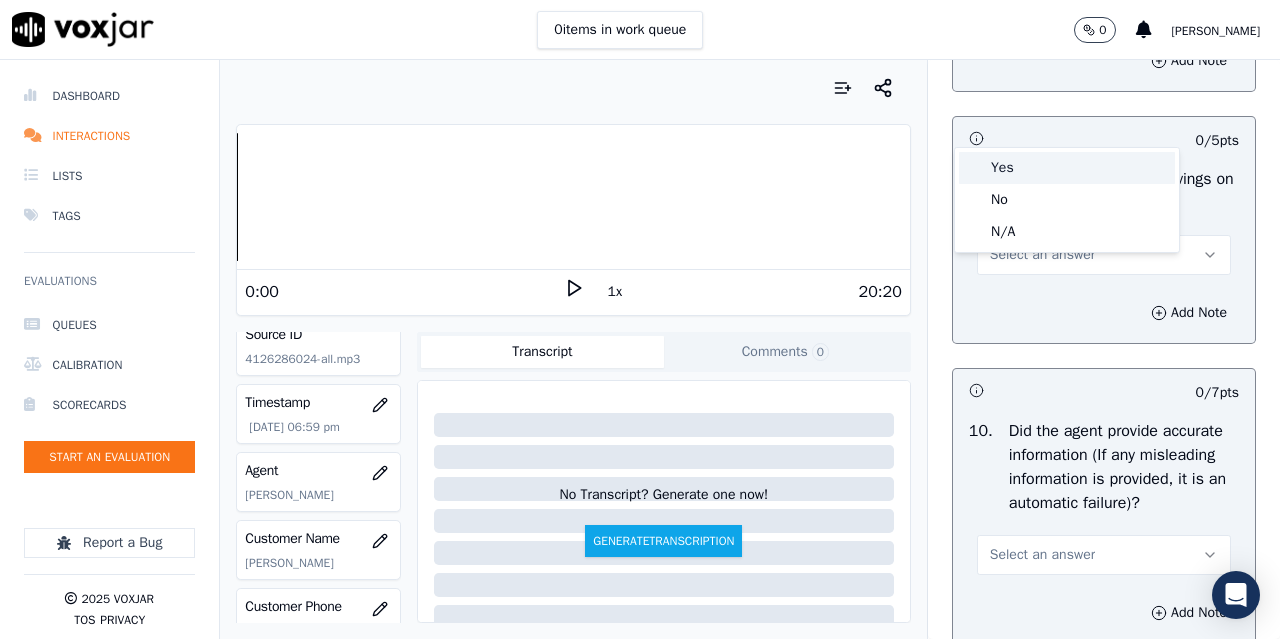 click on "Yes" at bounding box center (1067, 168) 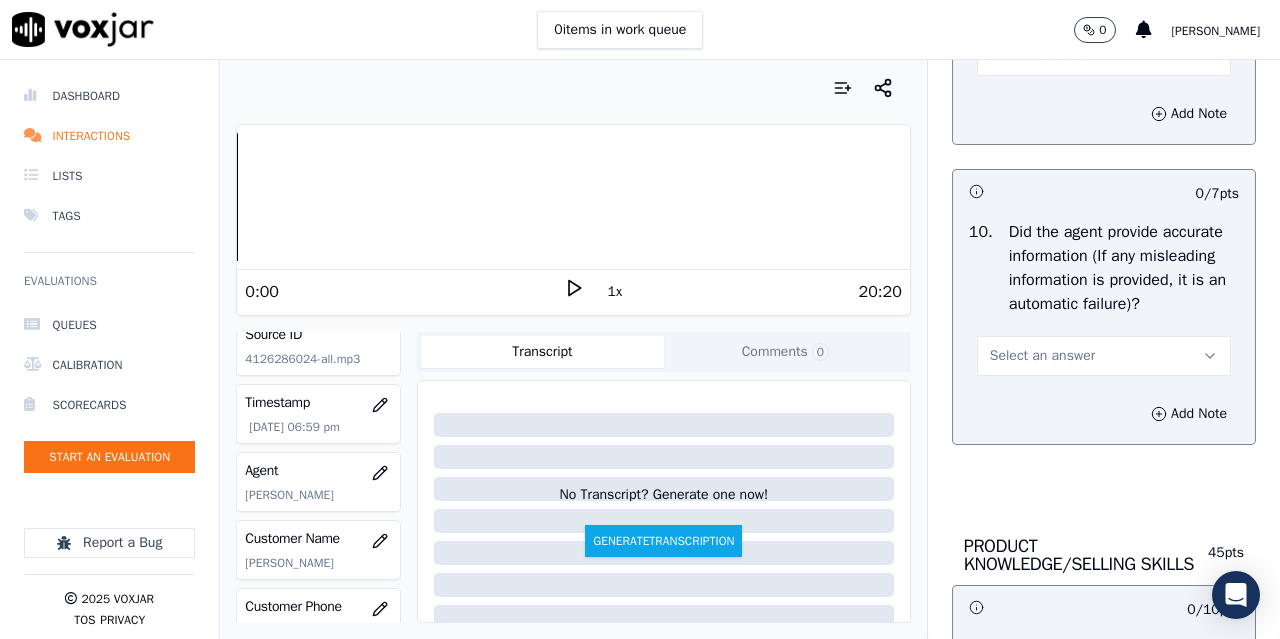 scroll, scrollTop: 2500, scrollLeft: 0, axis: vertical 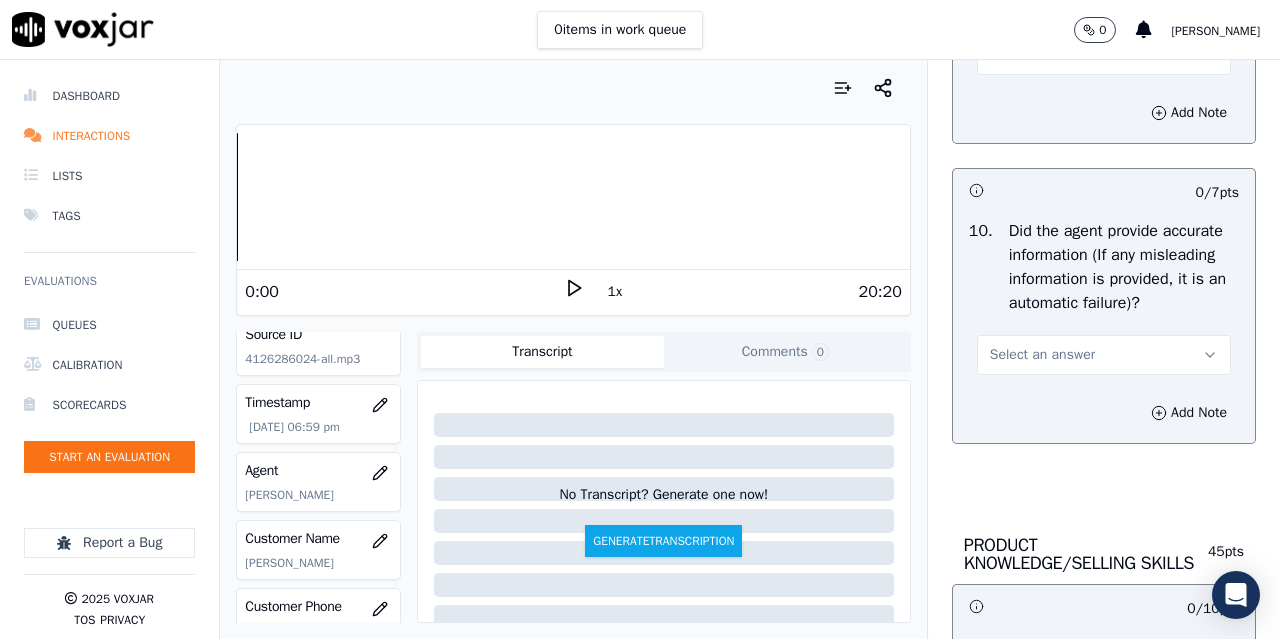 click on "Select an answer" at bounding box center (1042, 55) 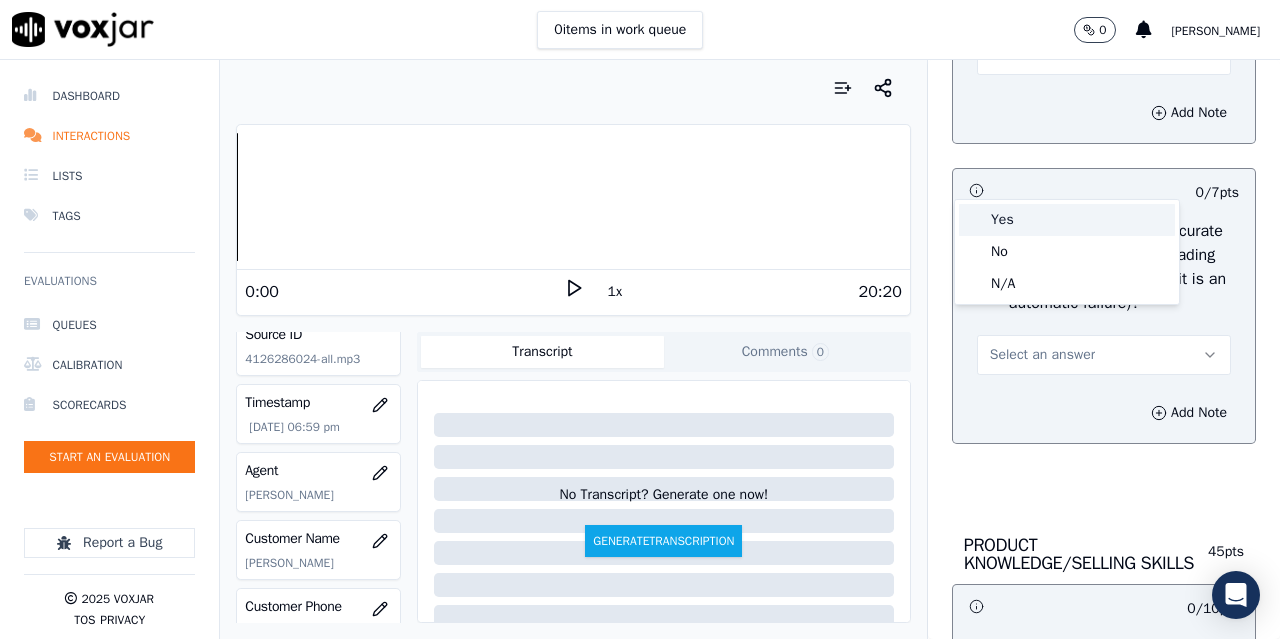 drag, startPoint x: 1029, startPoint y: 224, endPoint x: 1022, endPoint y: 251, distance: 27.89265 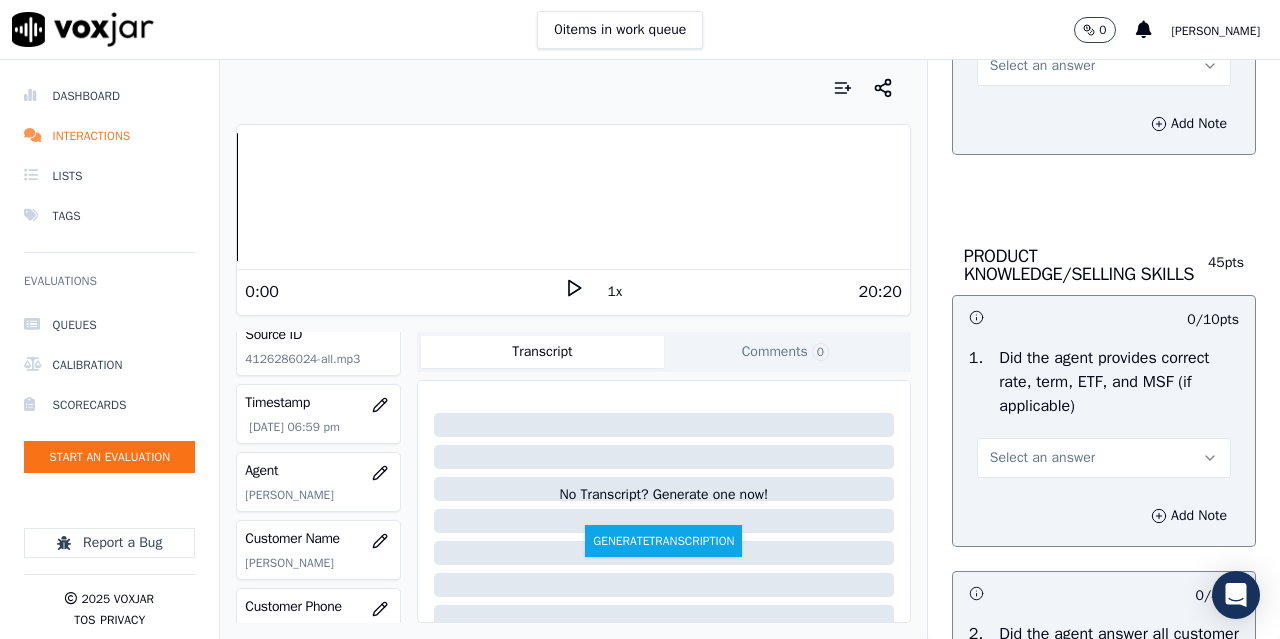 scroll, scrollTop: 2800, scrollLeft: 0, axis: vertical 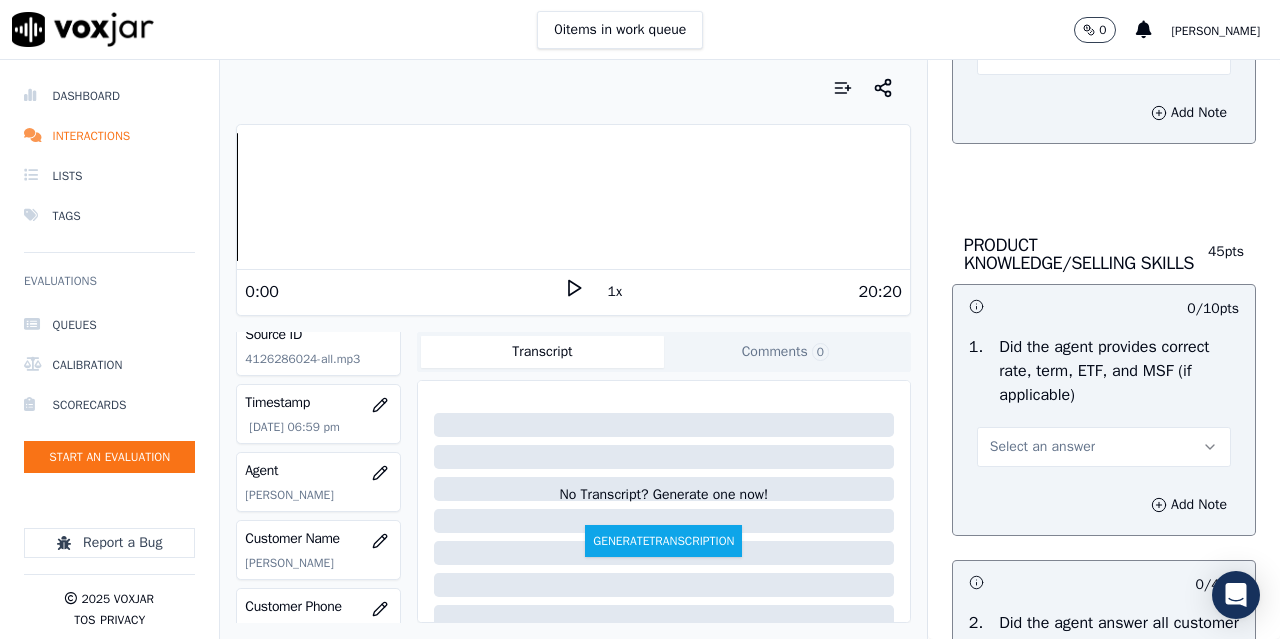click on "Select an answer" at bounding box center (1042, 55) 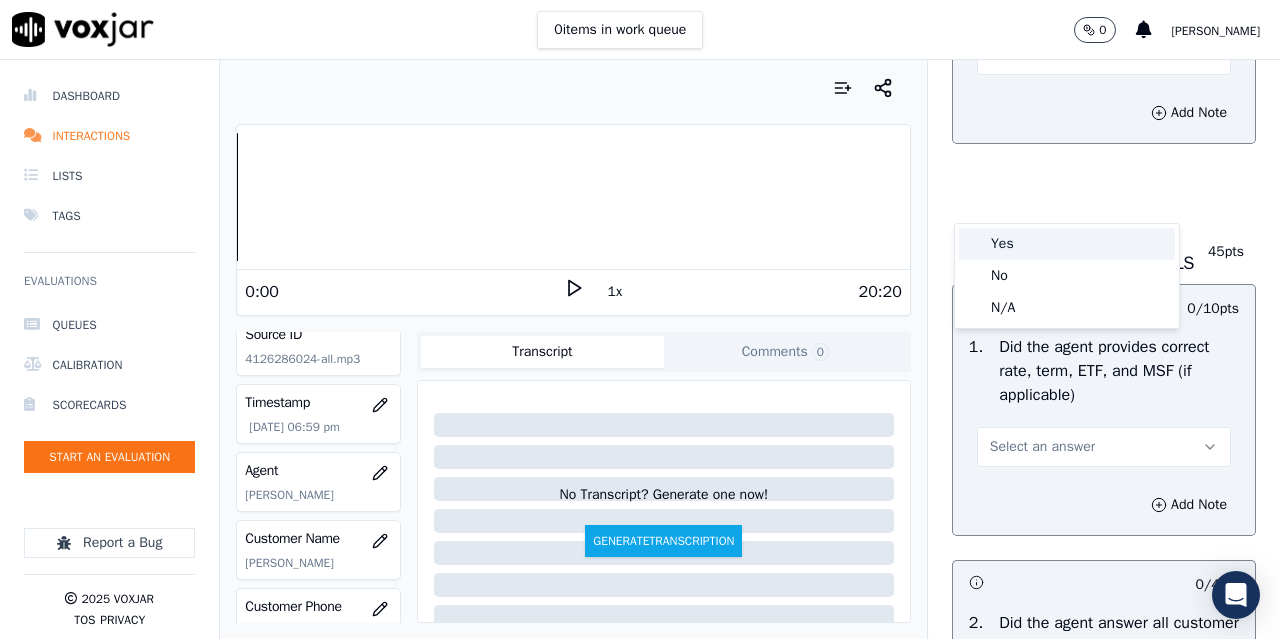 click on "Yes" at bounding box center [1067, 244] 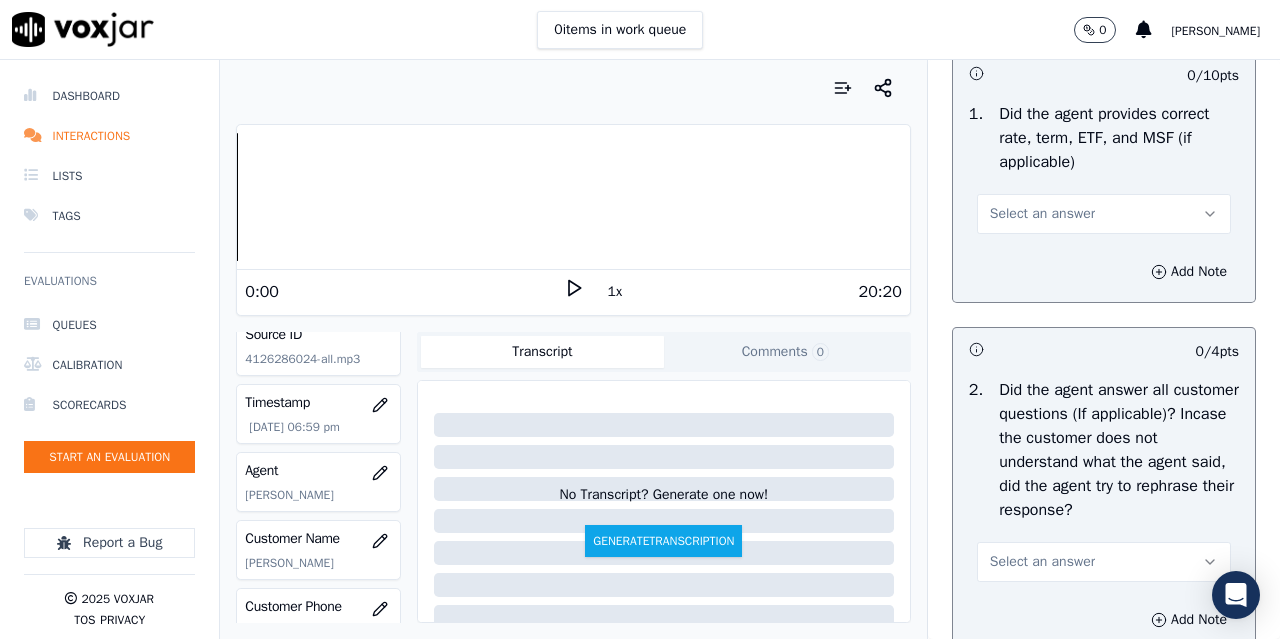 scroll, scrollTop: 3100, scrollLeft: 0, axis: vertical 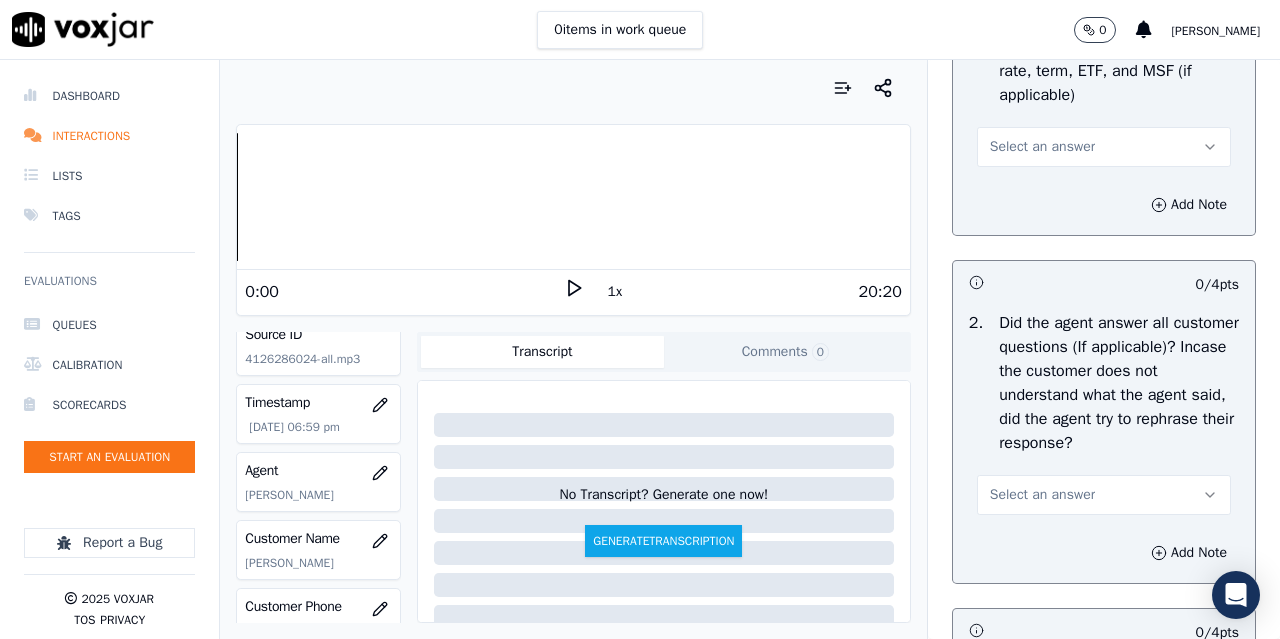 click on "Select an answer" at bounding box center (1042, 147) 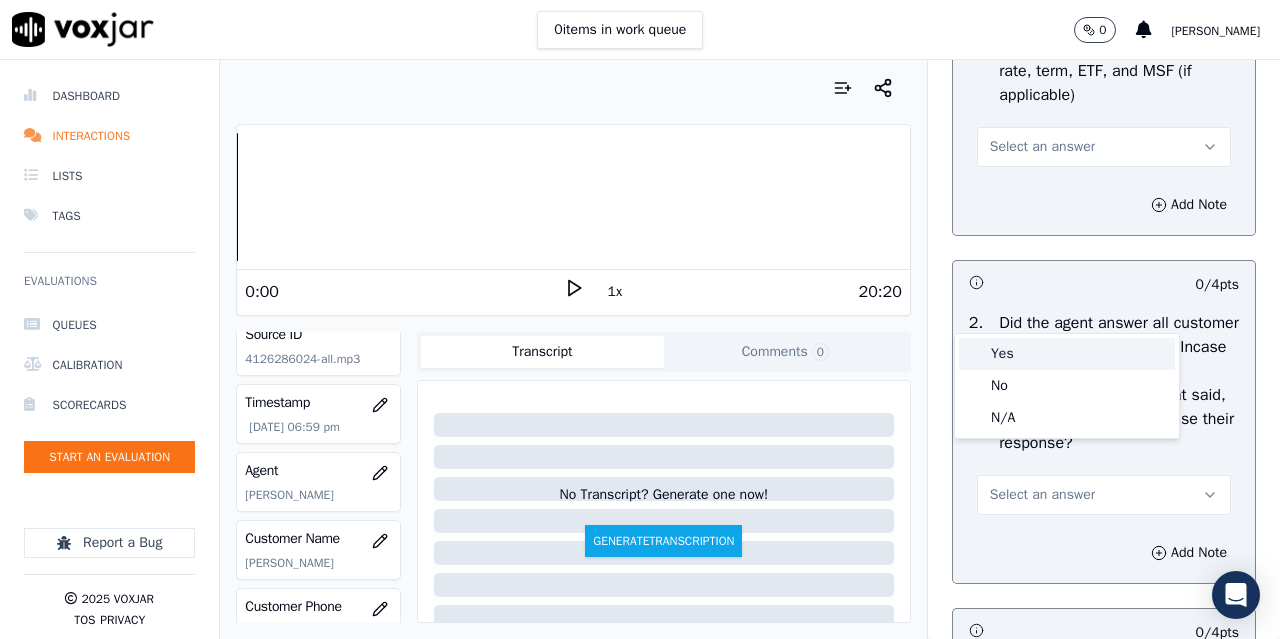 click on "Yes" at bounding box center [1067, 354] 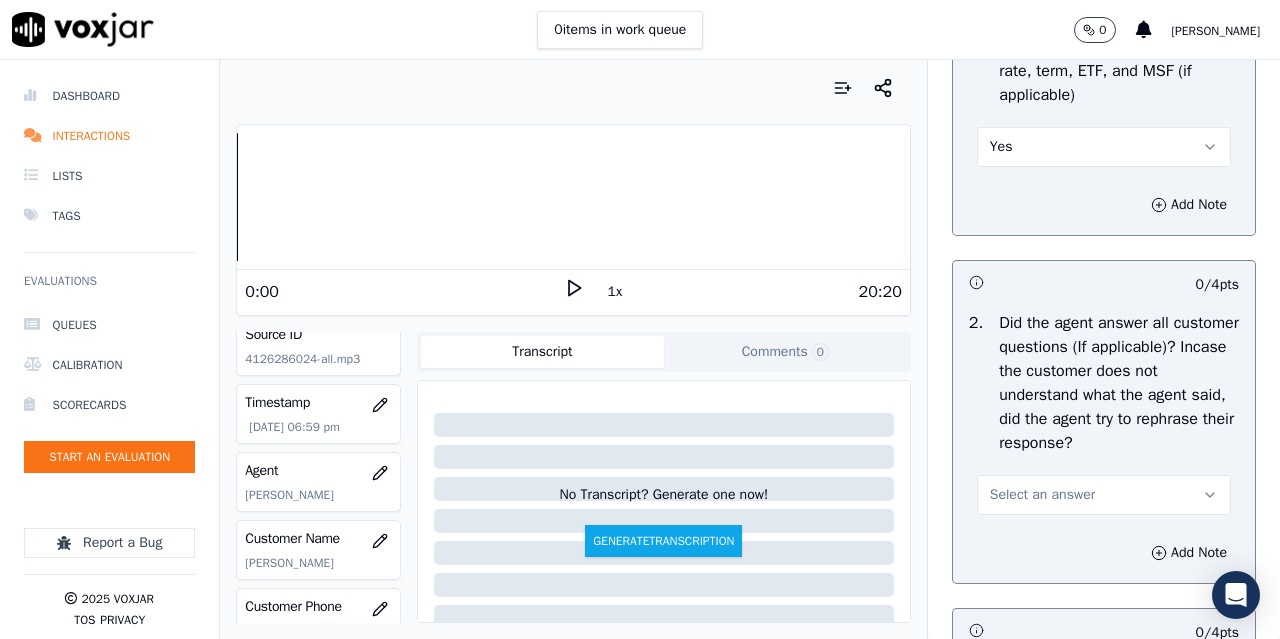 scroll, scrollTop: 3300, scrollLeft: 0, axis: vertical 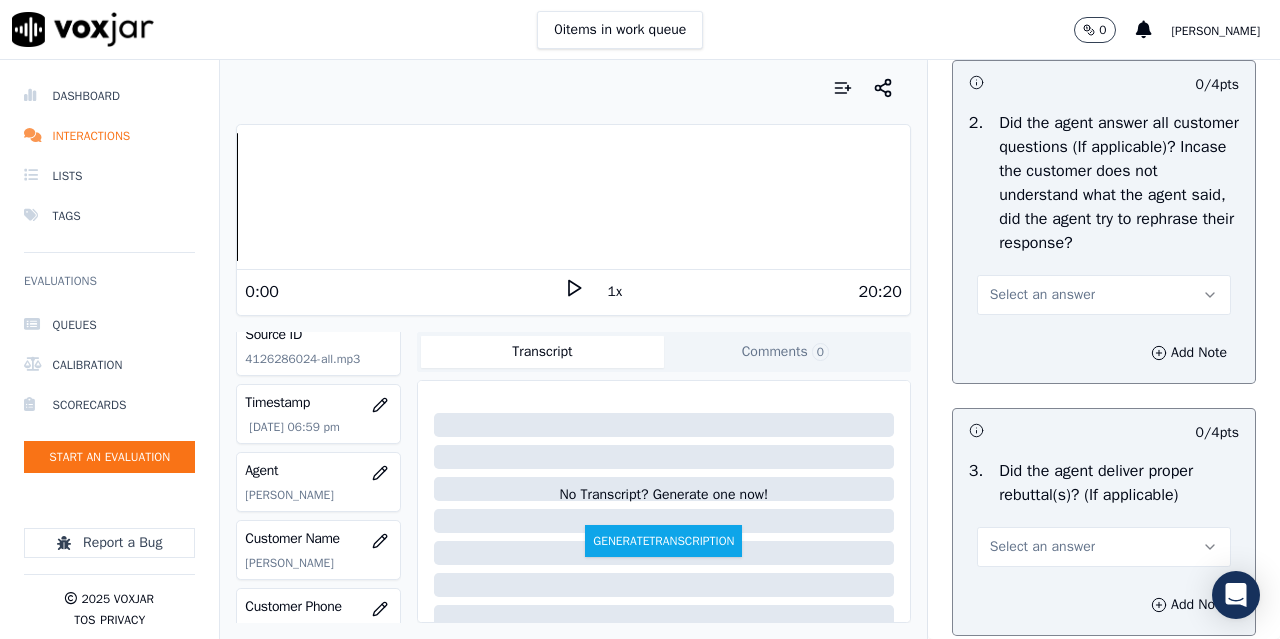 click on "Select an answer" at bounding box center (1104, 295) 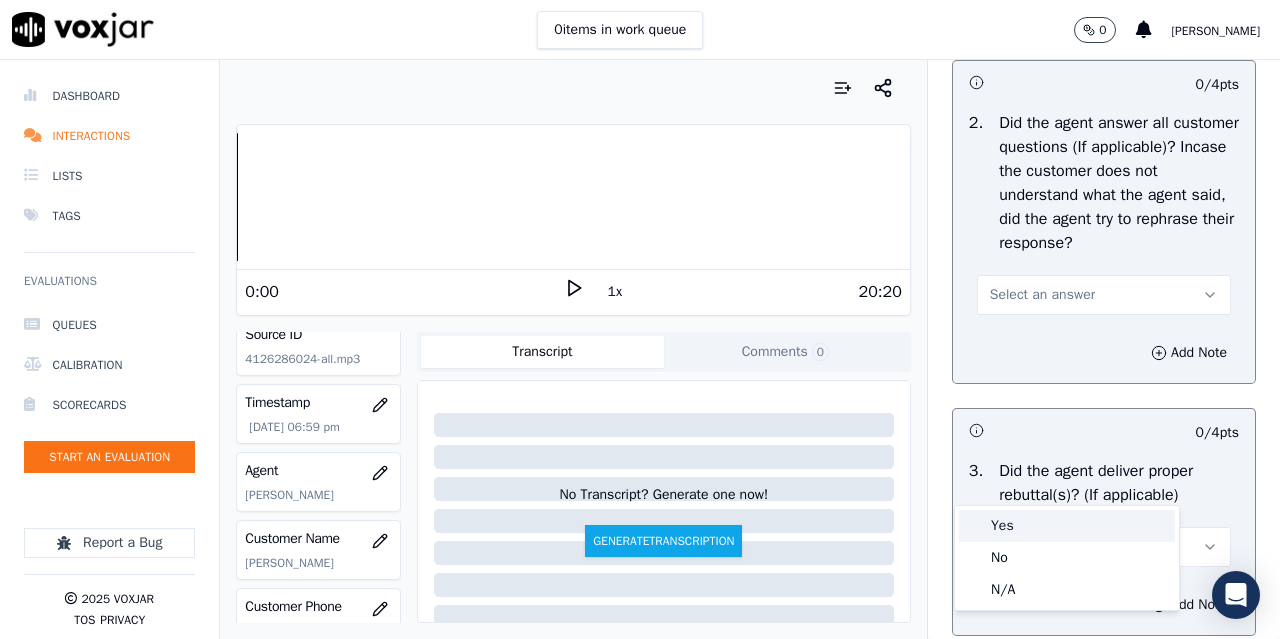 click on "Yes" at bounding box center [1067, 526] 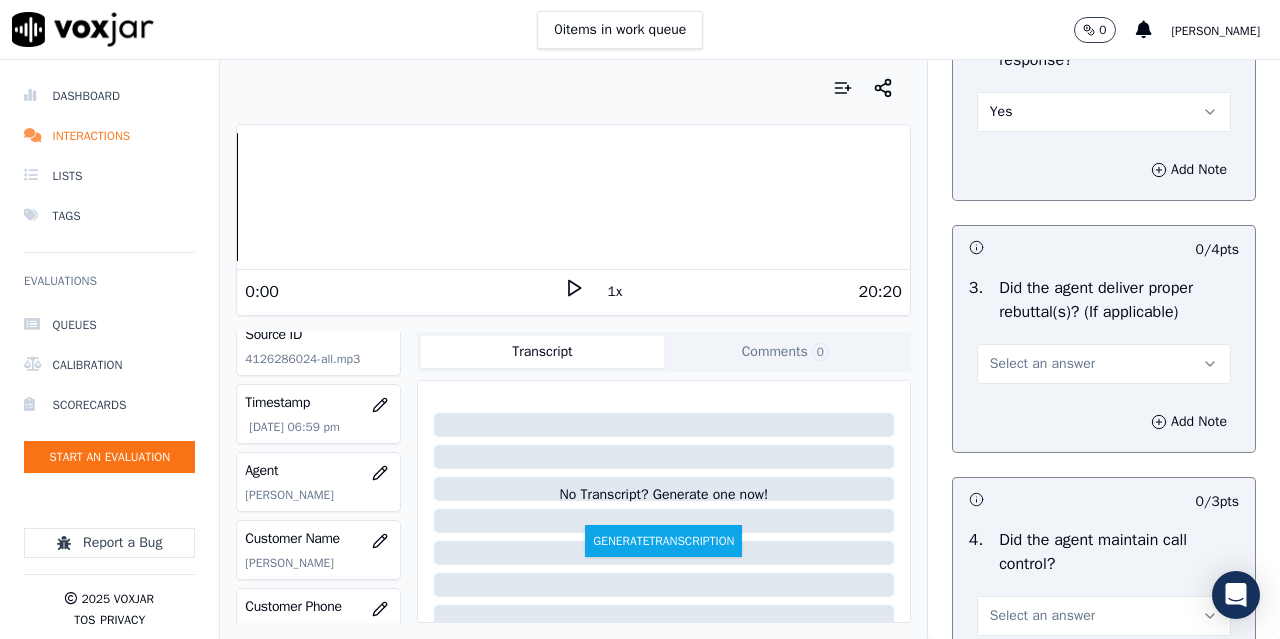 scroll, scrollTop: 3700, scrollLeft: 0, axis: vertical 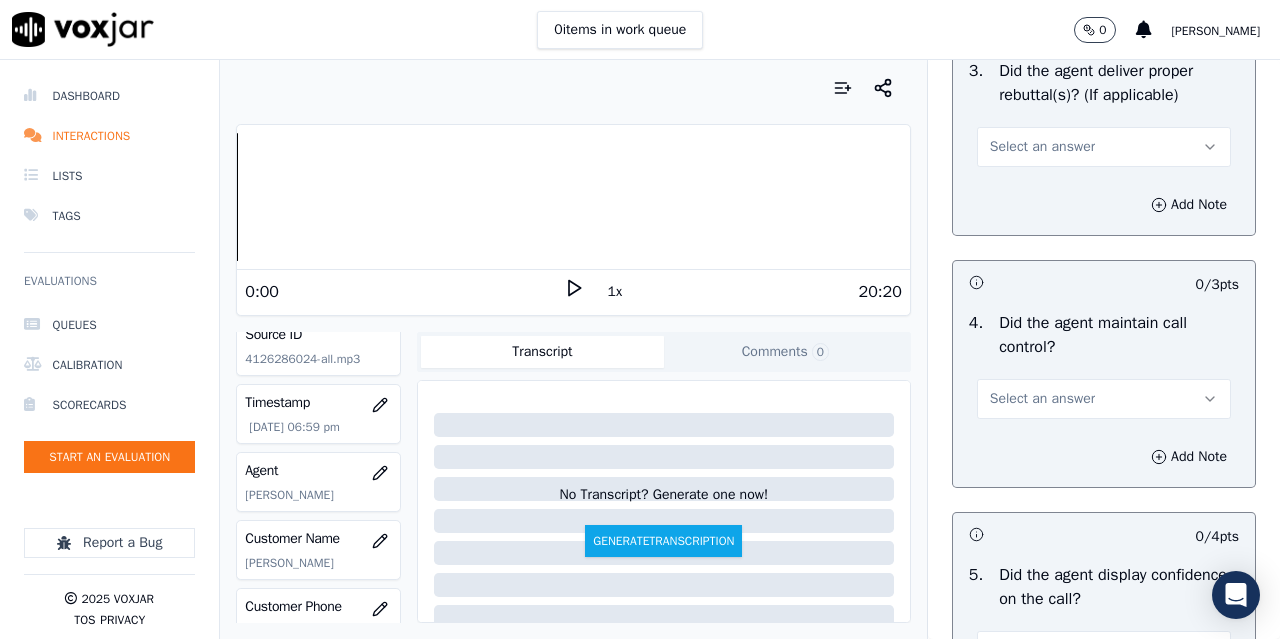 click on "Select an answer" at bounding box center (1042, 147) 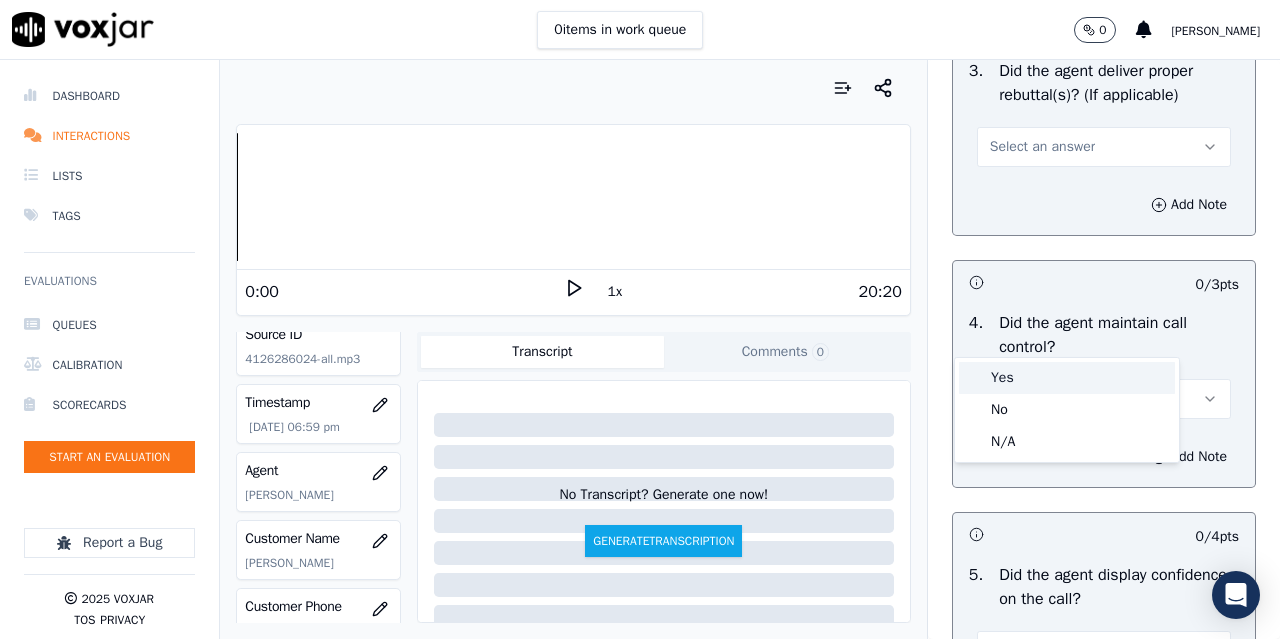 click on "Yes" at bounding box center [1067, 378] 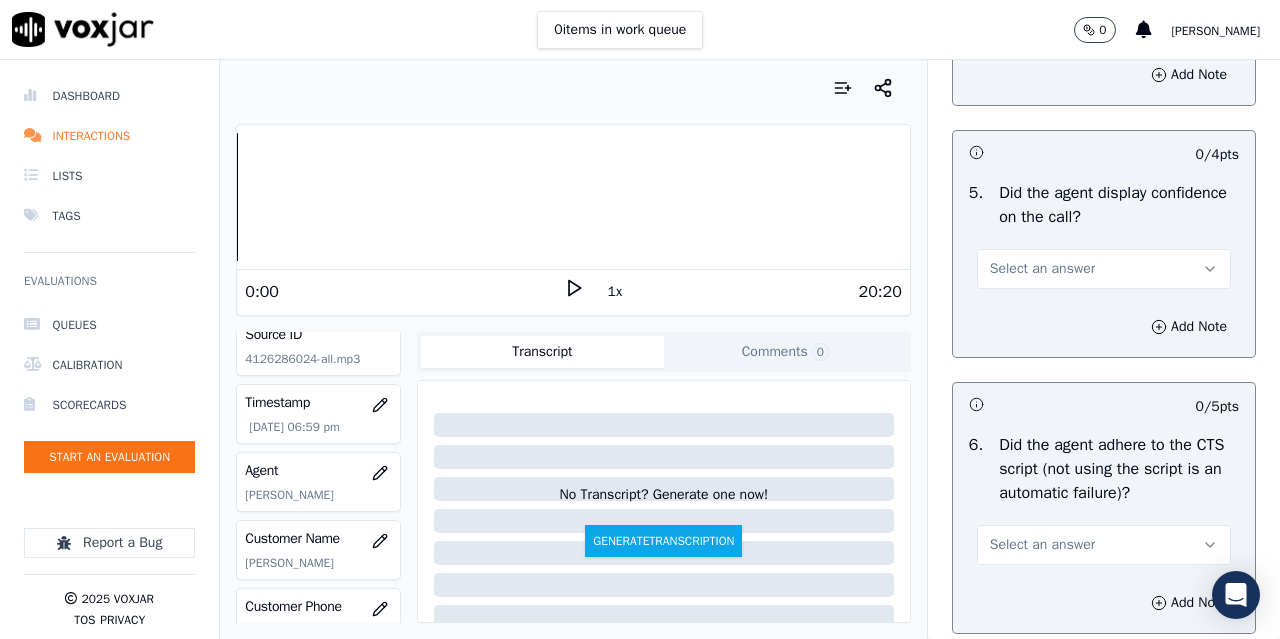 scroll, scrollTop: 4100, scrollLeft: 0, axis: vertical 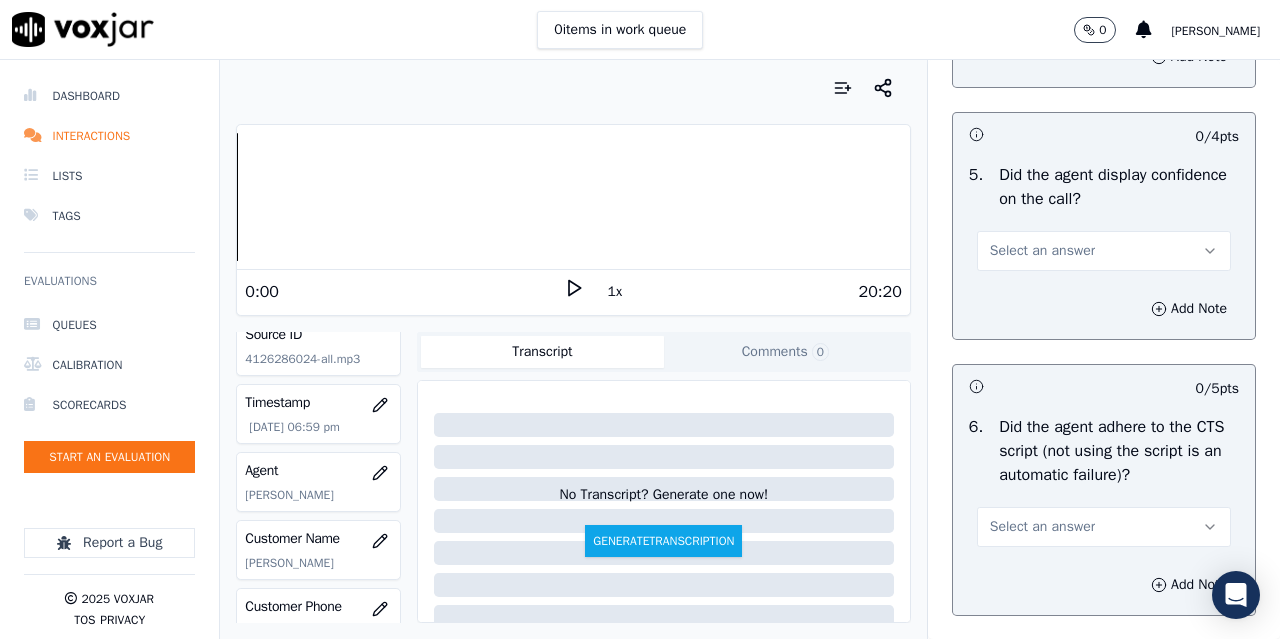 click on "Select an answer" at bounding box center [1042, -1] 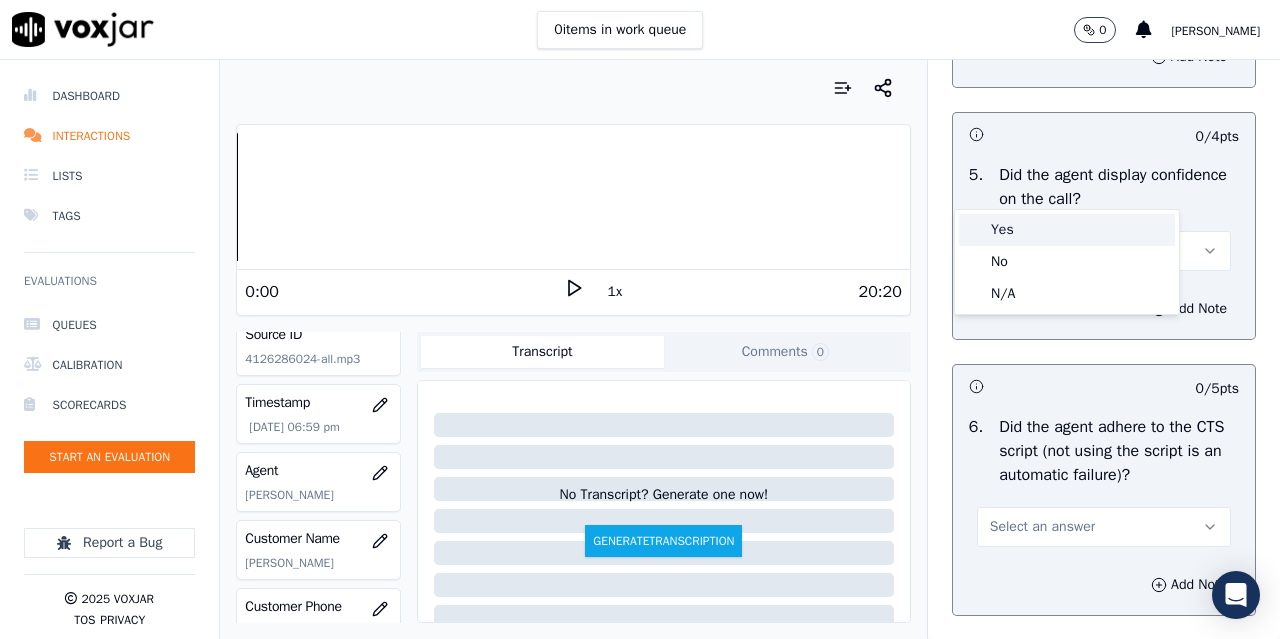 drag, startPoint x: 1001, startPoint y: 221, endPoint x: 1000, endPoint y: 267, distance: 46.010868 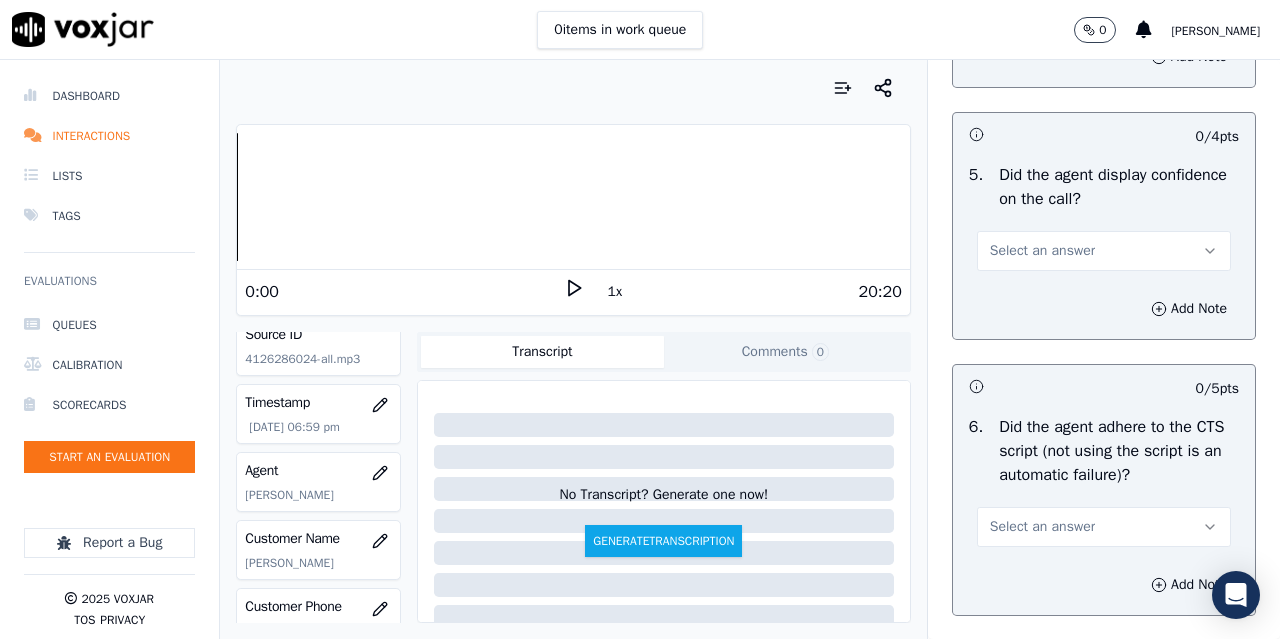 scroll, scrollTop: 4300, scrollLeft: 0, axis: vertical 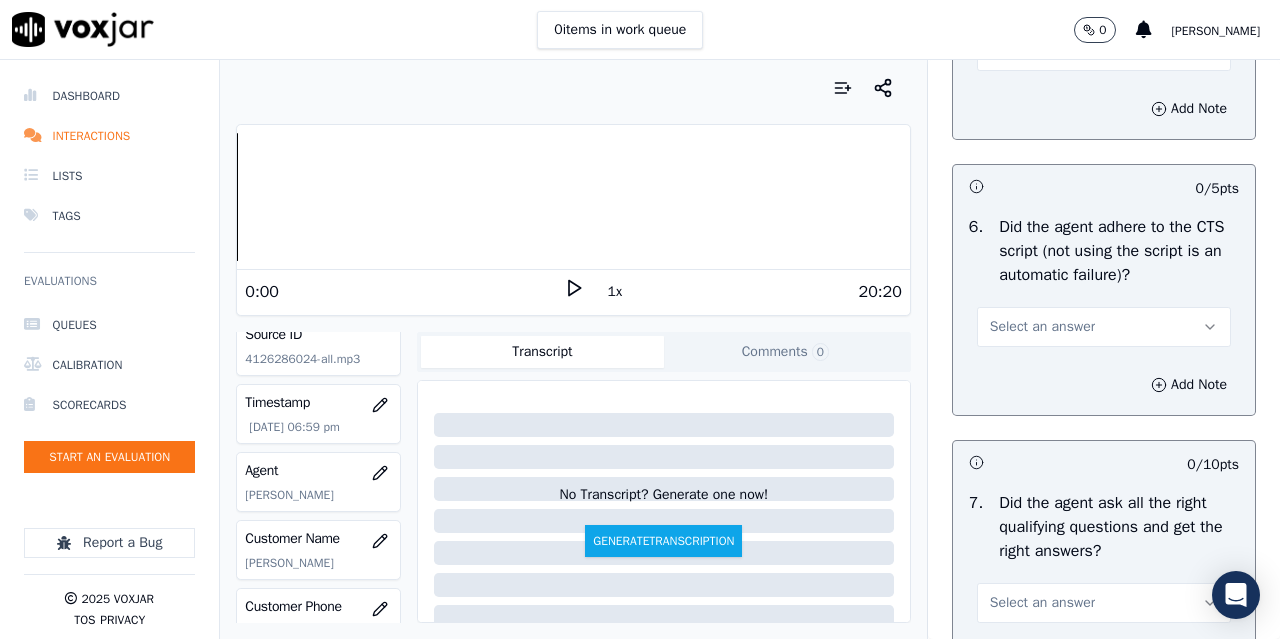 click on "Select an answer" at bounding box center [1042, 51] 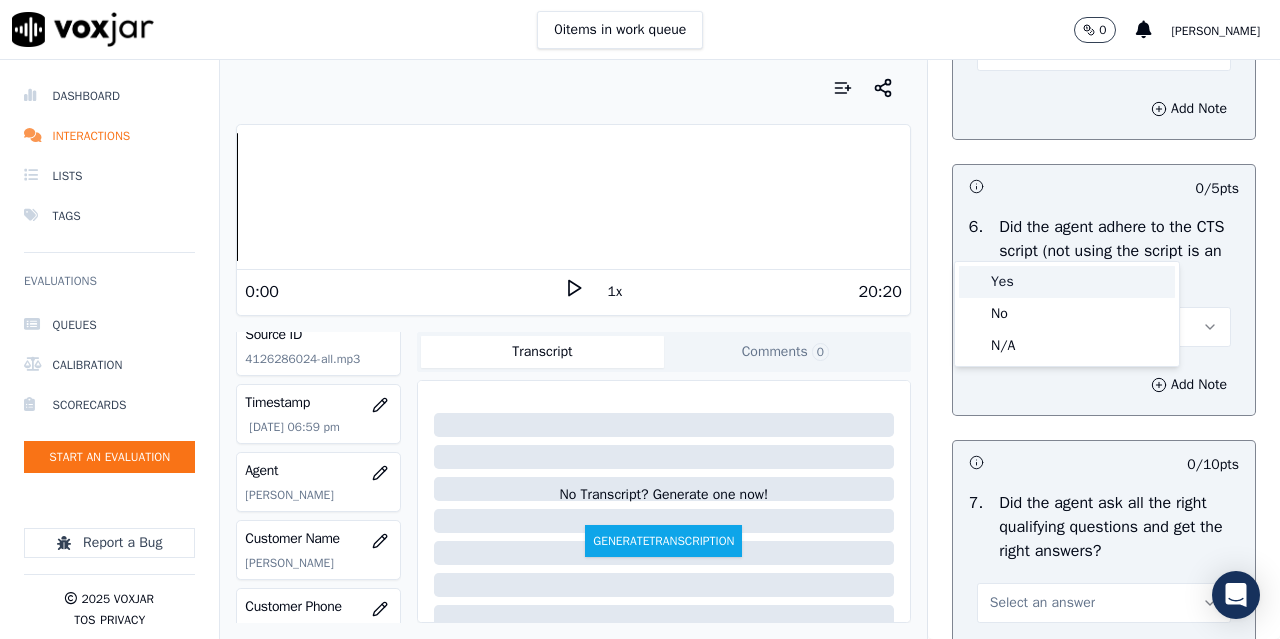 click on "Yes" at bounding box center [1067, 282] 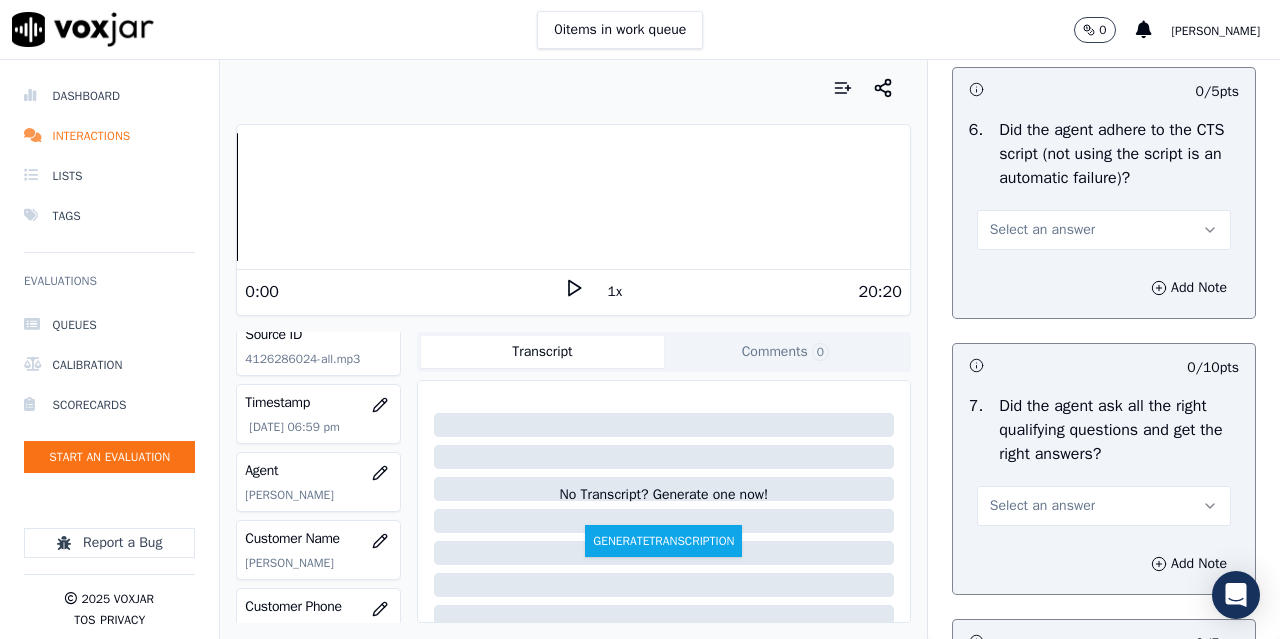scroll, scrollTop: 4500, scrollLeft: 0, axis: vertical 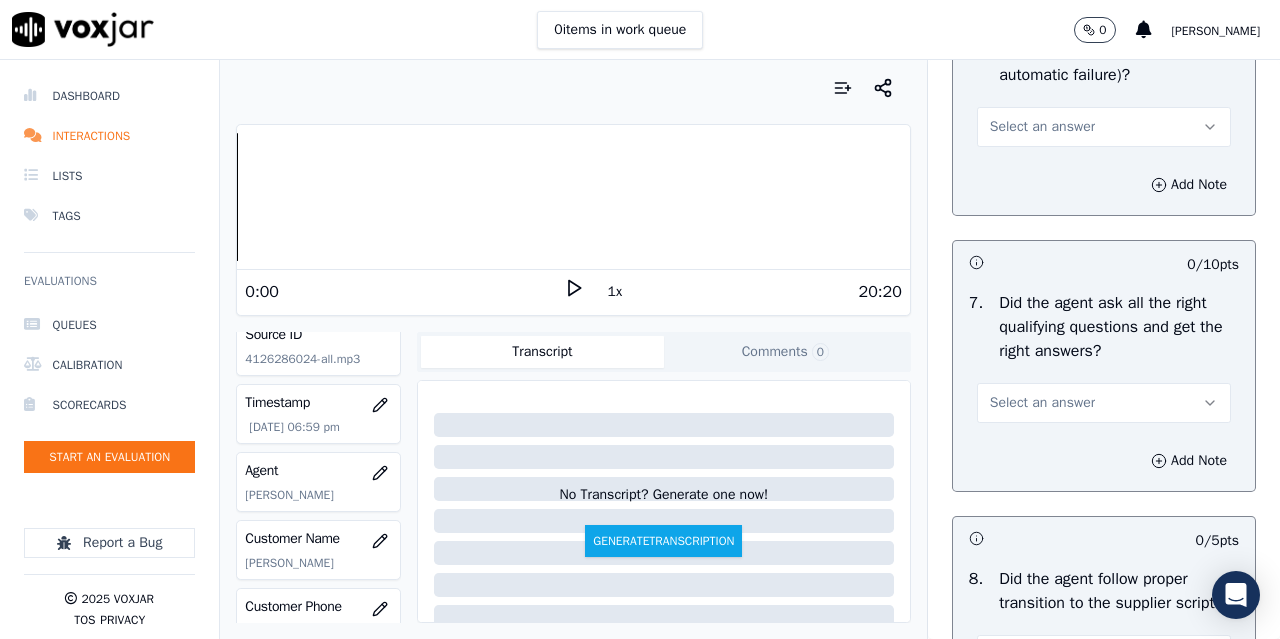 click on "Select an answer" at bounding box center (1042, 127) 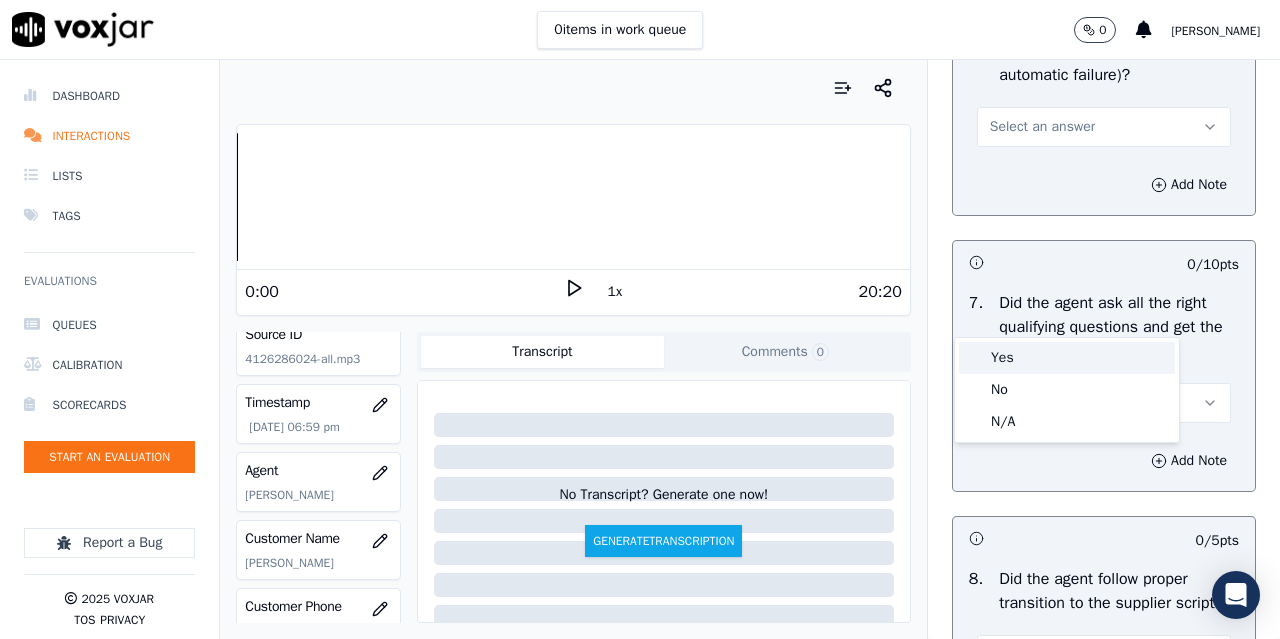 click on "Yes" at bounding box center [1067, 358] 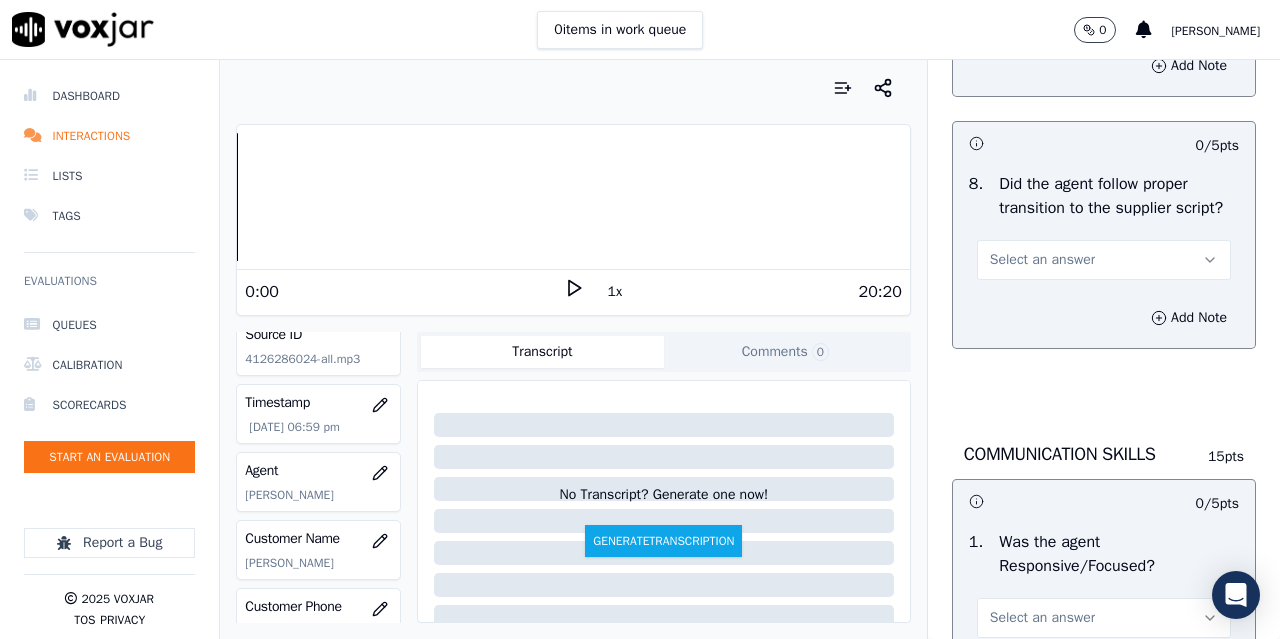 scroll, scrollTop: 4900, scrollLeft: 0, axis: vertical 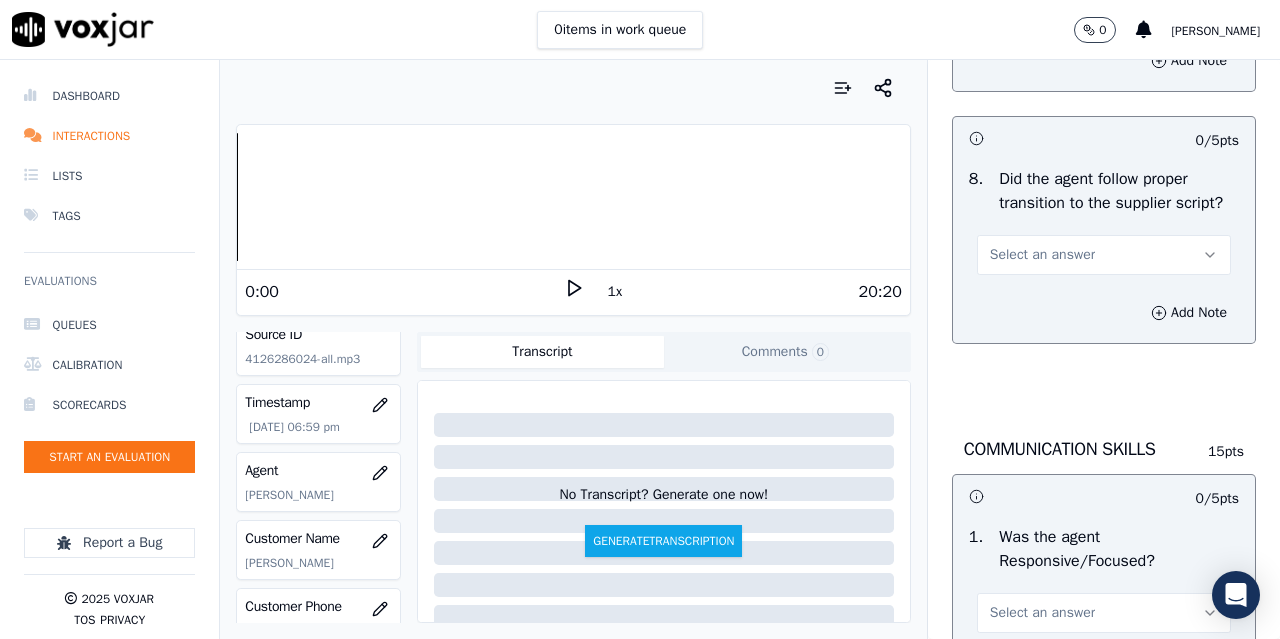 click on "Select an answer" at bounding box center (1104, 3) 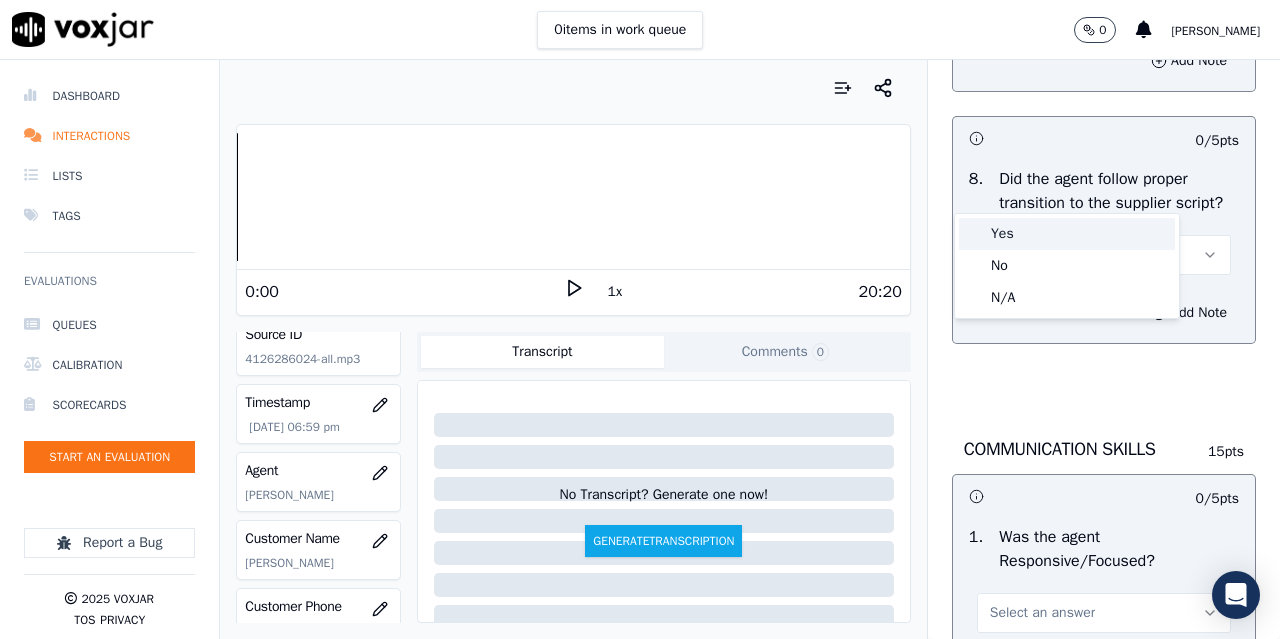click on "Yes" at bounding box center (1067, 234) 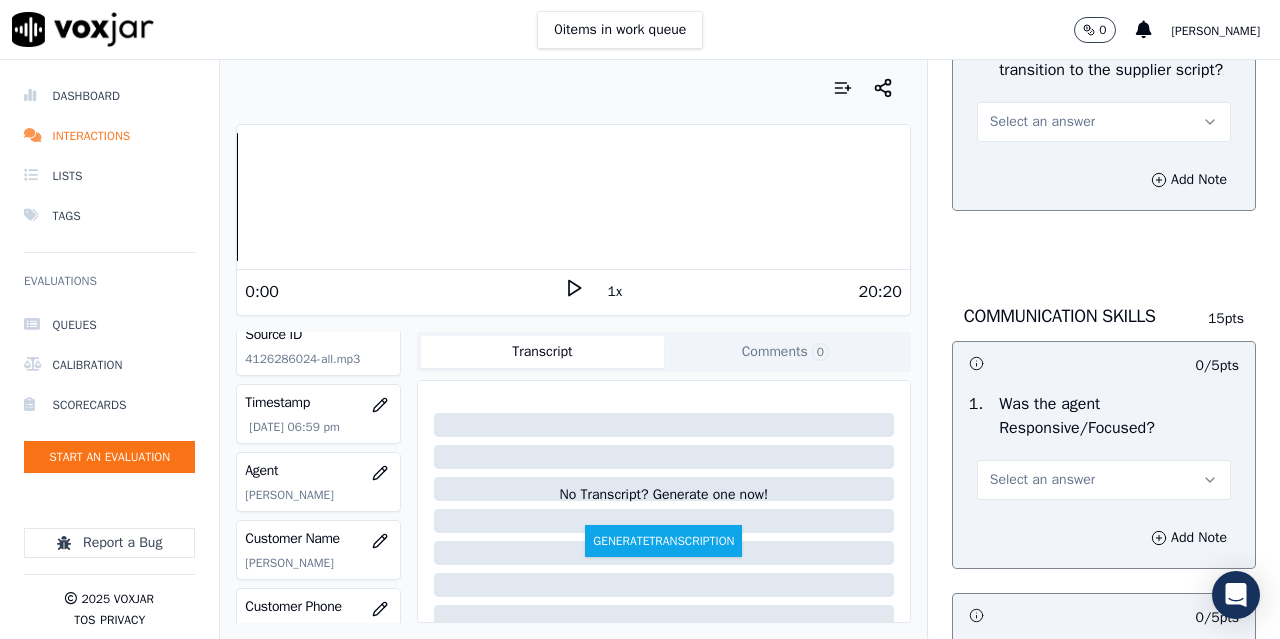 scroll, scrollTop: 5200, scrollLeft: 0, axis: vertical 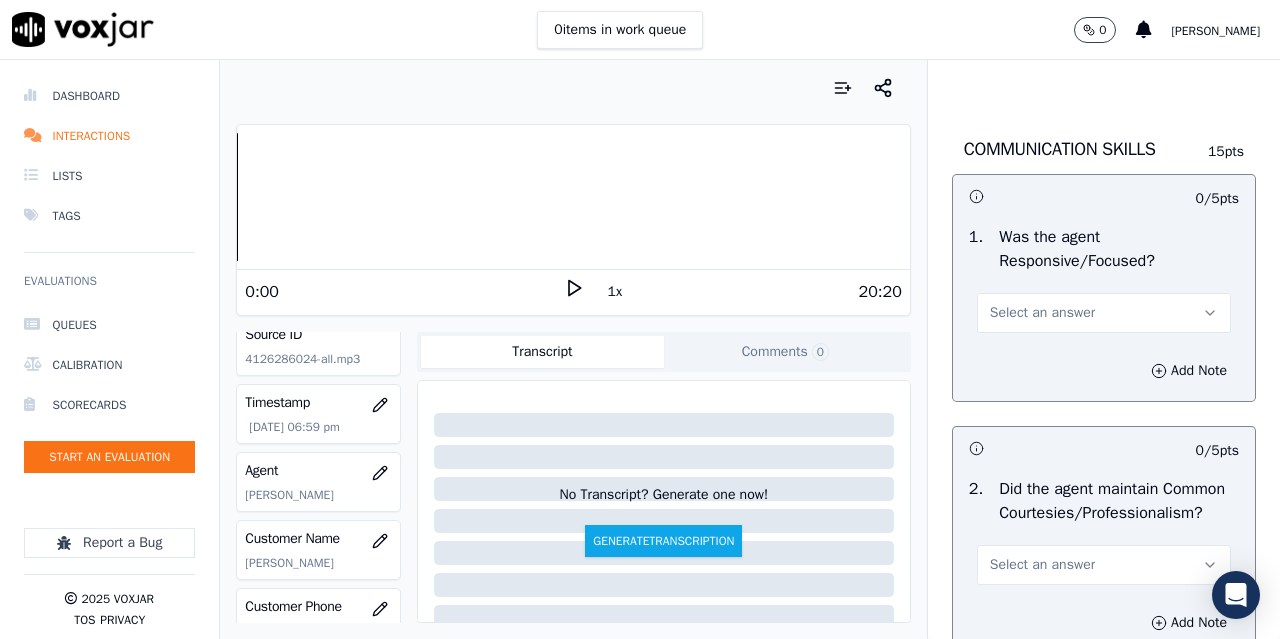 click on "Select an answer" at bounding box center (1104, -47) 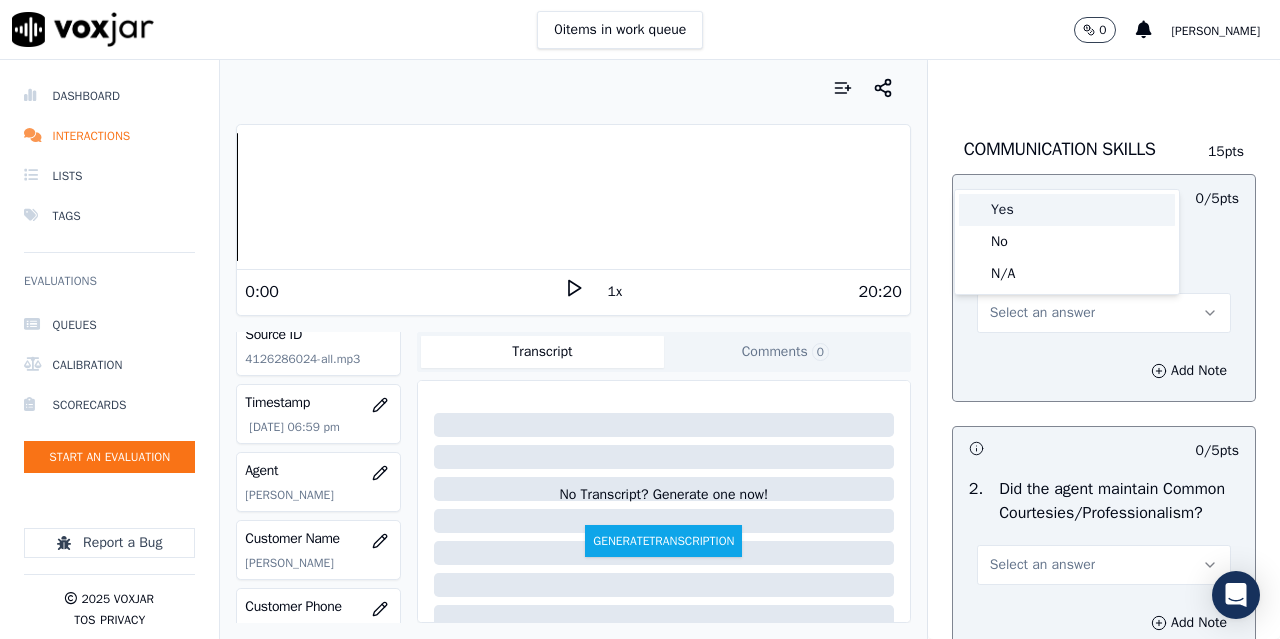 click on "Yes" at bounding box center [1067, 210] 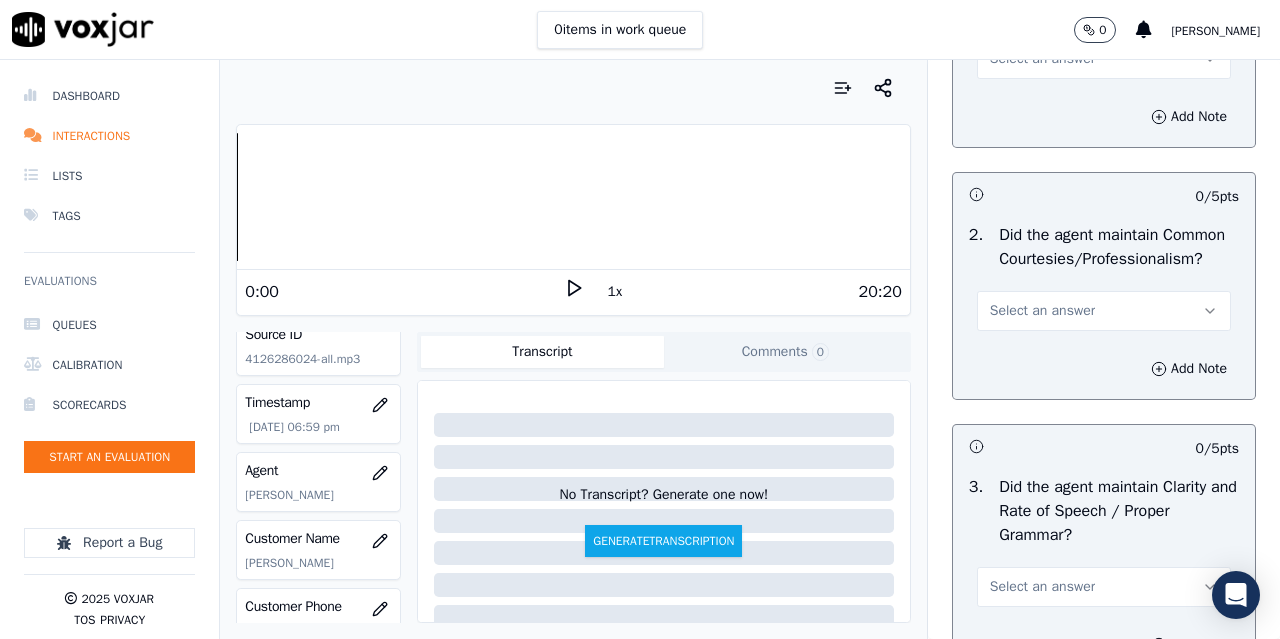 scroll, scrollTop: 5500, scrollLeft: 0, axis: vertical 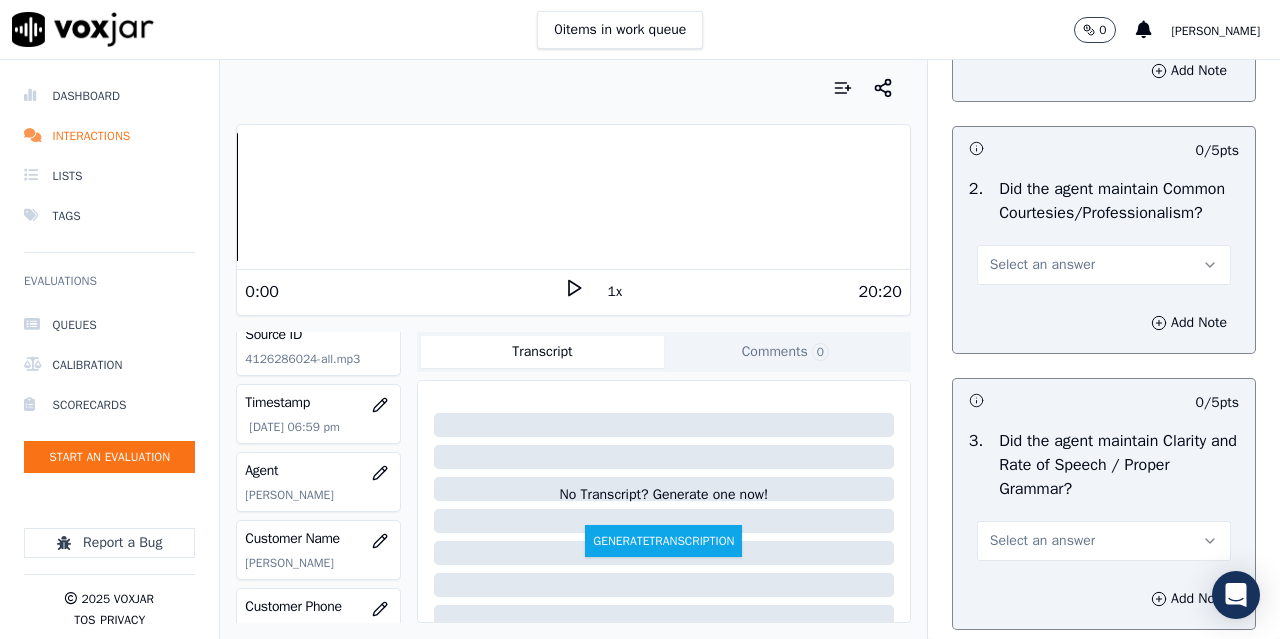 click on "Select an answer" at bounding box center [1042, 13] 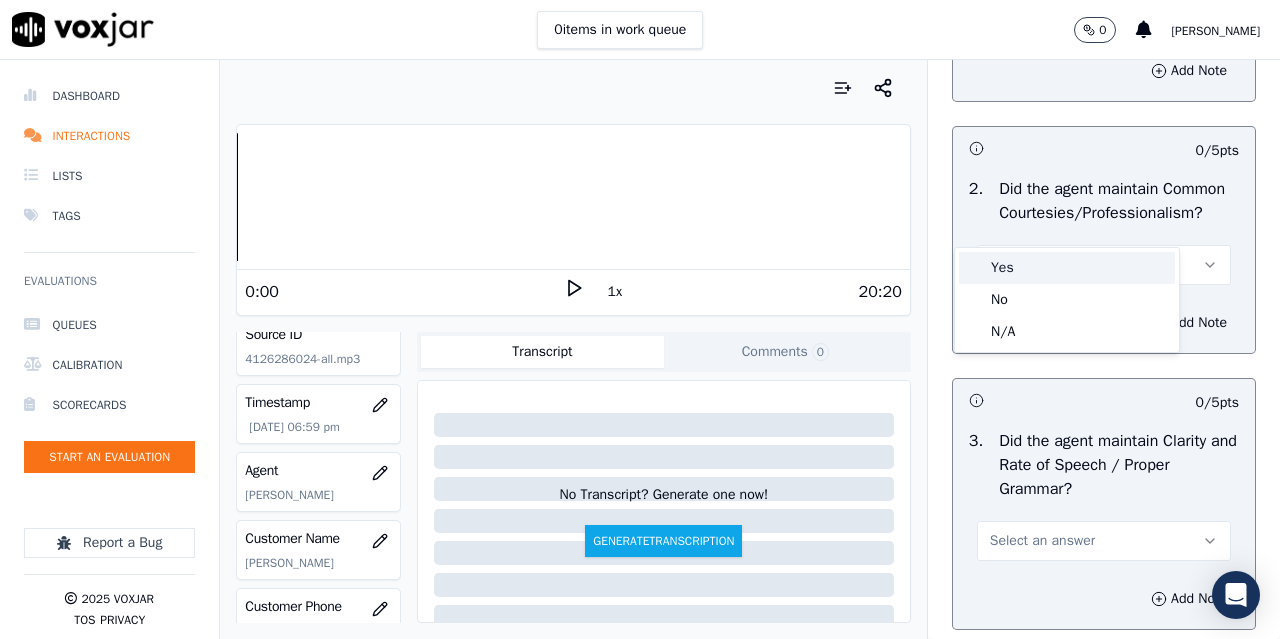 click on "Yes" at bounding box center [1067, 268] 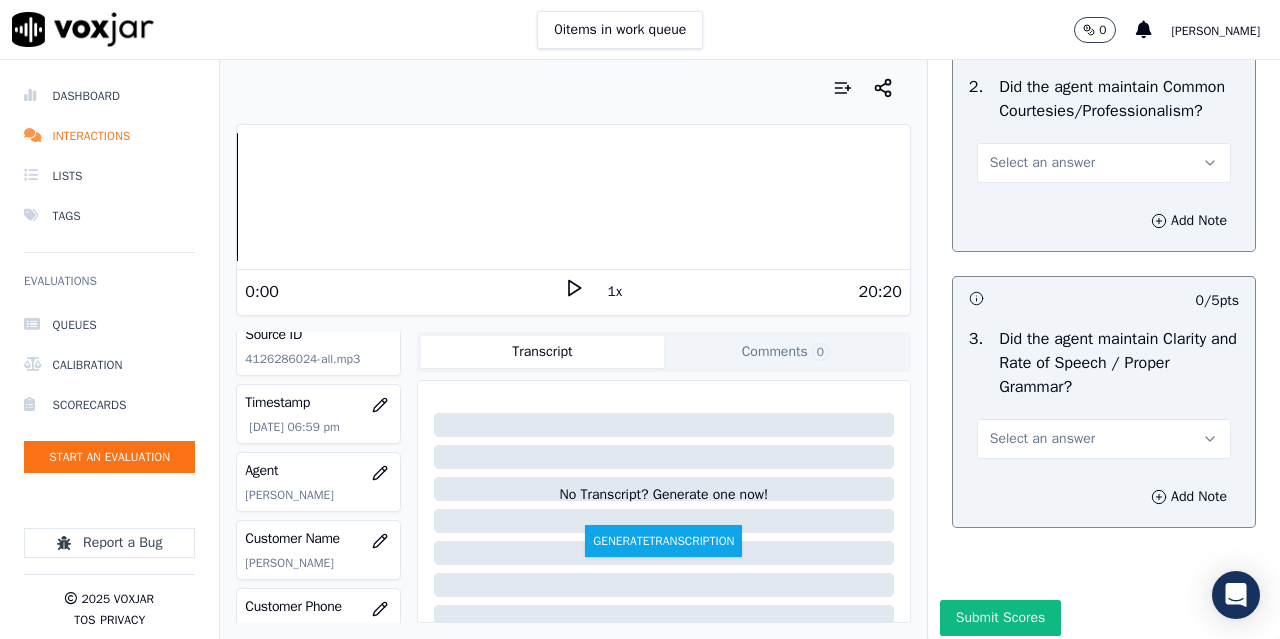 scroll, scrollTop: 5700, scrollLeft: 0, axis: vertical 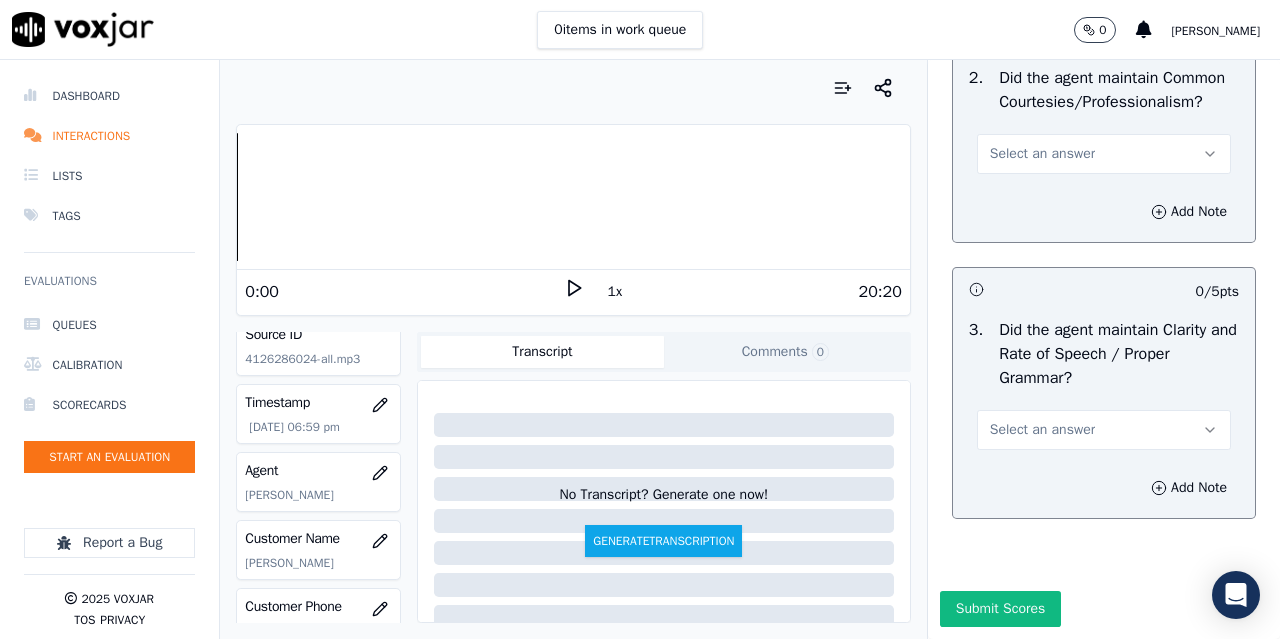 click on "Select an answer" at bounding box center (1042, 154) 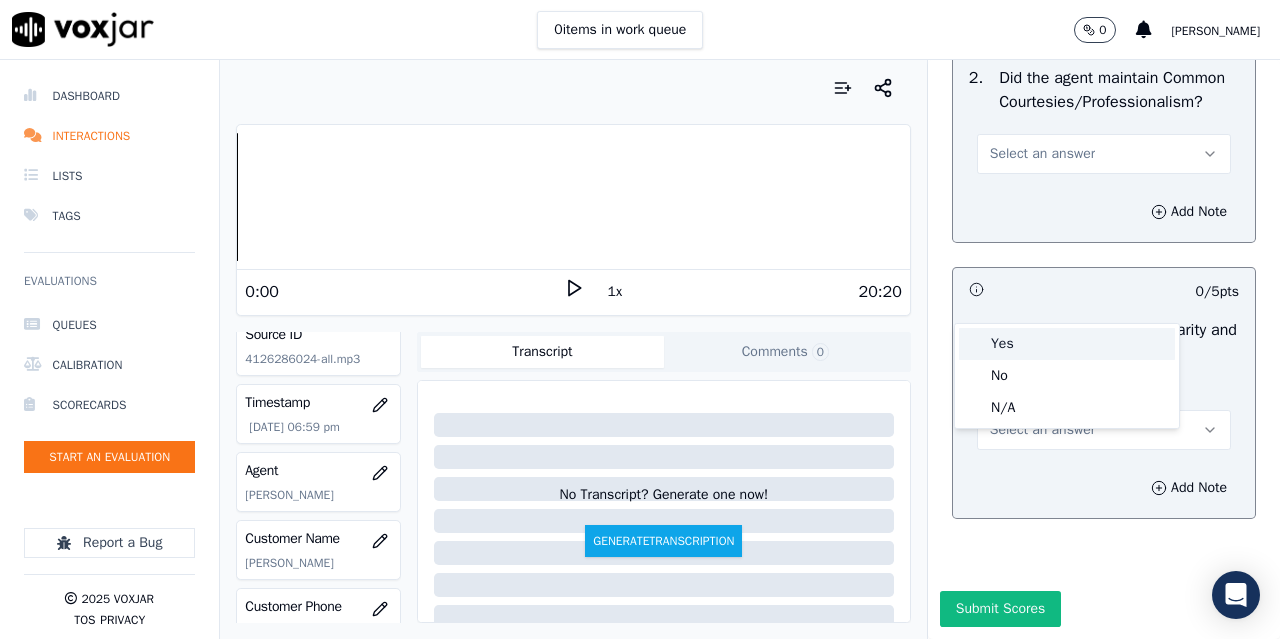 click on "Yes" at bounding box center (1067, 344) 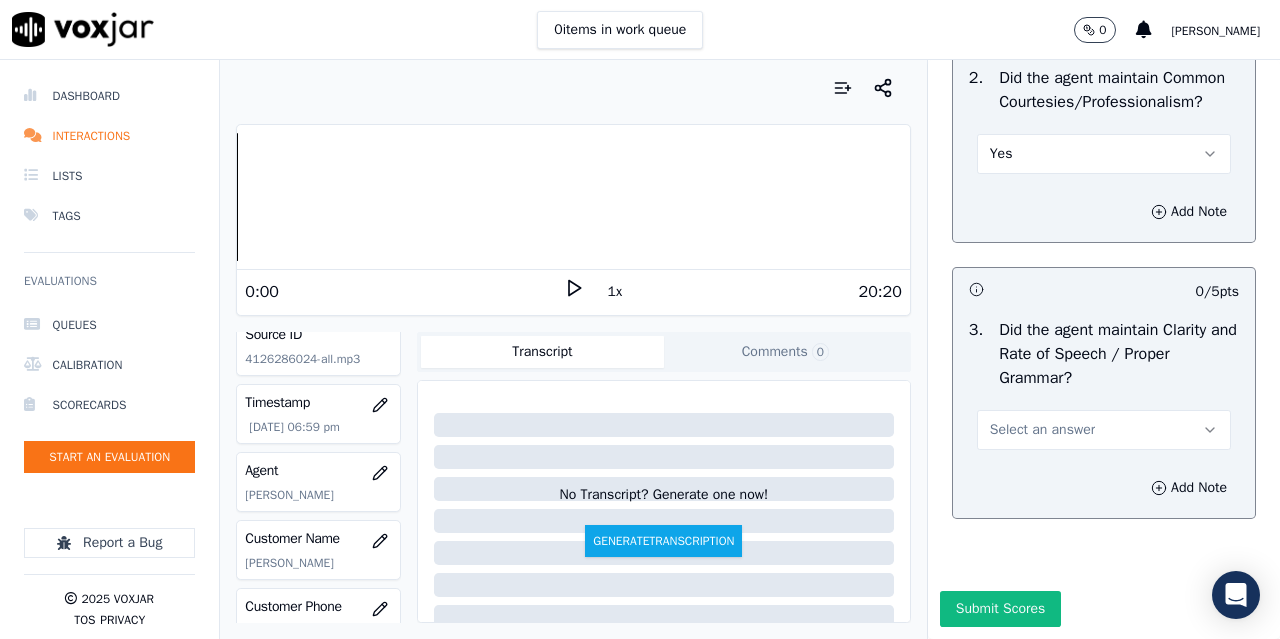 scroll, scrollTop: 5896, scrollLeft: 0, axis: vertical 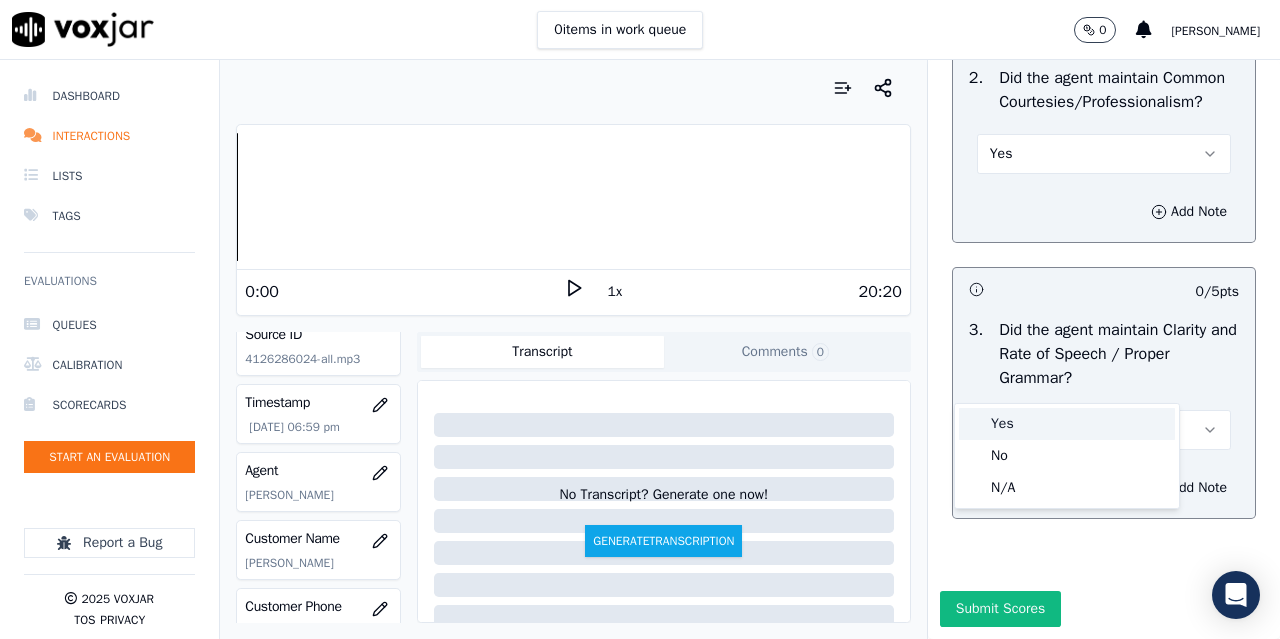 click on "Yes" at bounding box center [1067, 424] 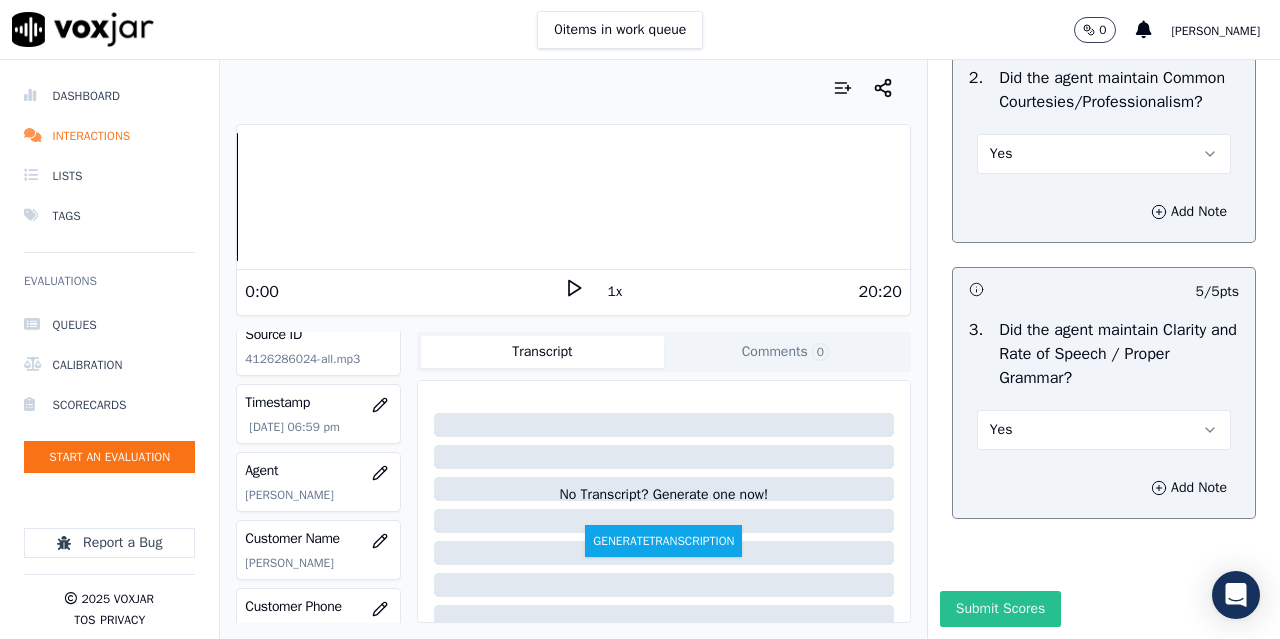 click on "Submit Scores" at bounding box center [1000, 609] 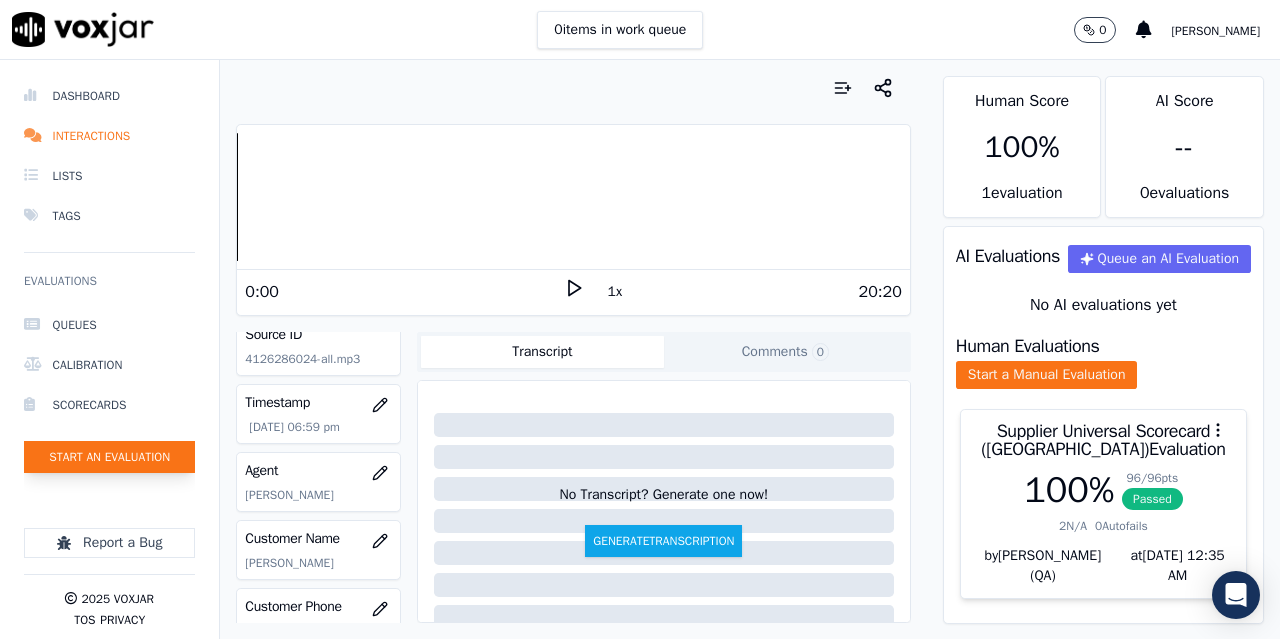click on "Start an Evaluation" 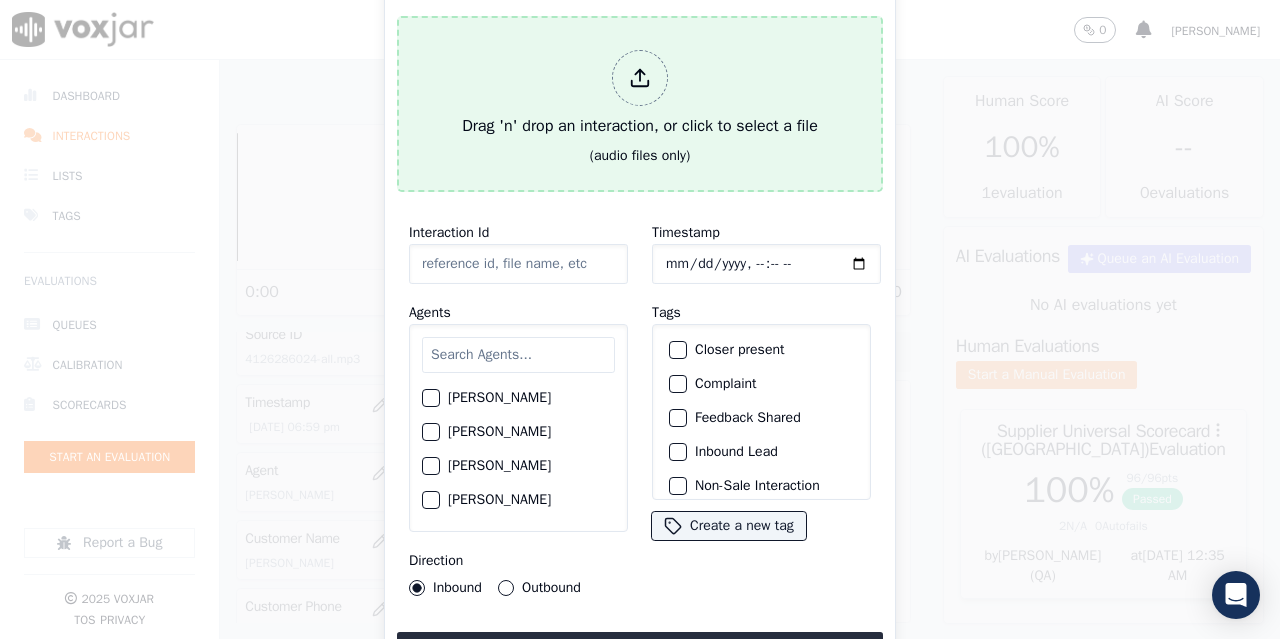 click on "Drag 'n' drop an interaction, or click to select a file" at bounding box center [640, 94] 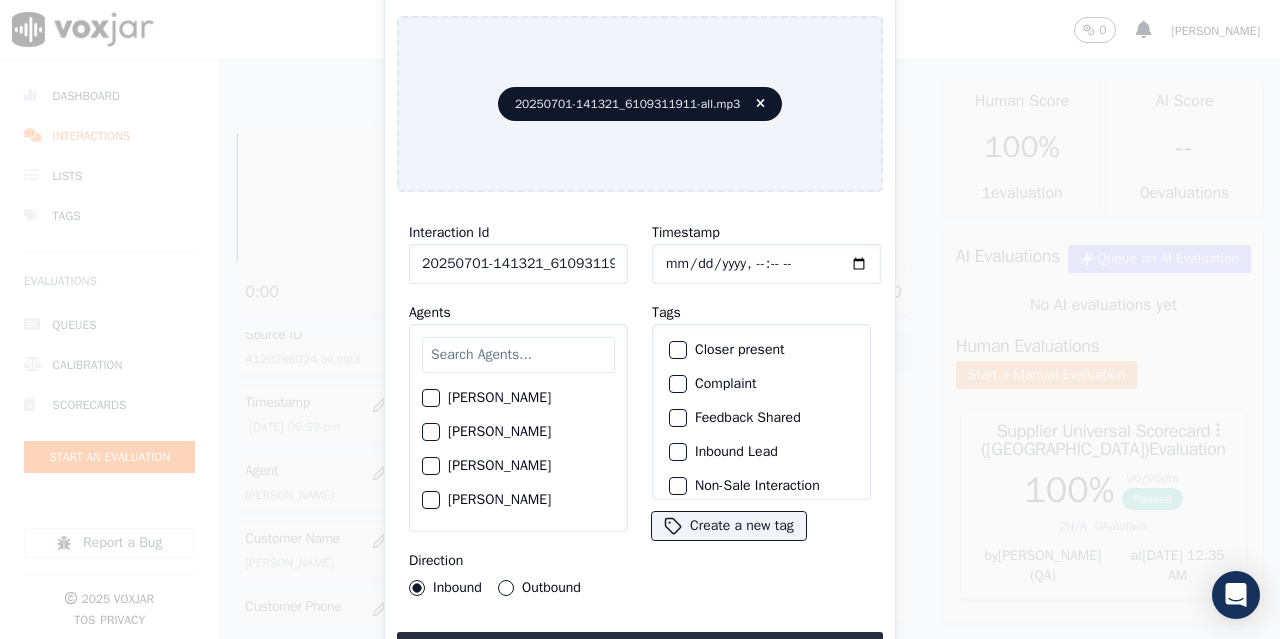 click at bounding box center (518, 355) 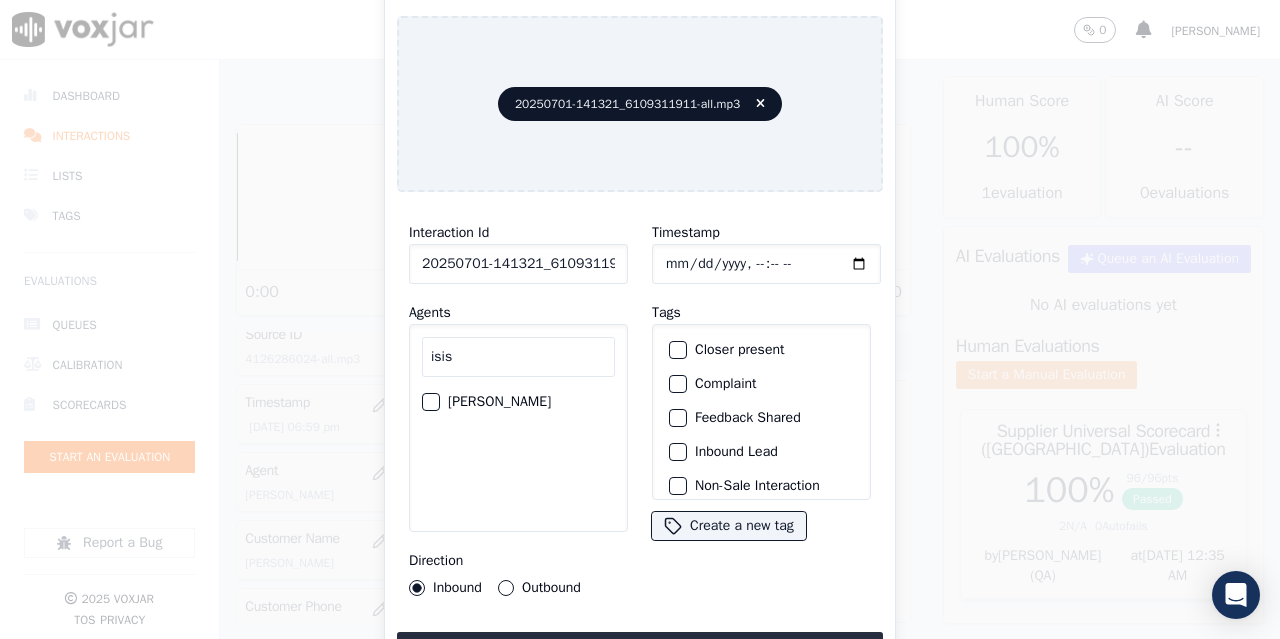 type on "isis" 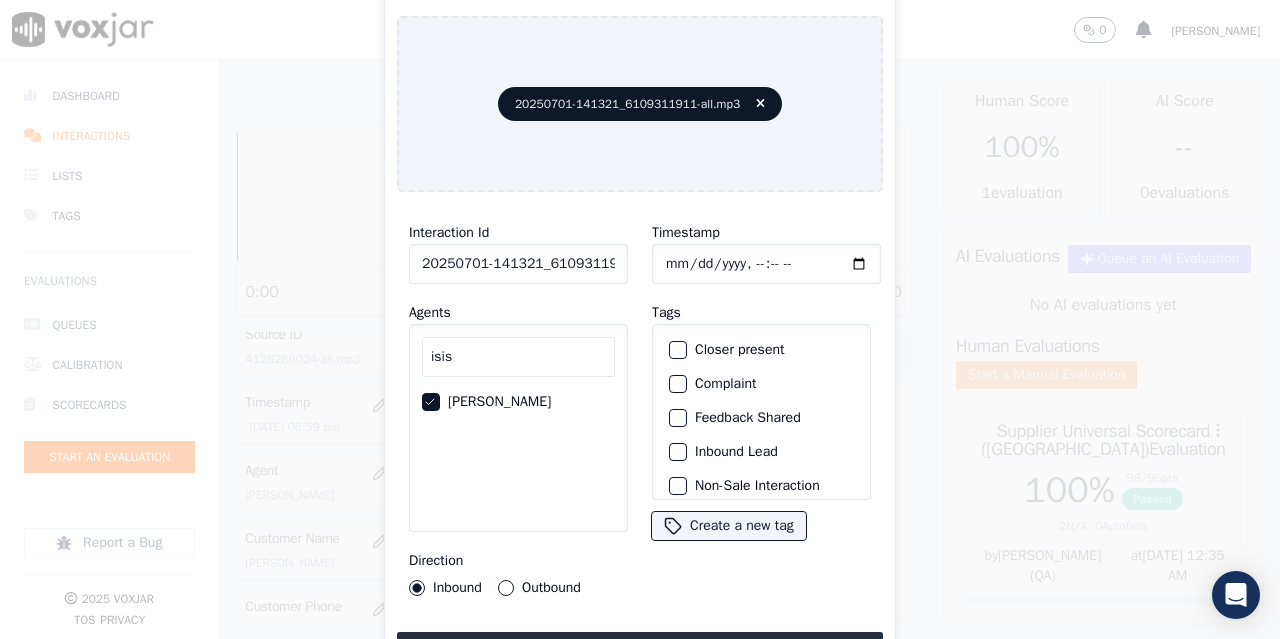 click on "Timestamp" 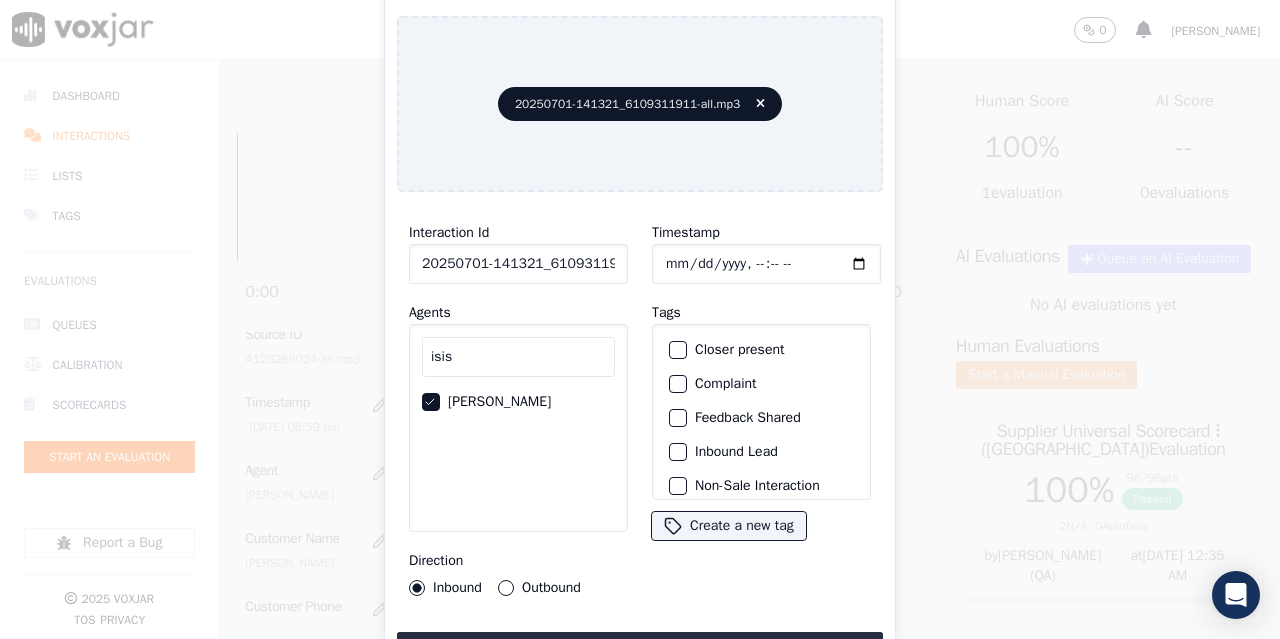 scroll, scrollTop: 189, scrollLeft: 0, axis: vertical 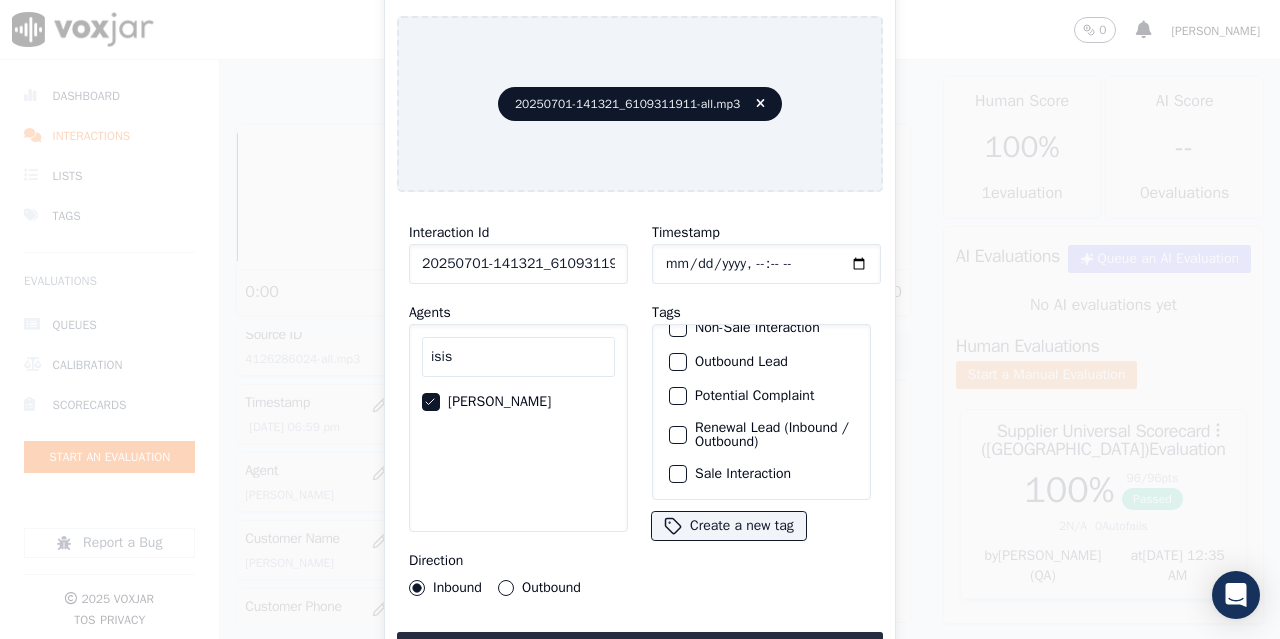 click on "Sale Interaction" 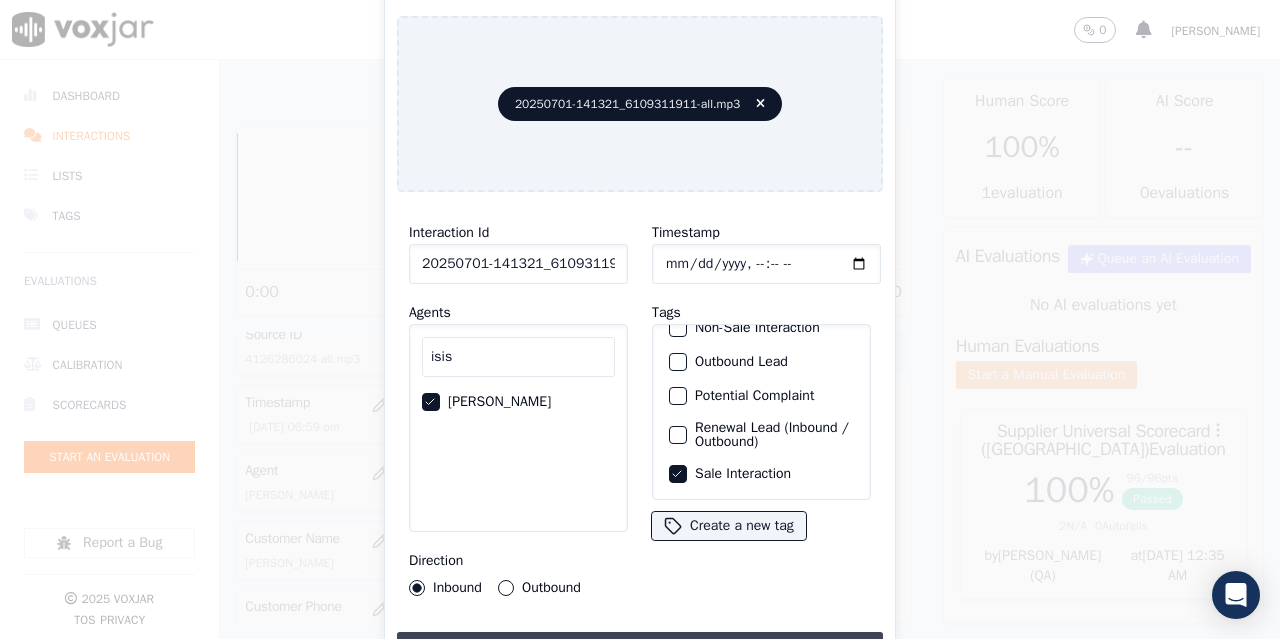 click on "Upload interaction to start evaluation" at bounding box center [640, 650] 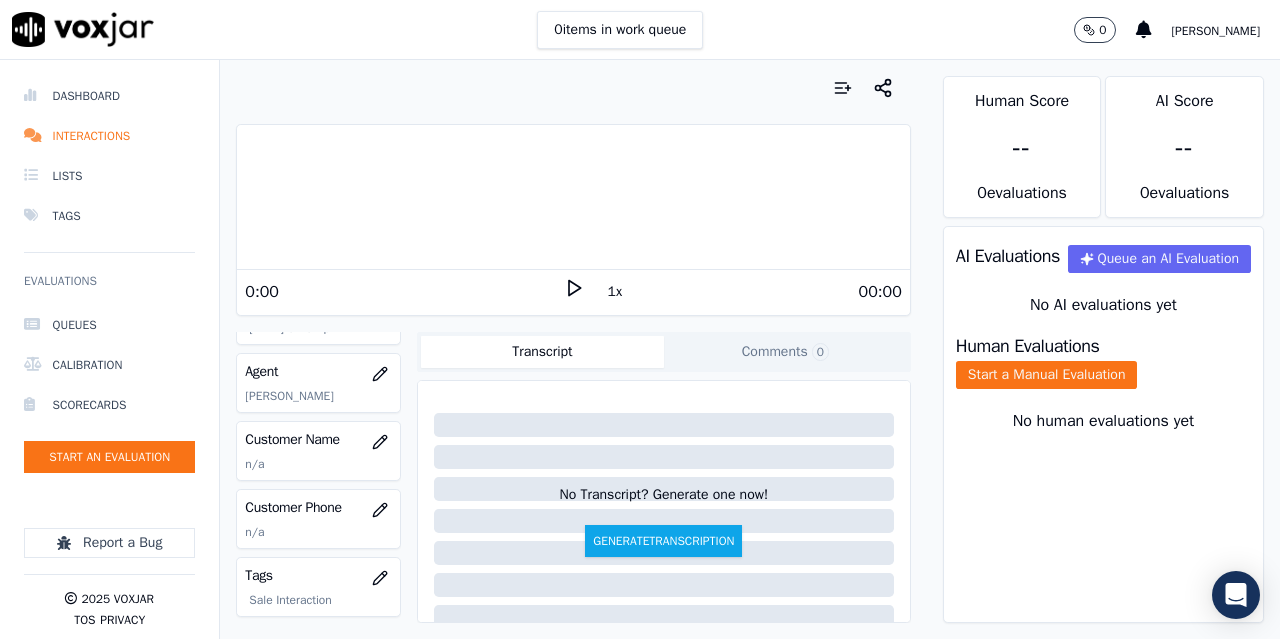 scroll, scrollTop: 200, scrollLeft: 0, axis: vertical 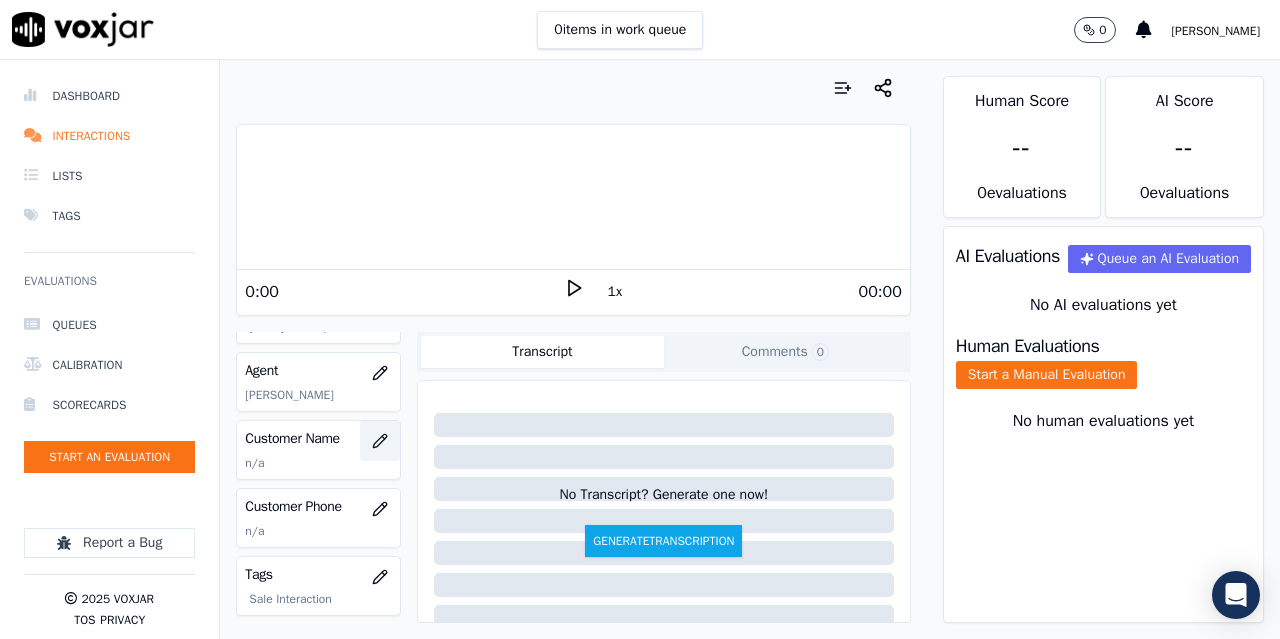 click 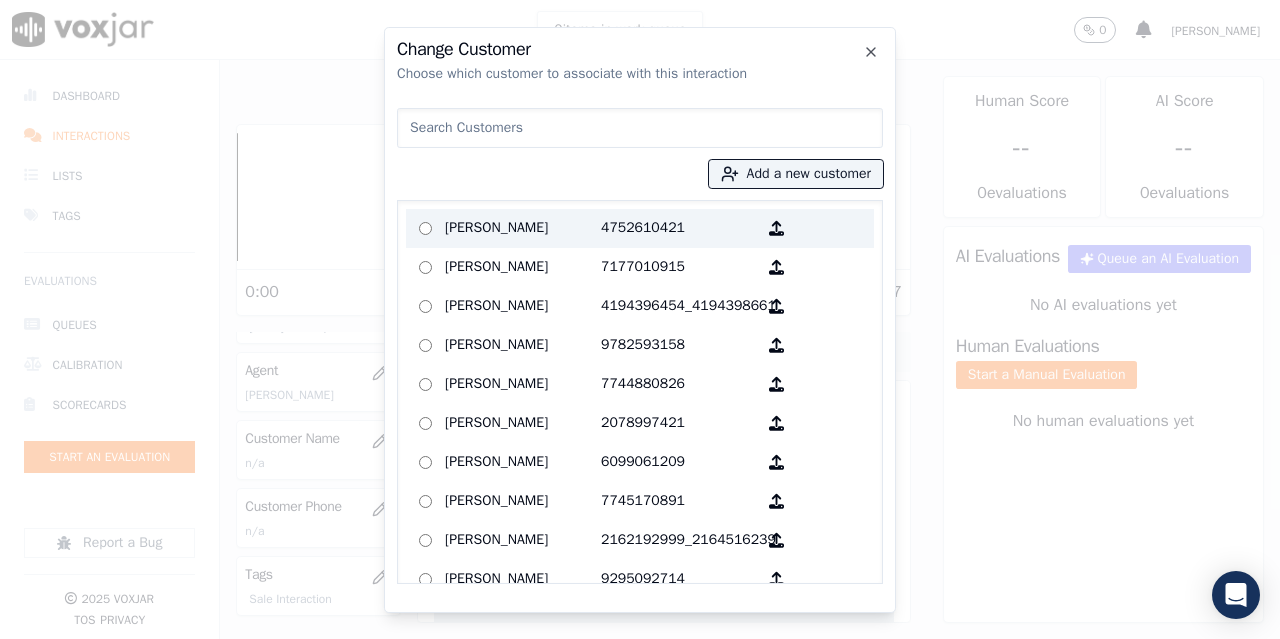 paste on "Prince Andrews" 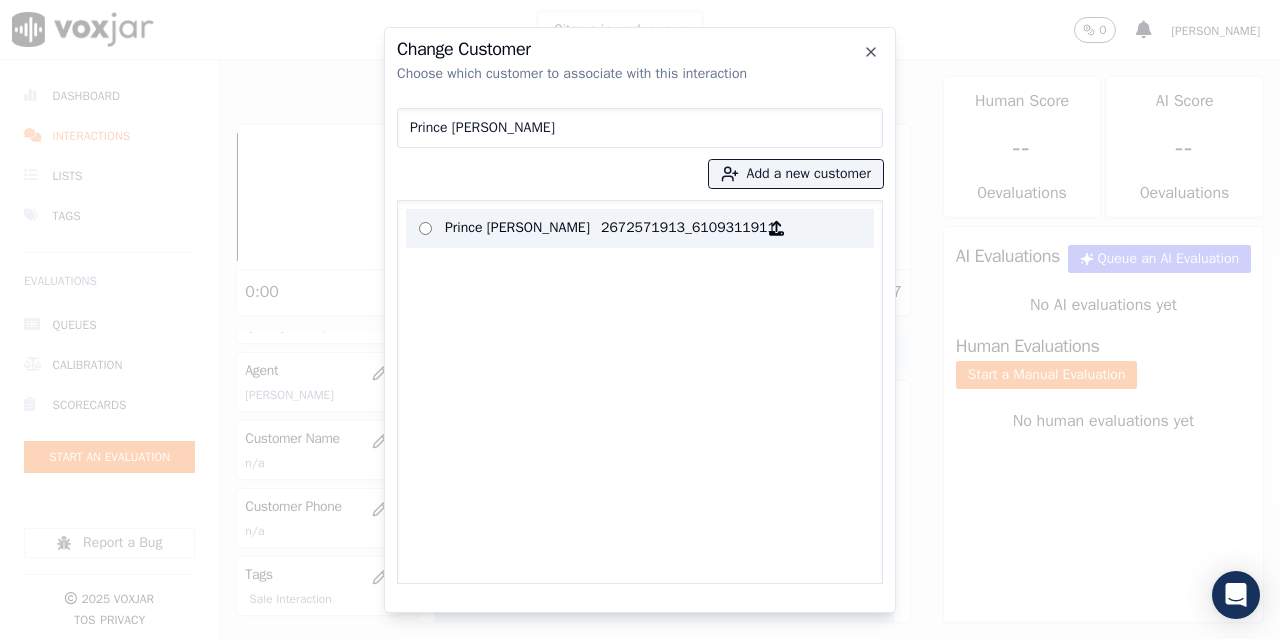 type on "Prince Andrews" 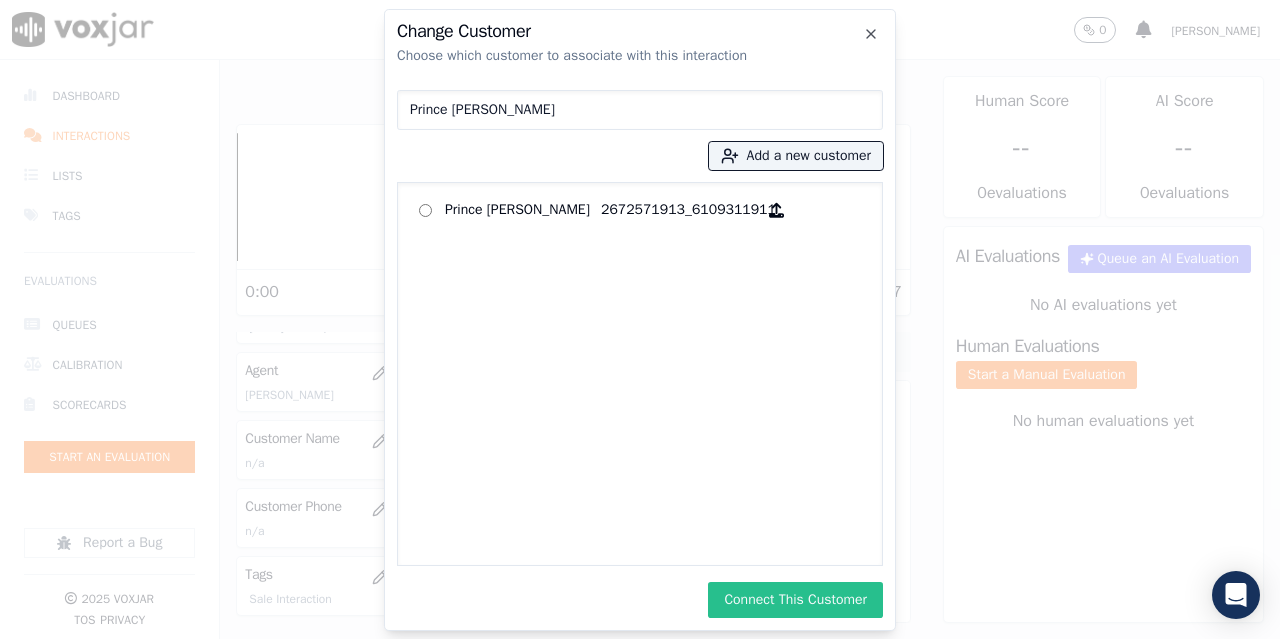 click on "Connect This Customer" at bounding box center (795, 600) 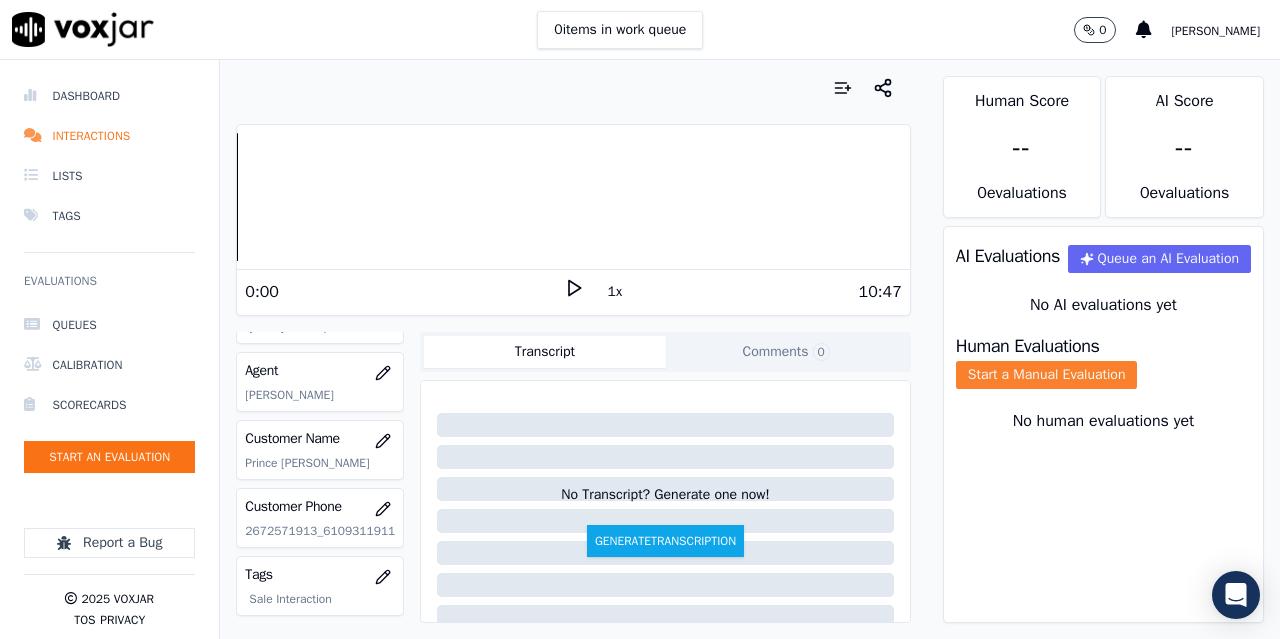 click on "Start a Manual Evaluation" 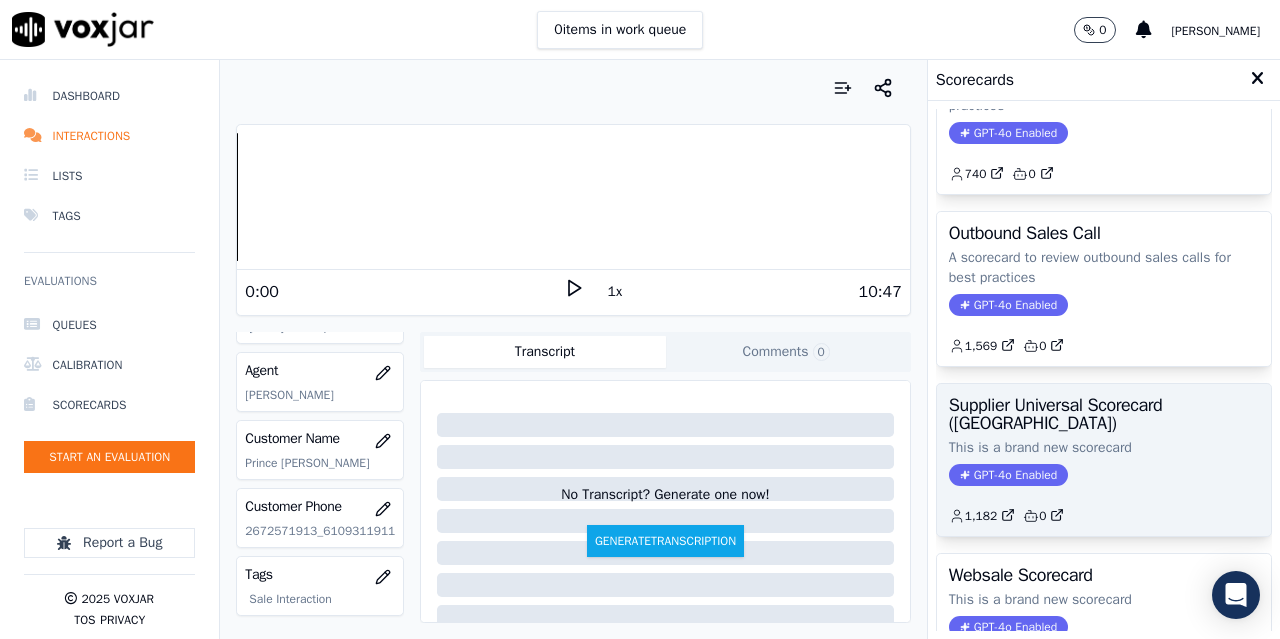 scroll, scrollTop: 300, scrollLeft: 0, axis: vertical 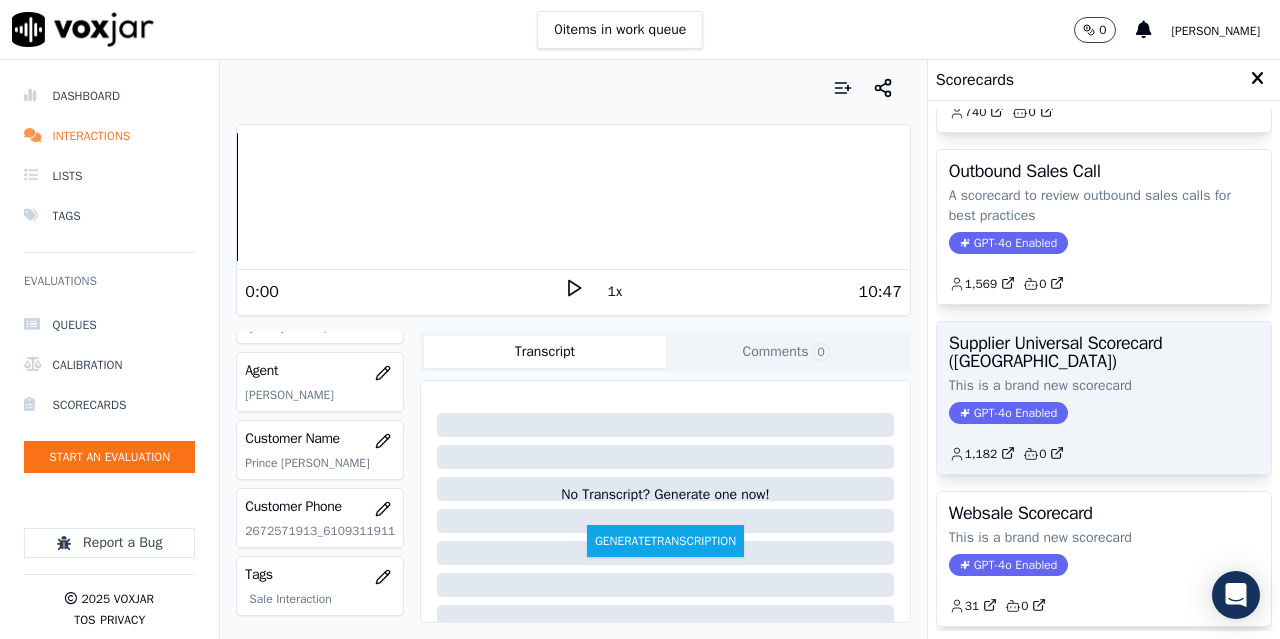 click on "This is a brand new scorecard" 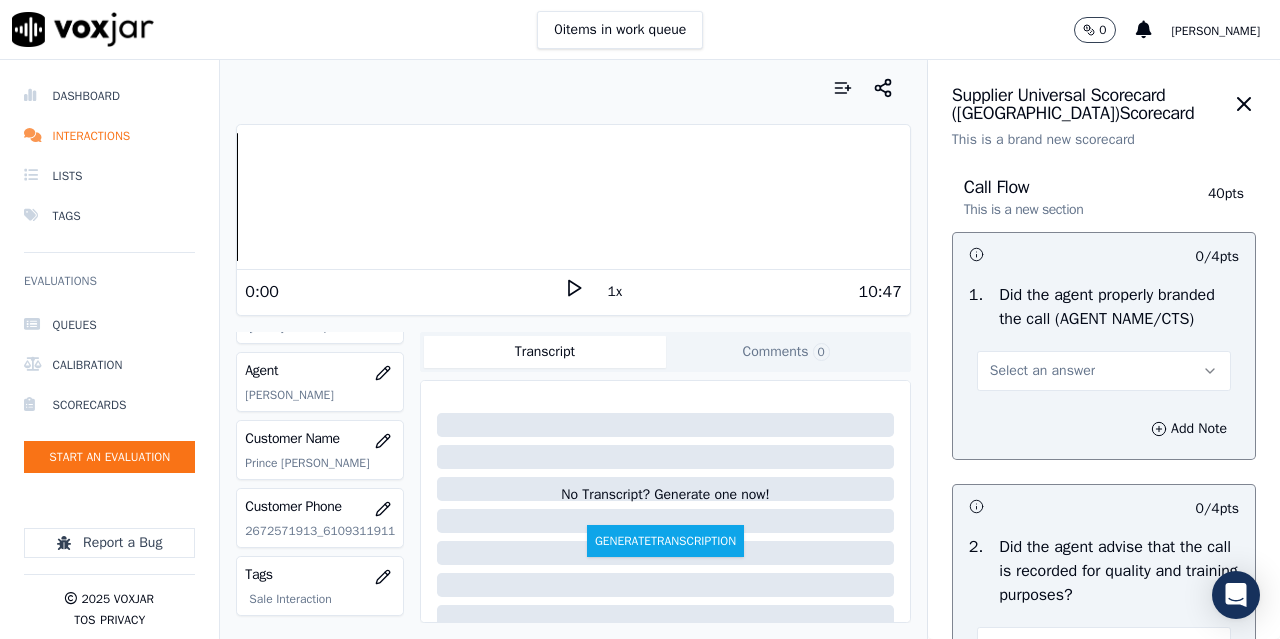 click on "Select an answer" at bounding box center (1042, 371) 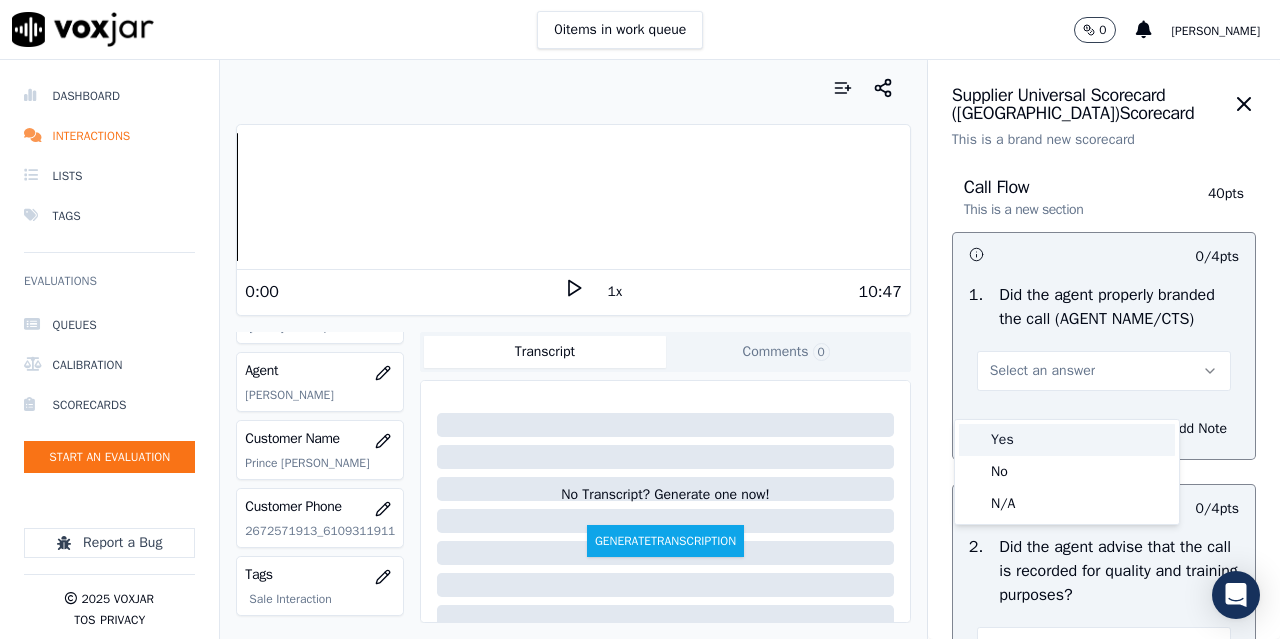 click on "Yes" at bounding box center (1067, 440) 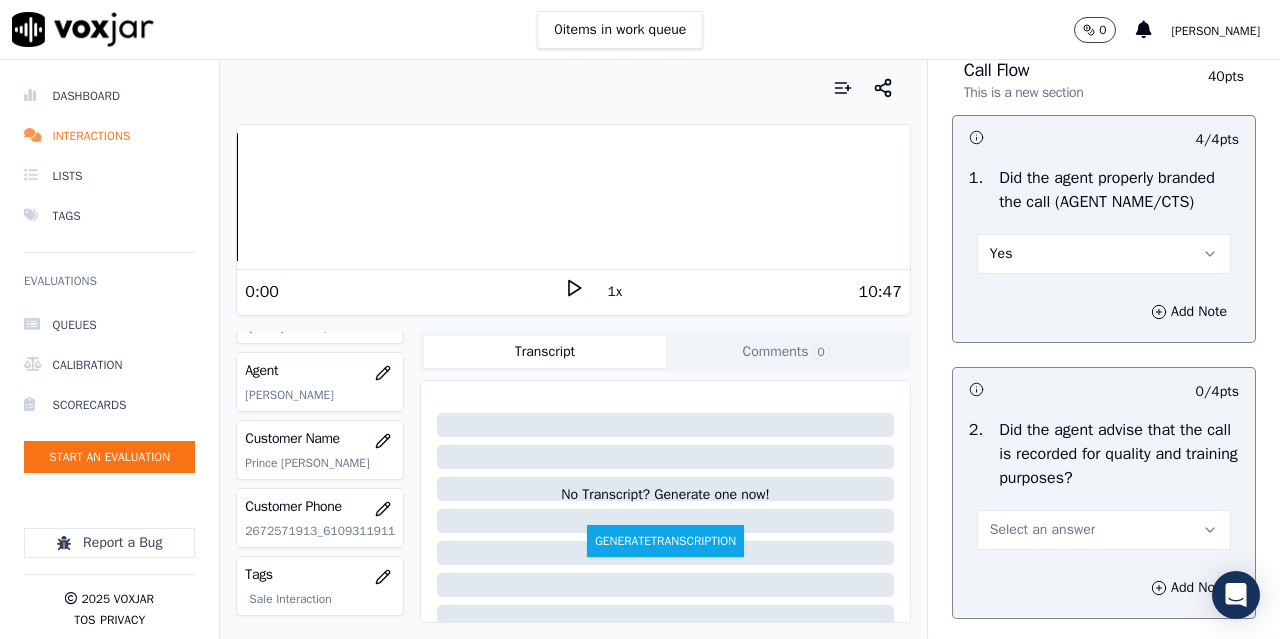scroll, scrollTop: 300, scrollLeft: 0, axis: vertical 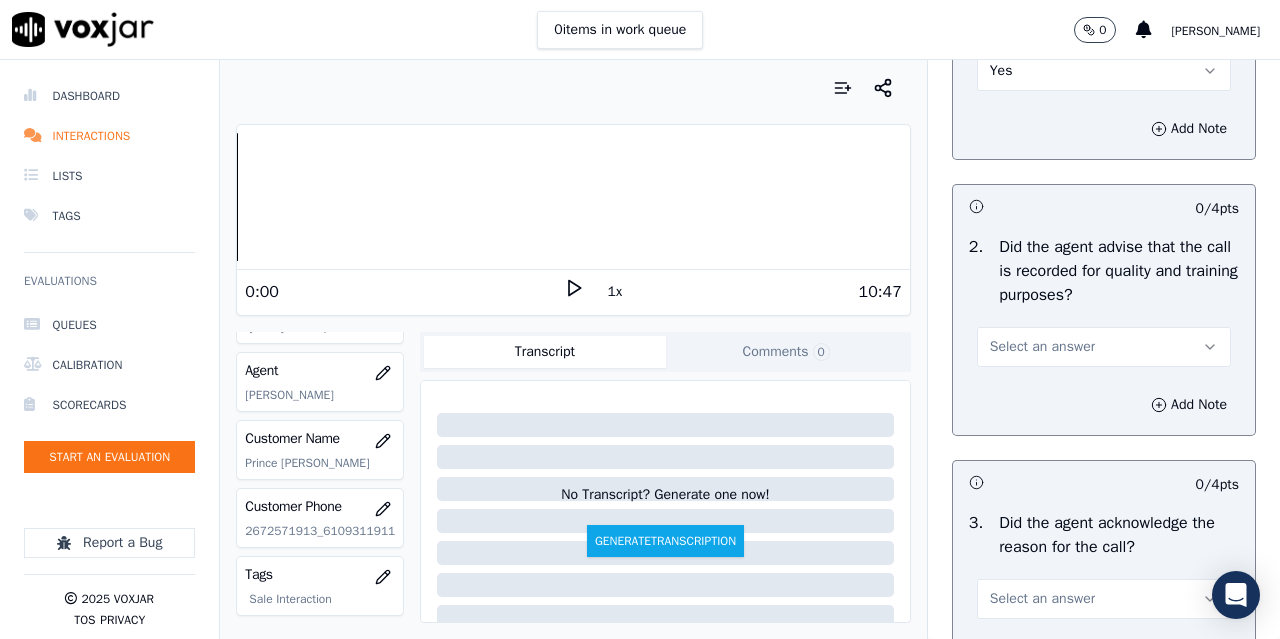 click on "Select an answer" at bounding box center (1104, 347) 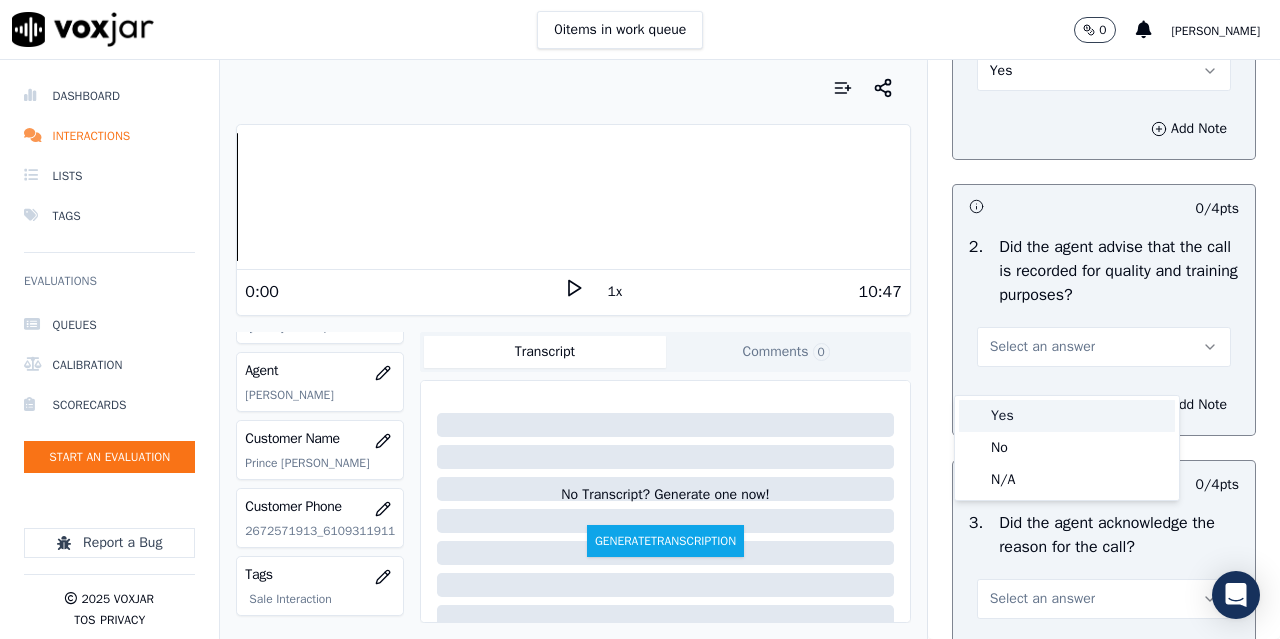 click on "Yes" at bounding box center (1067, 416) 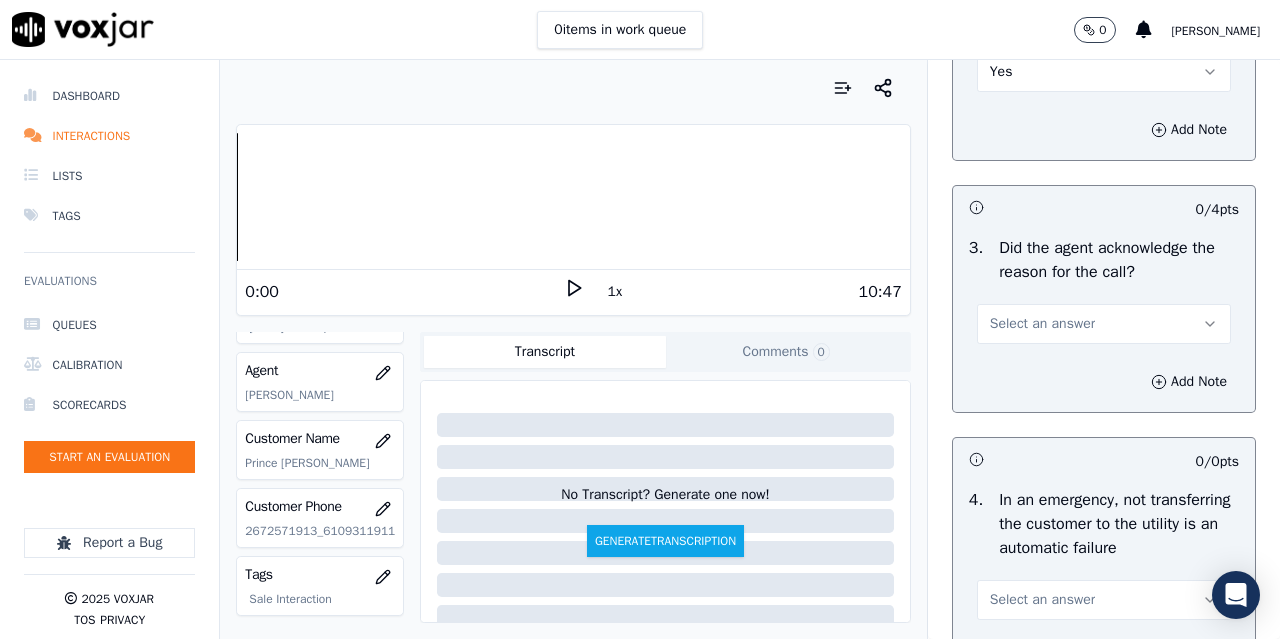 scroll, scrollTop: 600, scrollLeft: 0, axis: vertical 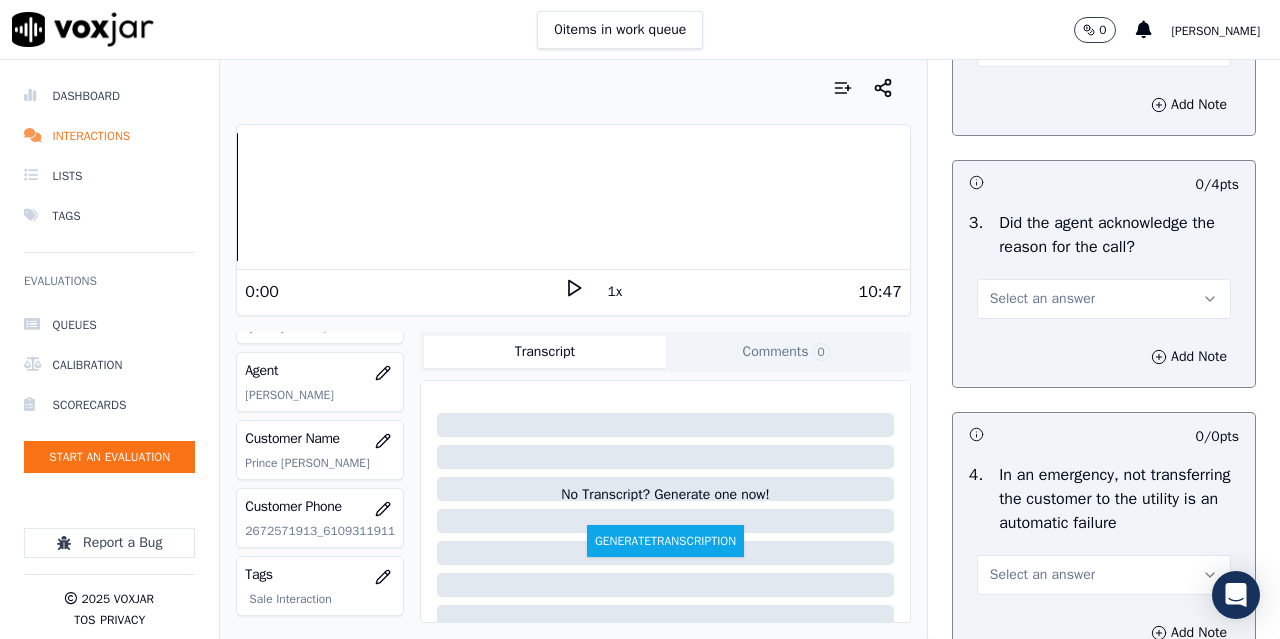 click on "Select an answer" at bounding box center [1104, 299] 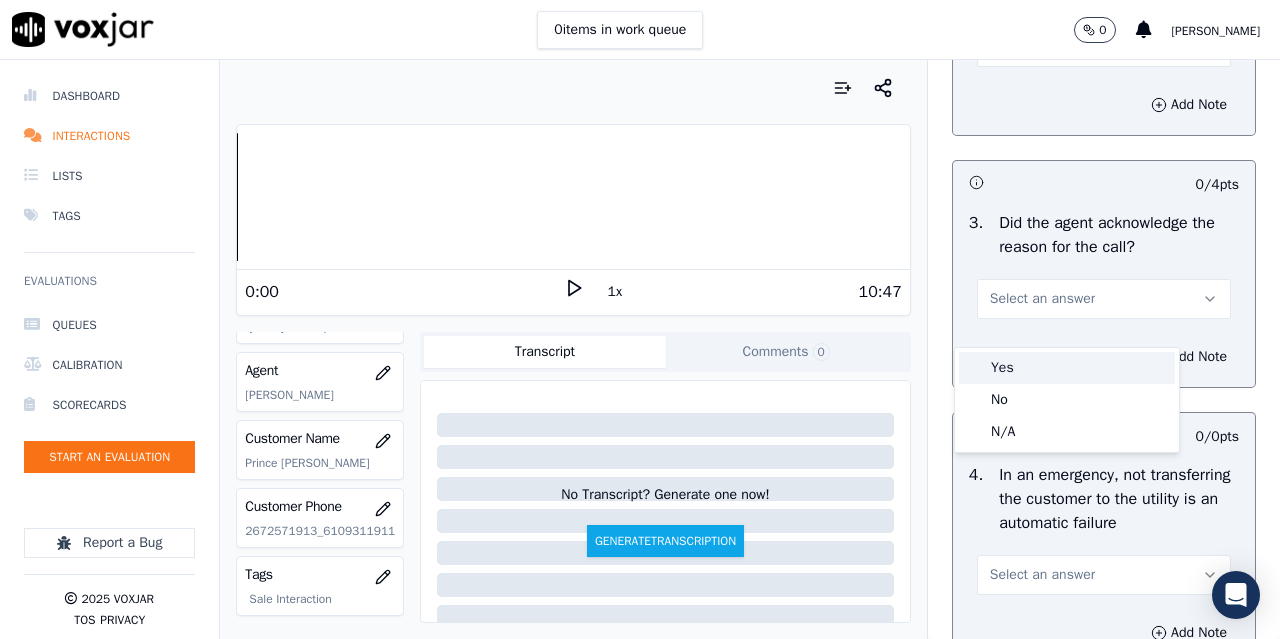 click on "Yes" at bounding box center (1067, 368) 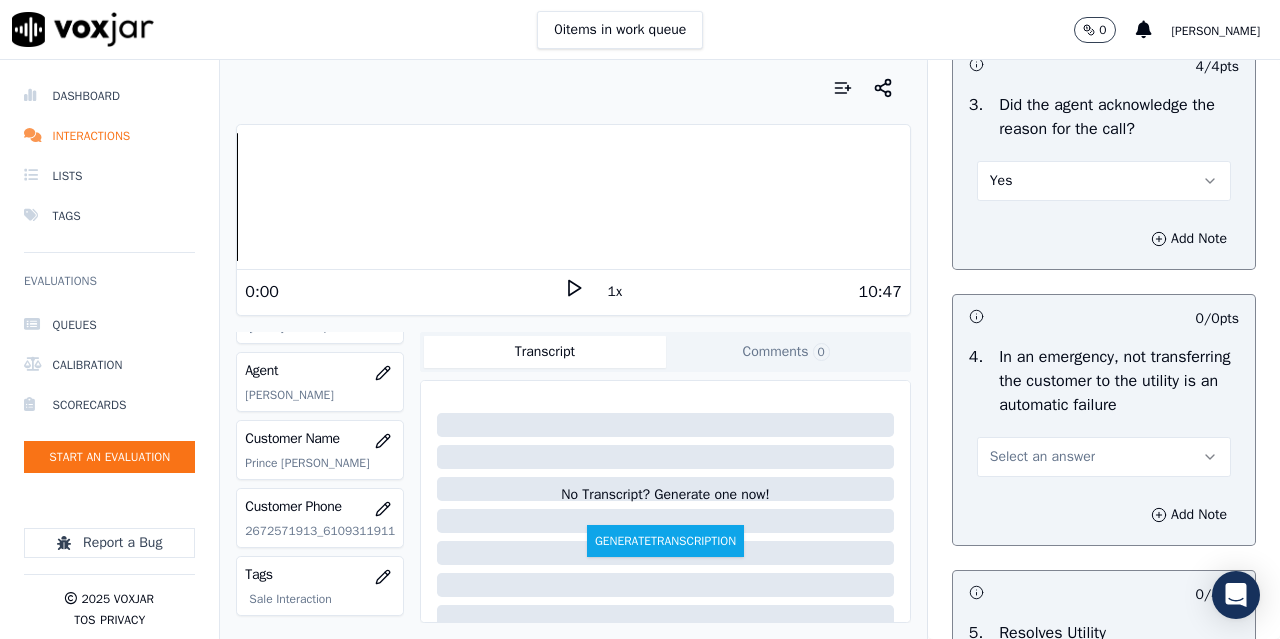 scroll, scrollTop: 1000, scrollLeft: 0, axis: vertical 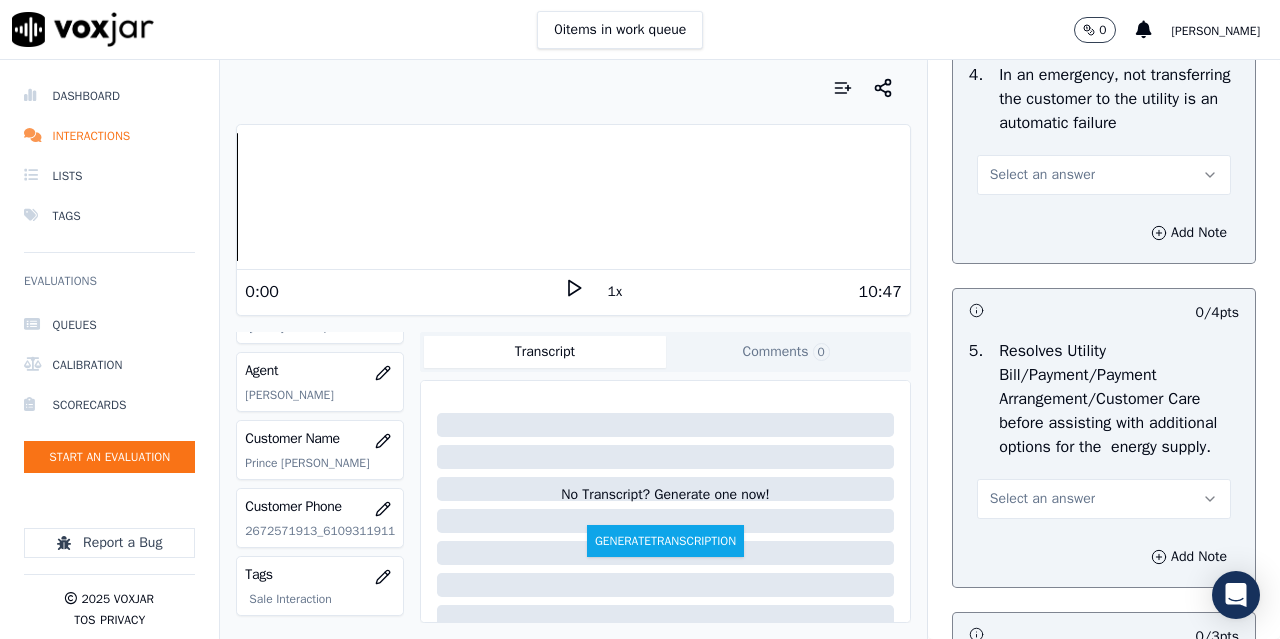 click on "Select an answer" at bounding box center [1042, 175] 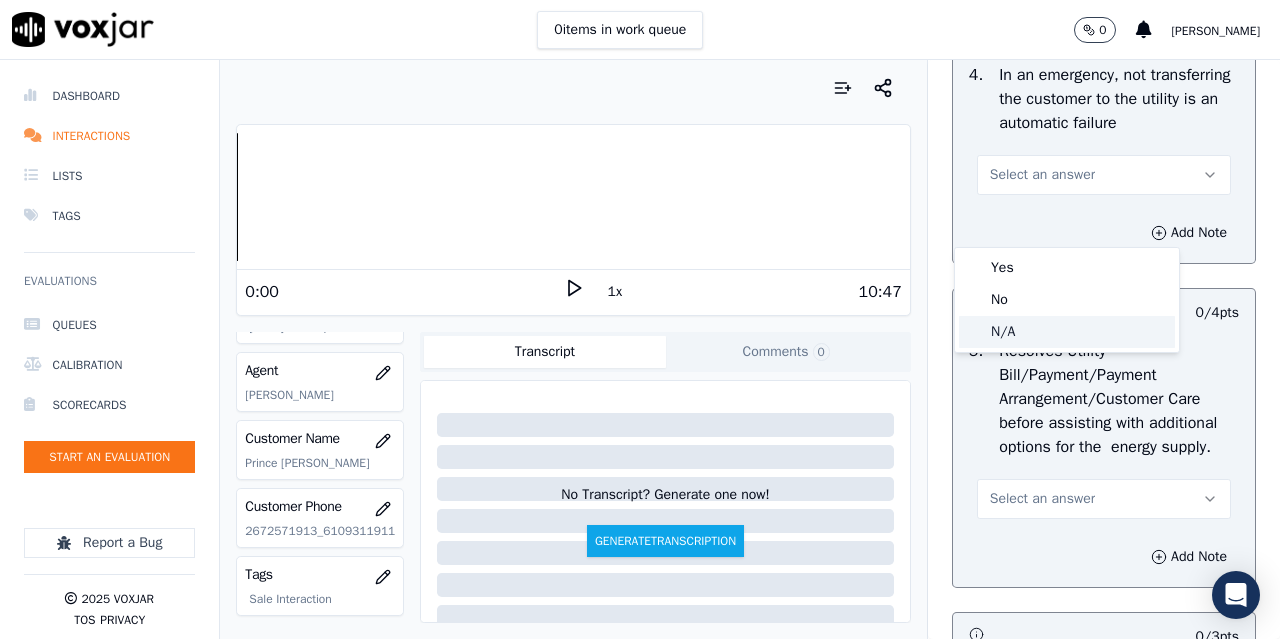 click on "N/A" 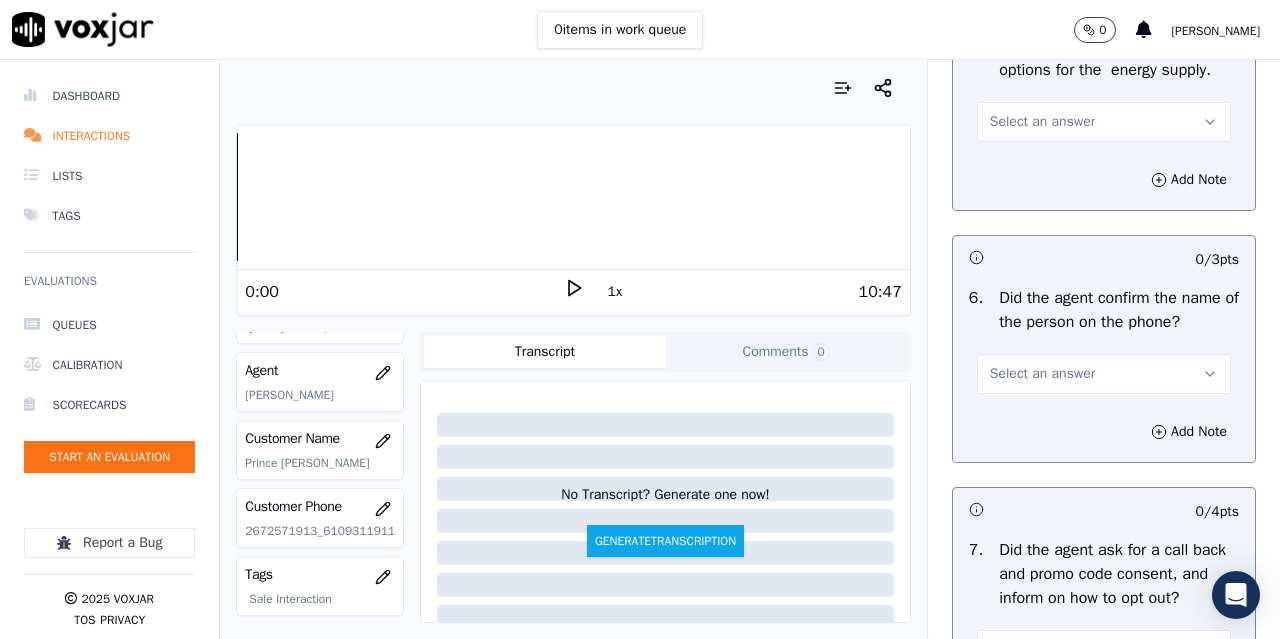 scroll, scrollTop: 1400, scrollLeft: 0, axis: vertical 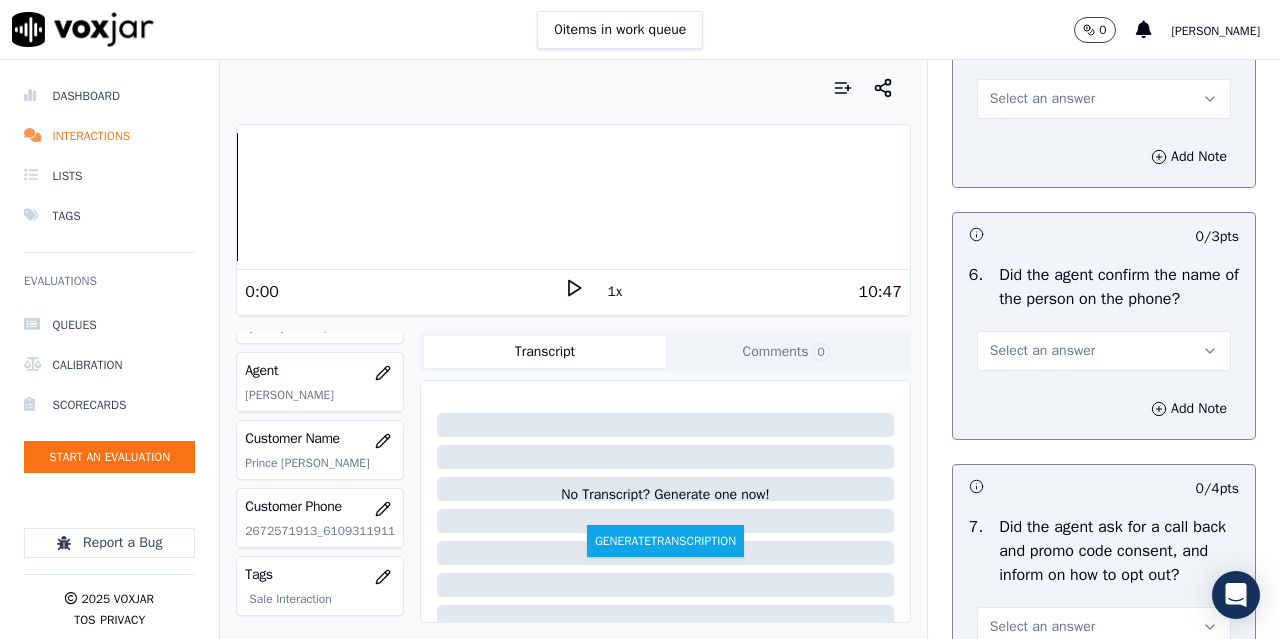 drag, startPoint x: 1036, startPoint y: 158, endPoint x: 1038, endPoint y: 173, distance: 15.132746 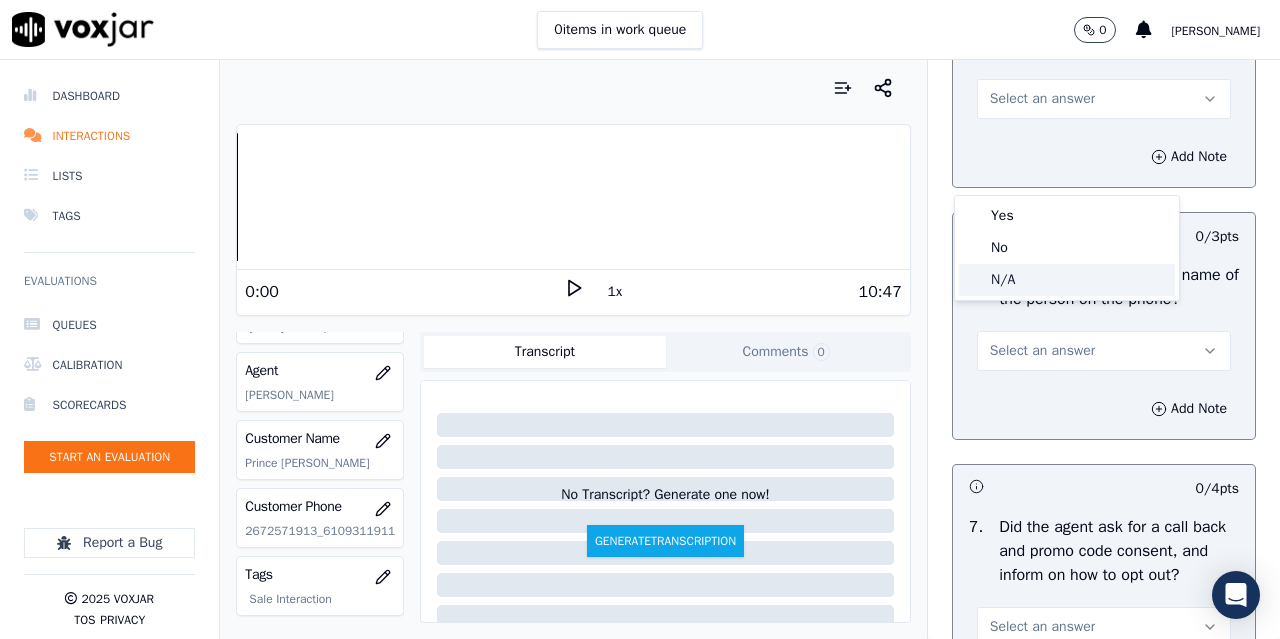 click on "N/A" 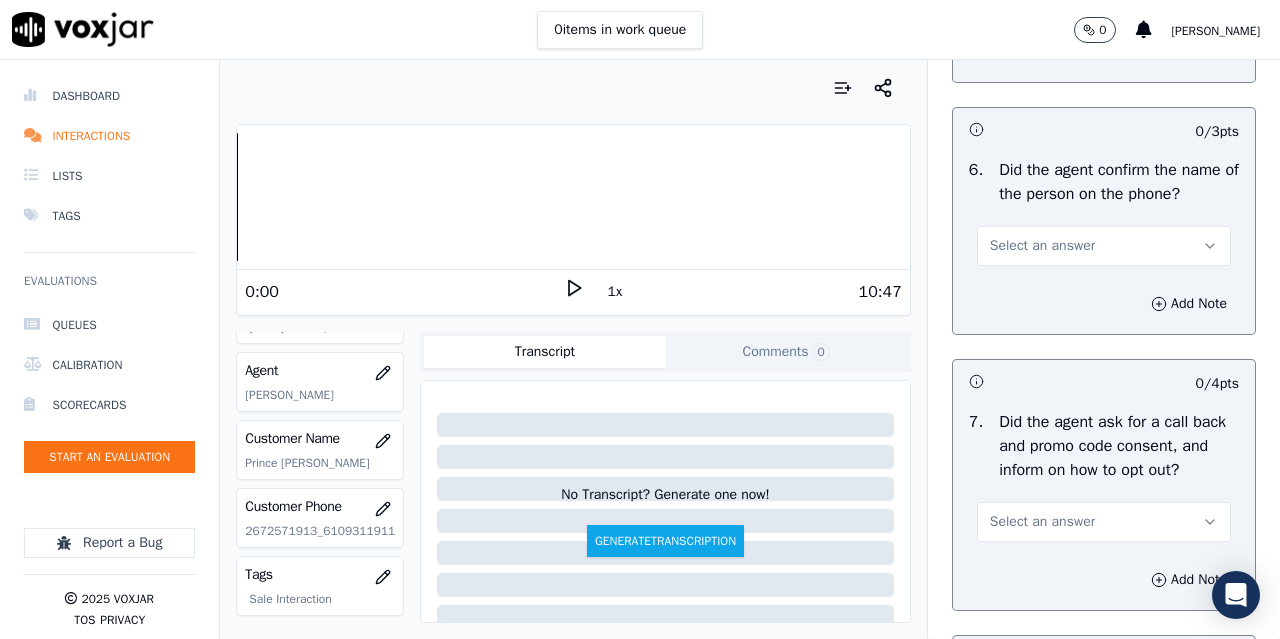 scroll, scrollTop: 1600, scrollLeft: 0, axis: vertical 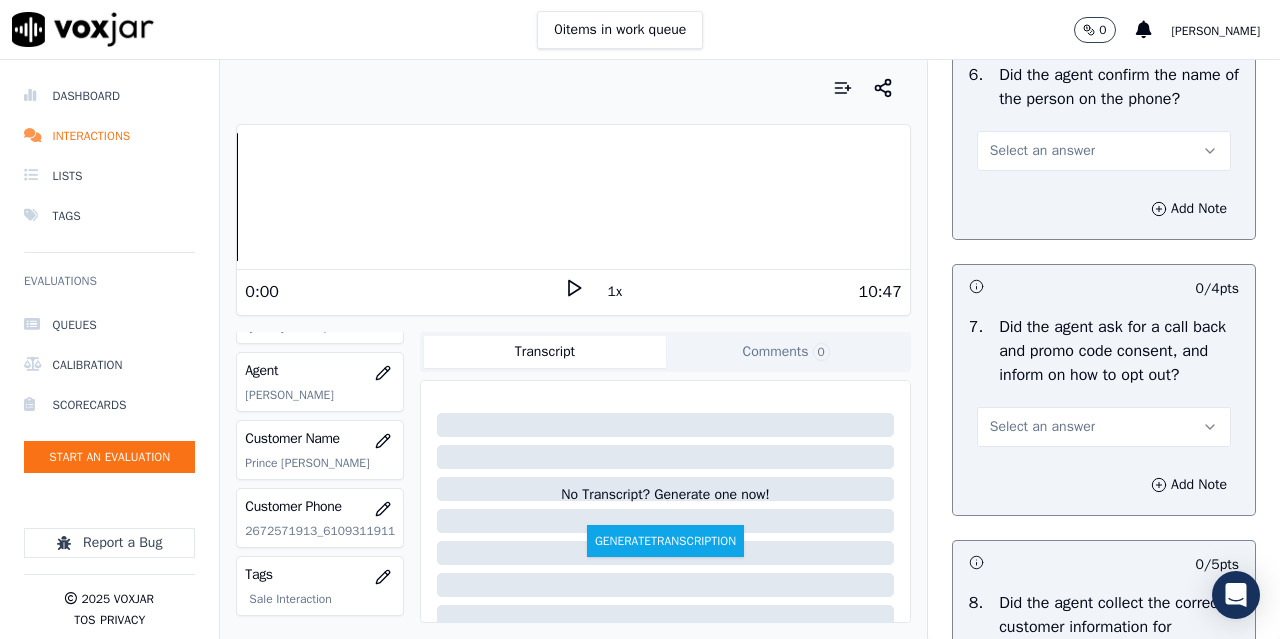 click on "Select an answer" at bounding box center (1042, 151) 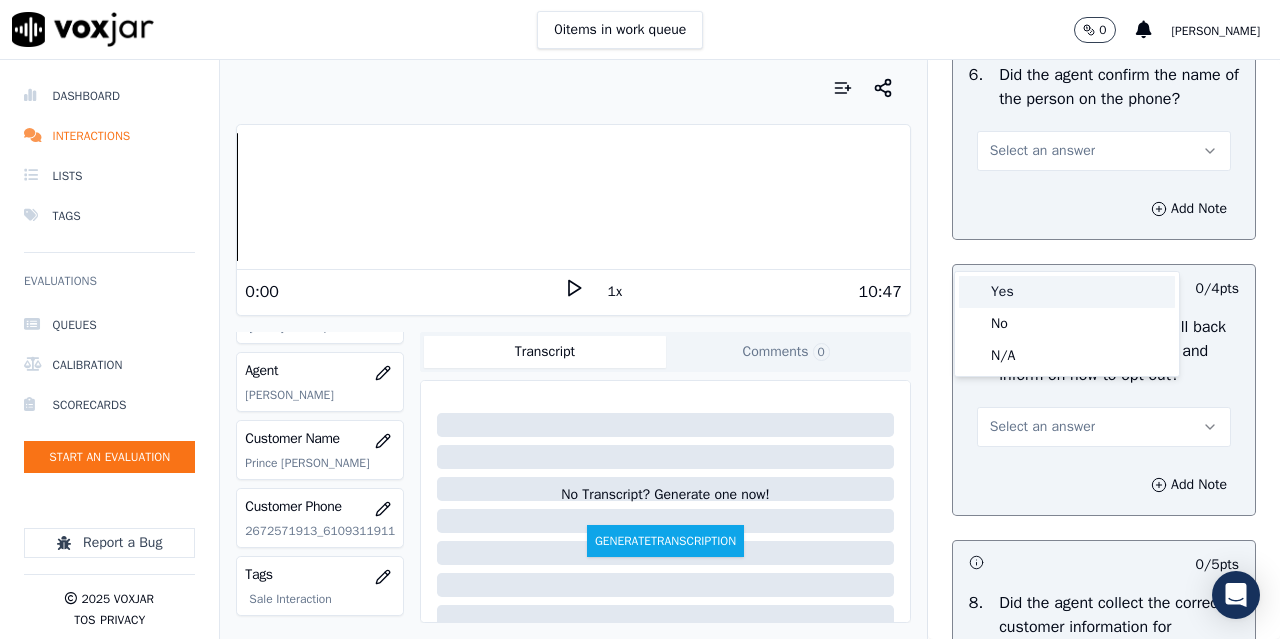 click on "Yes" at bounding box center (1067, 292) 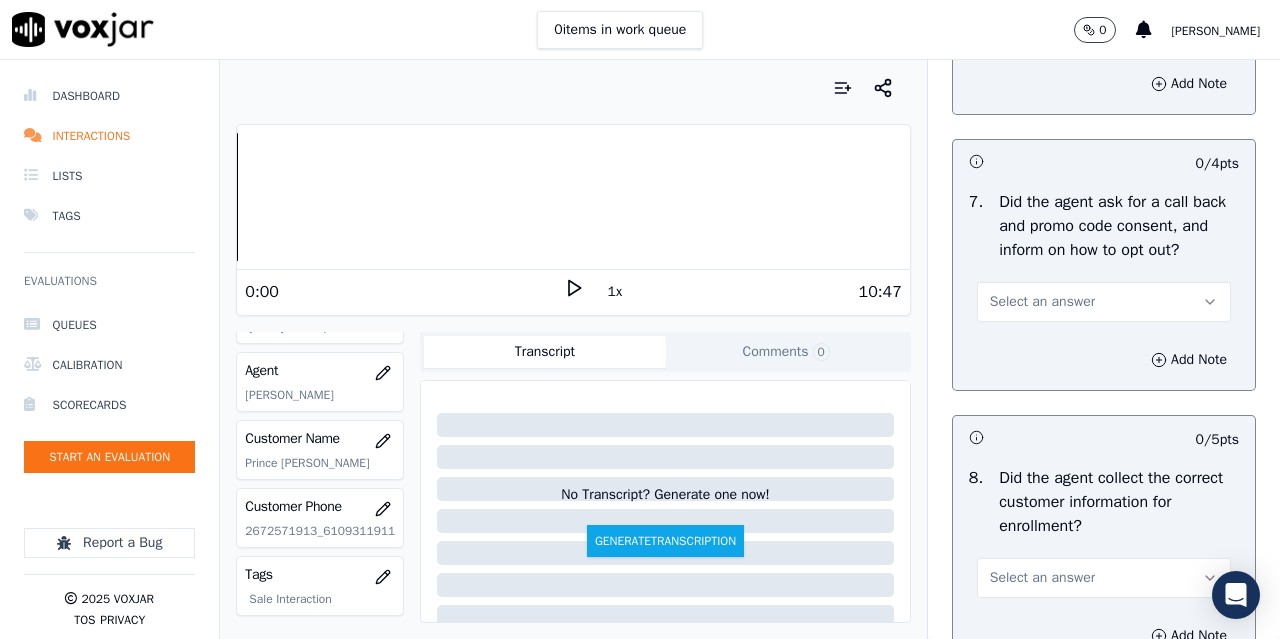 scroll, scrollTop: 1900, scrollLeft: 0, axis: vertical 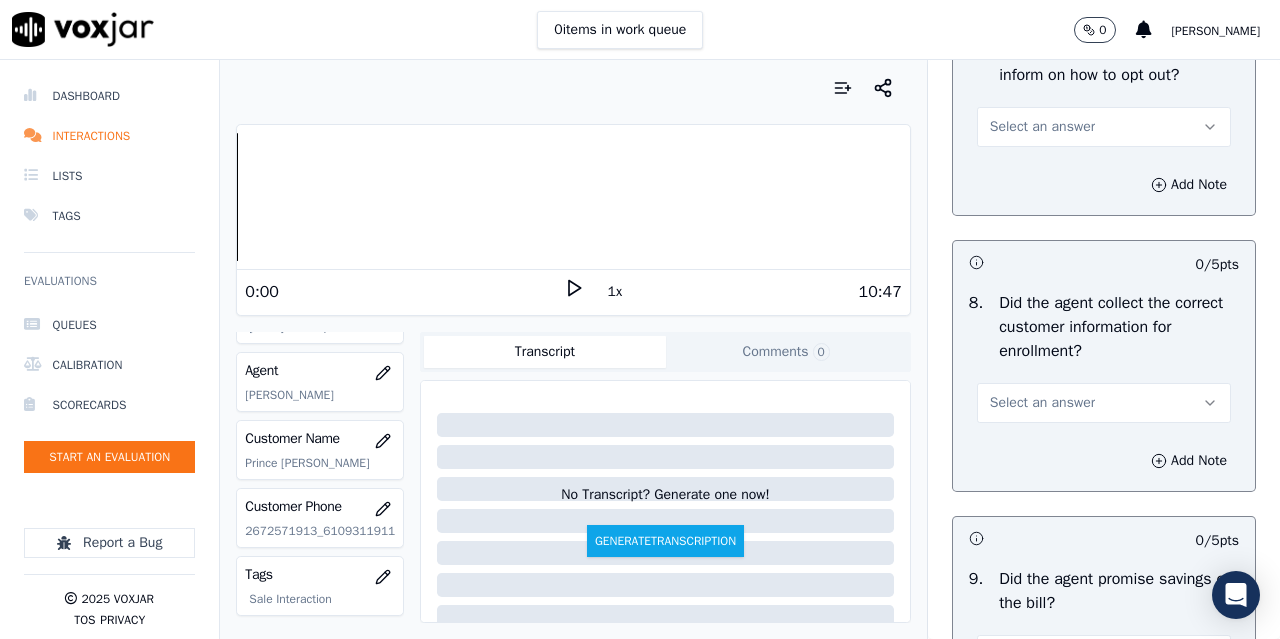click on "Select an answer" at bounding box center [1042, 127] 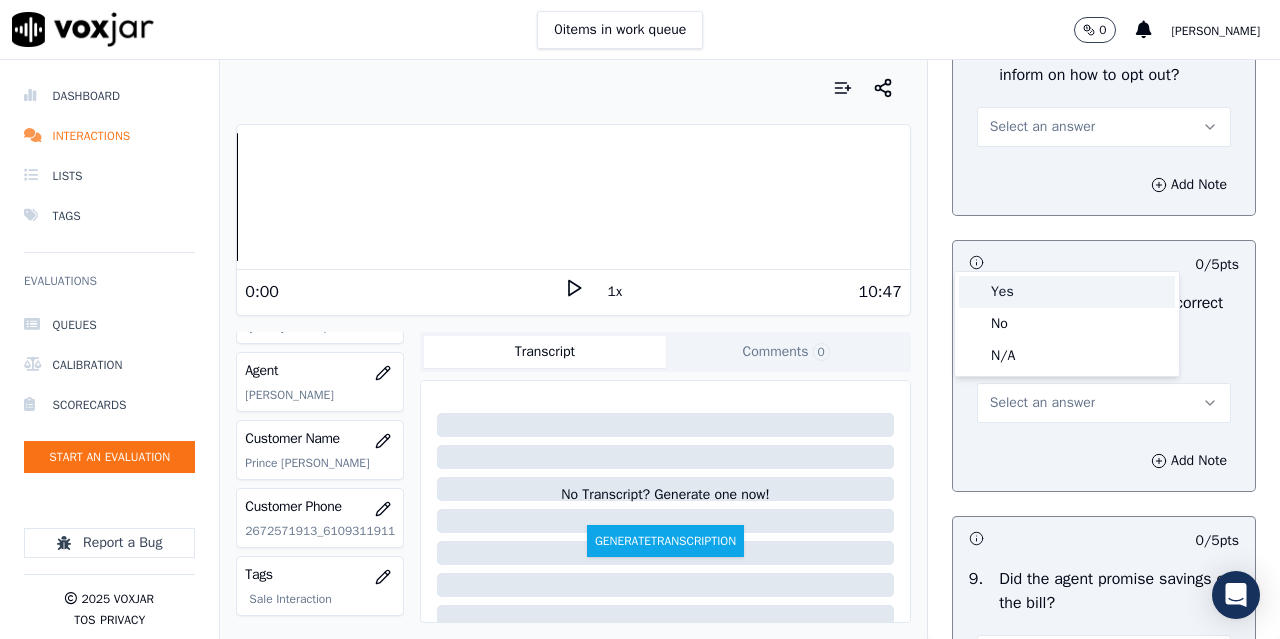 click on "Yes" at bounding box center (1067, 292) 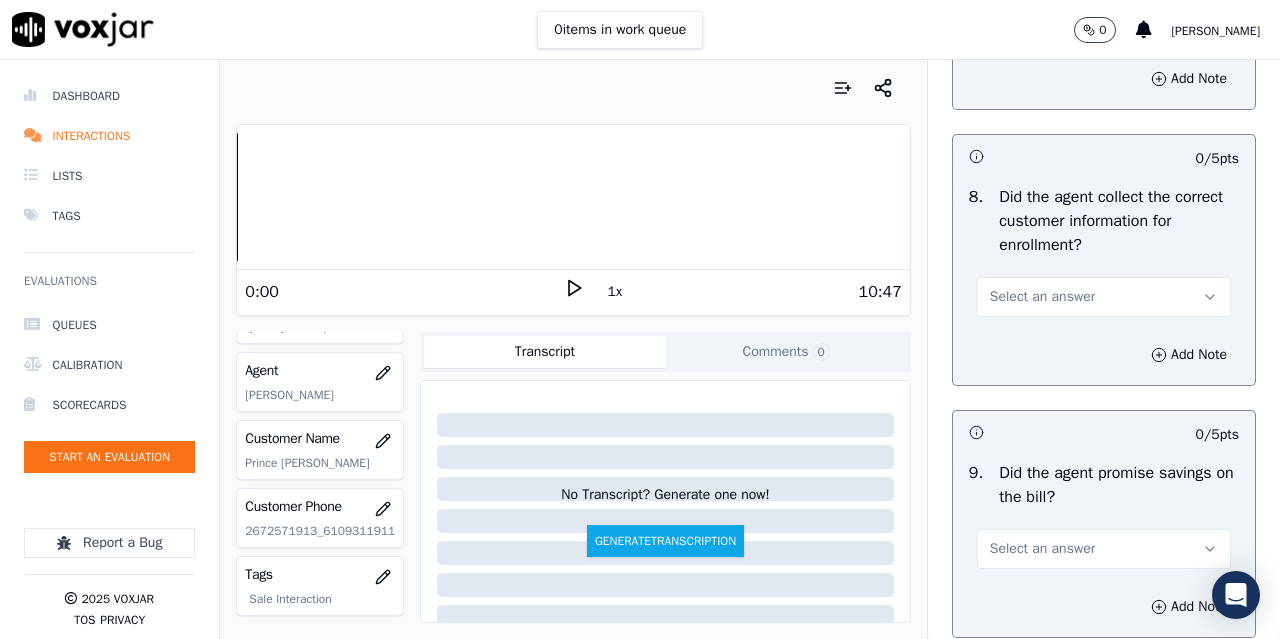 scroll, scrollTop: 2200, scrollLeft: 0, axis: vertical 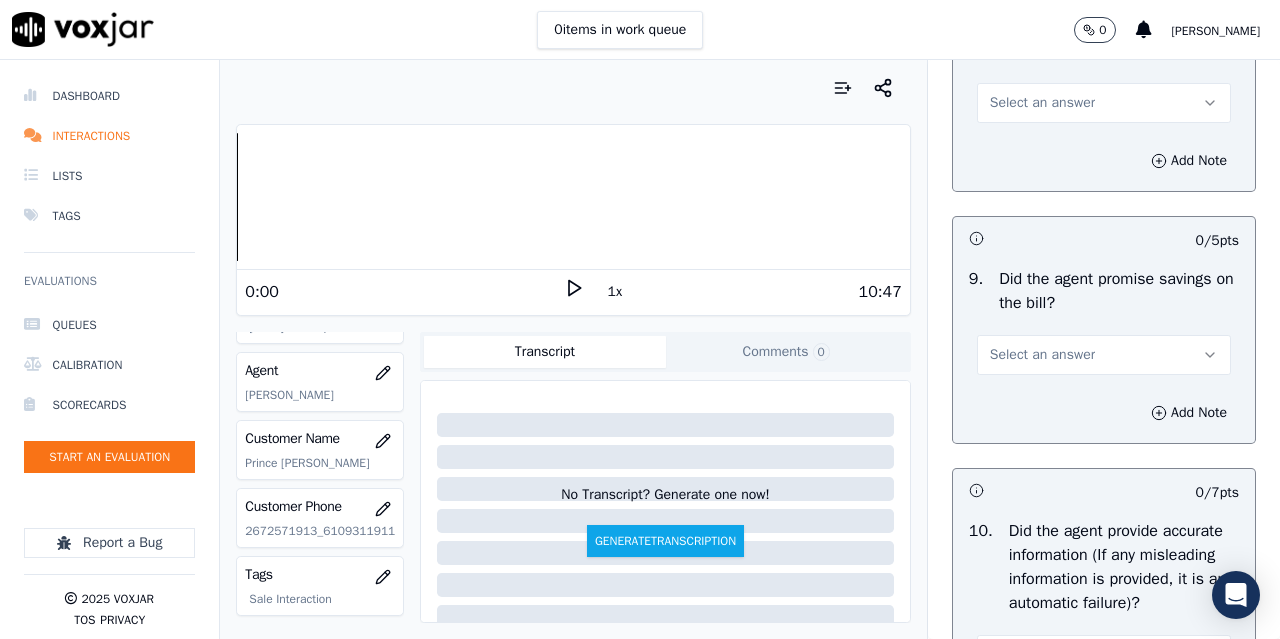 click on "Select an answer" at bounding box center (1042, 103) 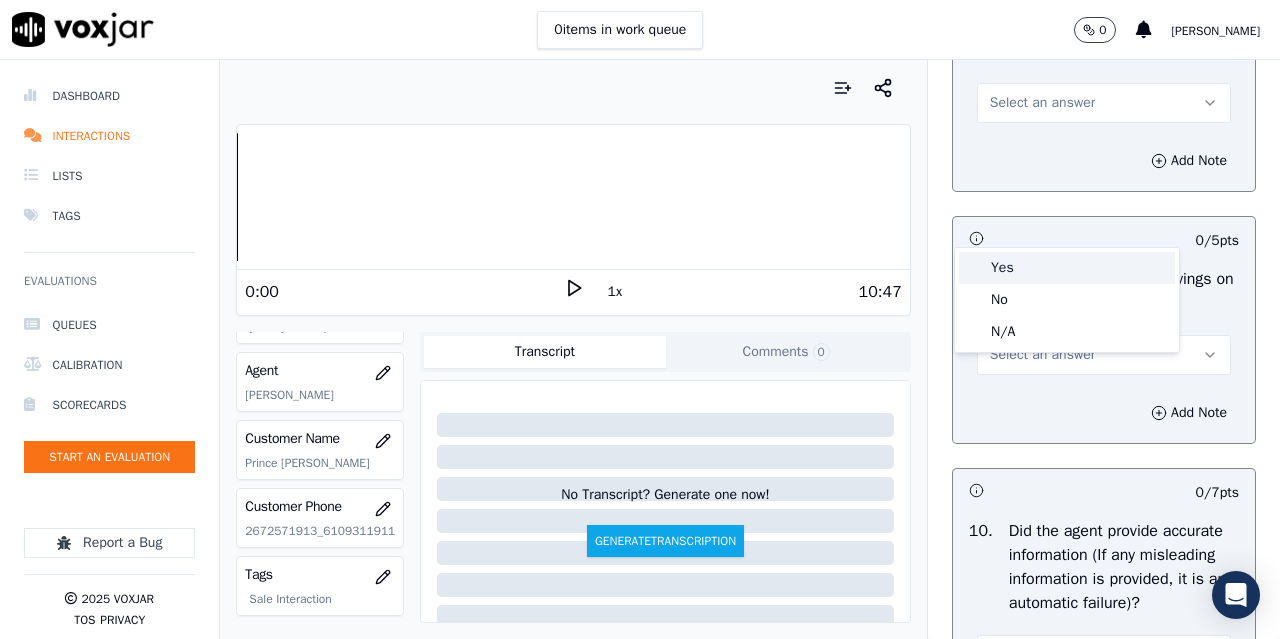 click on "Yes" at bounding box center (1067, 268) 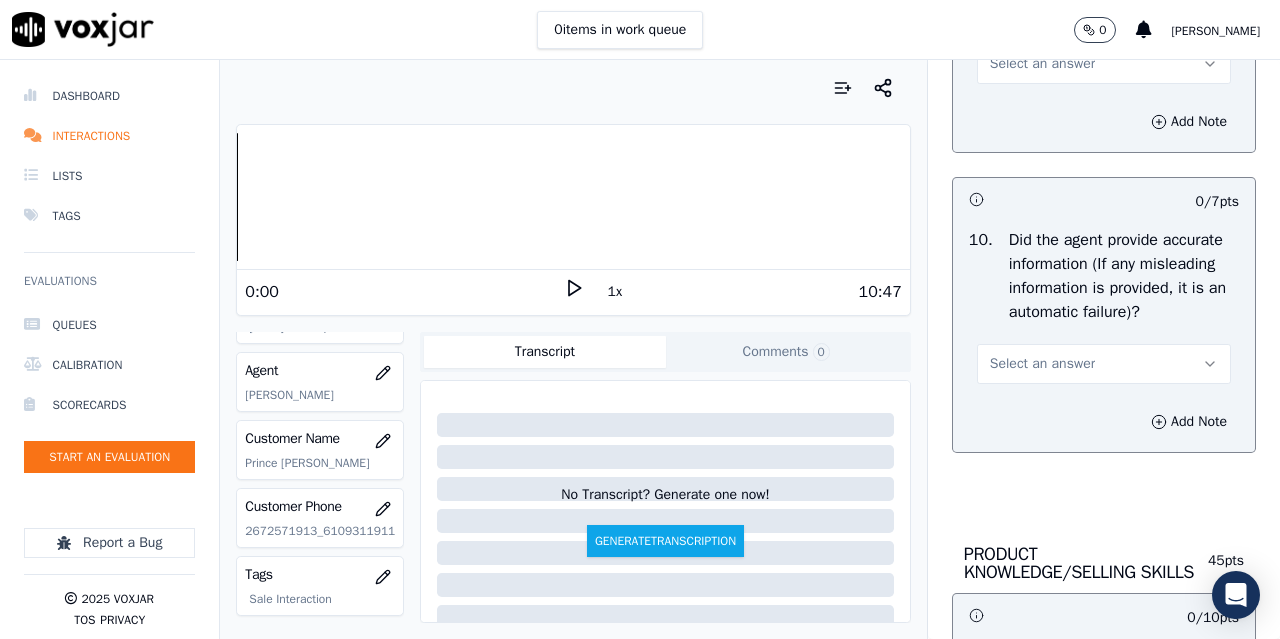 scroll, scrollTop: 2500, scrollLeft: 0, axis: vertical 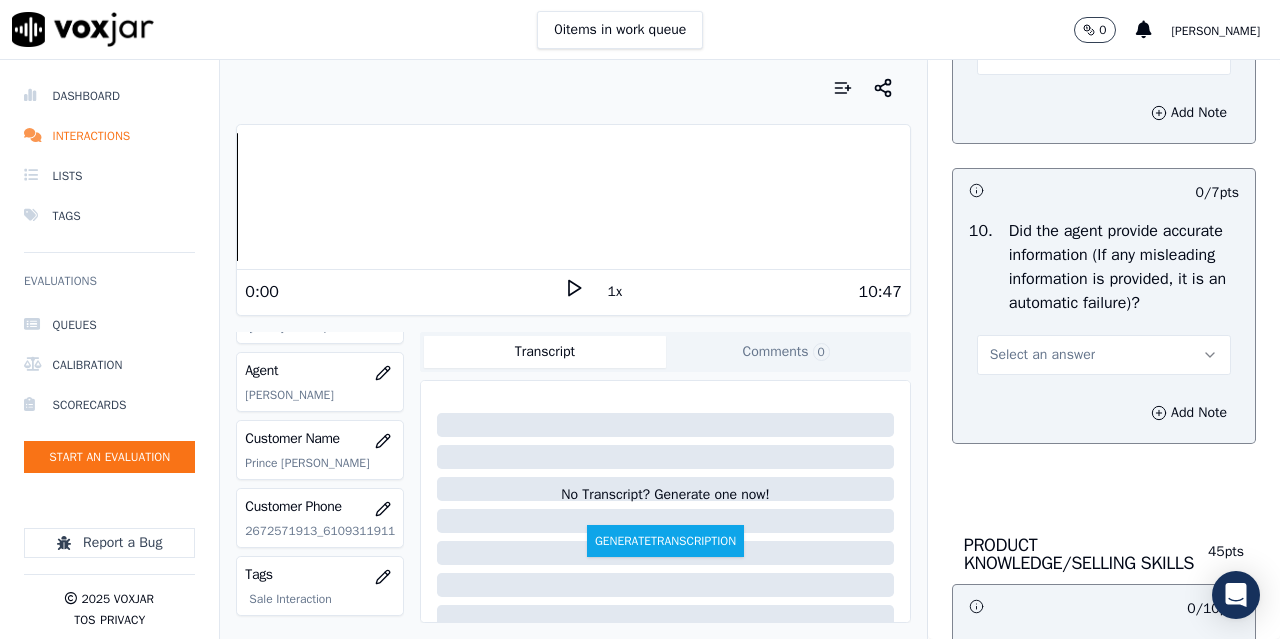 click on "Select an answer" at bounding box center [1042, 55] 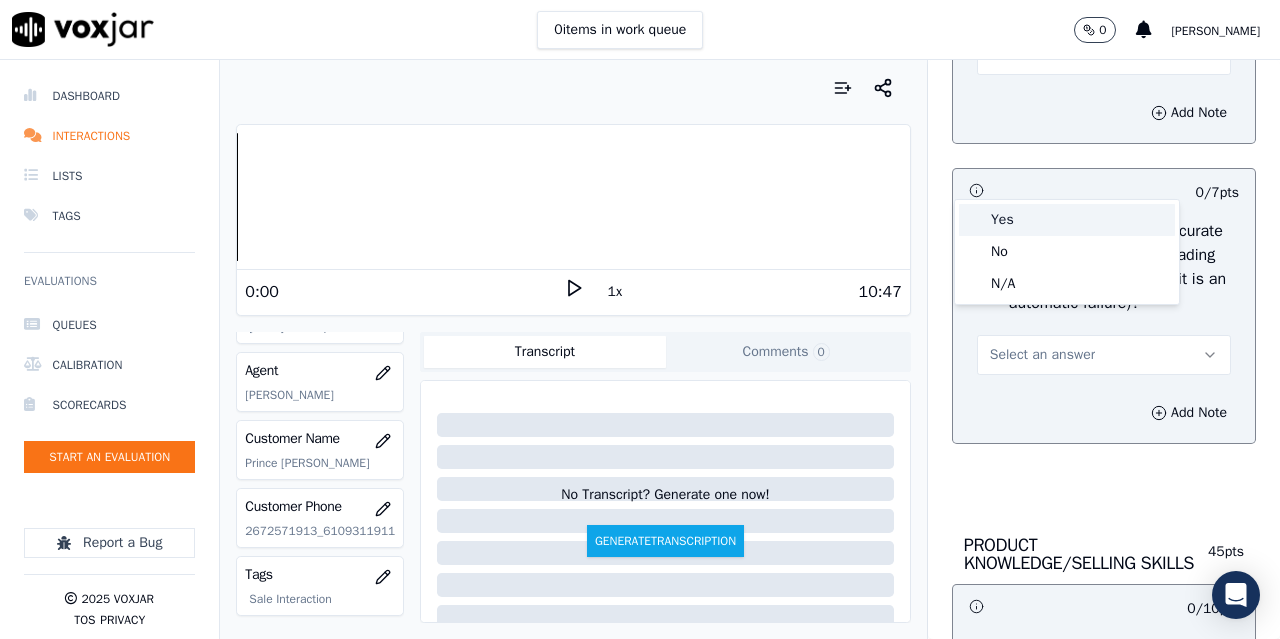 click on "Yes" at bounding box center (1067, 220) 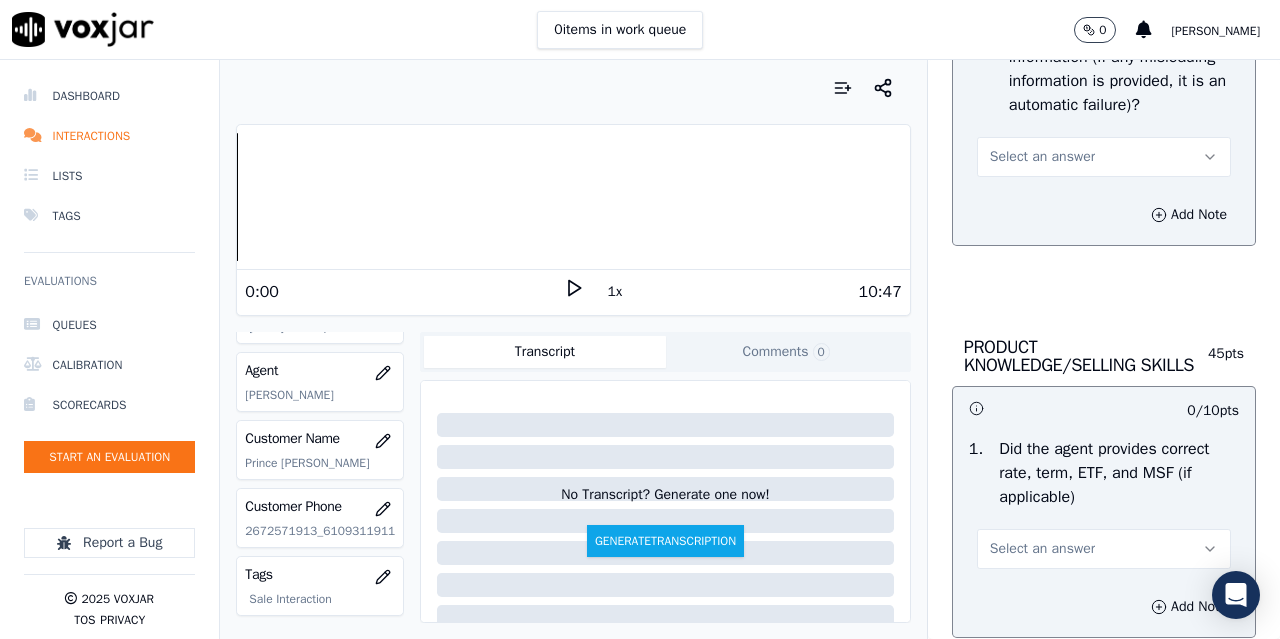 scroll, scrollTop: 2700, scrollLeft: 0, axis: vertical 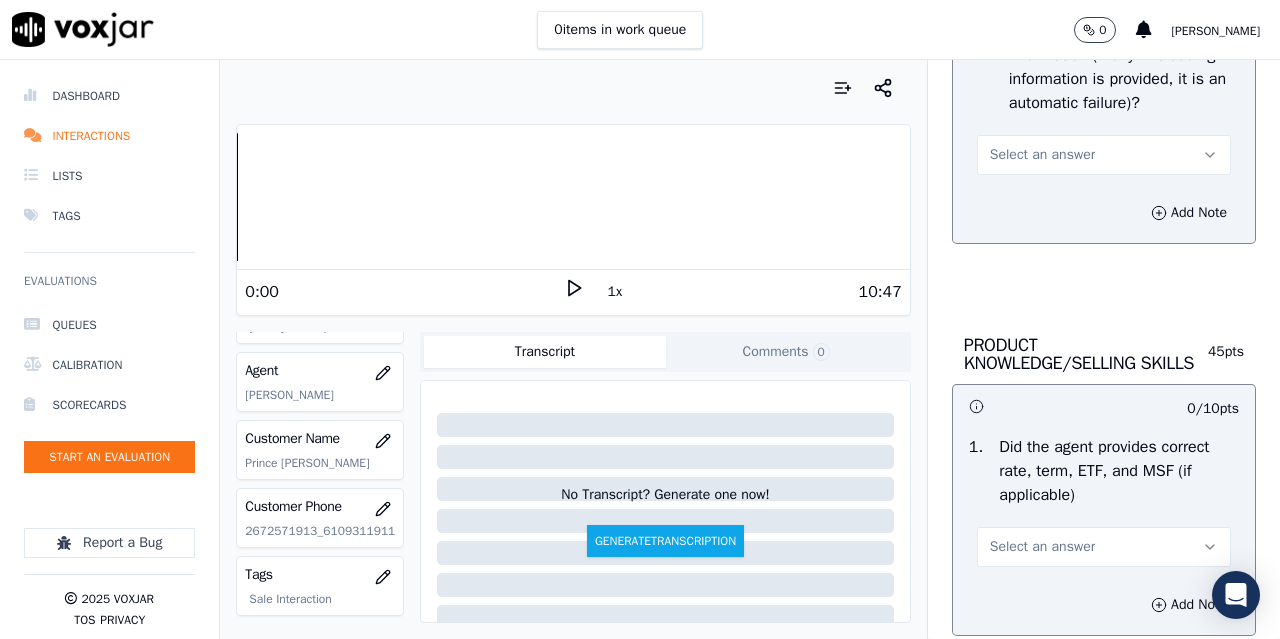 click on "Select an answer" at bounding box center (1042, 155) 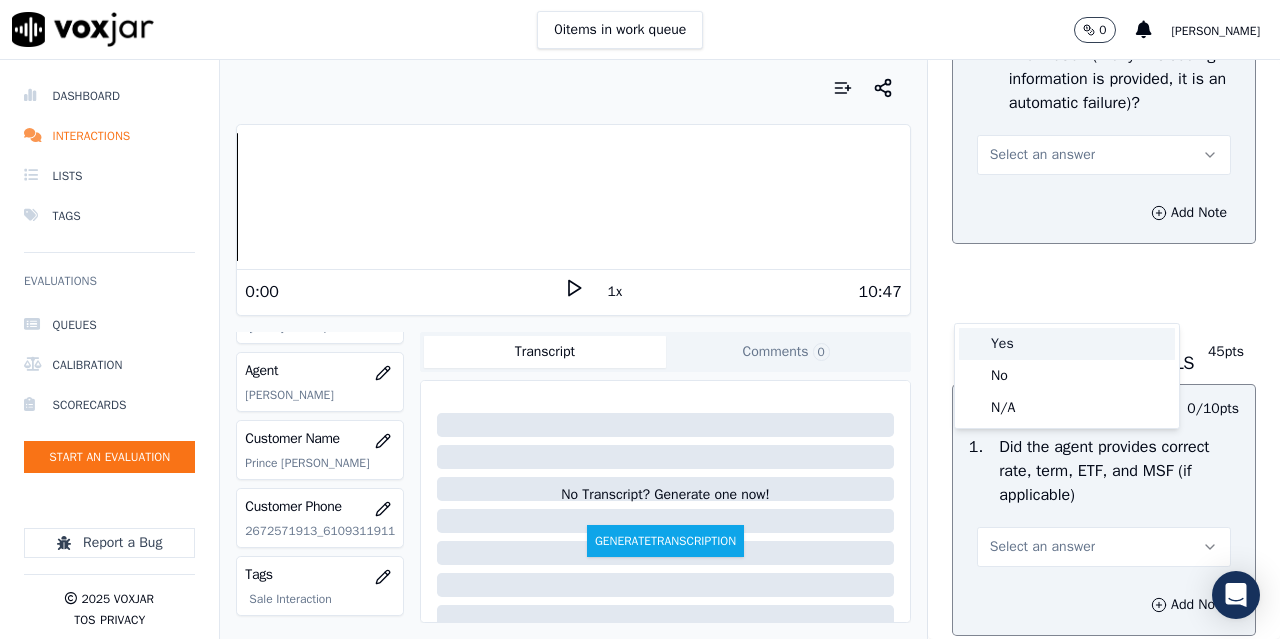 click on "Yes" at bounding box center (1067, 344) 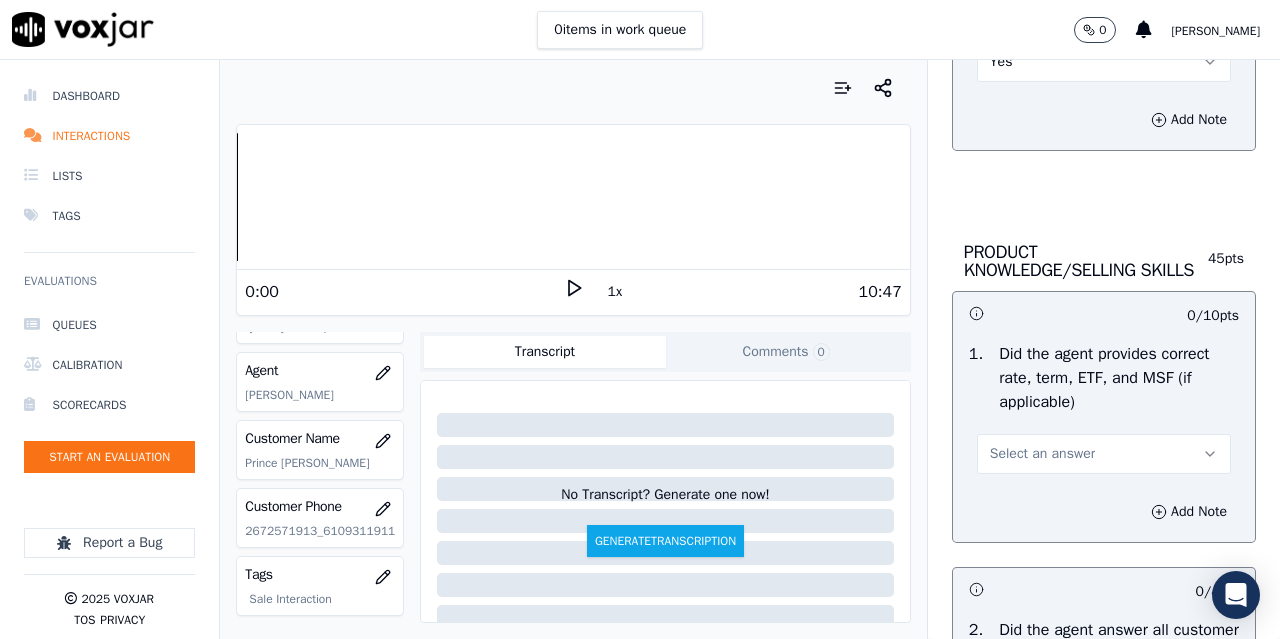 scroll, scrollTop: 2900, scrollLeft: 0, axis: vertical 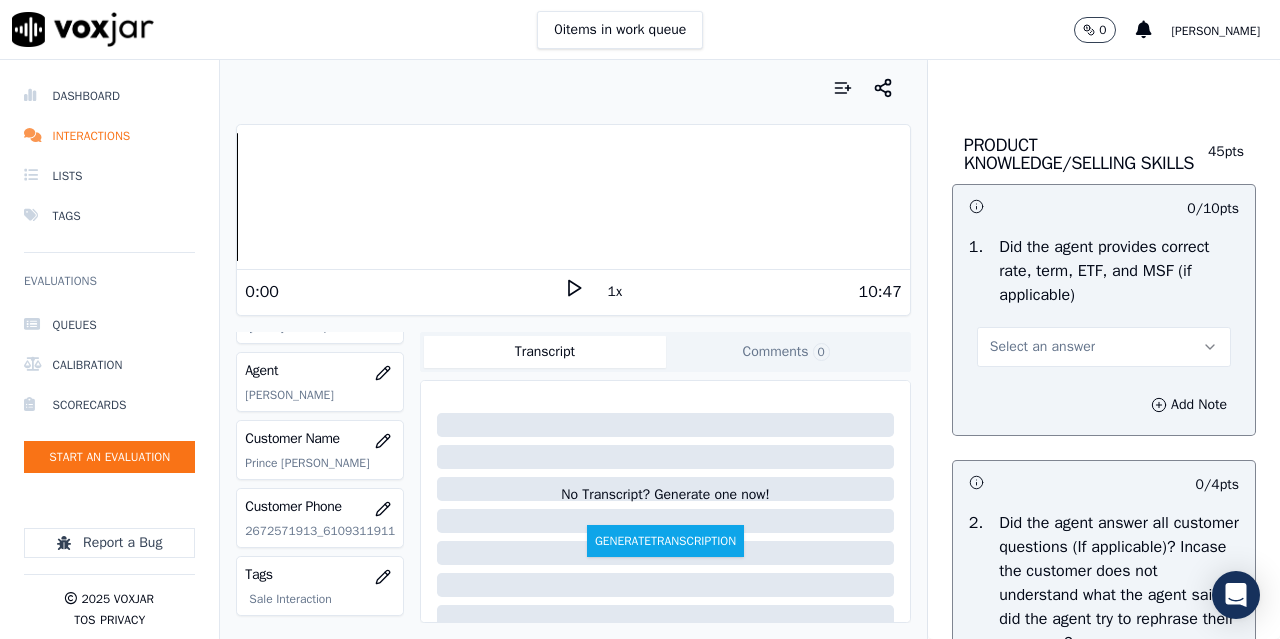 click on "Select an answer" at bounding box center (1042, 347) 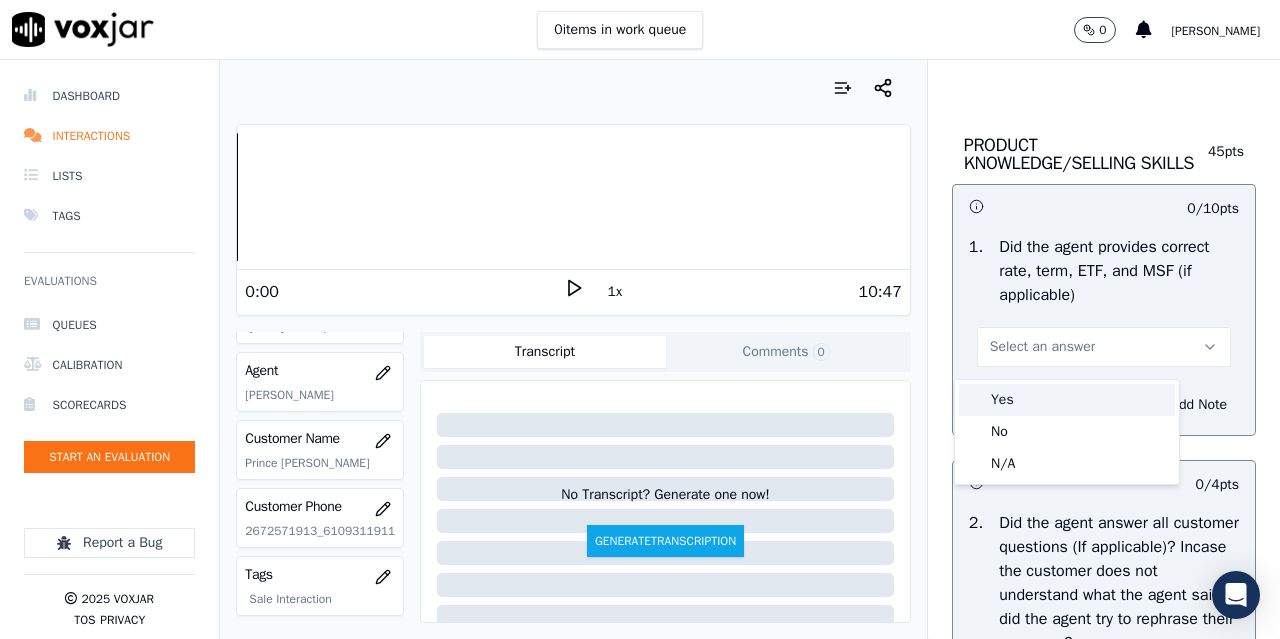 click on "Yes" at bounding box center [1067, 400] 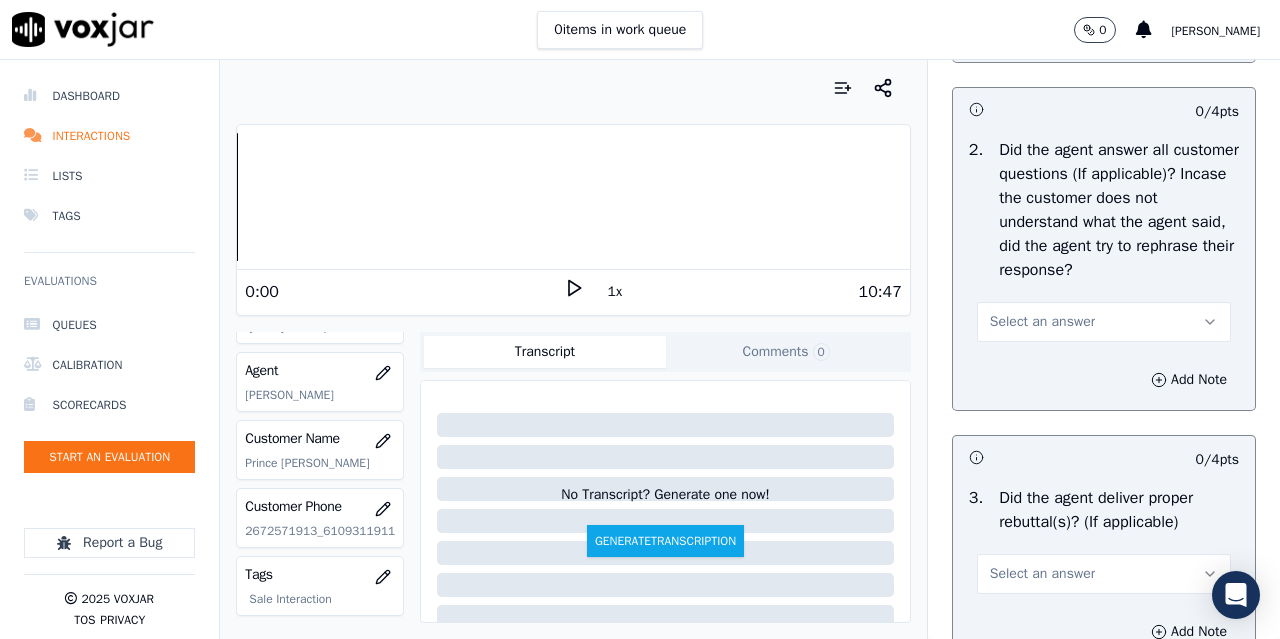 scroll, scrollTop: 3400, scrollLeft: 0, axis: vertical 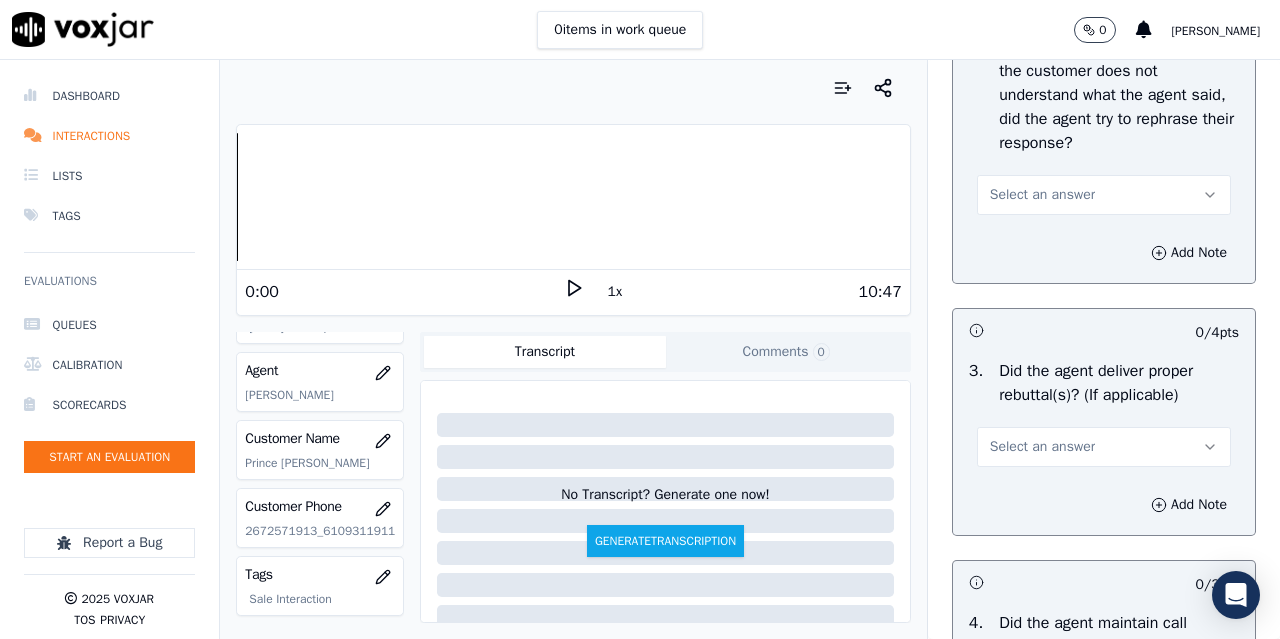 click on "Select an answer" at bounding box center [1042, 195] 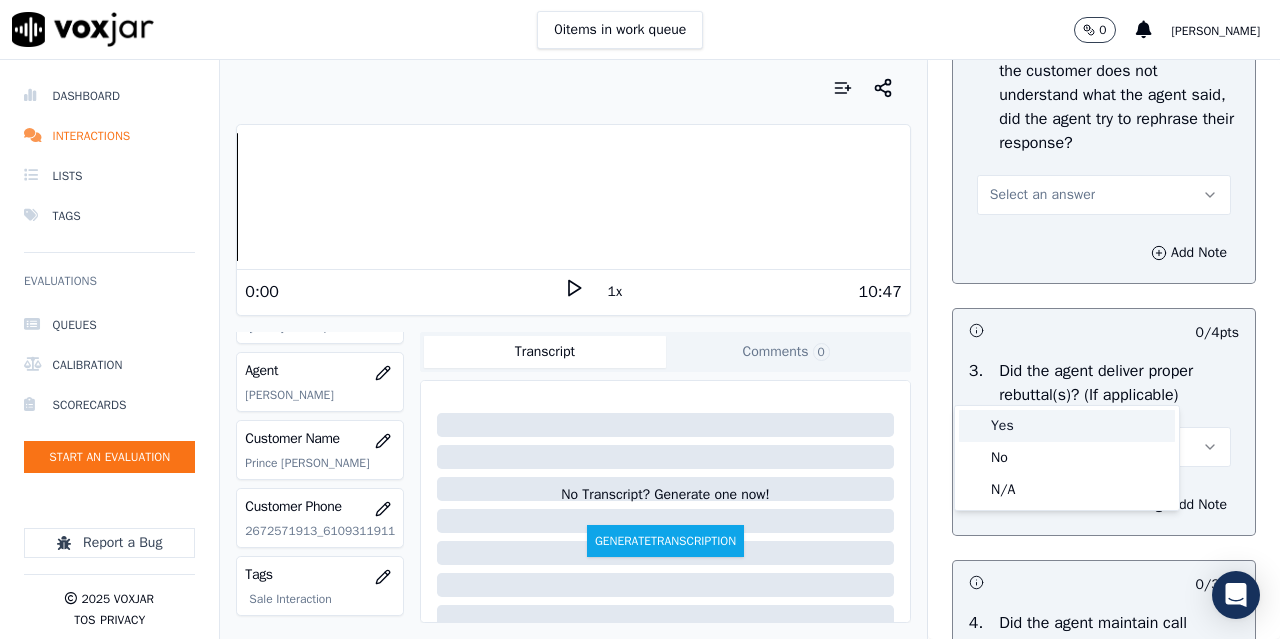 click on "Yes" at bounding box center (1067, 426) 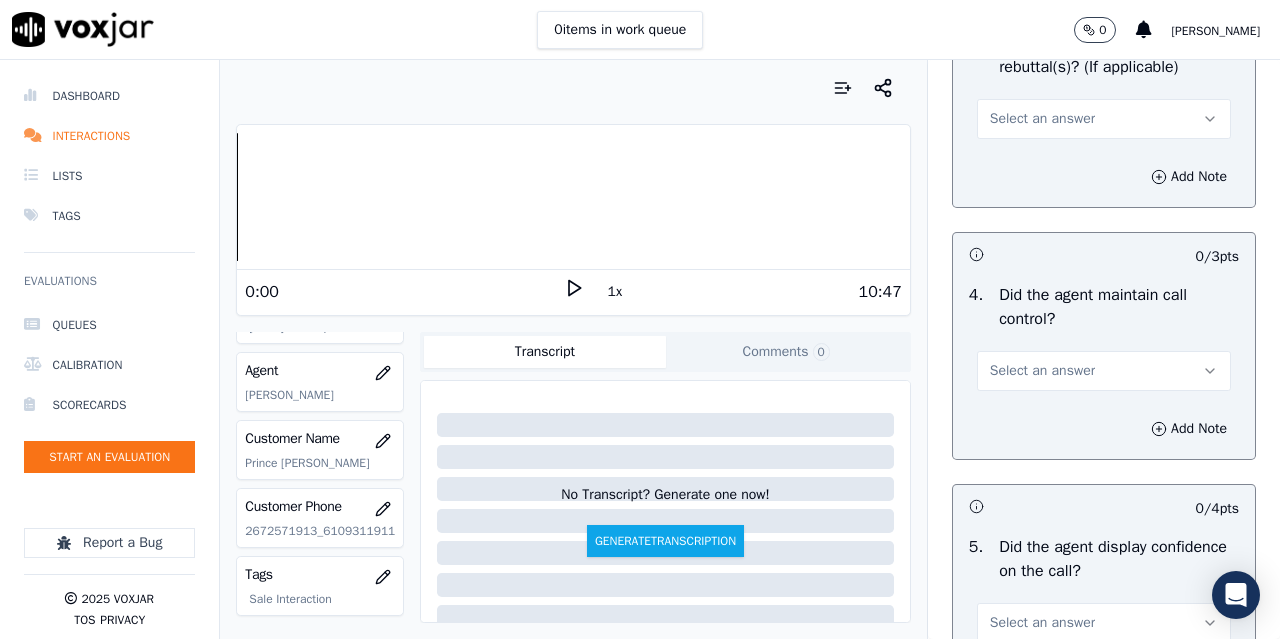 scroll, scrollTop: 3800, scrollLeft: 0, axis: vertical 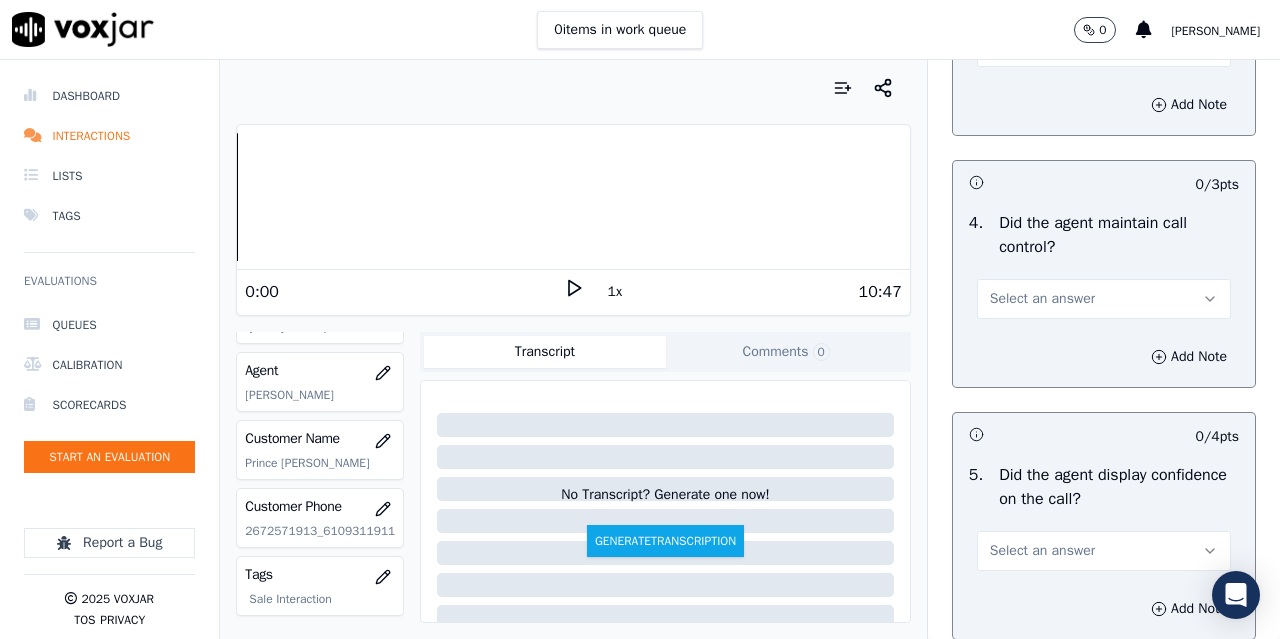 click on "Select an answer" at bounding box center [1042, 47] 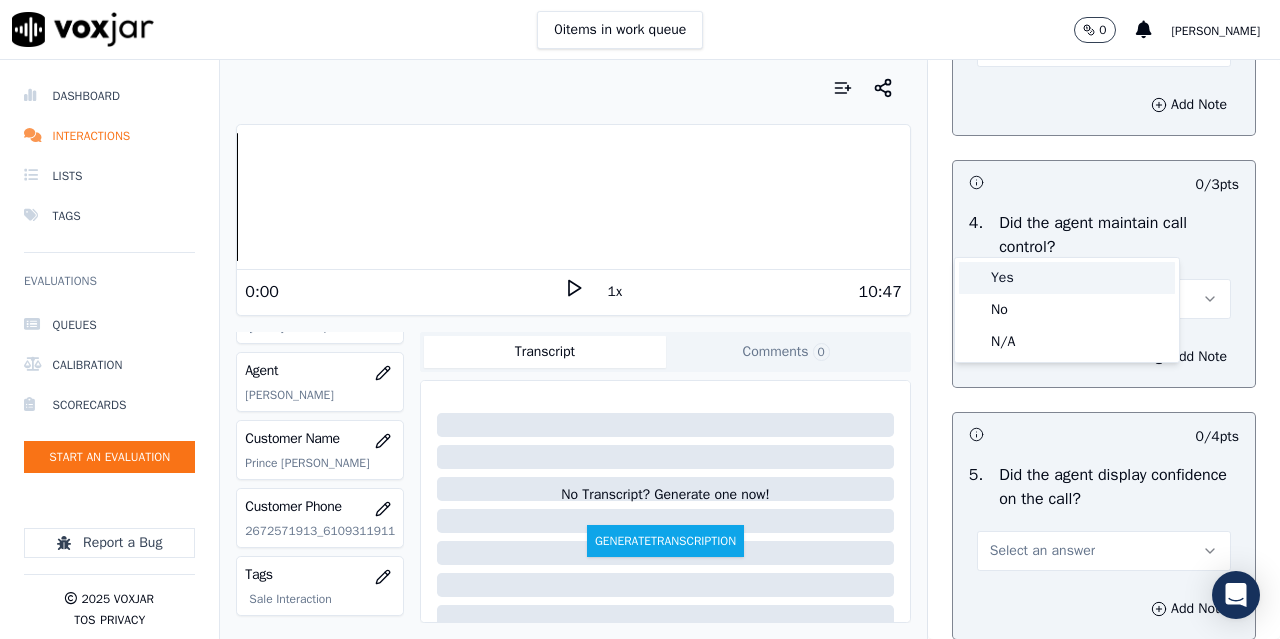 click on "Yes" at bounding box center (1067, 278) 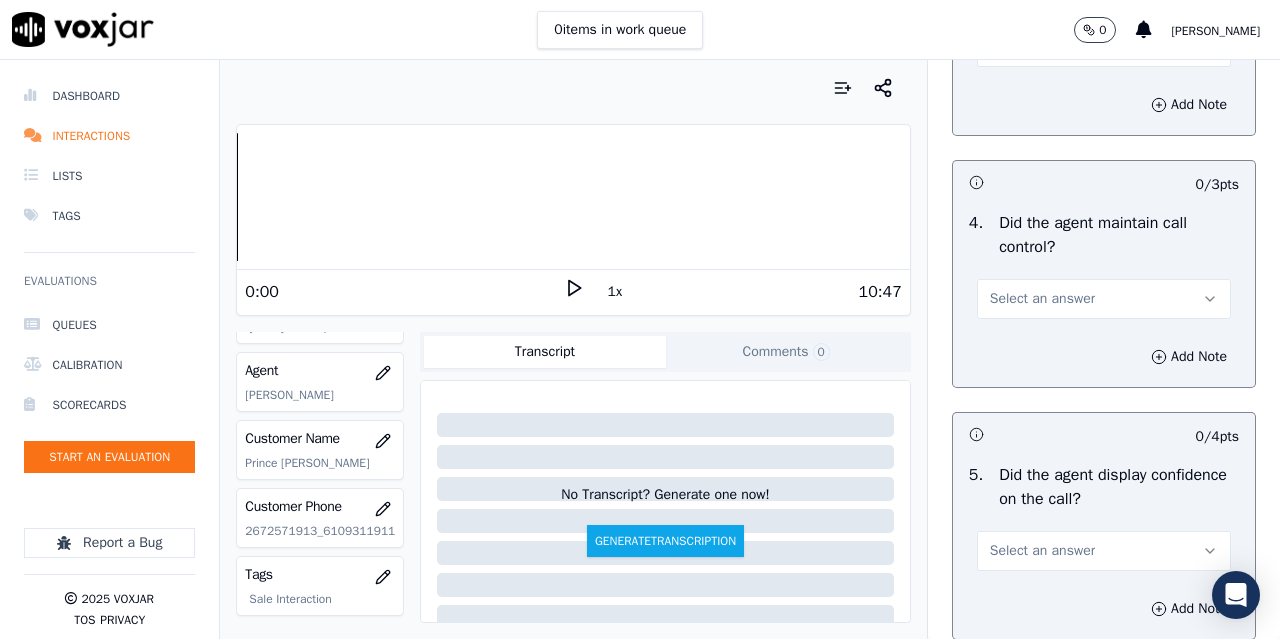 click on "Select an answer" at bounding box center [1042, 299] 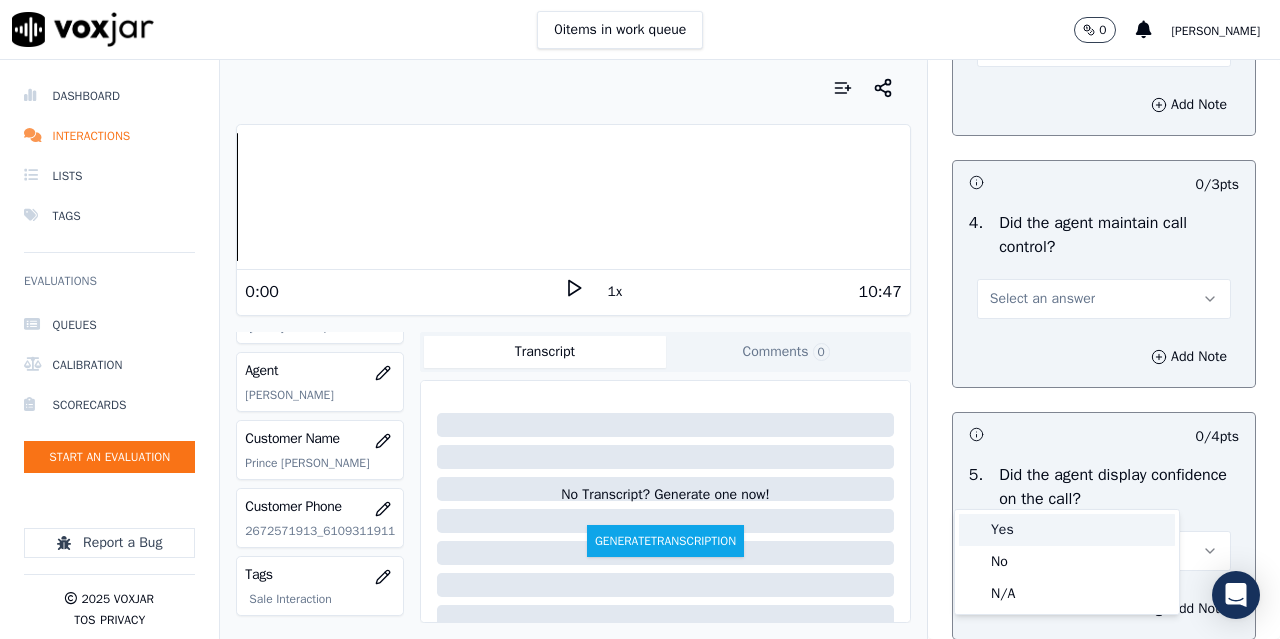 click on "Yes" at bounding box center (1067, 530) 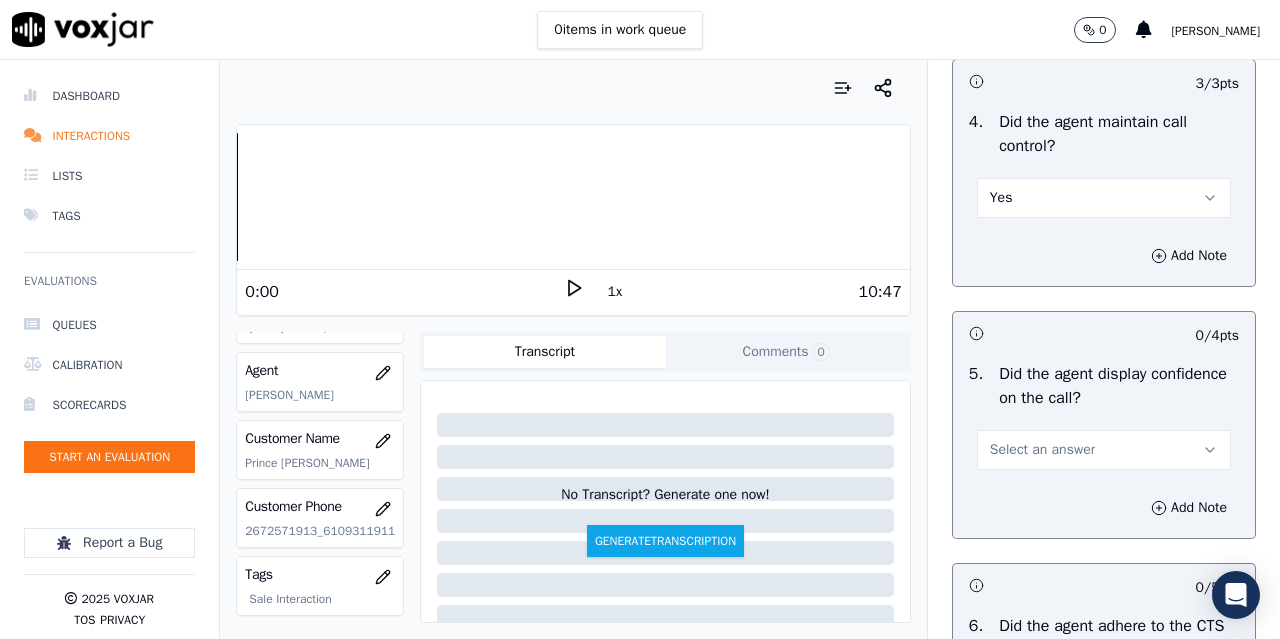 scroll, scrollTop: 4100, scrollLeft: 0, axis: vertical 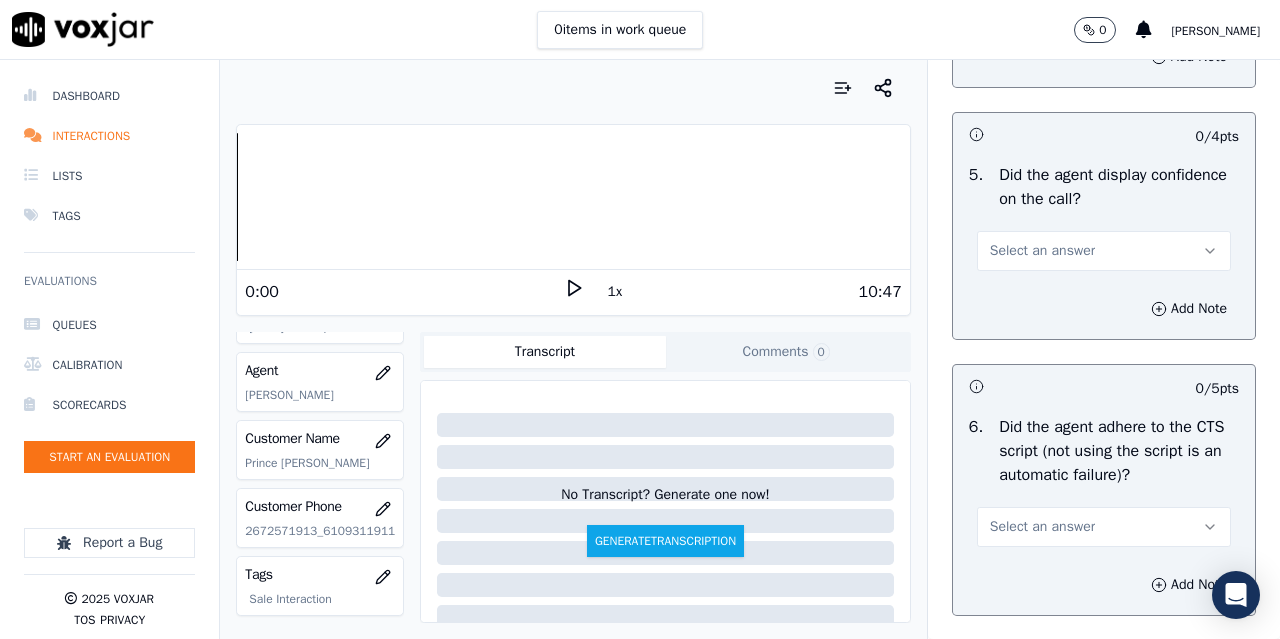 click on "Select an answer" at bounding box center [1042, 251] 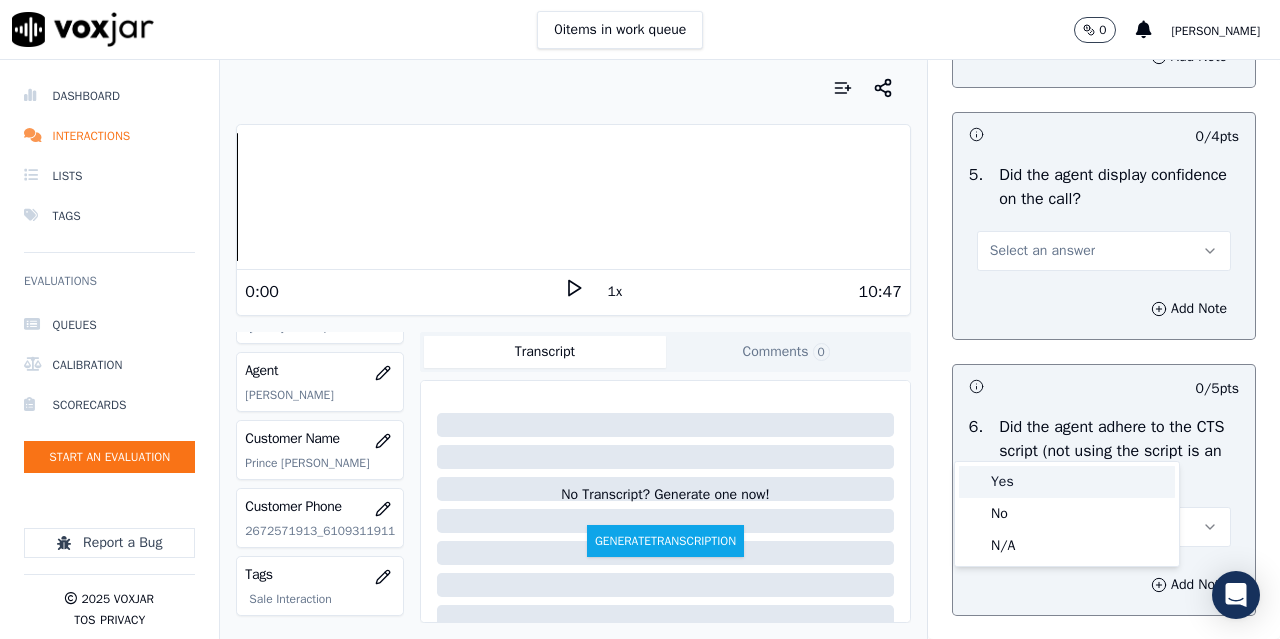 click on "Yes" at bounding box center [1067, 482] 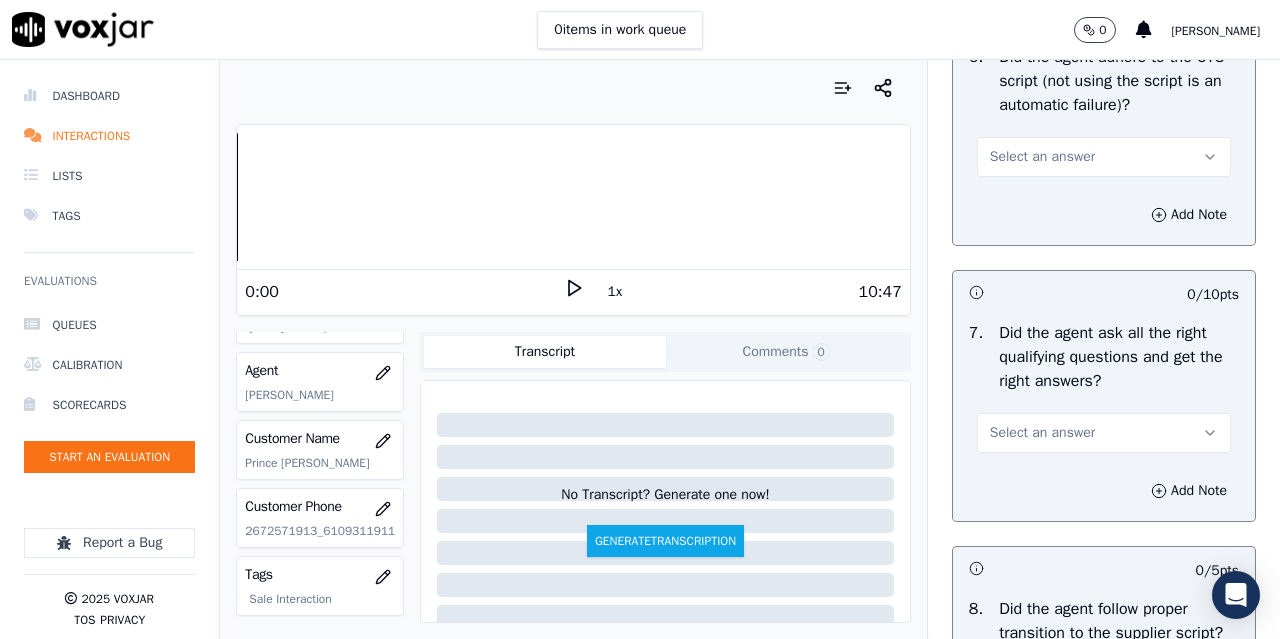 scroll, scrollTop: 4500, scrollLeft: 0, axis: vertical 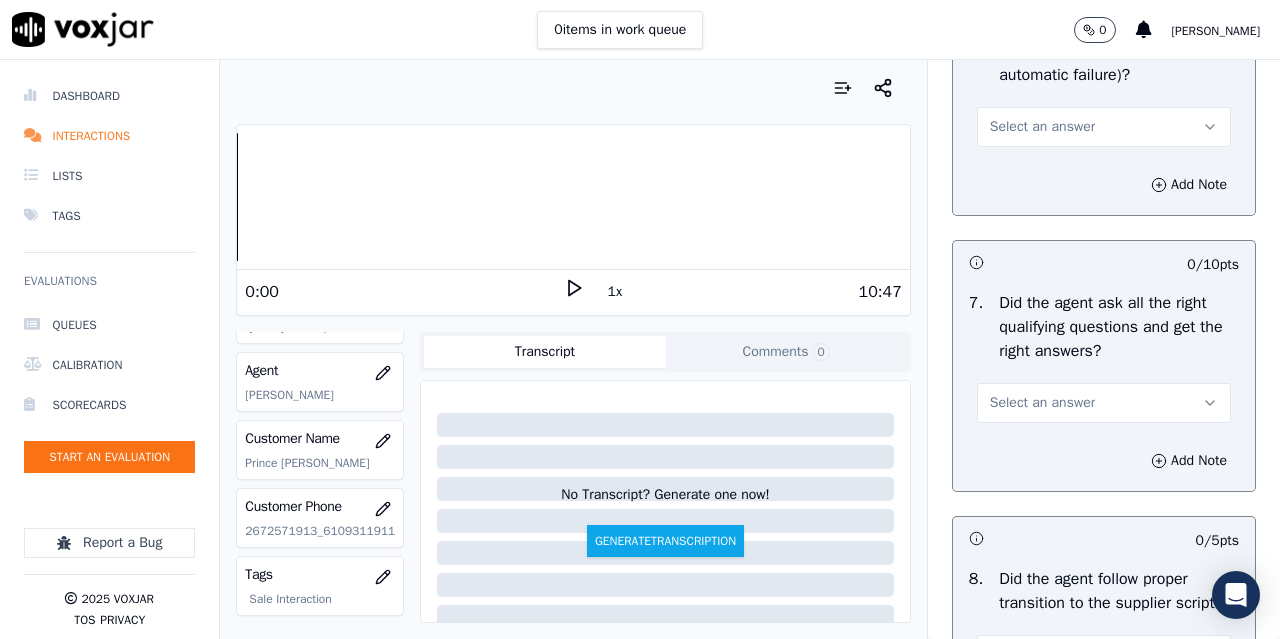 click on "Select an answer" at bounding box center (1042, 127) 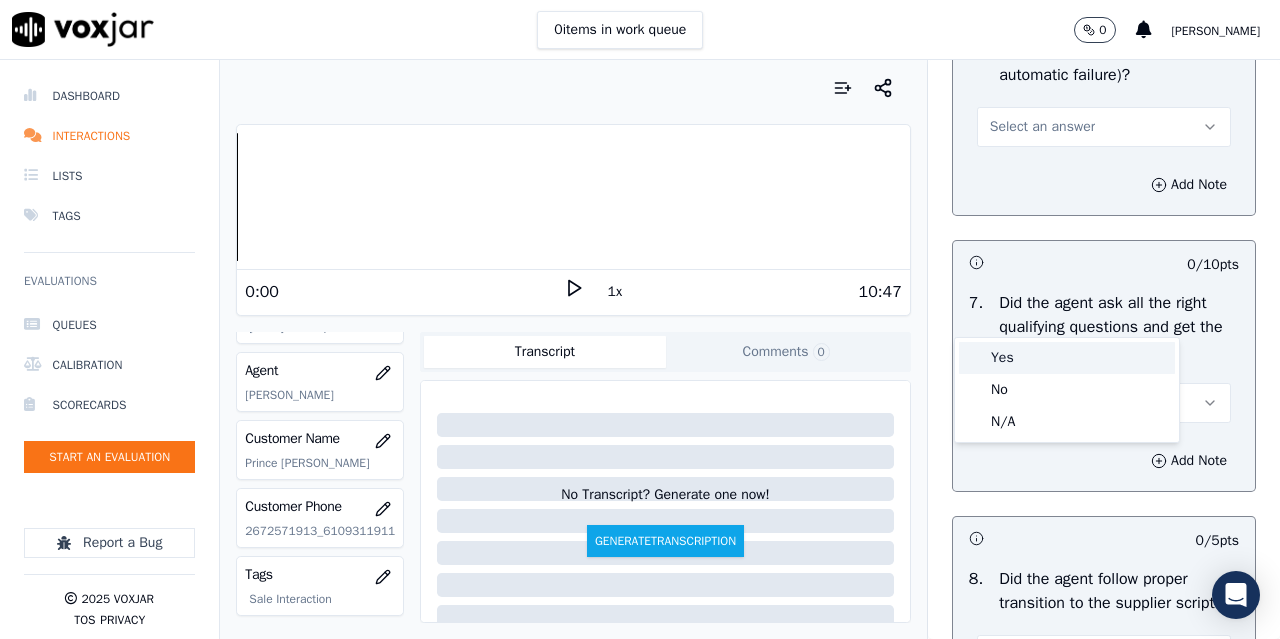 click on "Yes" at bounding box center (1067, 358) 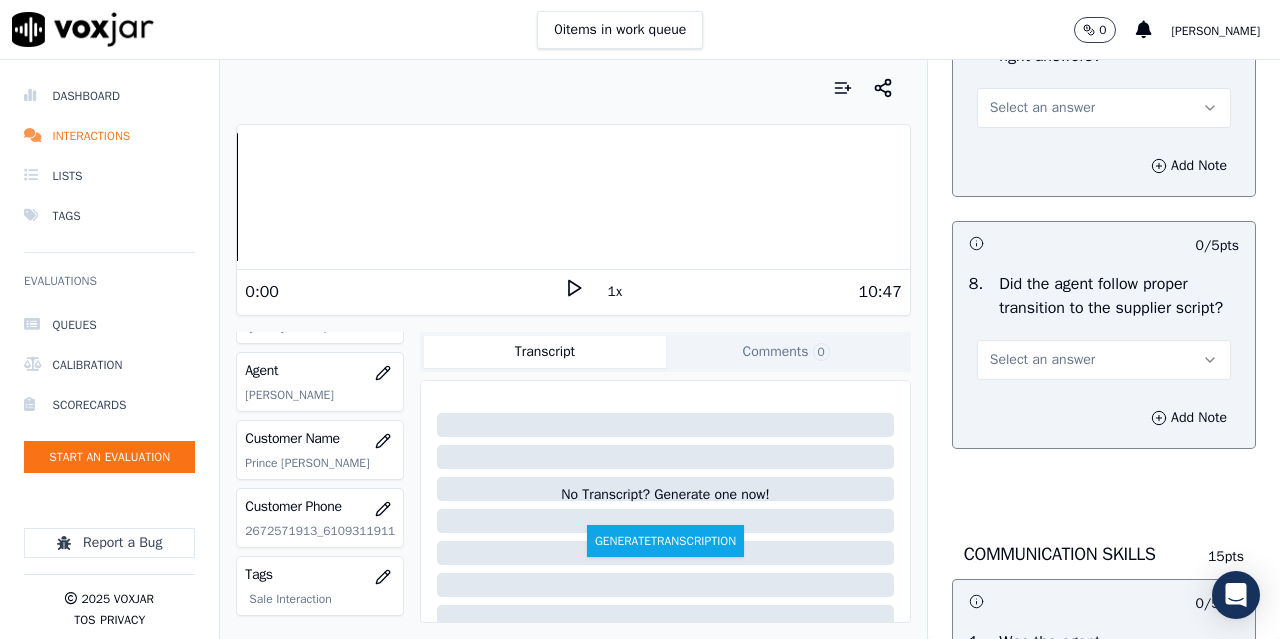 scroll, scrollTop: 4800, scrollLeft: 0, axis: vertical 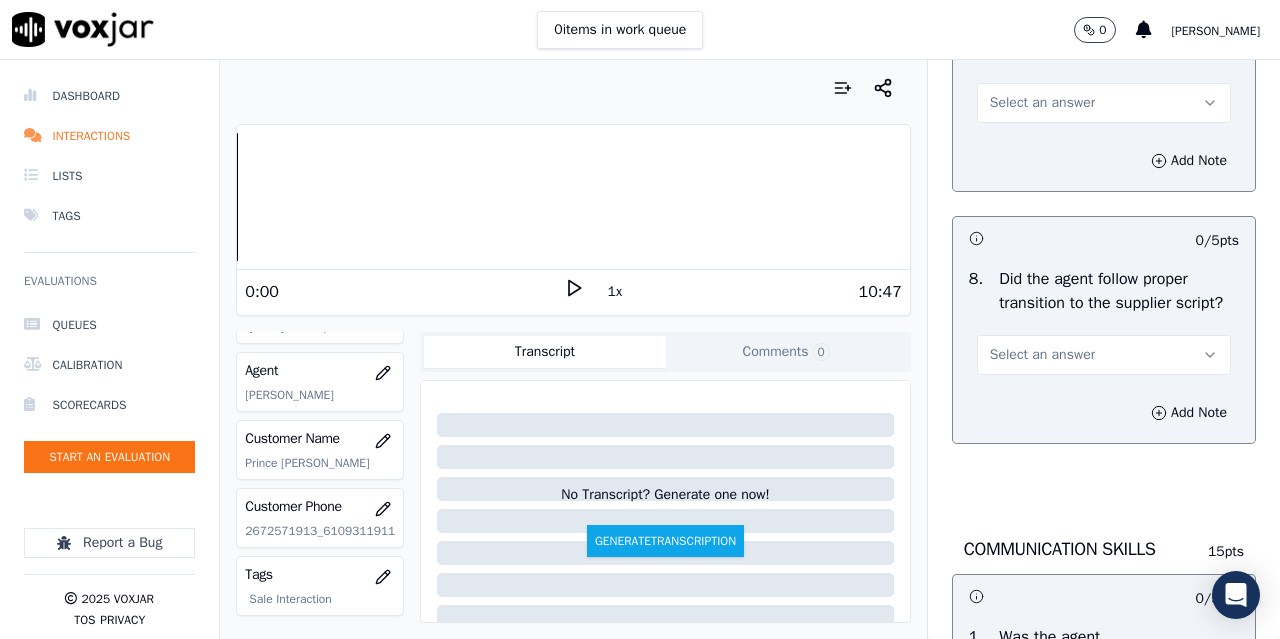 drag, startPoint x: 1024, startPoint y: 288, endPoint x: 1029, endPoint y: 304, distance: 16.763054 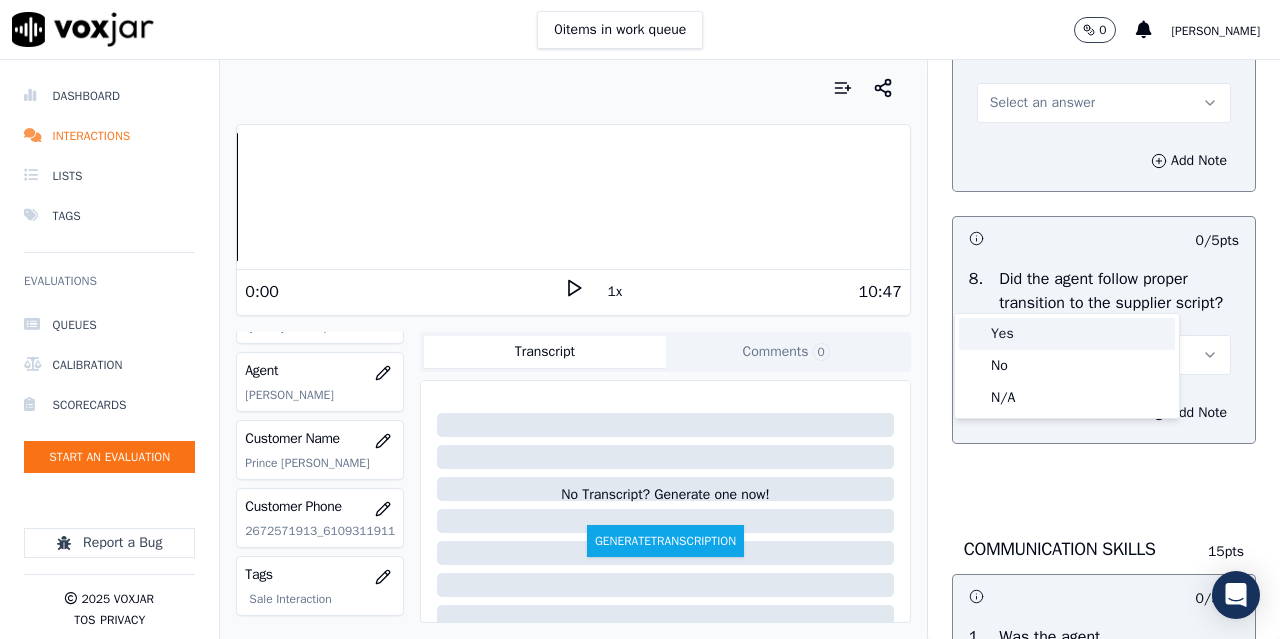 click on "Yes" at bounding box center [1067, 334] 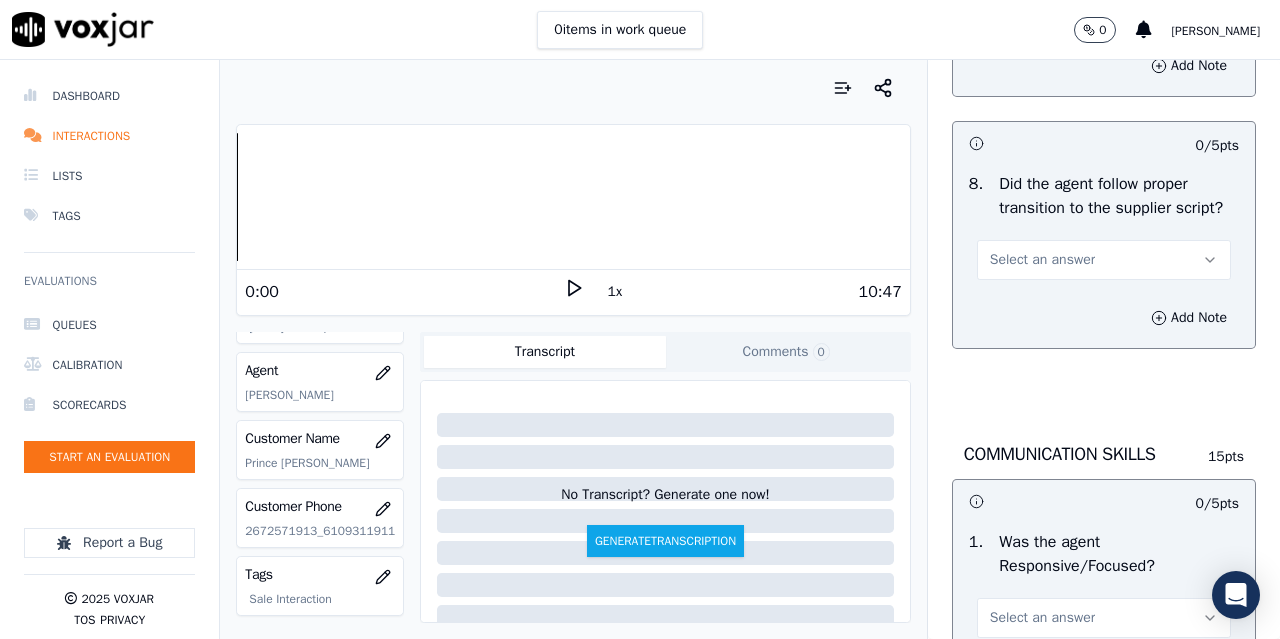 scroll, scrollTop: 5100, scrollLeft: 0, axis: vertical 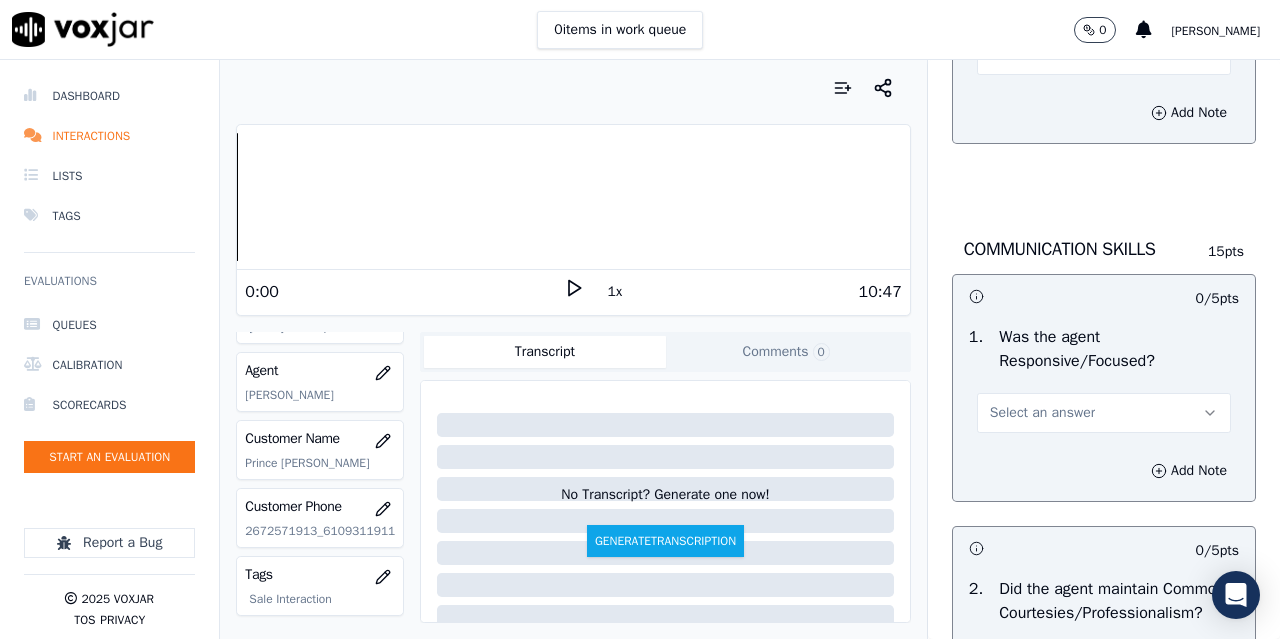click on "Select an answer" at bounding box center (1104, 55) 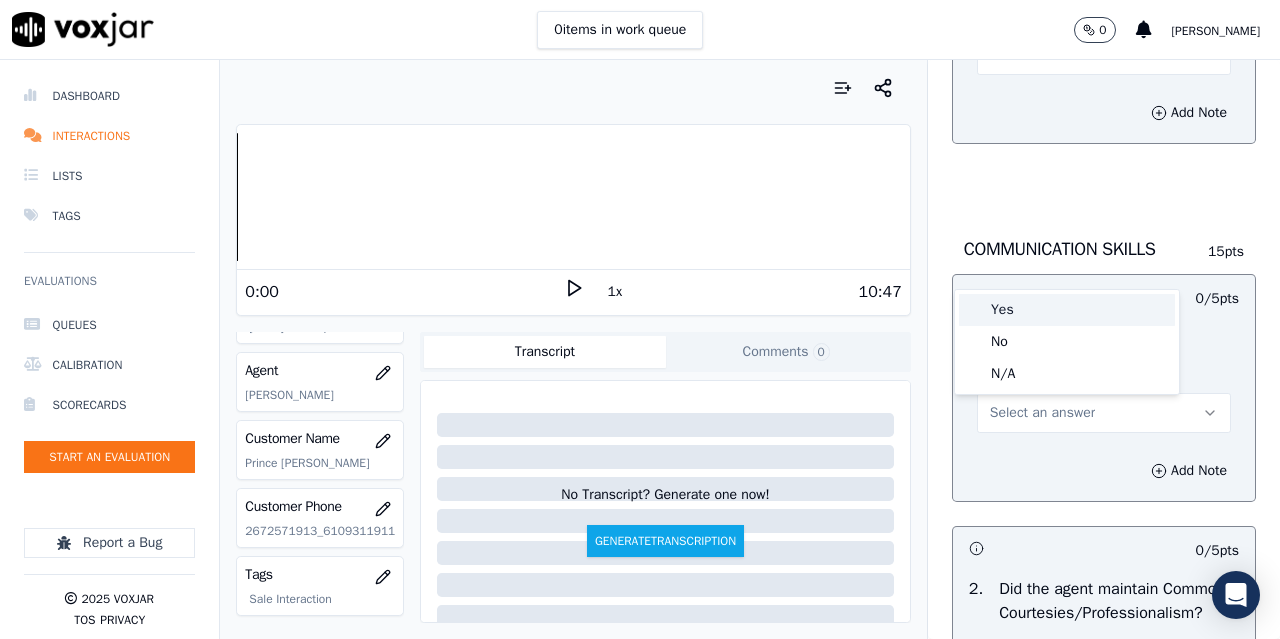 click on "Yes" at bounding box center (1067, 310) 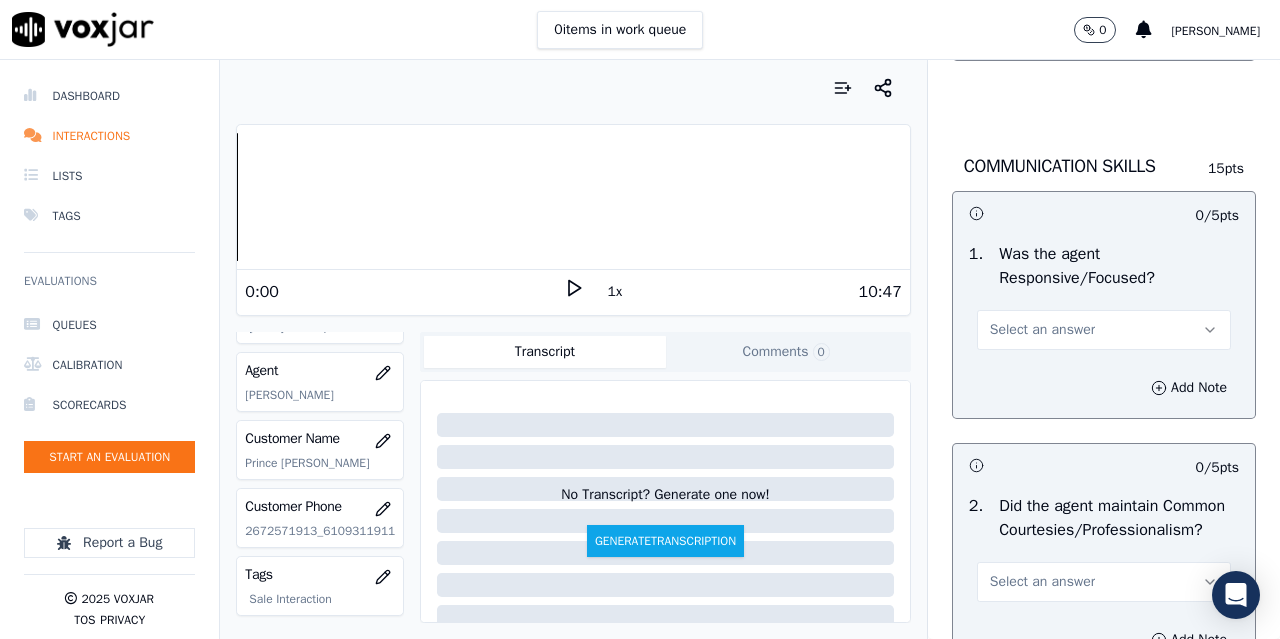 scroll, scrollTop: 5400, scrollLeft: 0, axis: vertical 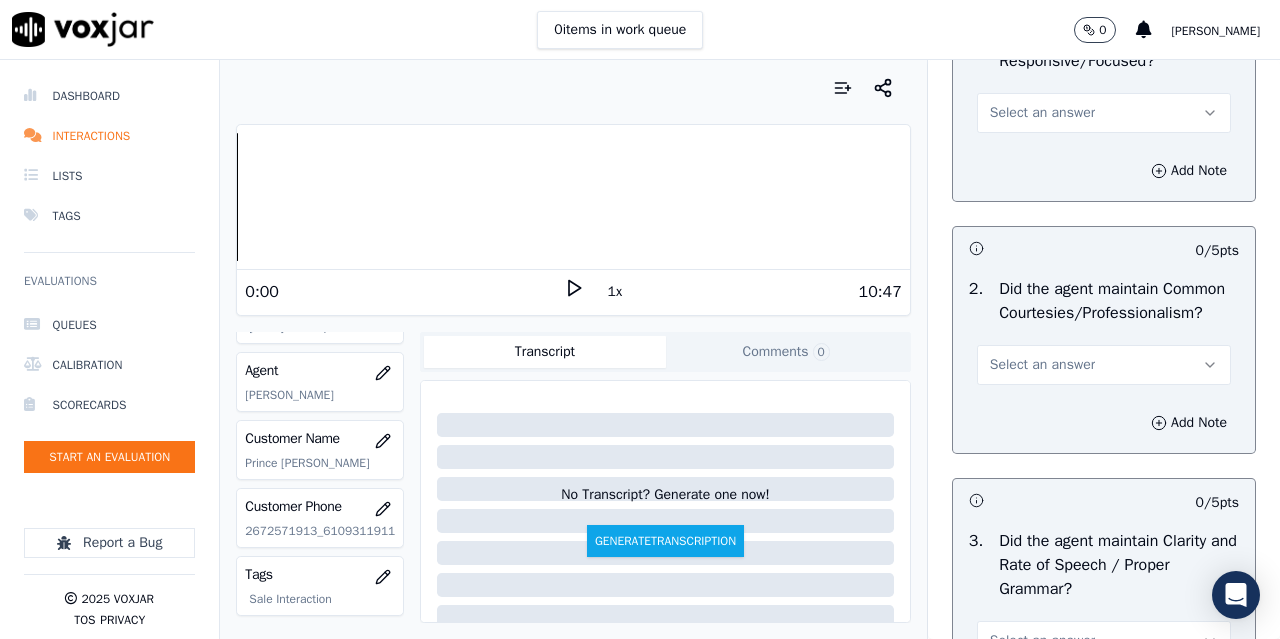 click on "Select an answer" at bounding box center (1104, 113) 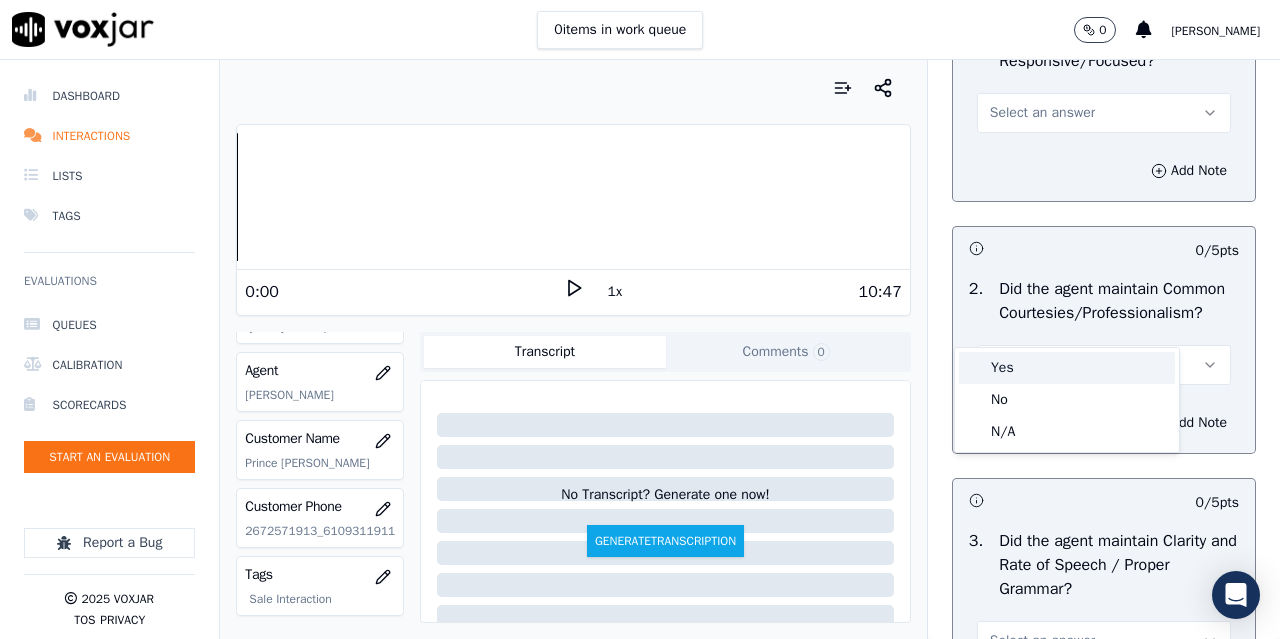 click on "Yes" at bounding box center (1067, 368) 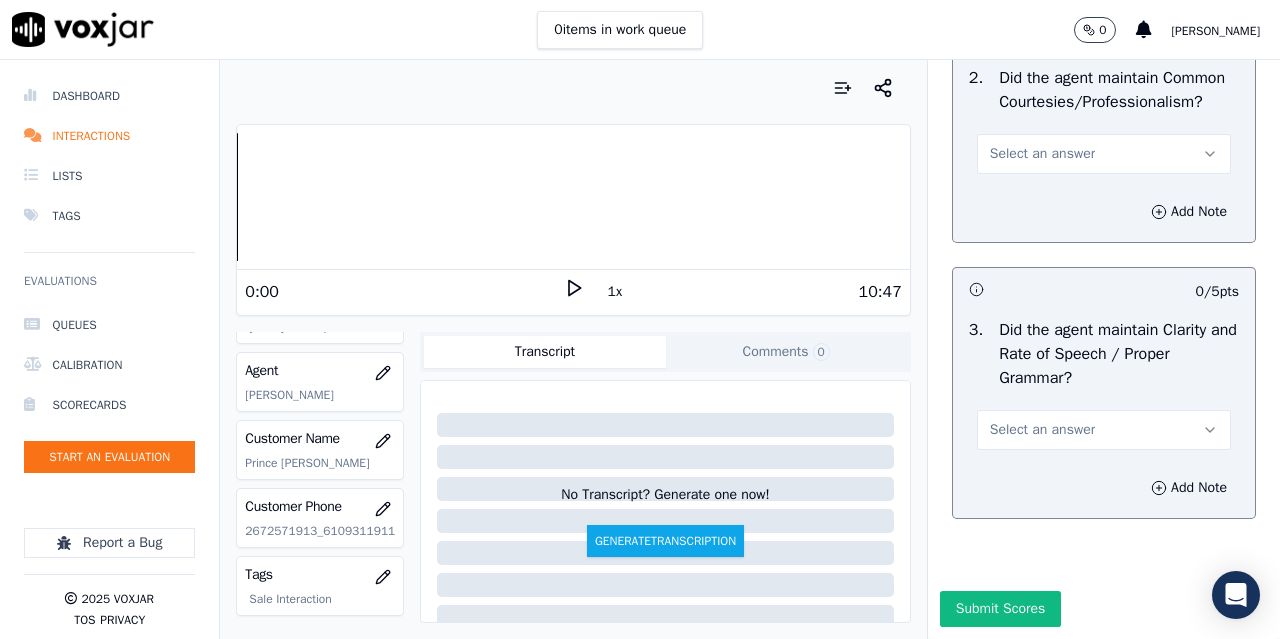 scroll, scrollTop: 5800, scrollLeft: 0, axis: vertical 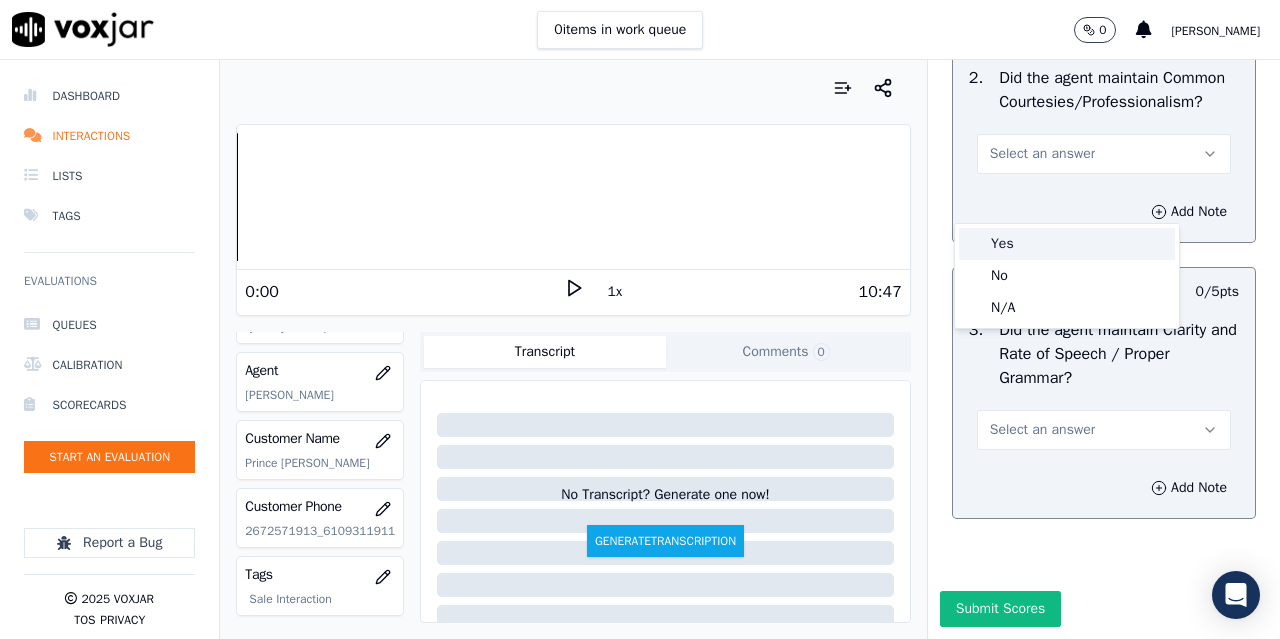 click on "Yes" at bounding box center [1067, 244] 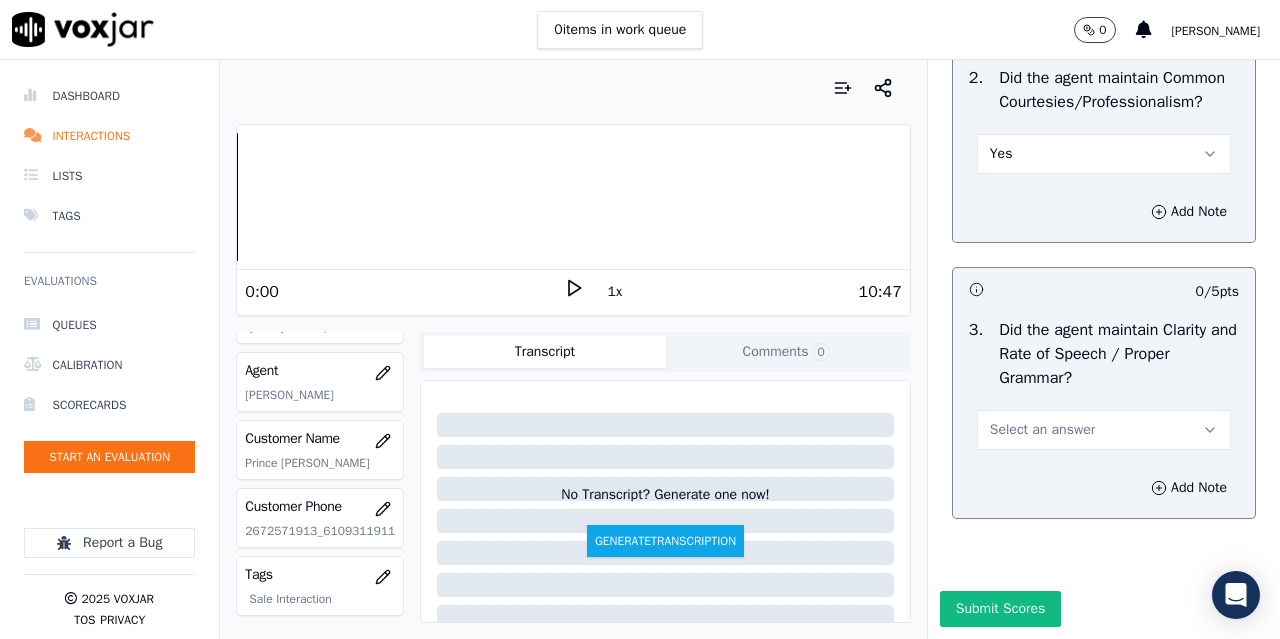 scroll, scrollTop: 5896, scrollLeft: 0, axis: vertical 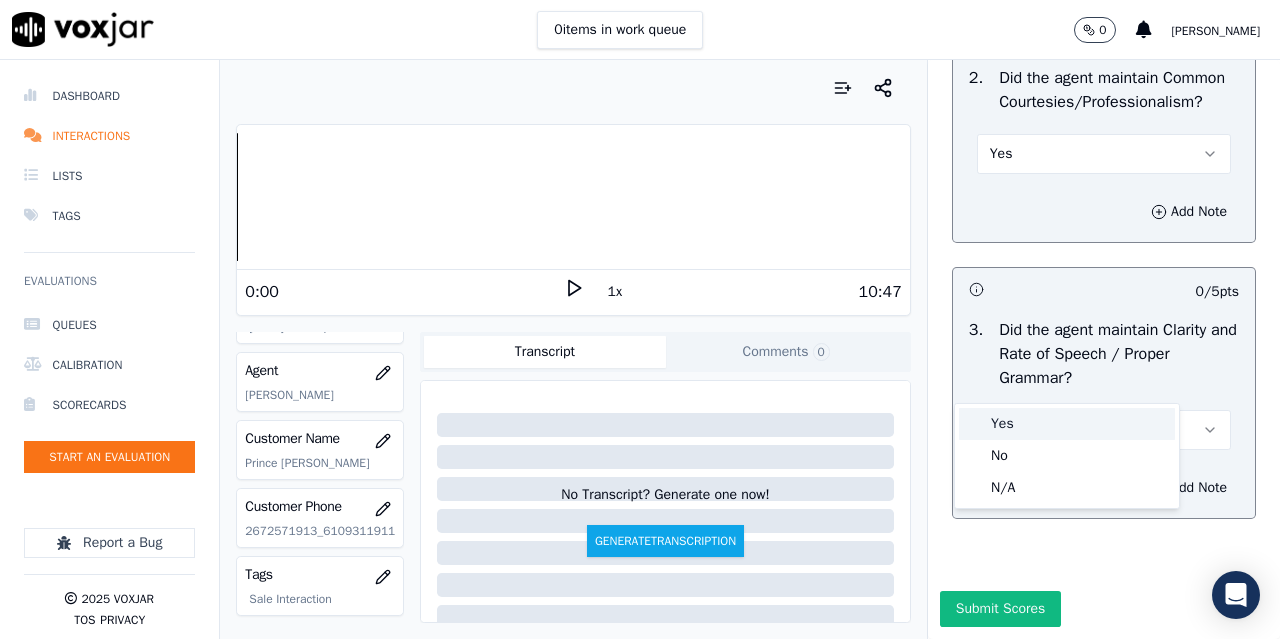 click on "Yes" at bounding box center (1067, 424) 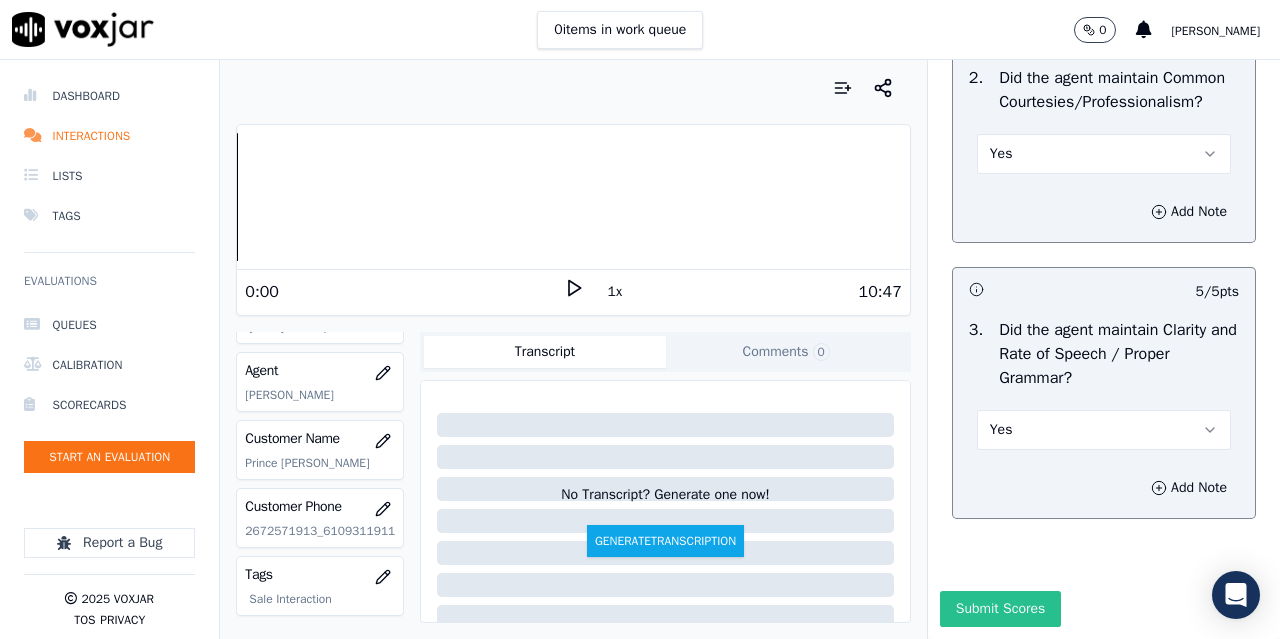 click on "Submit Scores" at bounding box center (1000, 609) 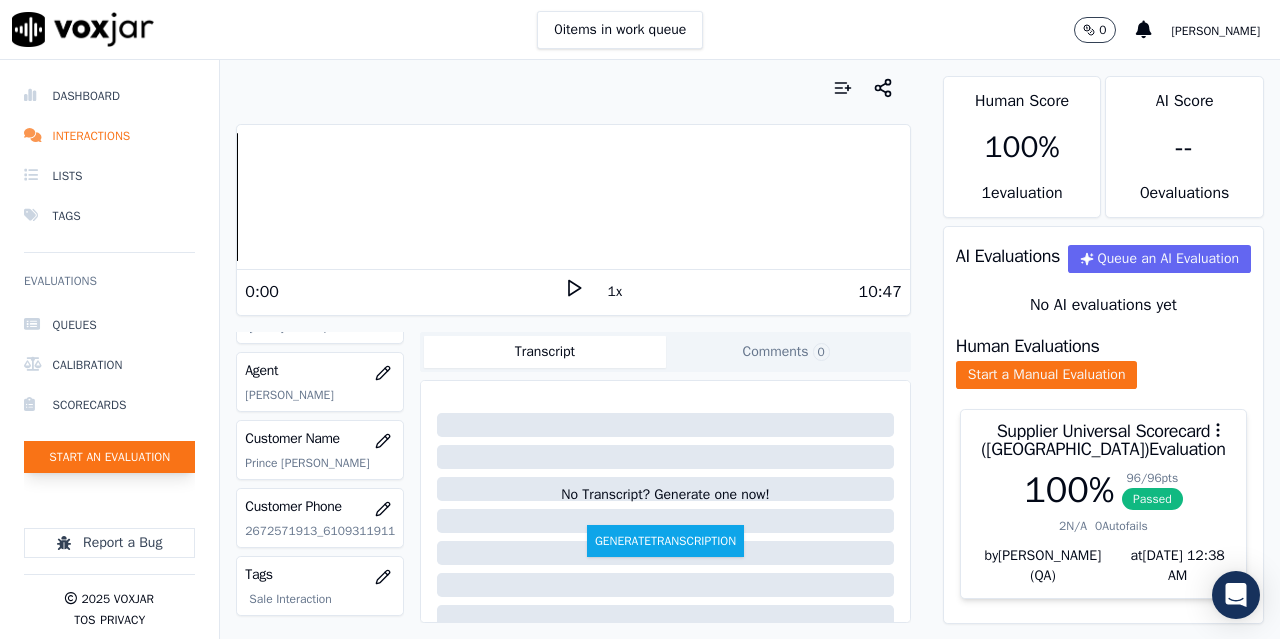 click on "Start an Evaluation" 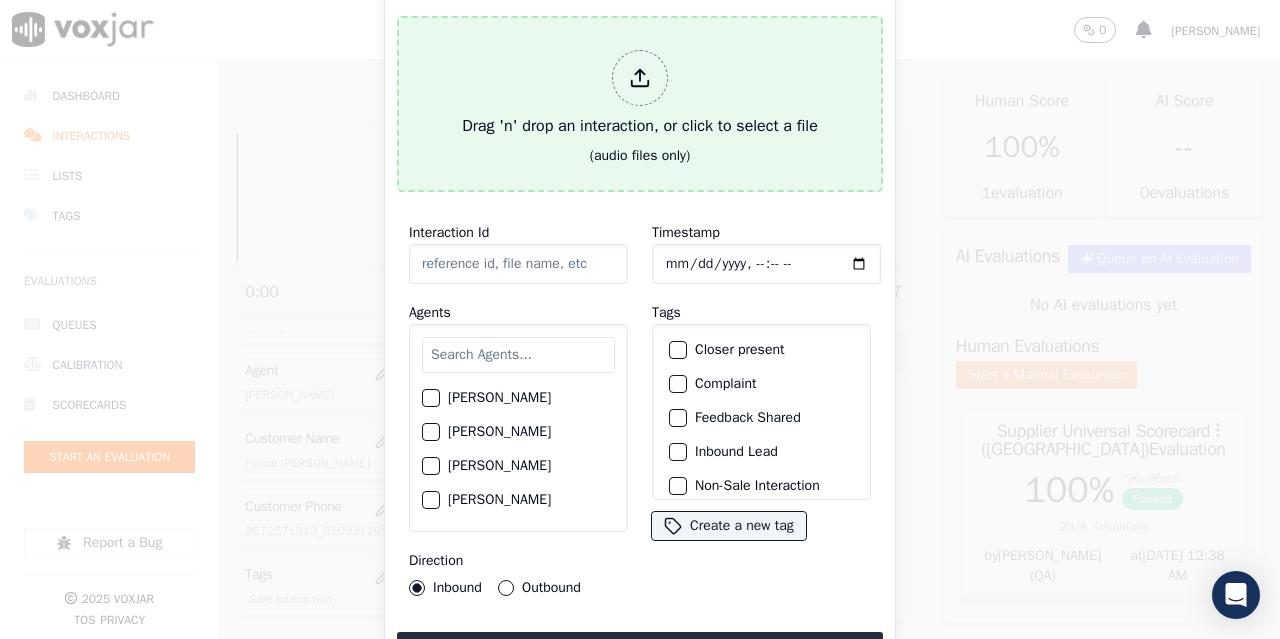 click on "Drag 'n' drop an interaction, or click to select a file" at bounding box center [640, 94] 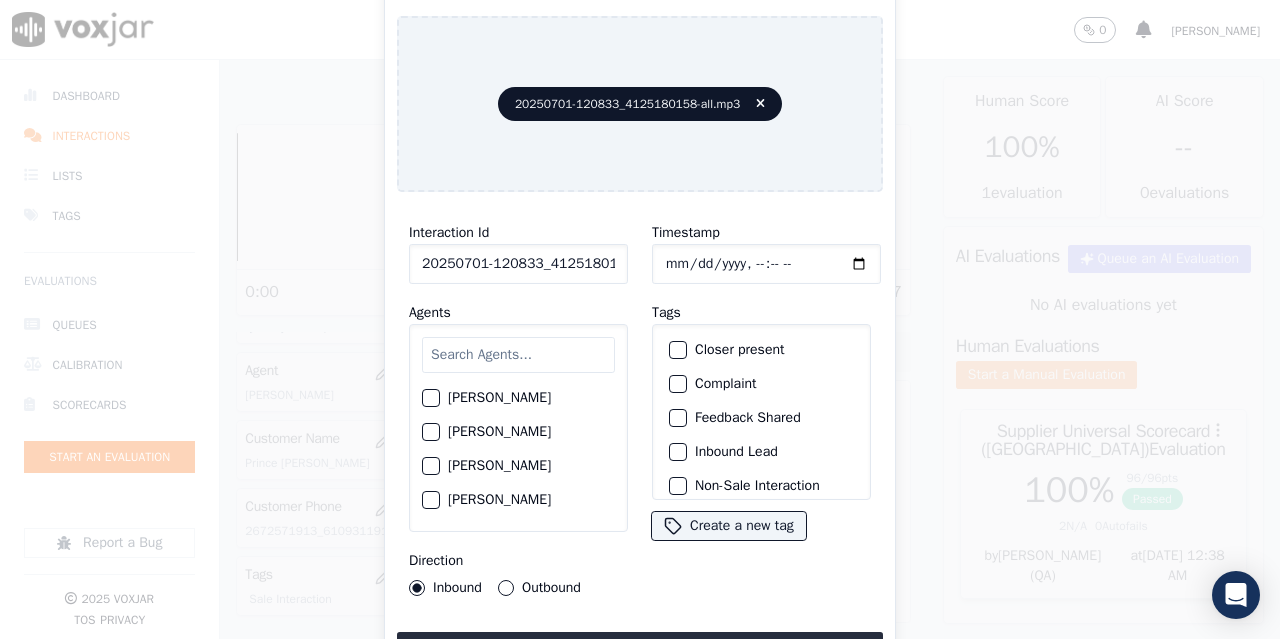 click at bounding box center [518, 355] 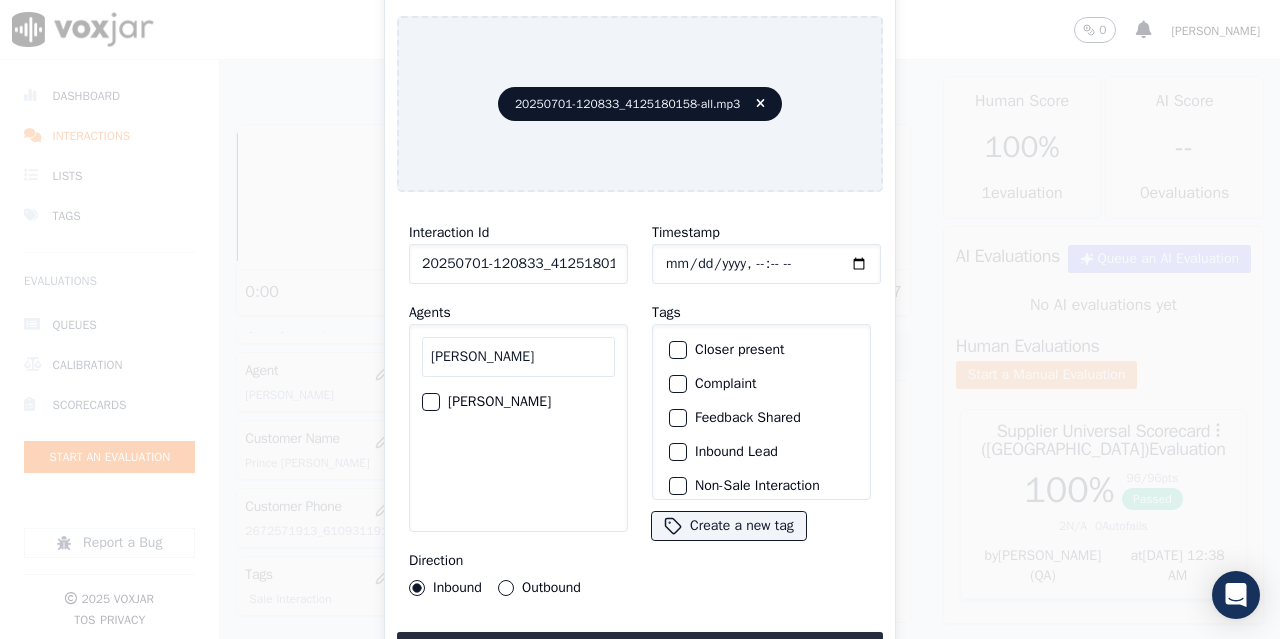 type on "michel" 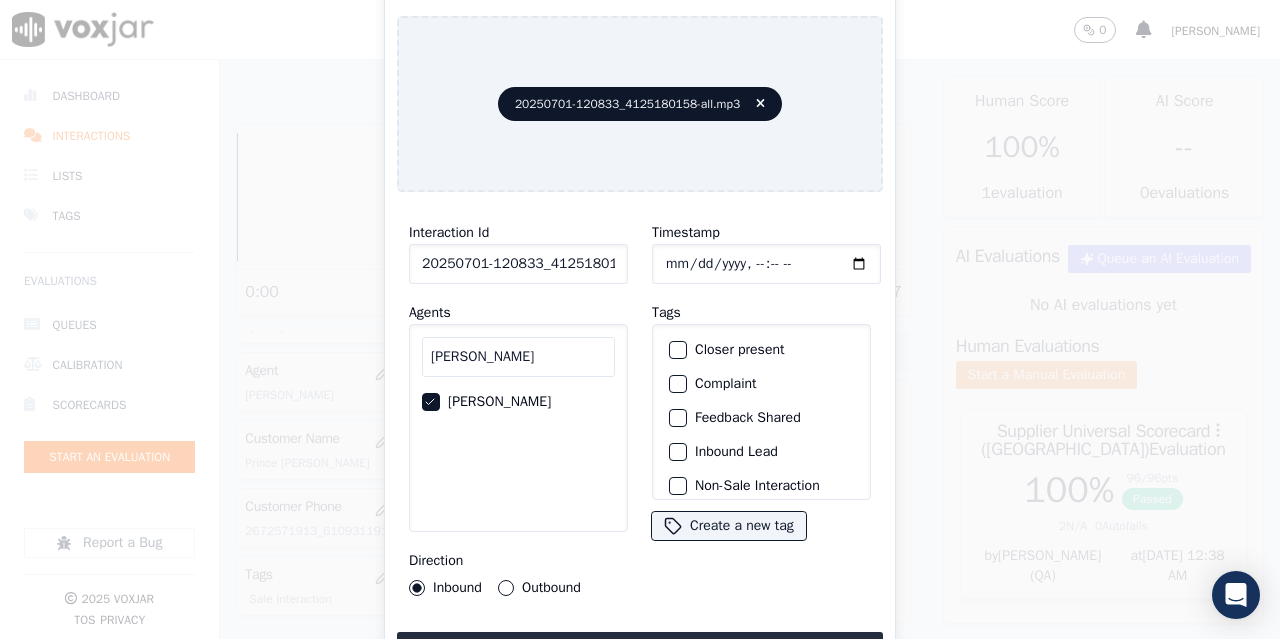 click on "Outbound" 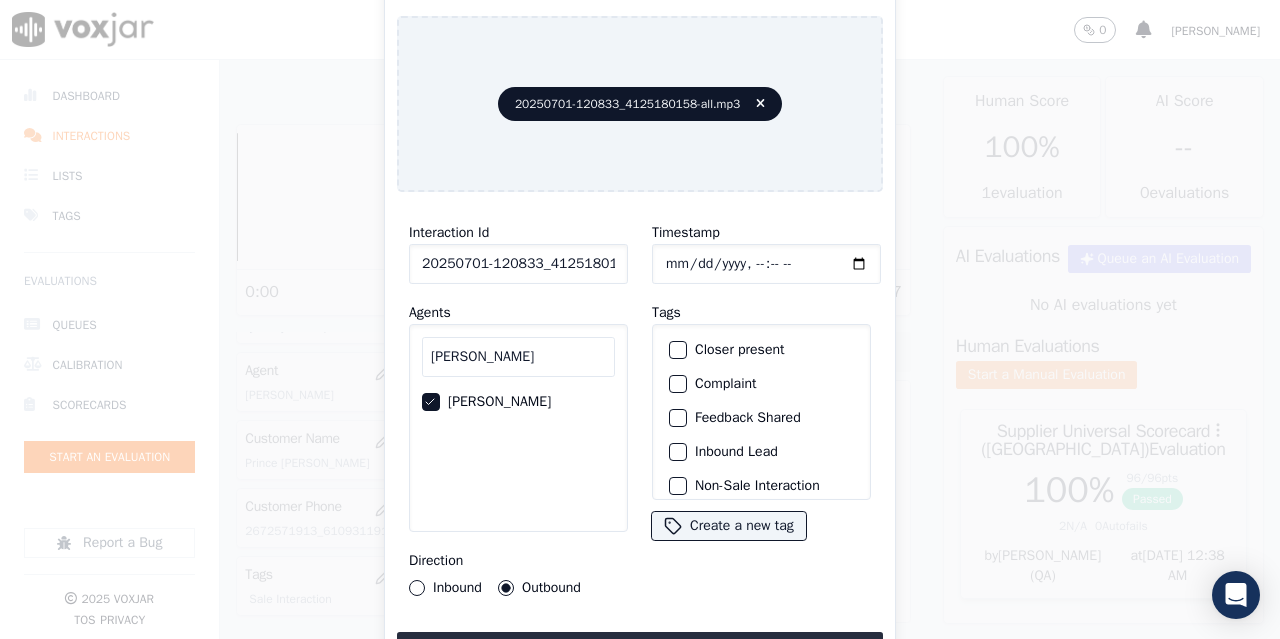 click on "Timestamp" 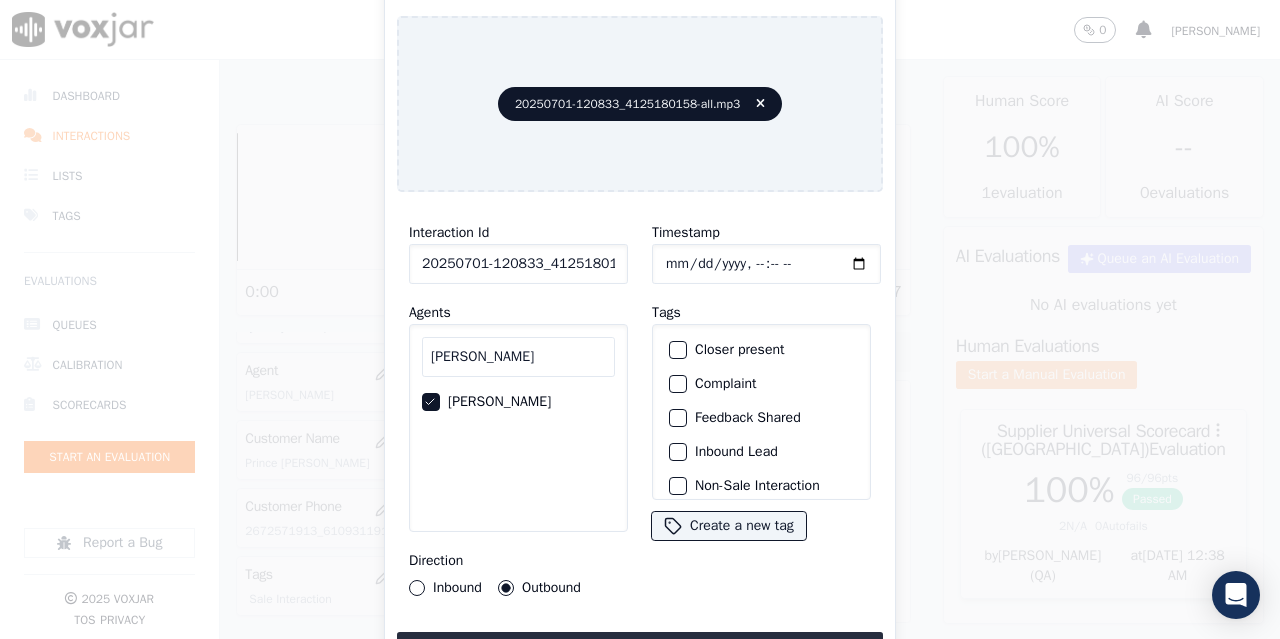 scroll, scrollTop: 189, scrollLeft: 0, axis: vertical 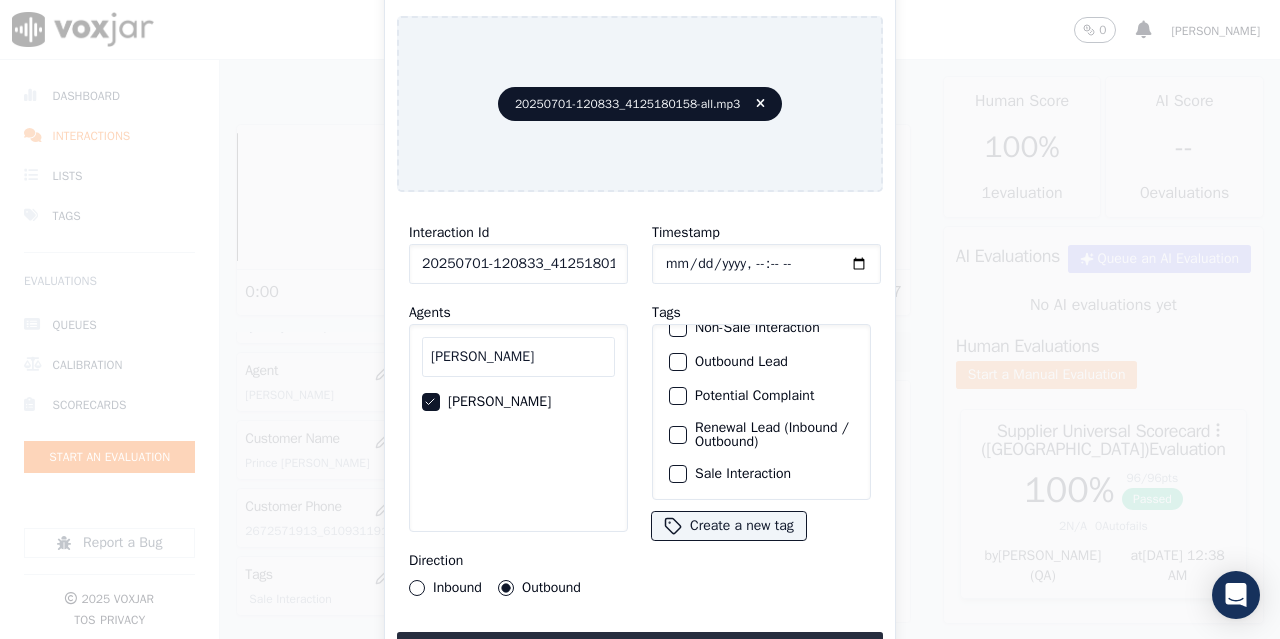 click on "Sale Interaction" 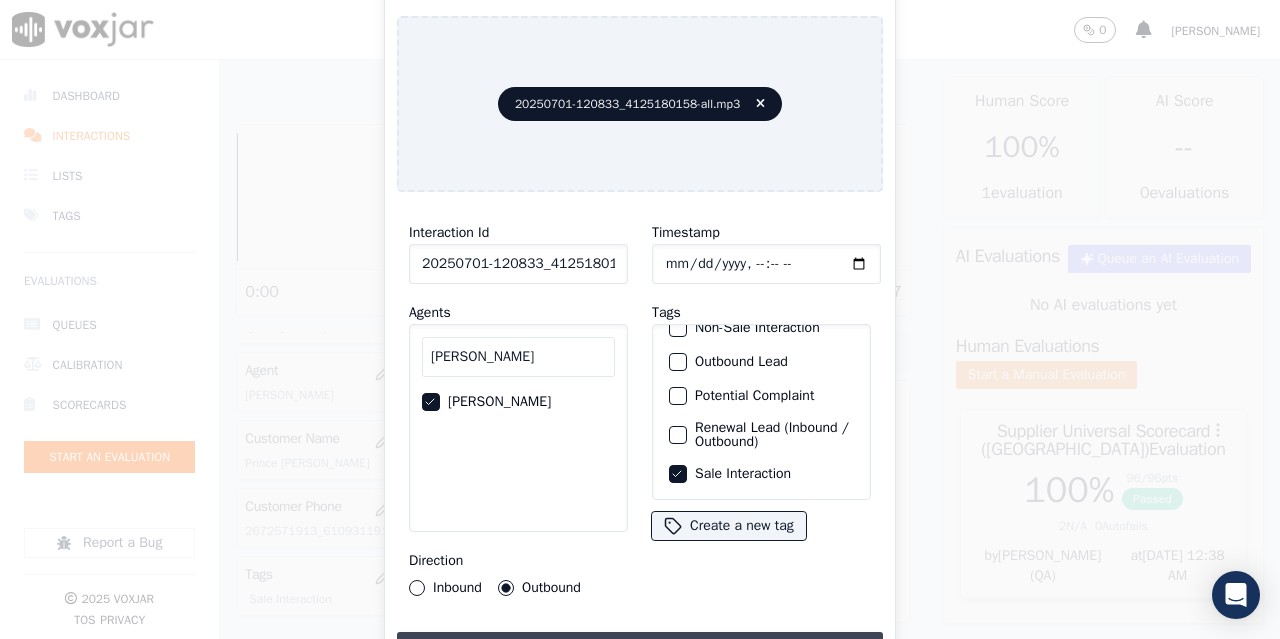 click on "Upload interaction to start evaluation" at bounding box center [640, 650] 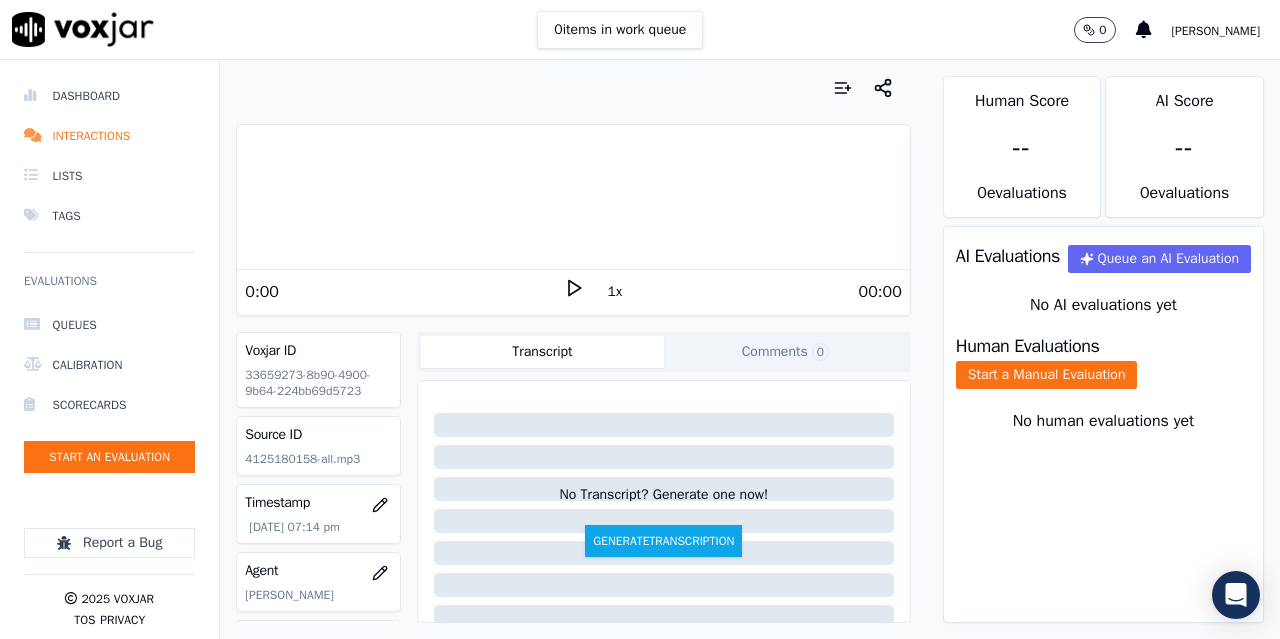 scroll, scrollTop: 100, scrollLeft: 0, axis: vertical 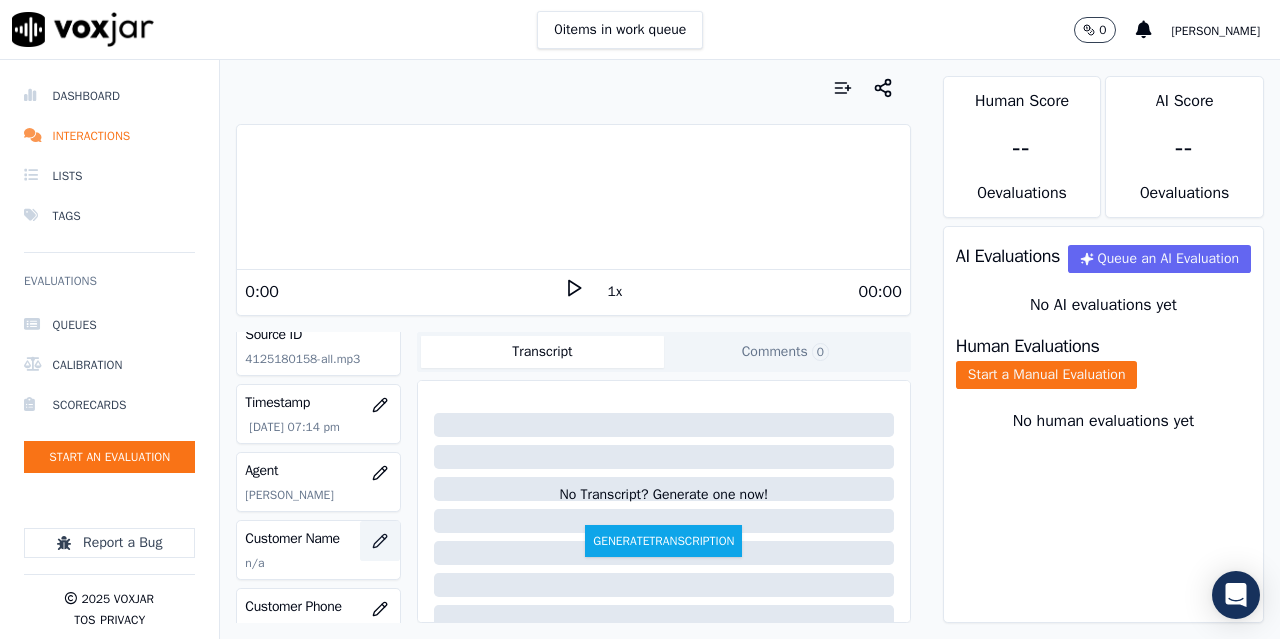 click 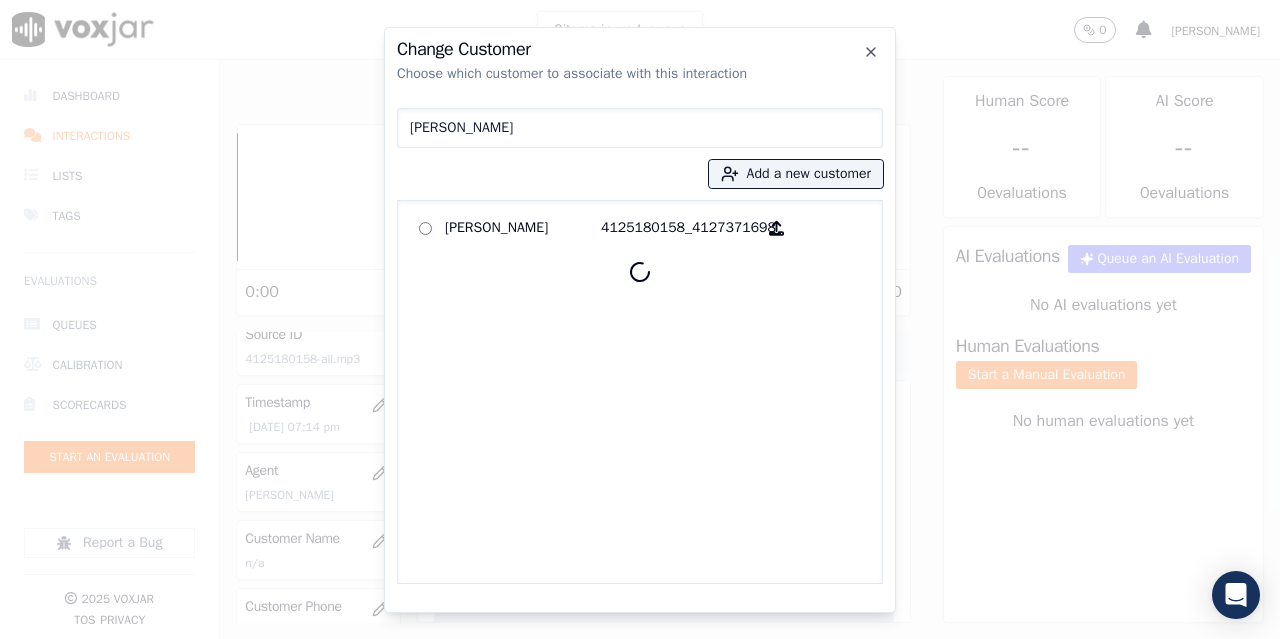 type on "HAROLD FERGUSON" 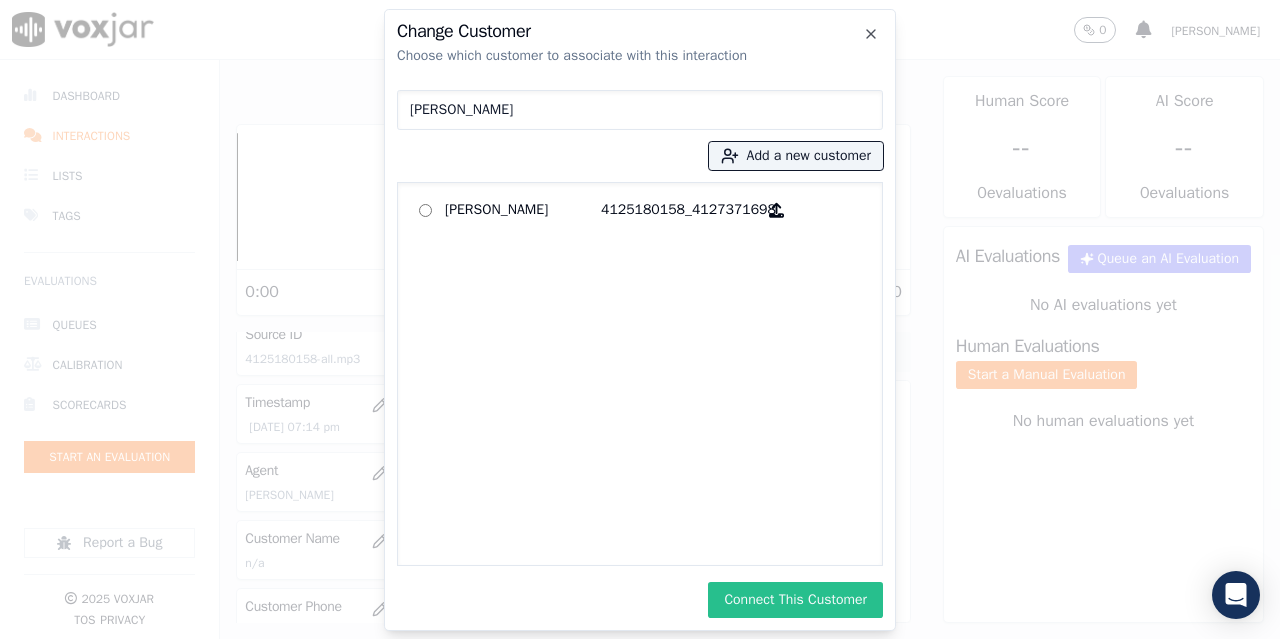 click on "Connect This Customer" at bounding box center [795, 600] 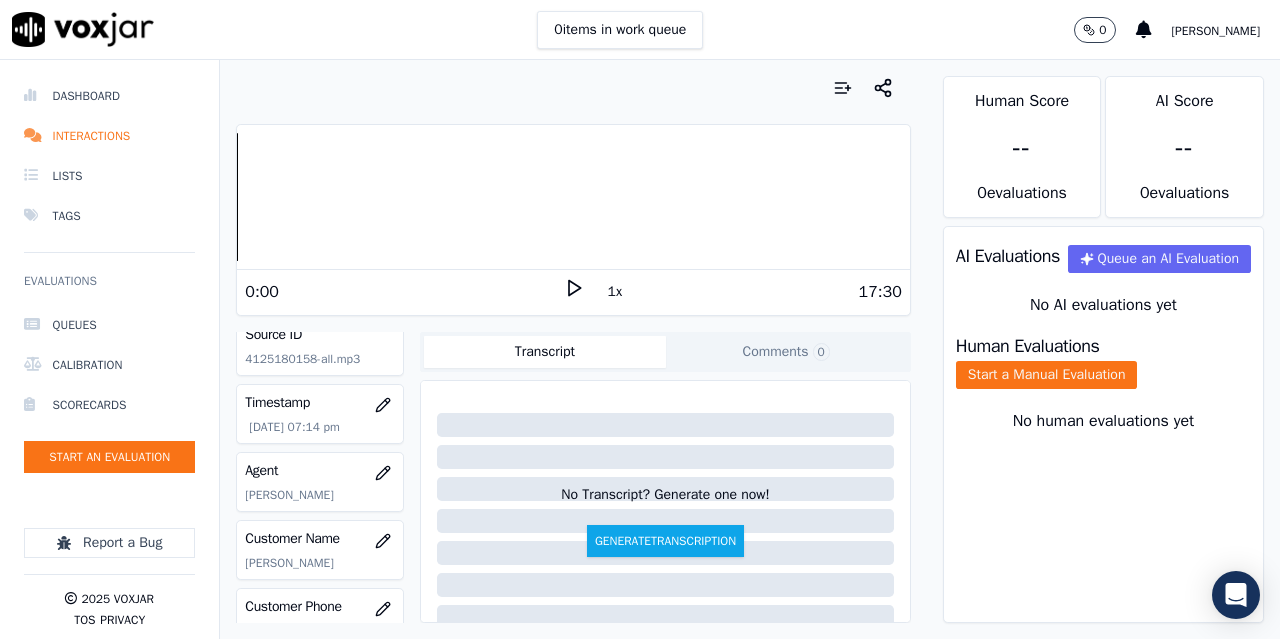 click on "Human Evaluations" at bounding box center [1028, 346] 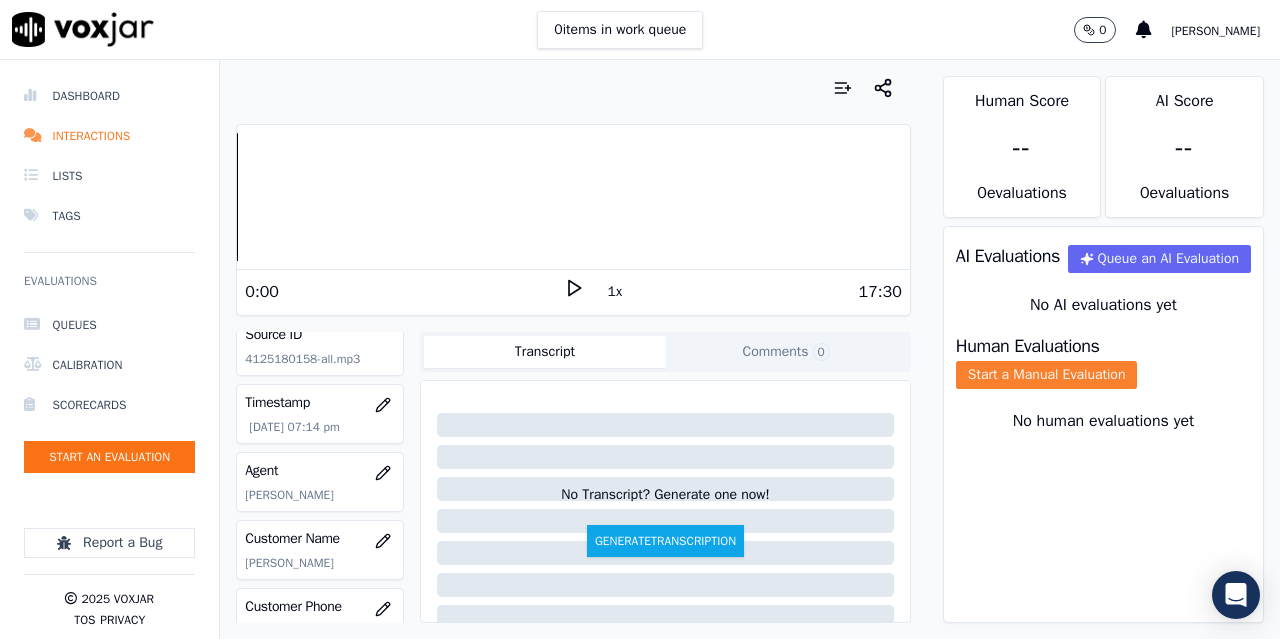 click on "Start a Manual Evaluation" 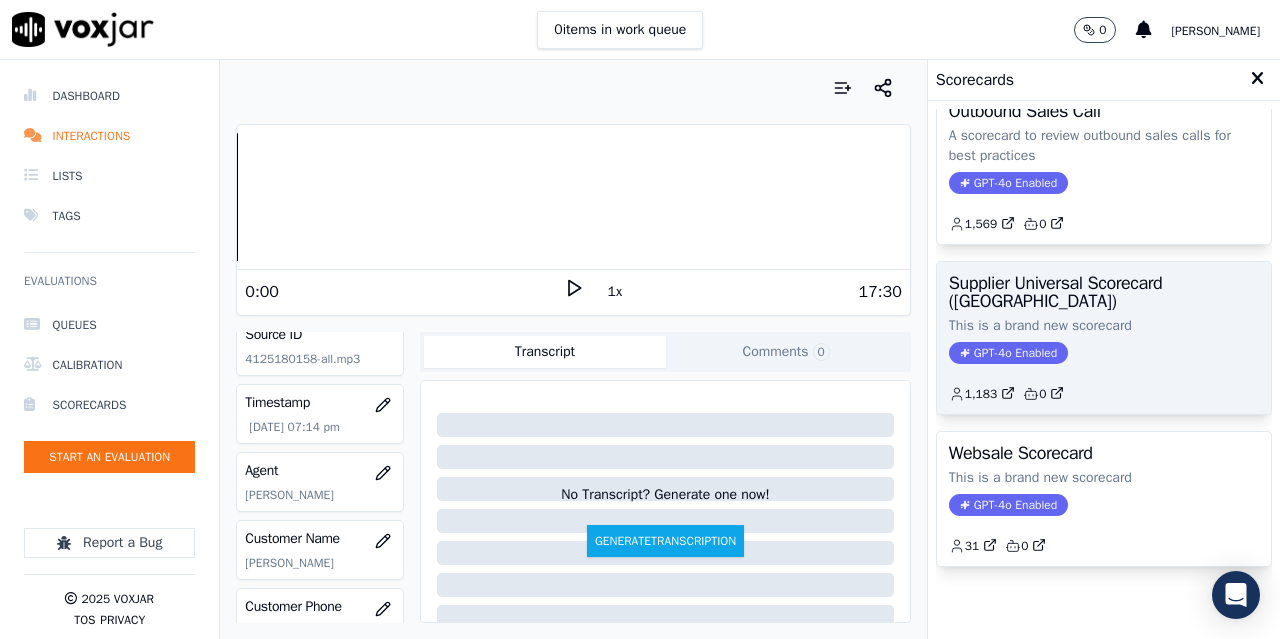 scroll, scrollTop: 400, scrollLeft: 0, axis: vertical 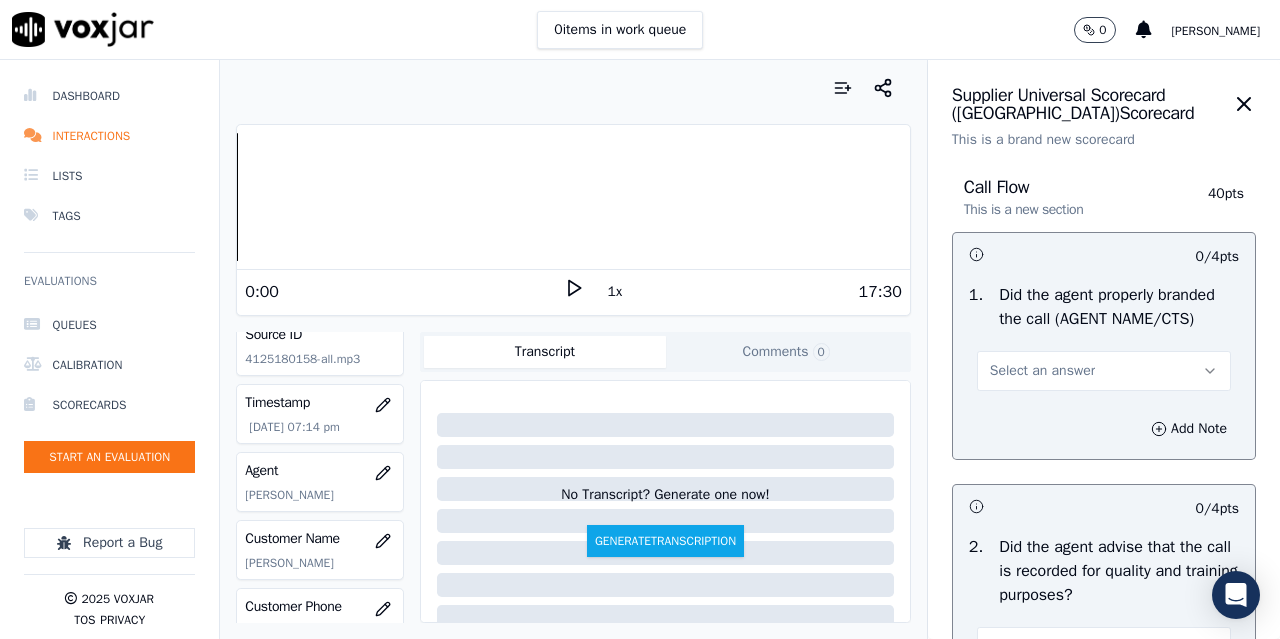 click on "Select an answer" at bounding box center [1042, 371] 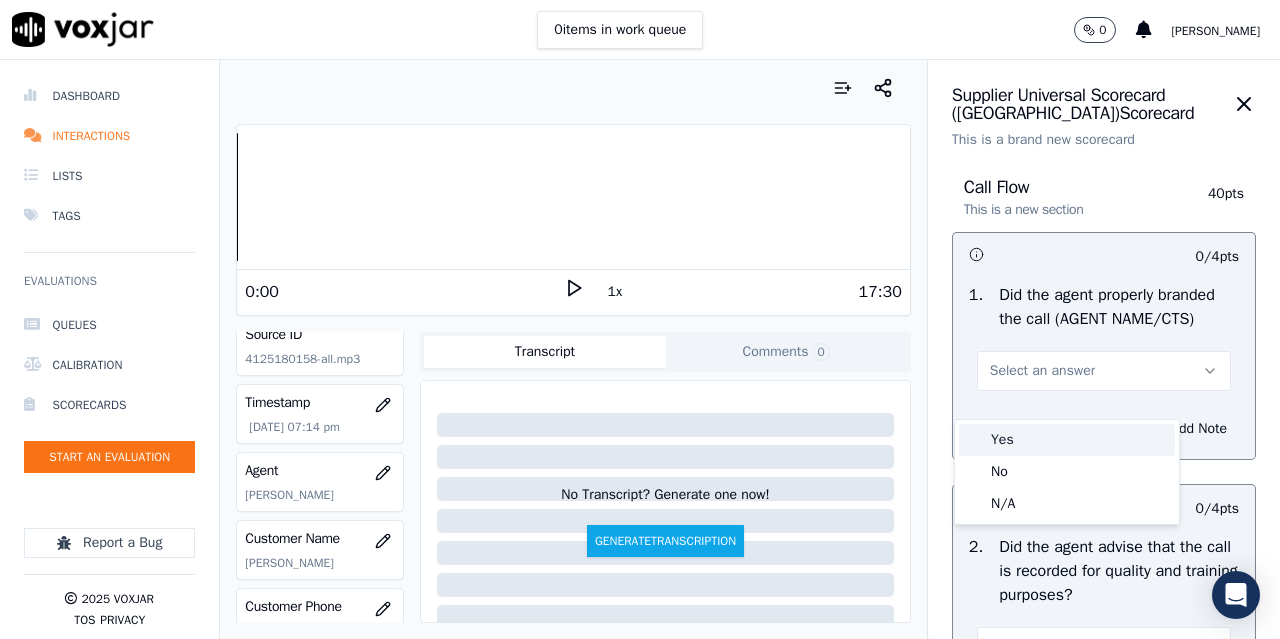 click on "Yes" at bounding box center [1067, 440] 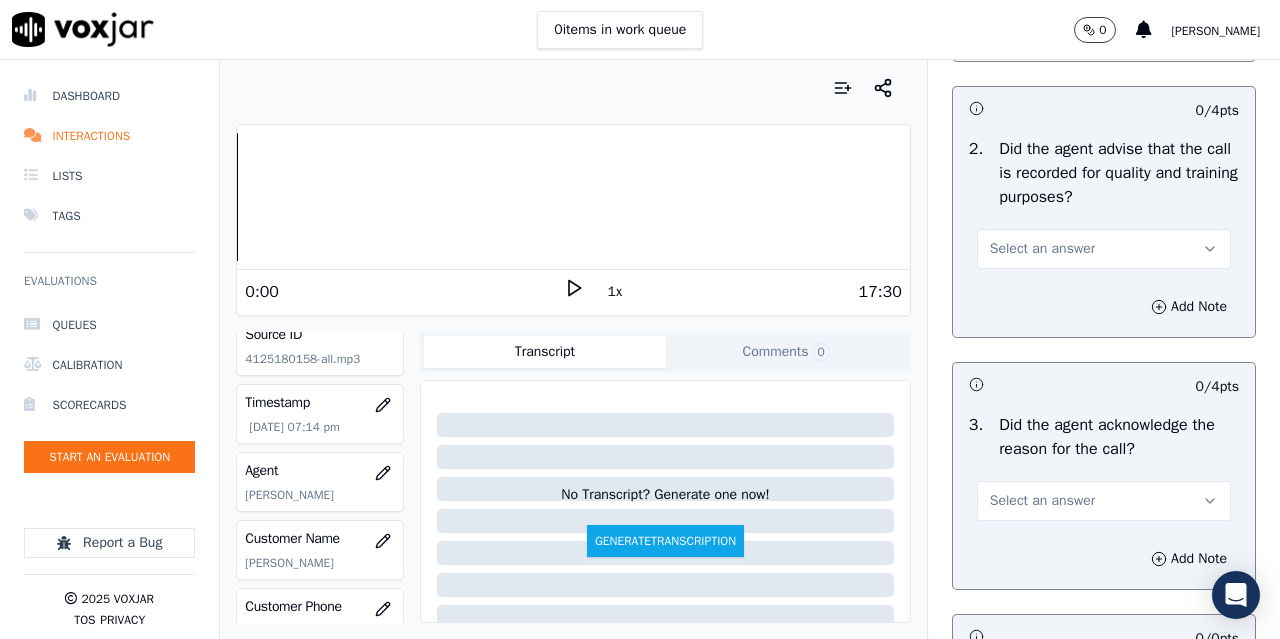 scroll, scrollTop: 400, scrollLeft: 0, axis: vertical 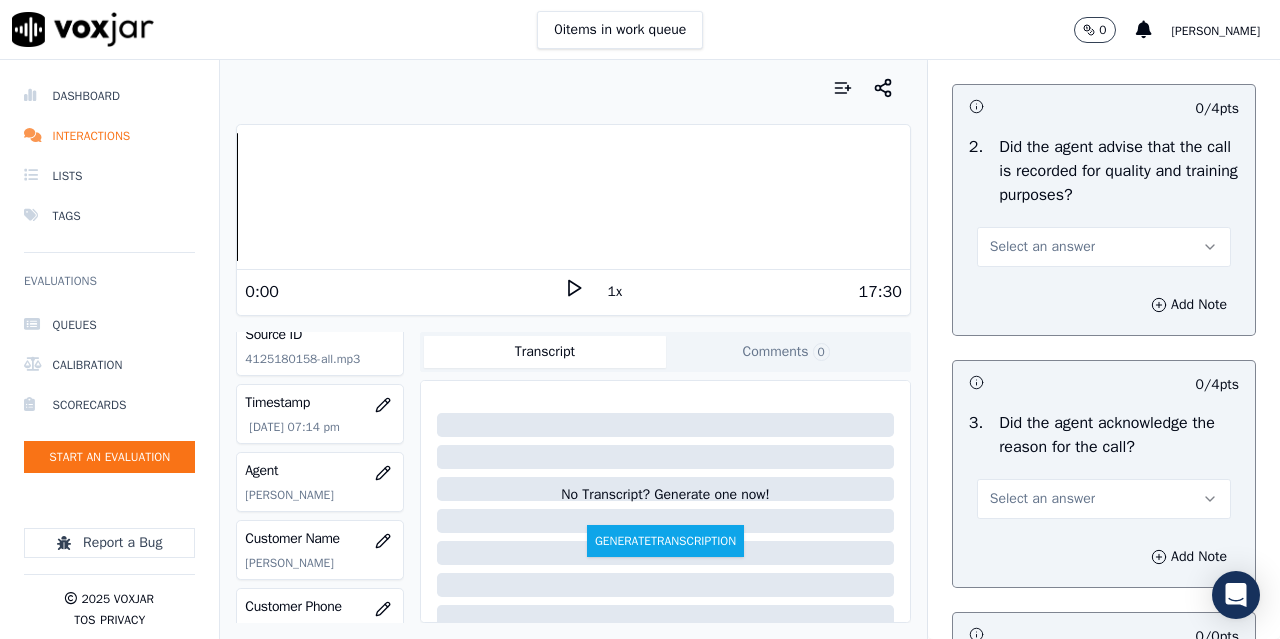click on "Select an answer" at bounding box center [1042, 247] 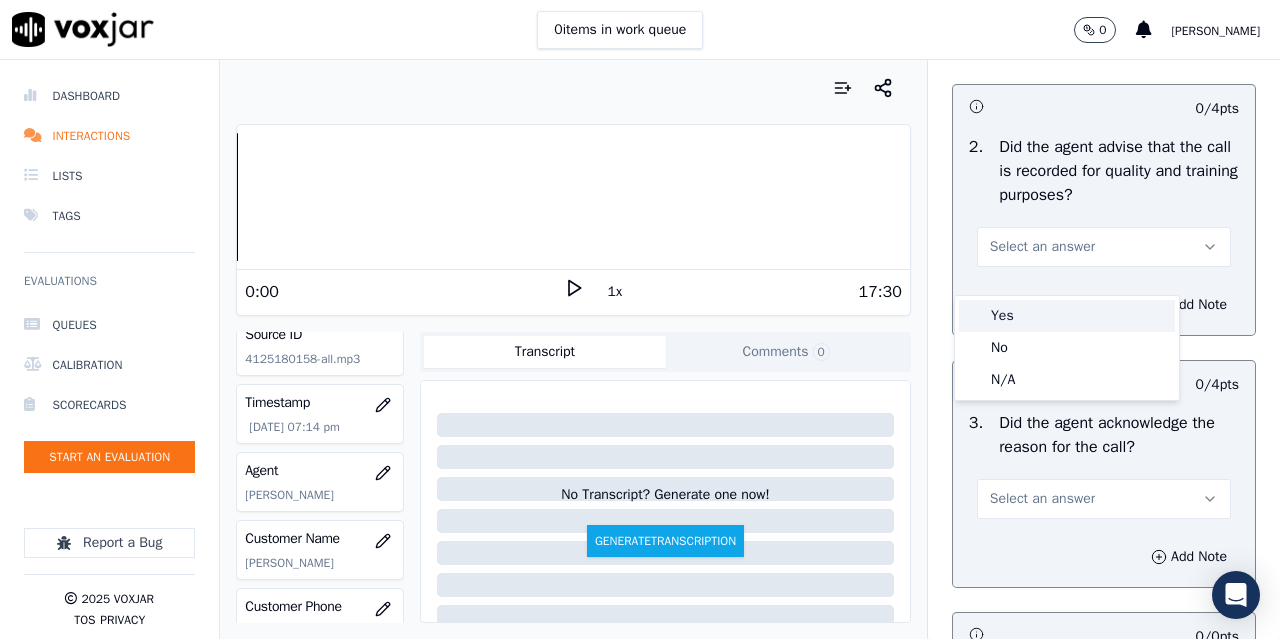 click on "Yes" at bounding box center (1067, 316) 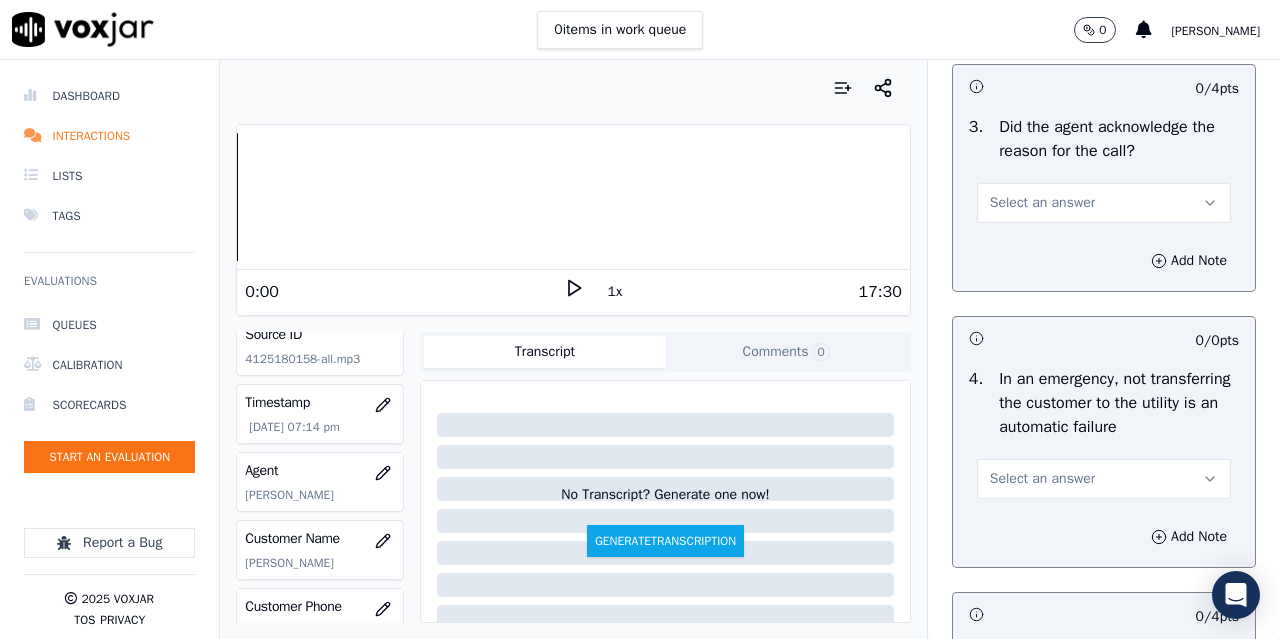 scroll, scrollTop: 700, scrollLeft: 0, axis: vertical 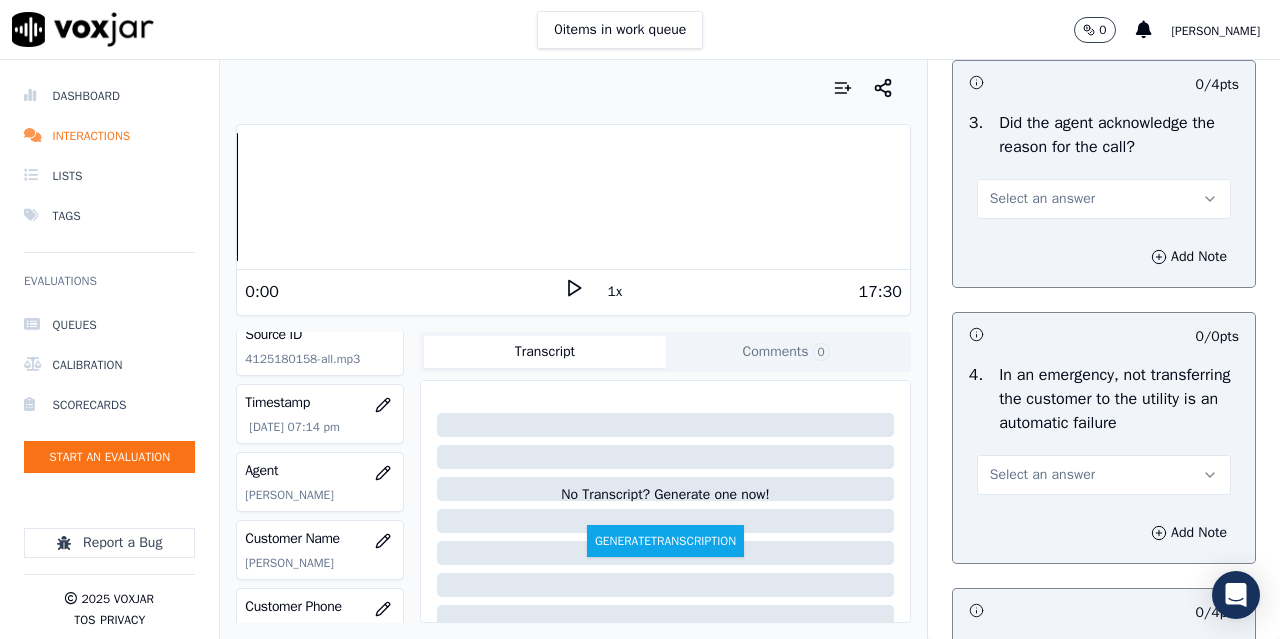 click on "Select an answer" at bounding box center [1042, 199] 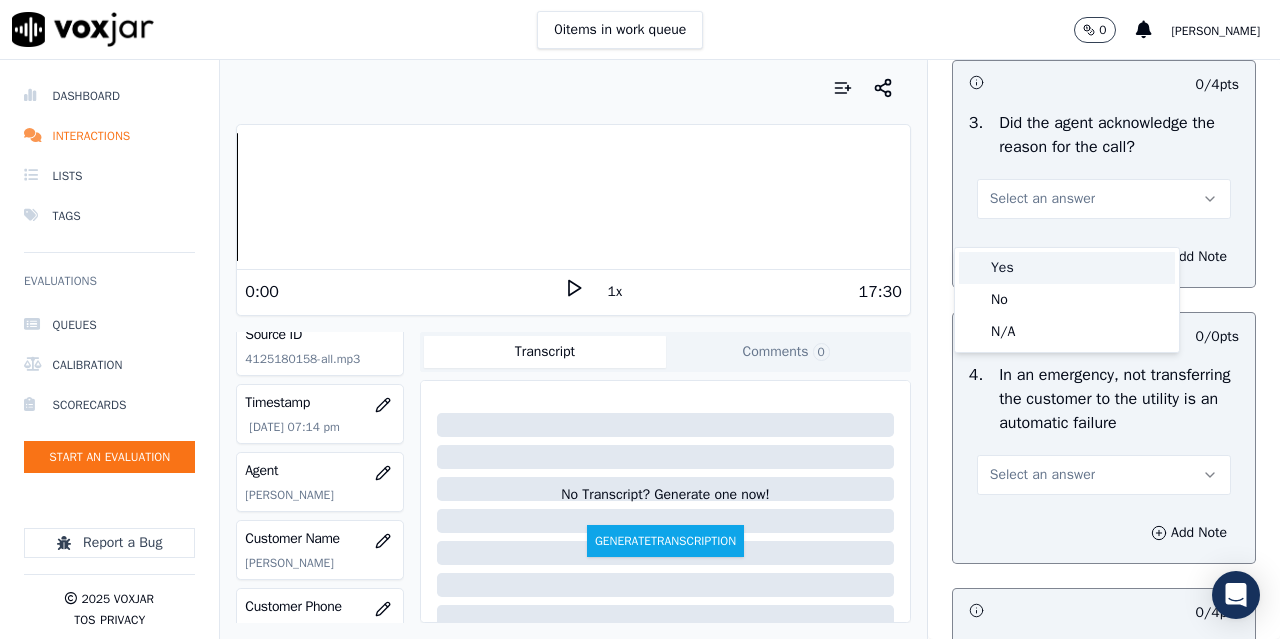 click on "Yes" at bounding box center [1067, 268] 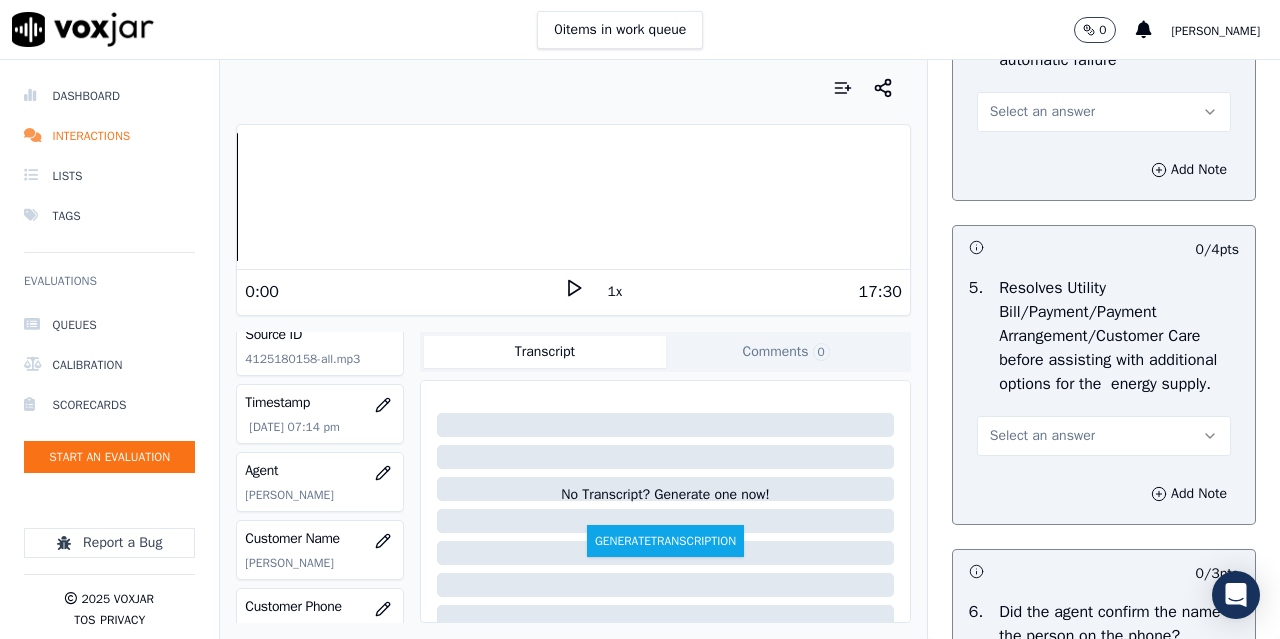 scroll, scrollTop: 1100, scrollLeft: 0, axis: vertical 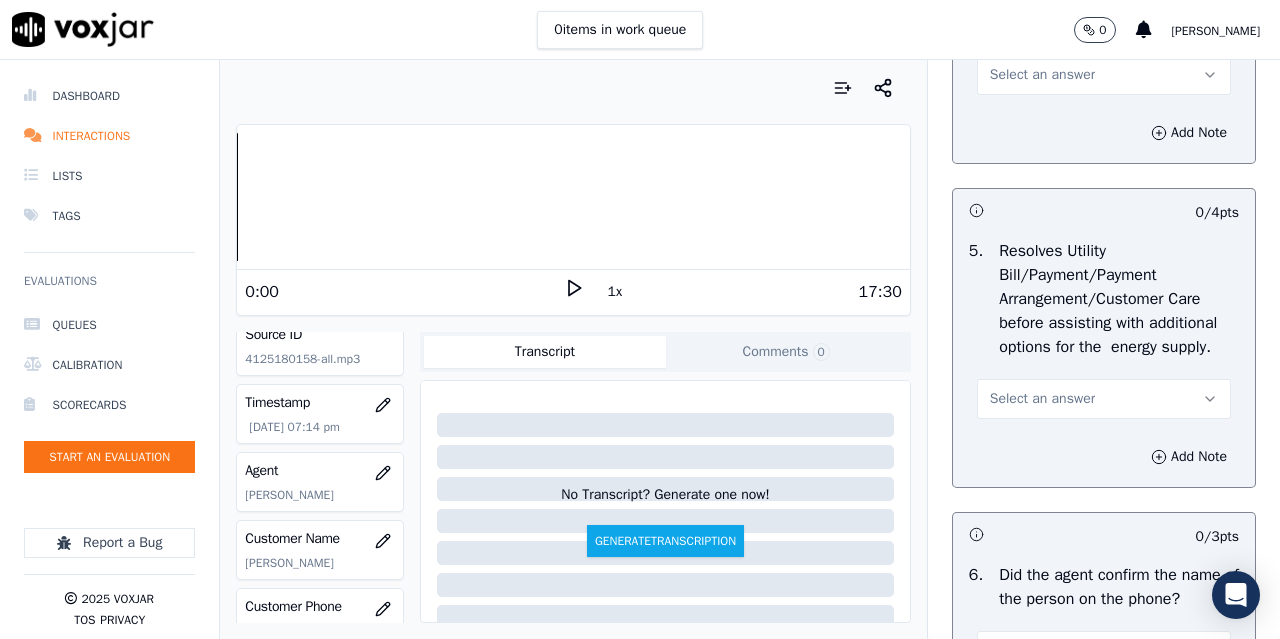 click on "Select an answer" at bounding box center [1042, 75] 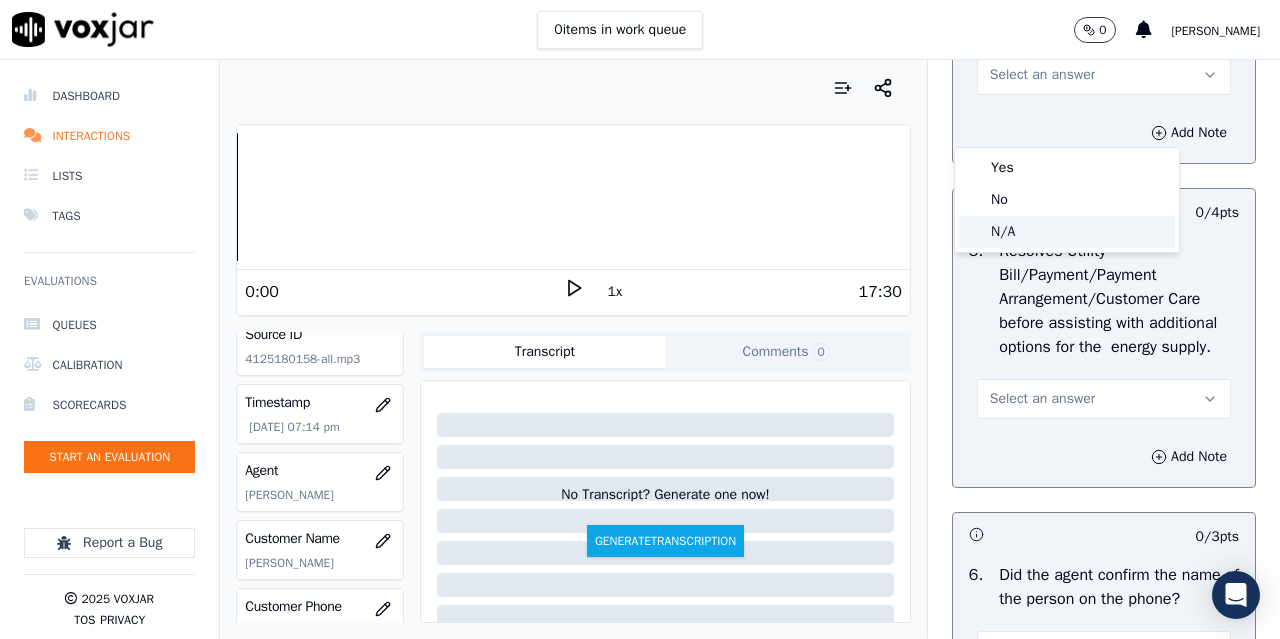 click on "N/A" 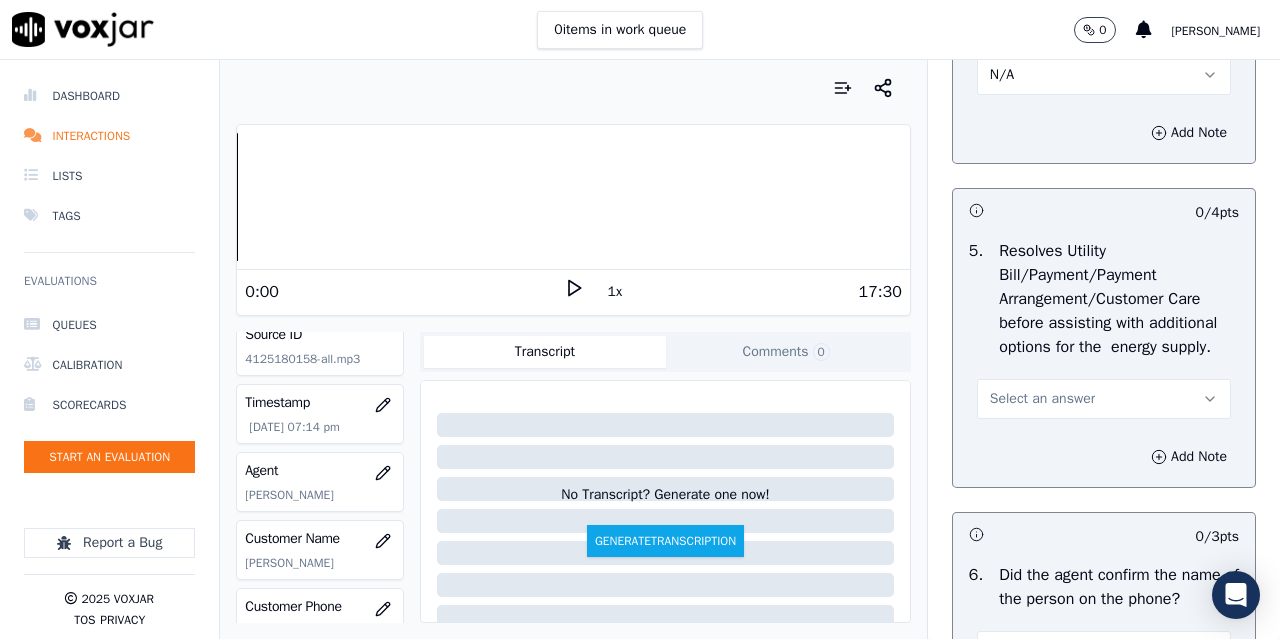 click on "Select an answer" at bounding box center [1042, 399] 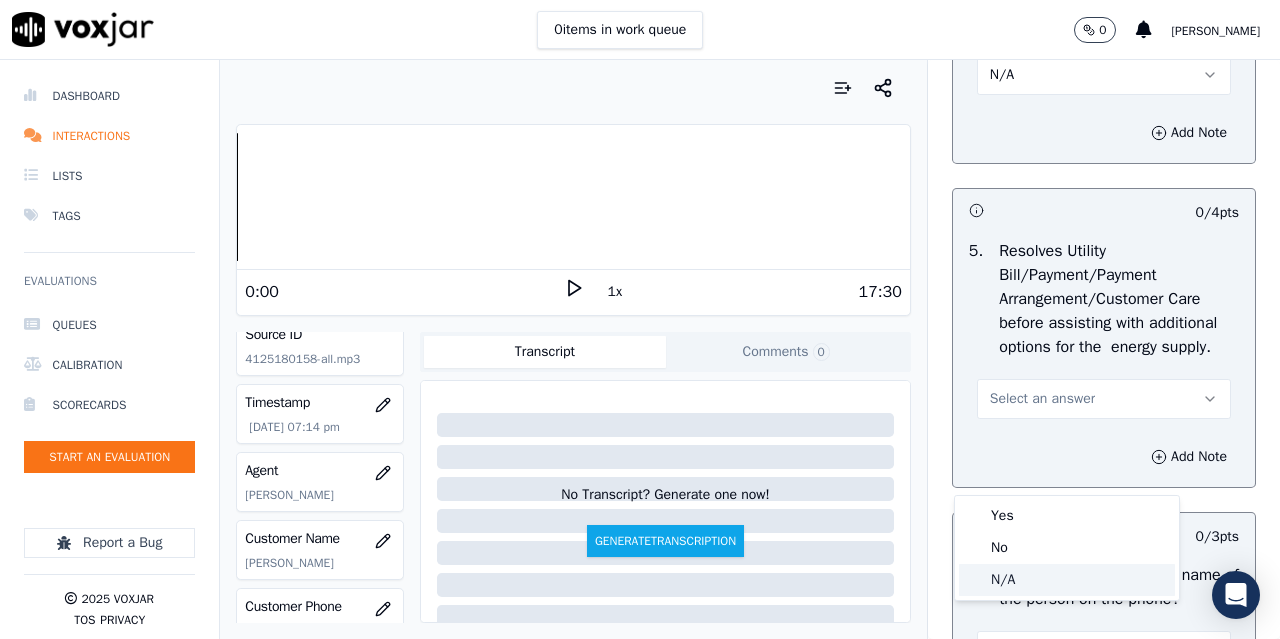 click on "N/A" 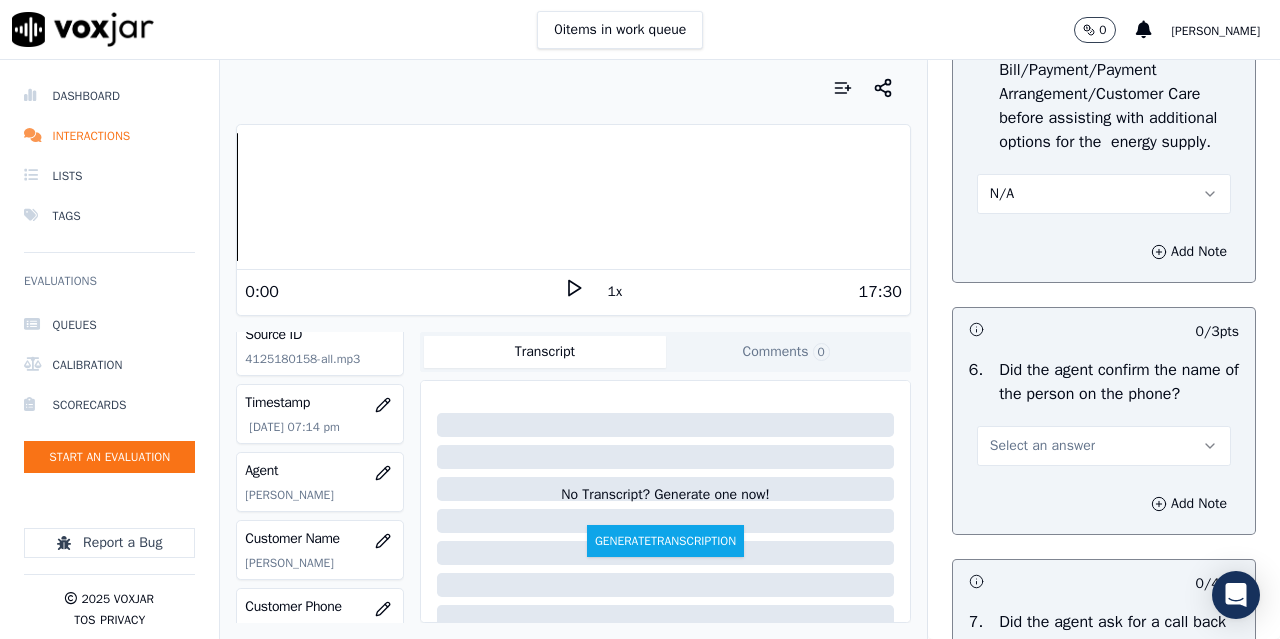 scroll, scrollTop: 1500, scrollLeft: 0, axis: vertical 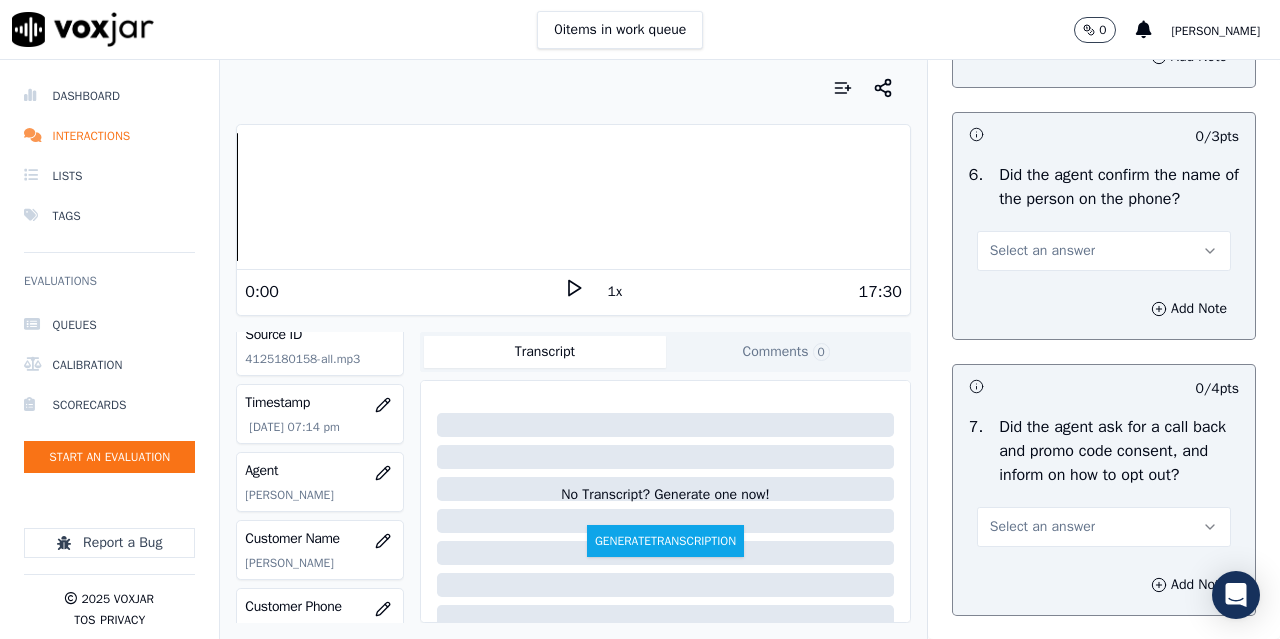 click on "Select an answer" at bounding box center [1042, 251] 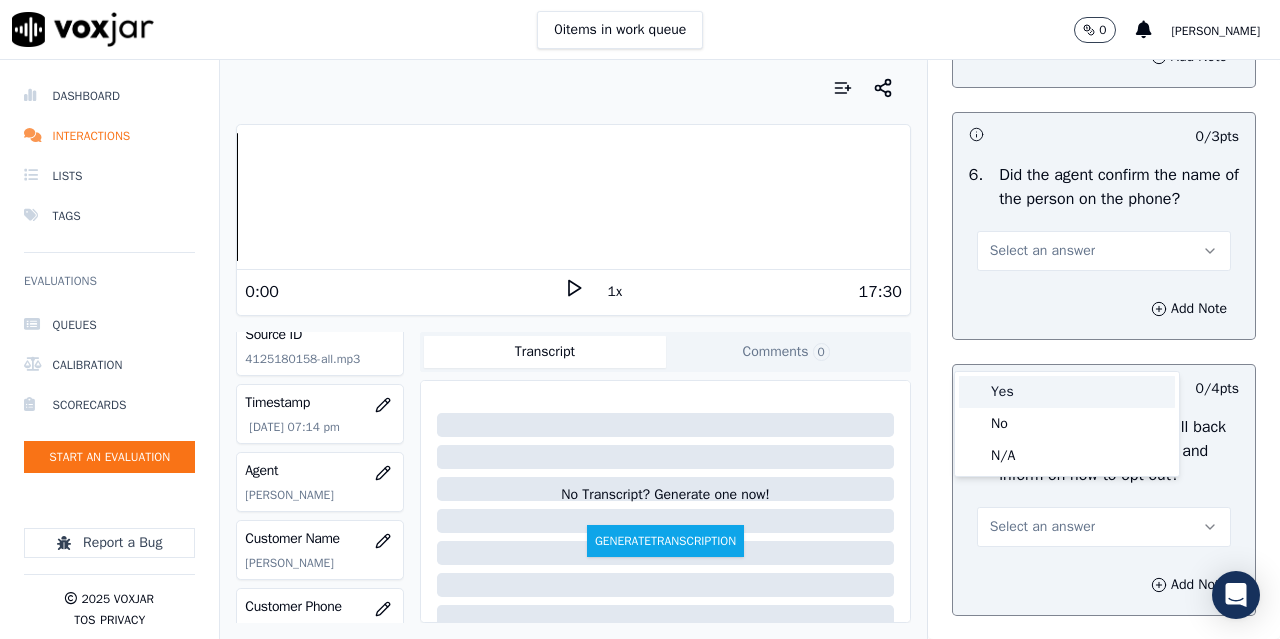 click on "Yes" at bounding box center (1067, 392) 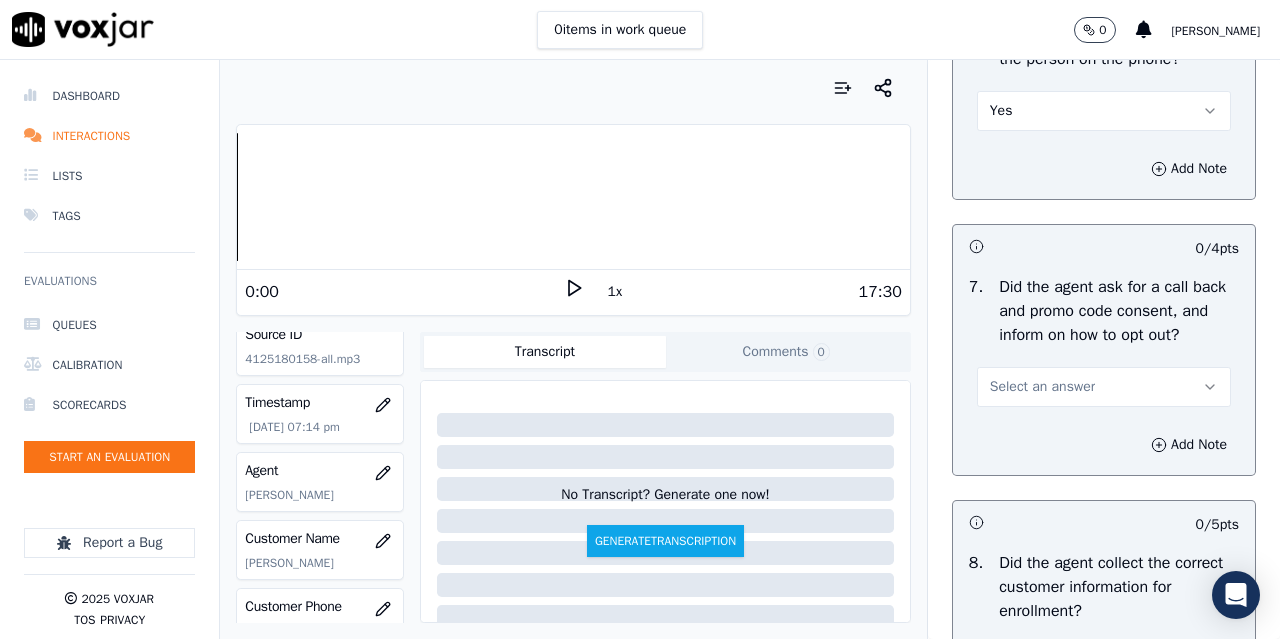 scroll, scrollTop: 1900, scrollLeft: 0, axis: vertical 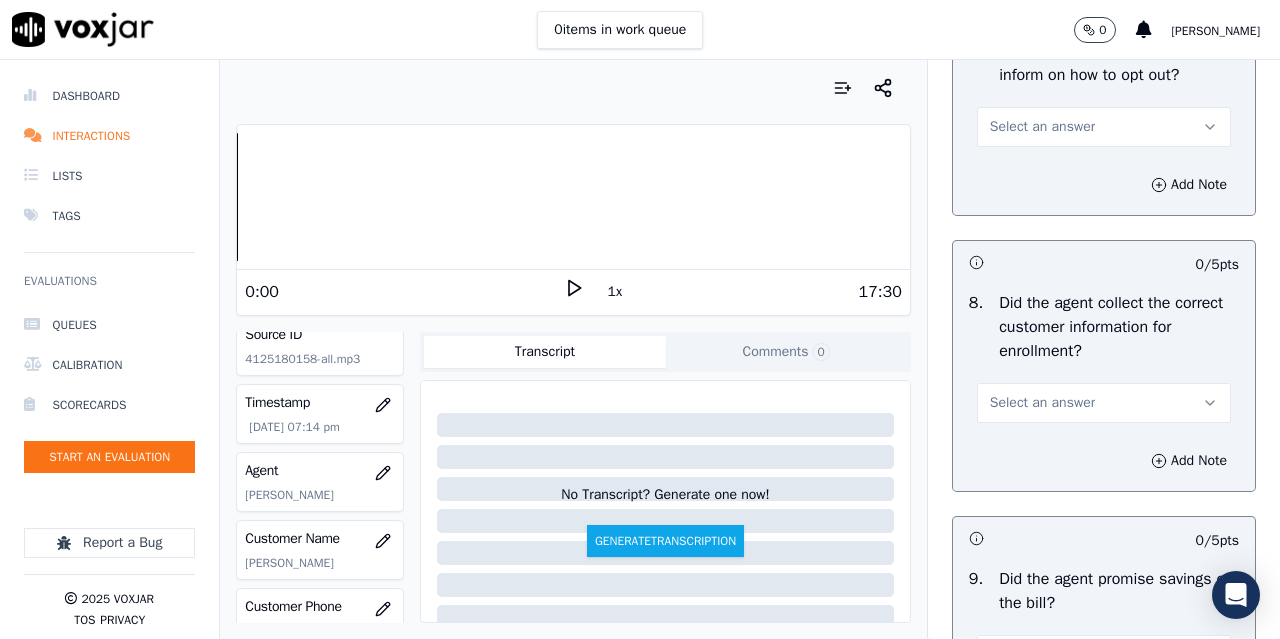 click on "Select an answer" at bounding box center (1042, 127) 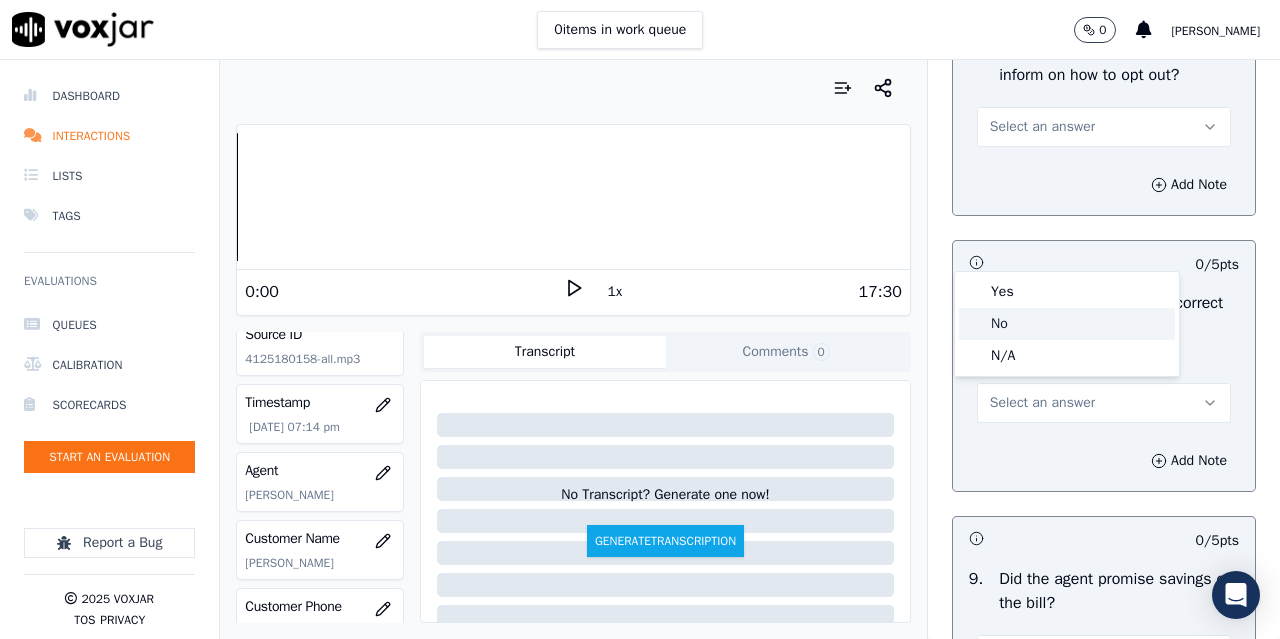 click on "No" 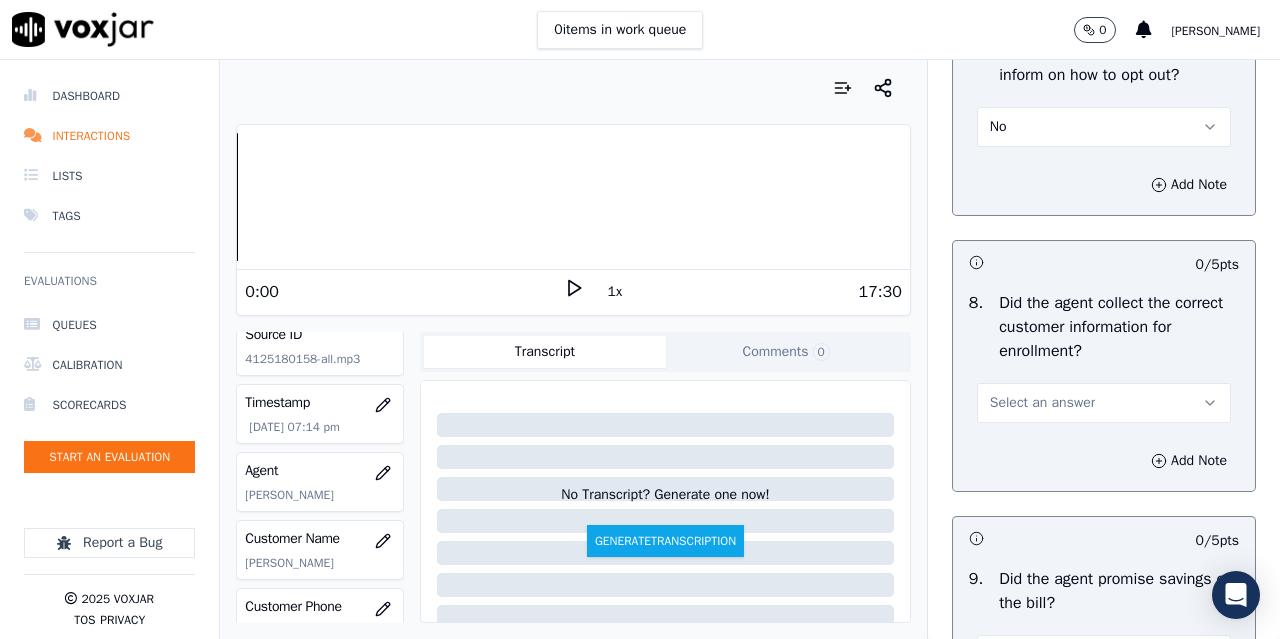 click on "No" at bounding box center [1104, 127] 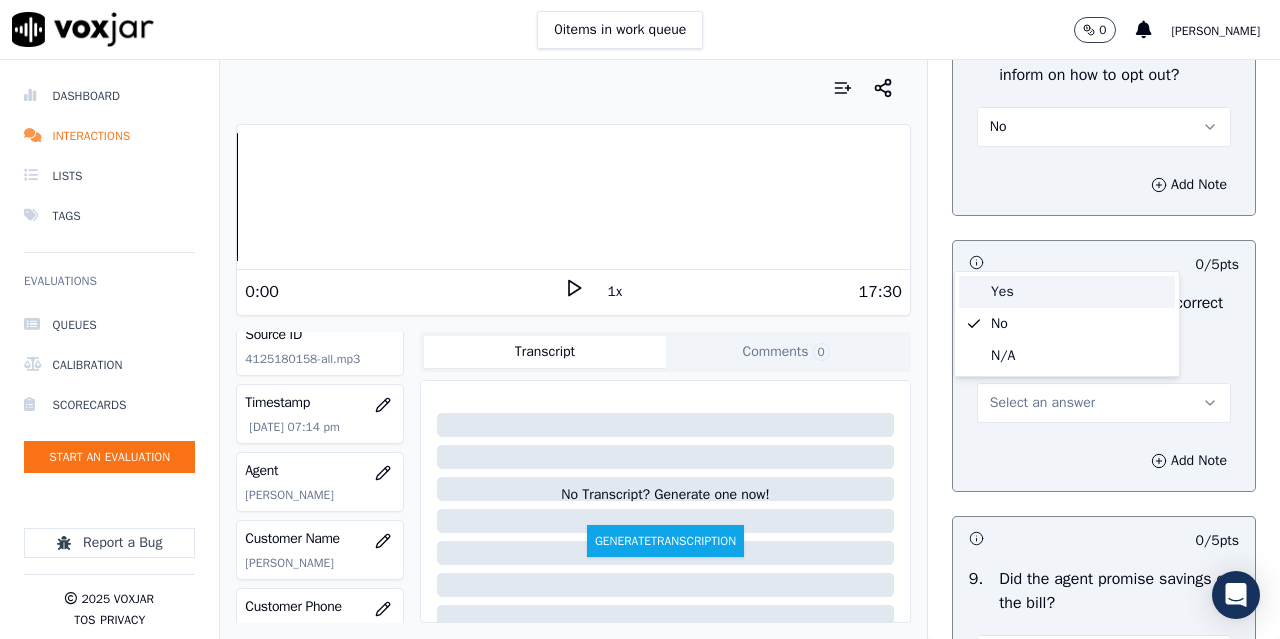 click on "Yes" at bounding box center (1067, 292) 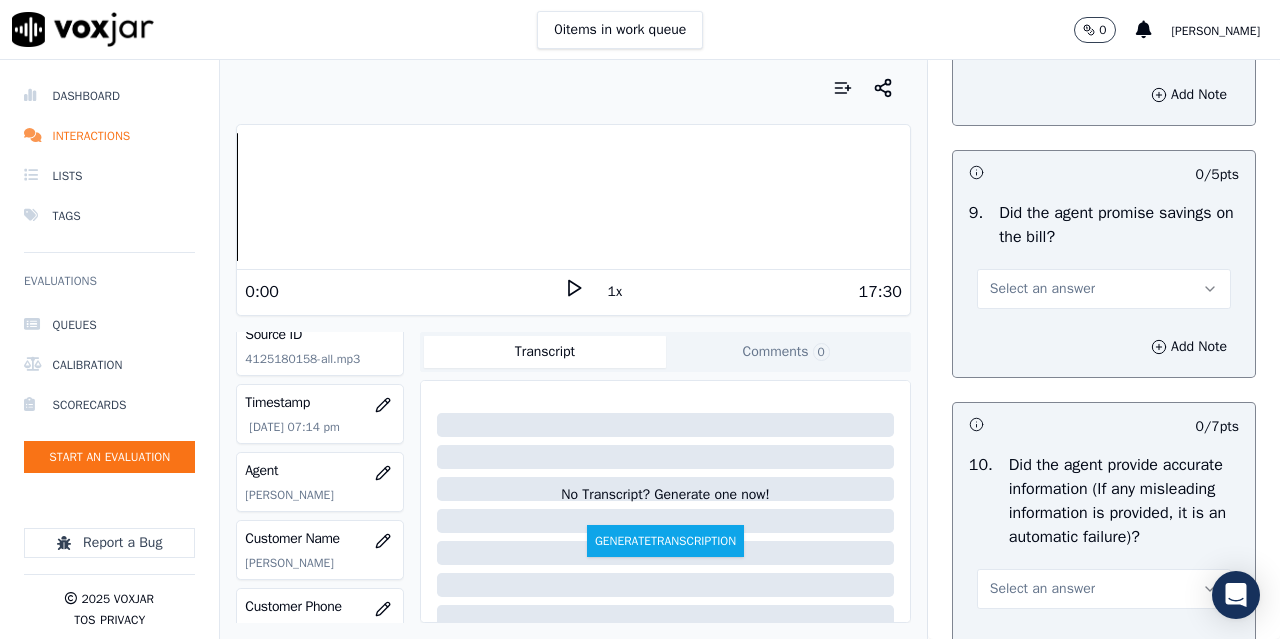 scroll, scrollTop: 2300, scrollLeft: 0, axis: vertical 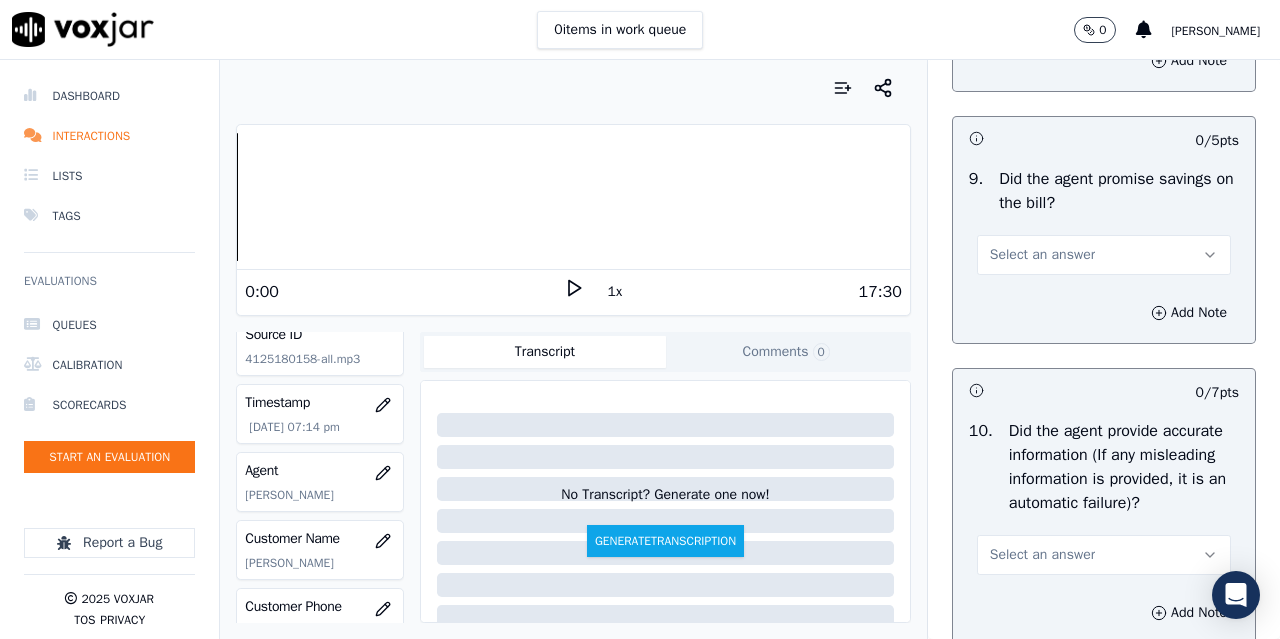 click on "Select an answer" at bounding box center [1104, 3] 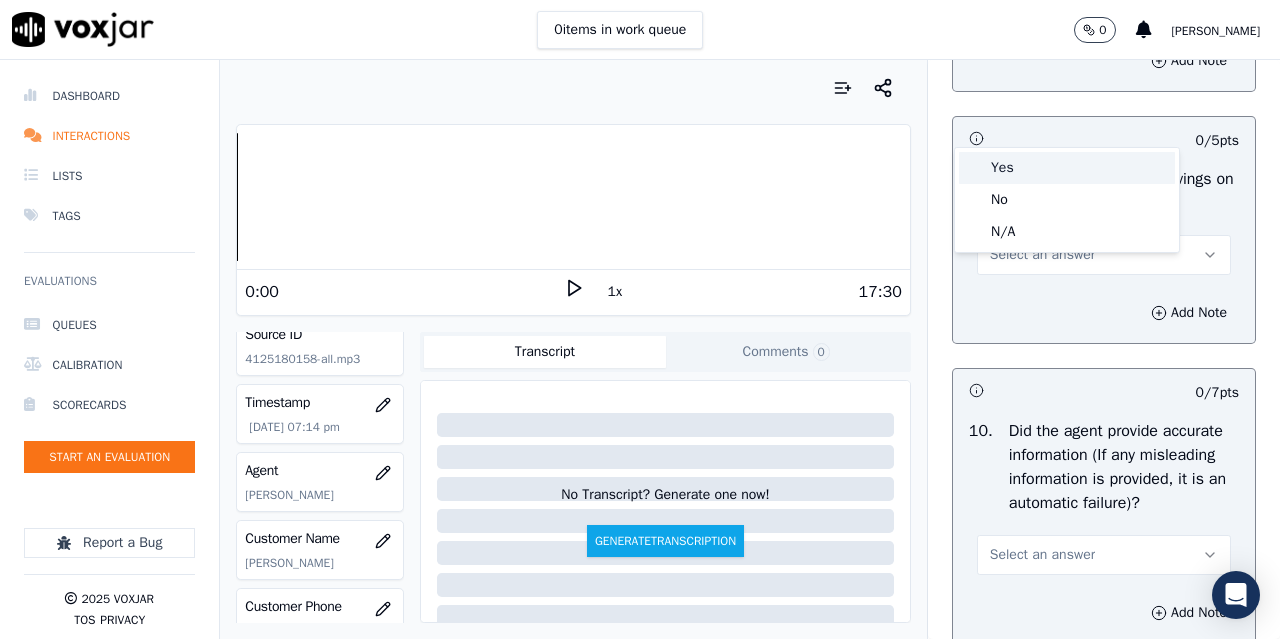 click on "Yes" at bounding box center (1067, 168) 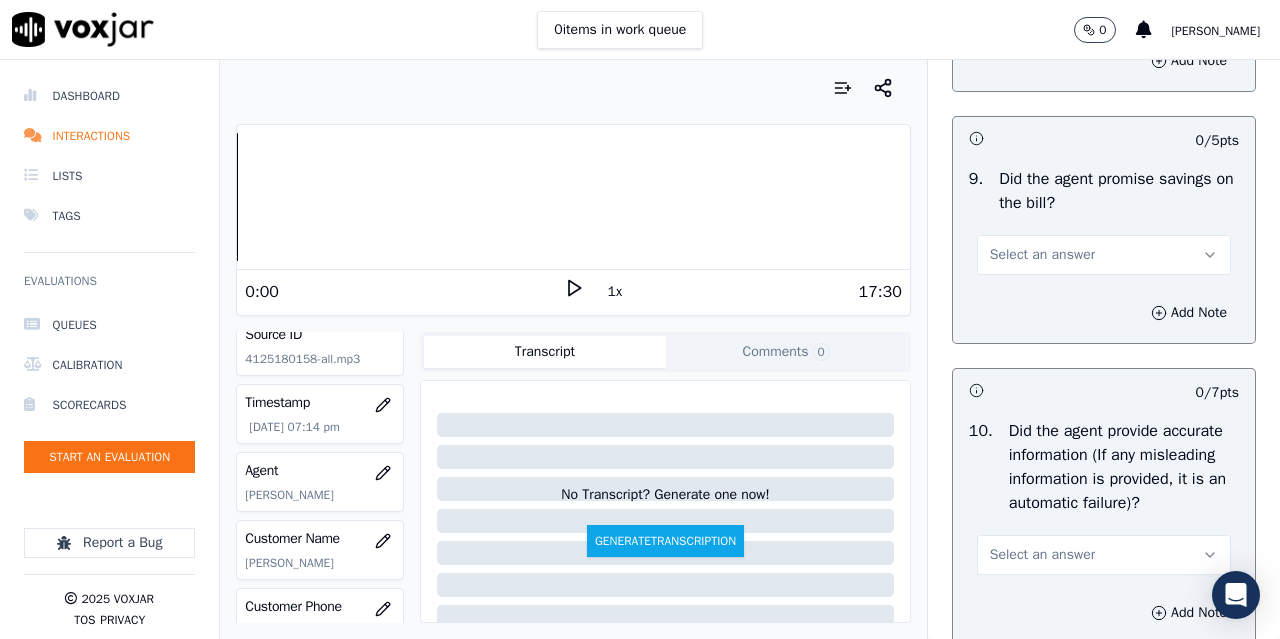 click on "Select an answer" at bounding box center [1042, 255] 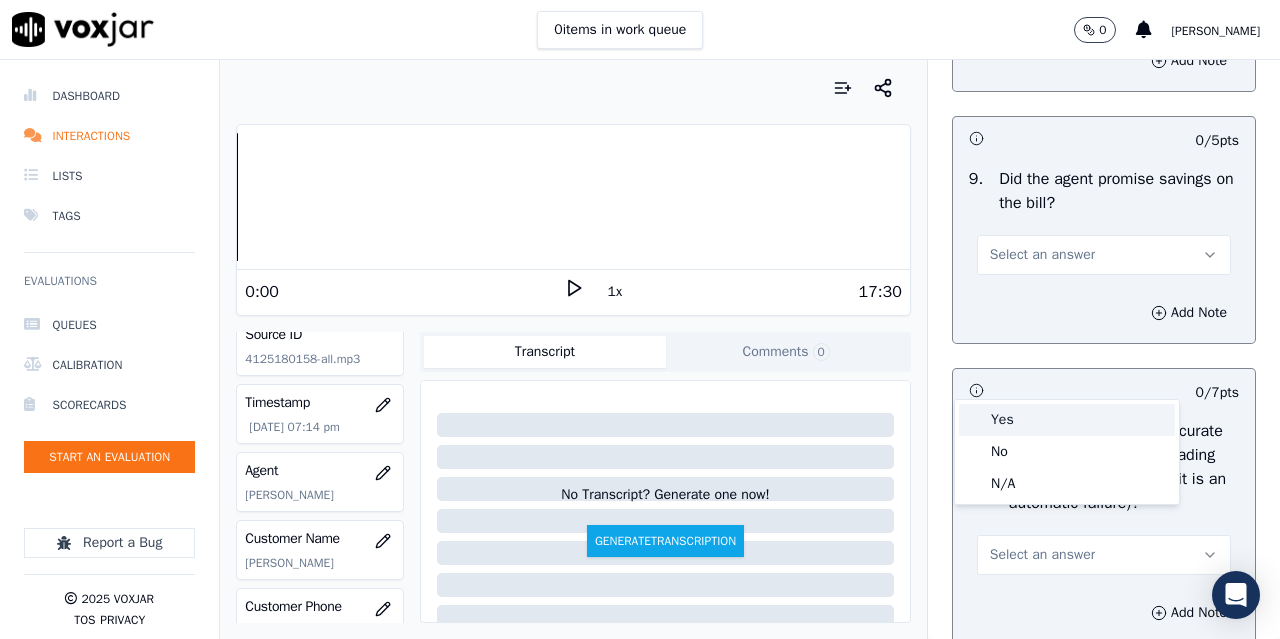 click on "Yes" at bounding box center (1067, 420) 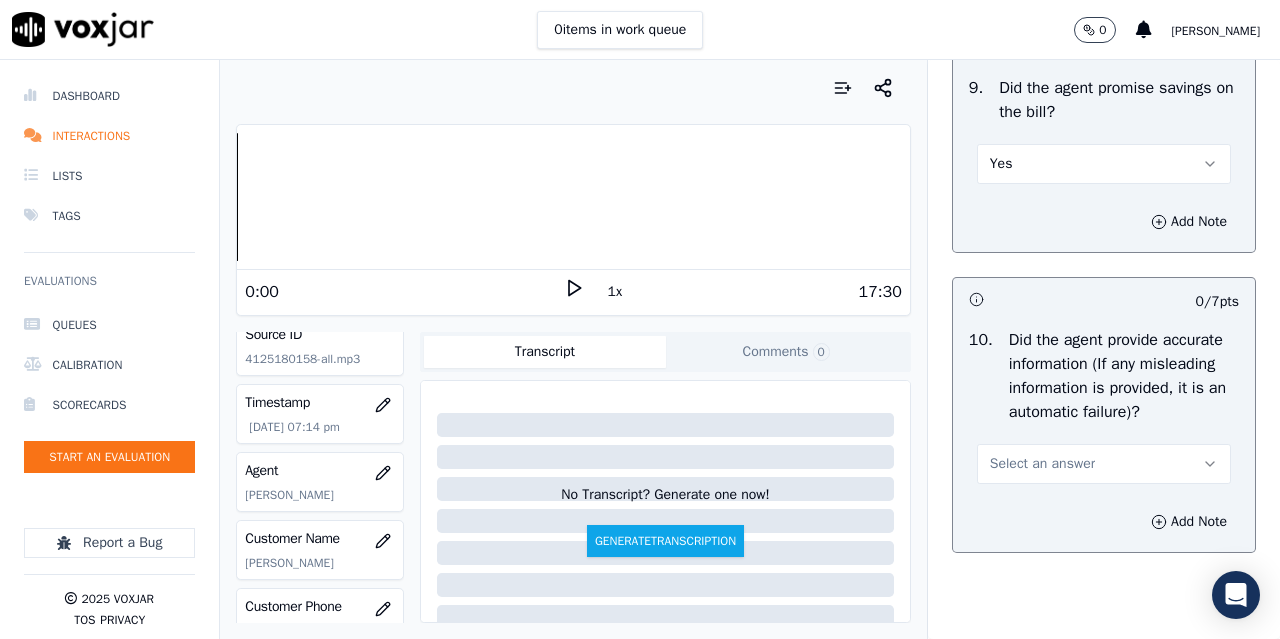 scroll, scrollTop: 2500, scrollLeft: 0, axis: vertical 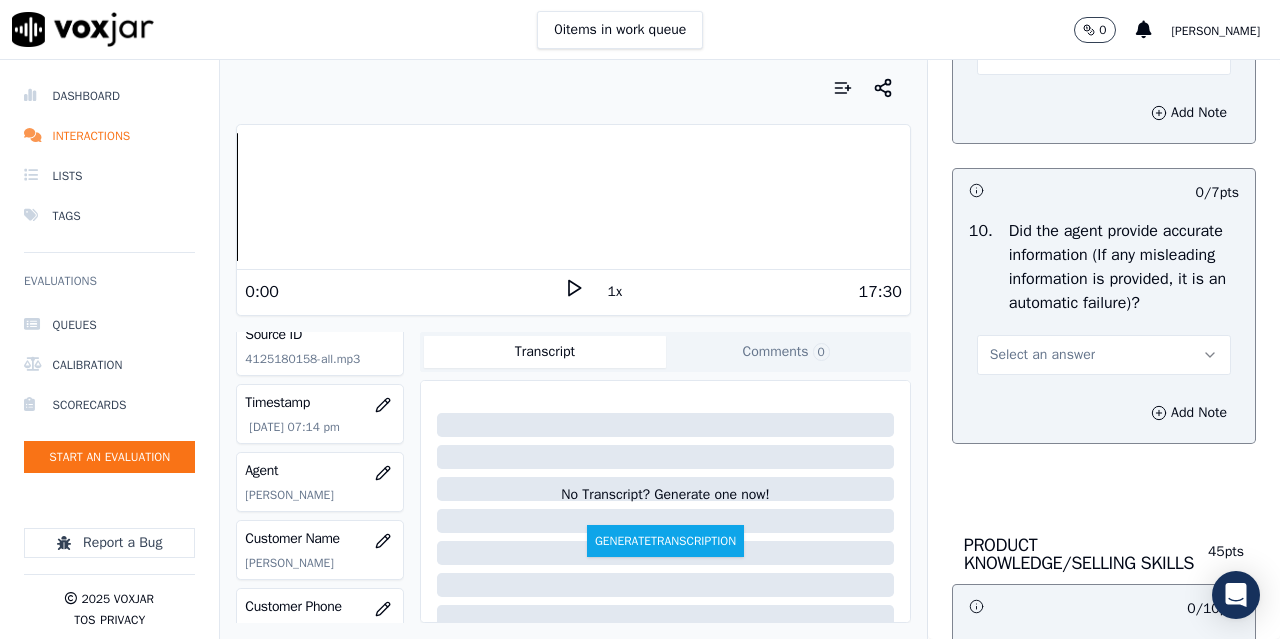 click on "Select an answer" at bounding box center (1042, 355) 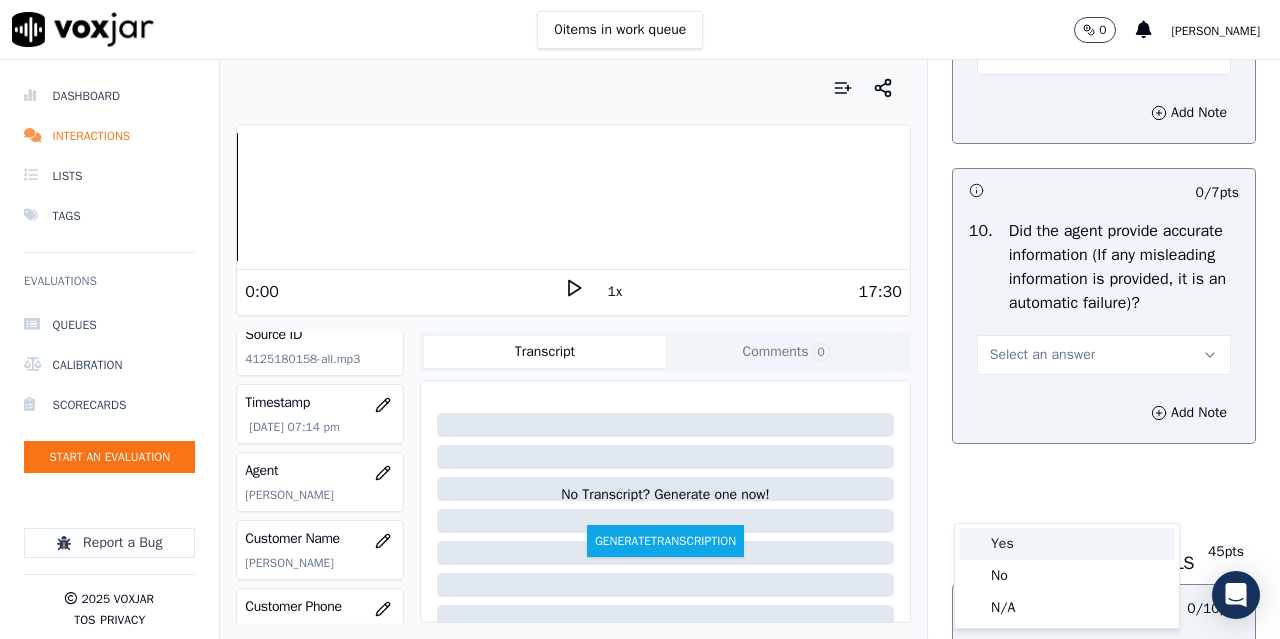 click on "Yes" at bounding box center [1067, 544] 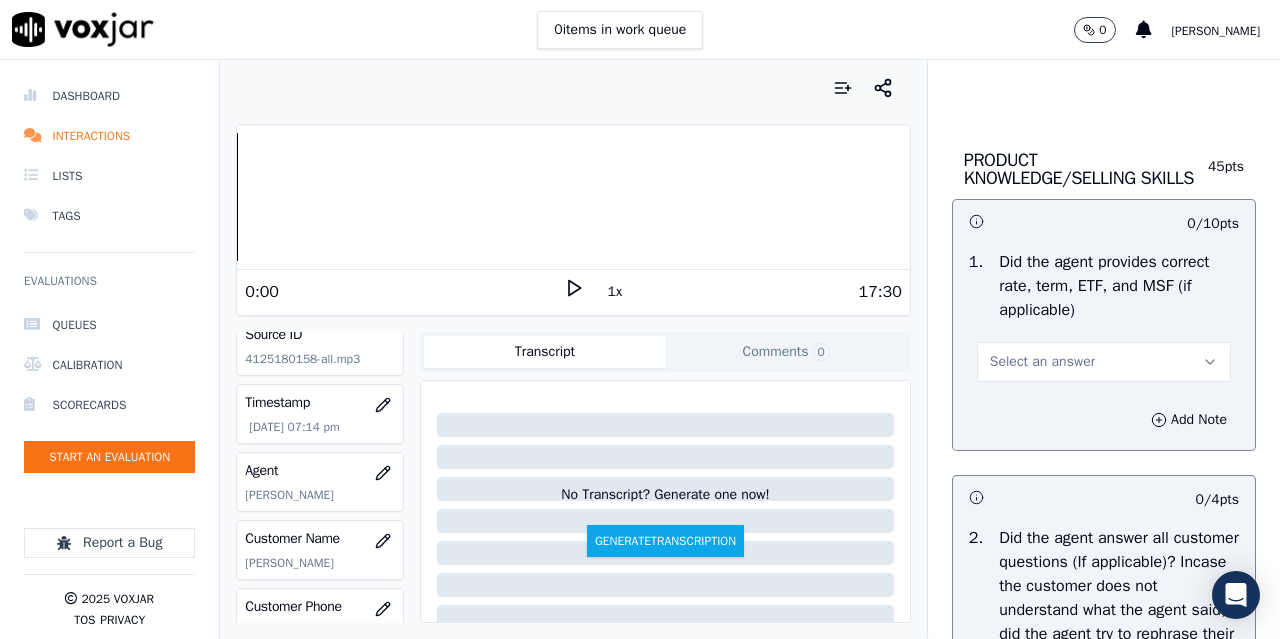 scroll, scrollTop: 2900, scrollLeft: 0, axis: vertical 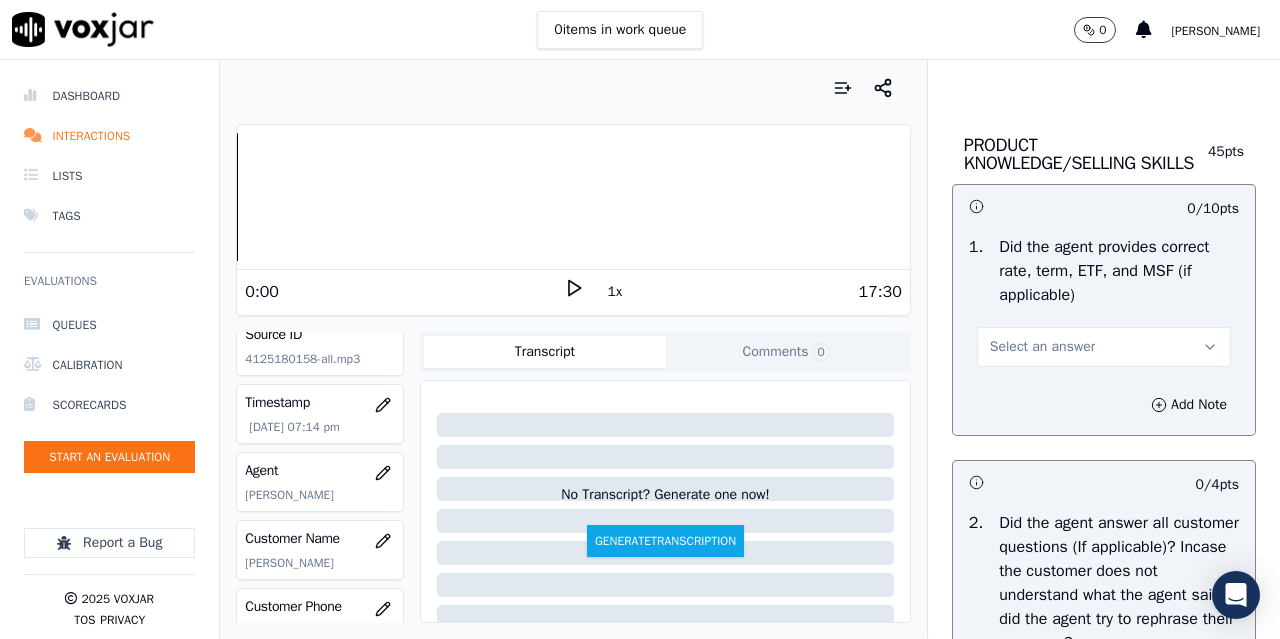 click on "Select an answer" at bounding box center (1042, 347) 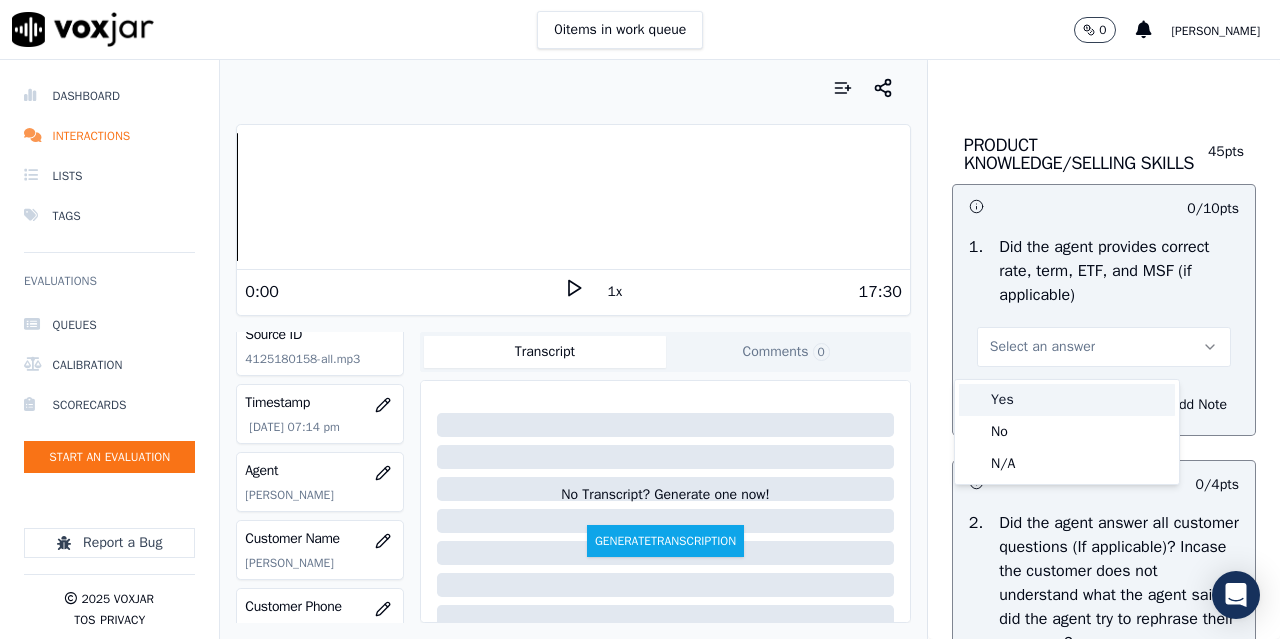 click on "Yes" at bounding box center [1067, 400] 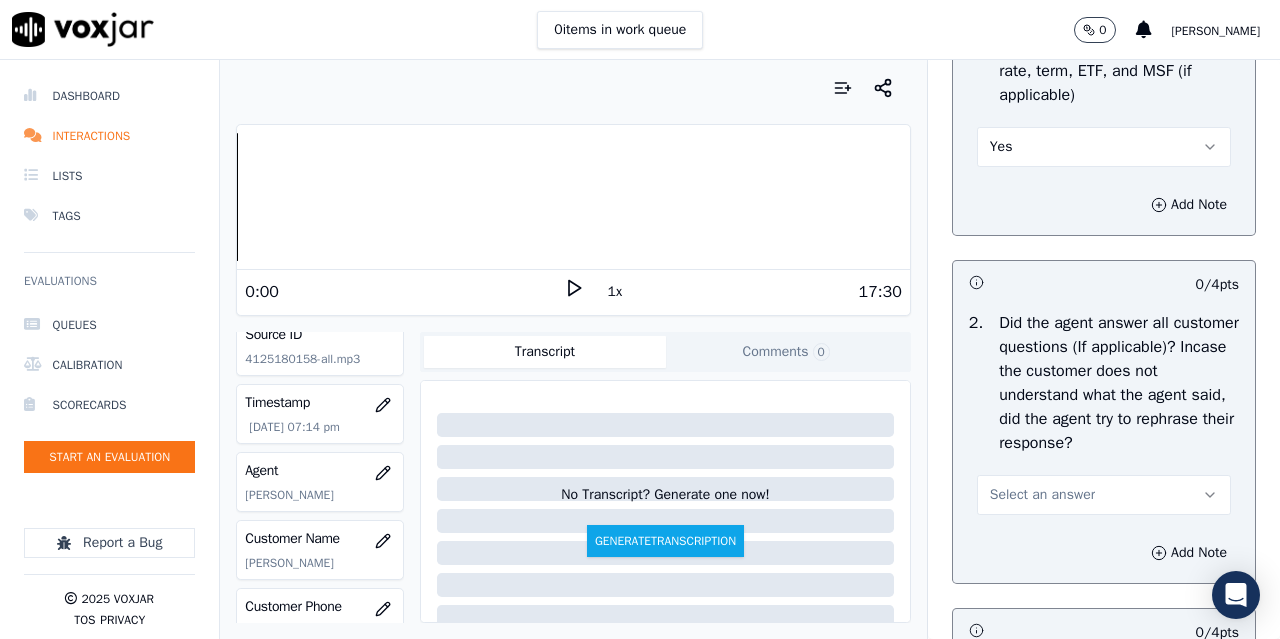 scroll, scrollTop: 3300, scrollLeft: 0, axis: vertical 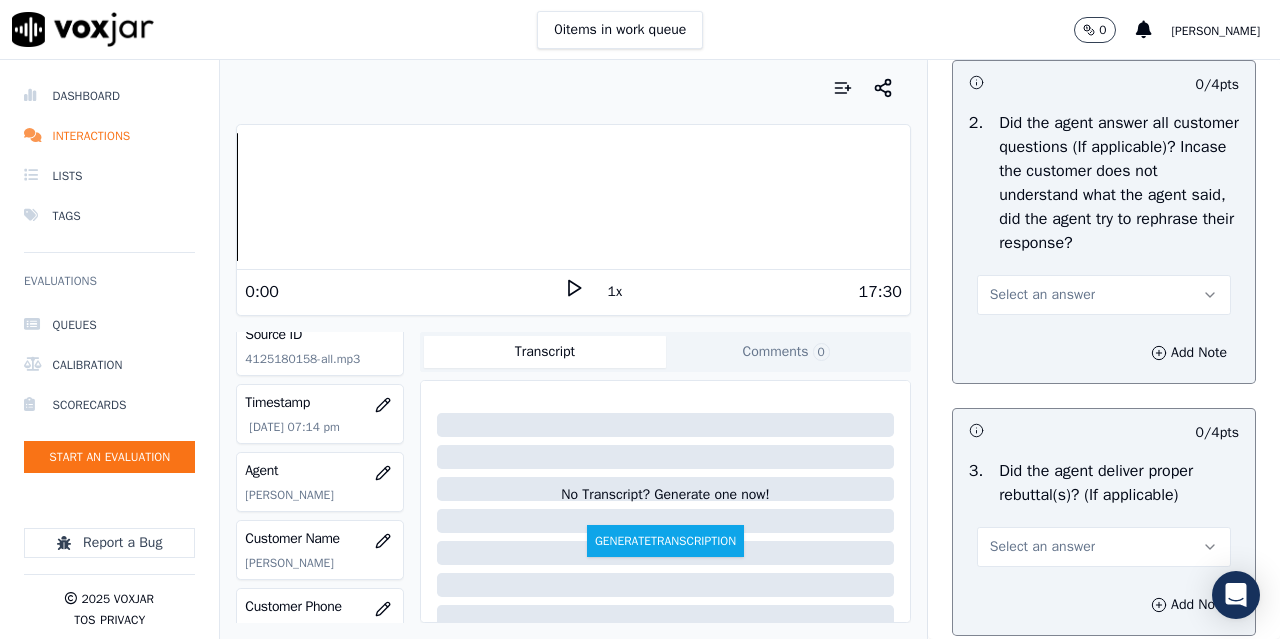 click on "Select an answer" at bounding box center (1042, 295) 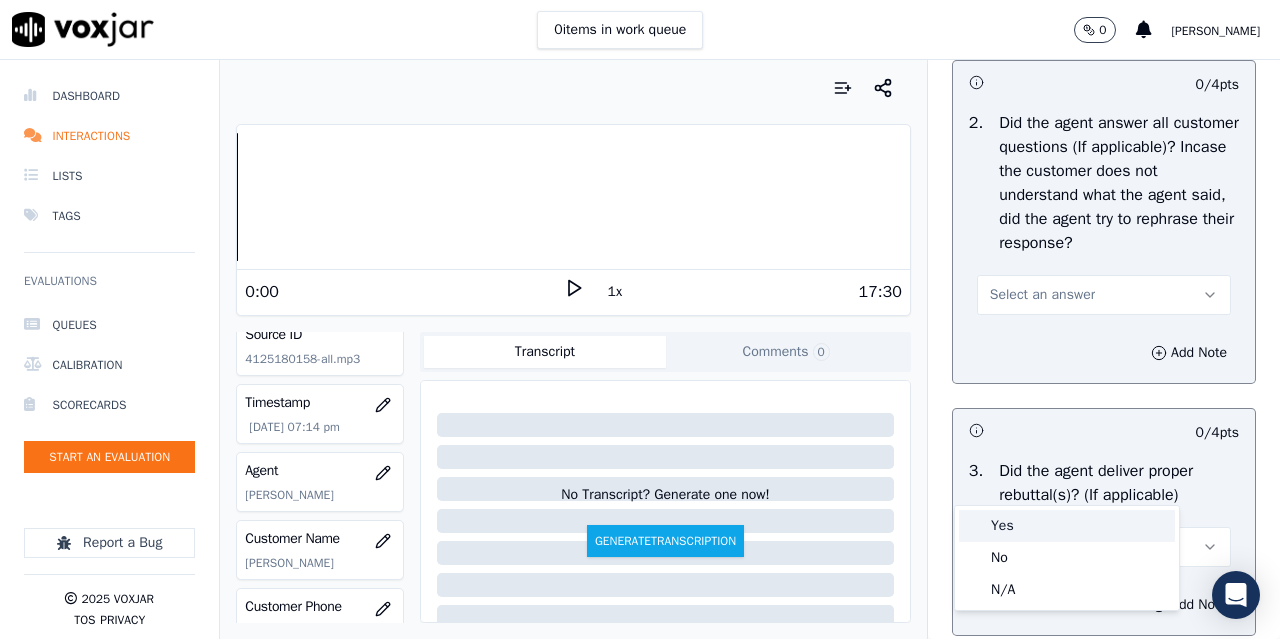 click on "Yes" at bounding box center [1067, 526] 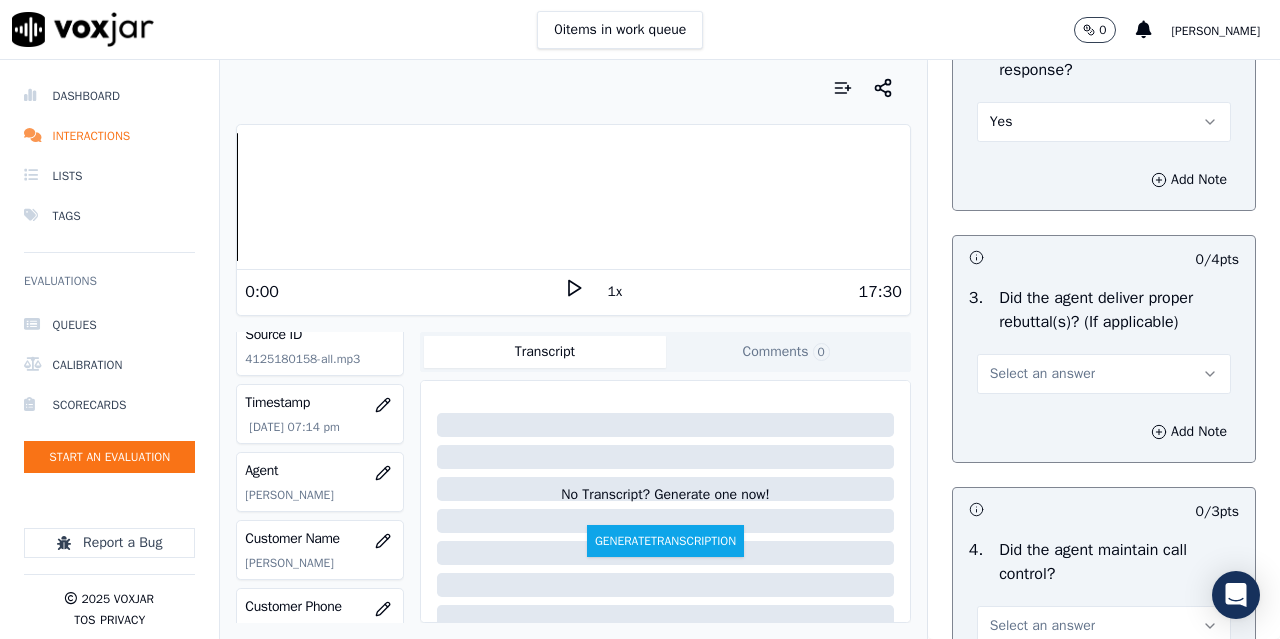 scroll, scrollTop: 3700, scrollLeft: 0, axis: vertical 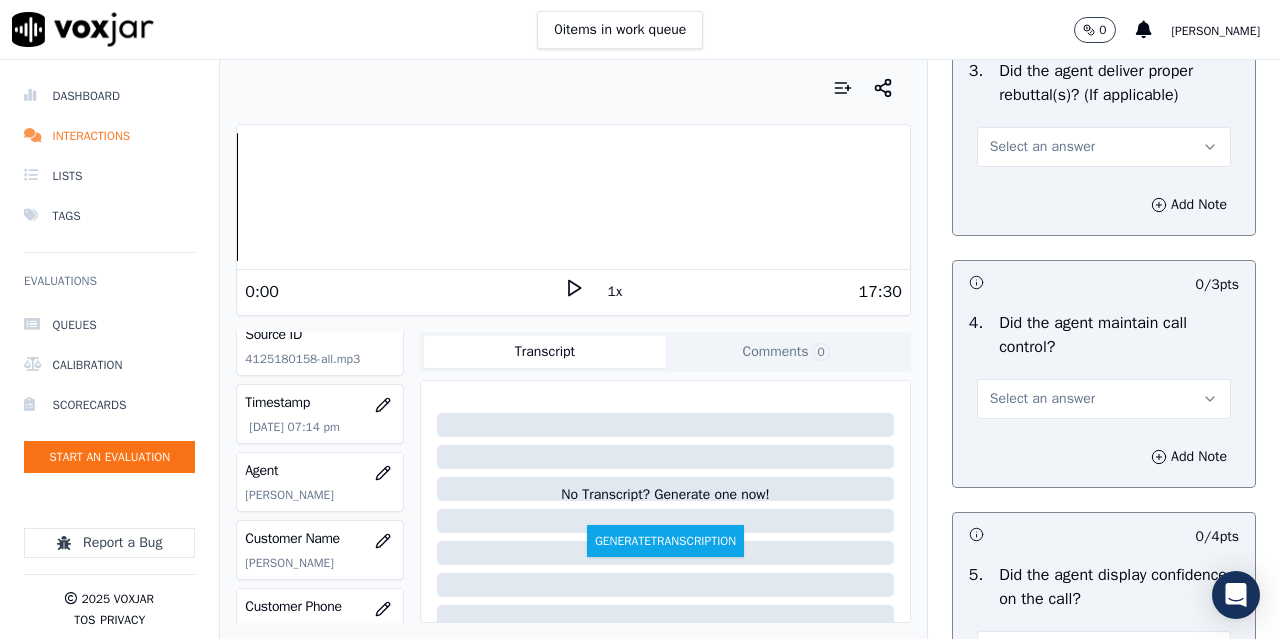 click on "Select an answer" at bounding box center [1104, 145] 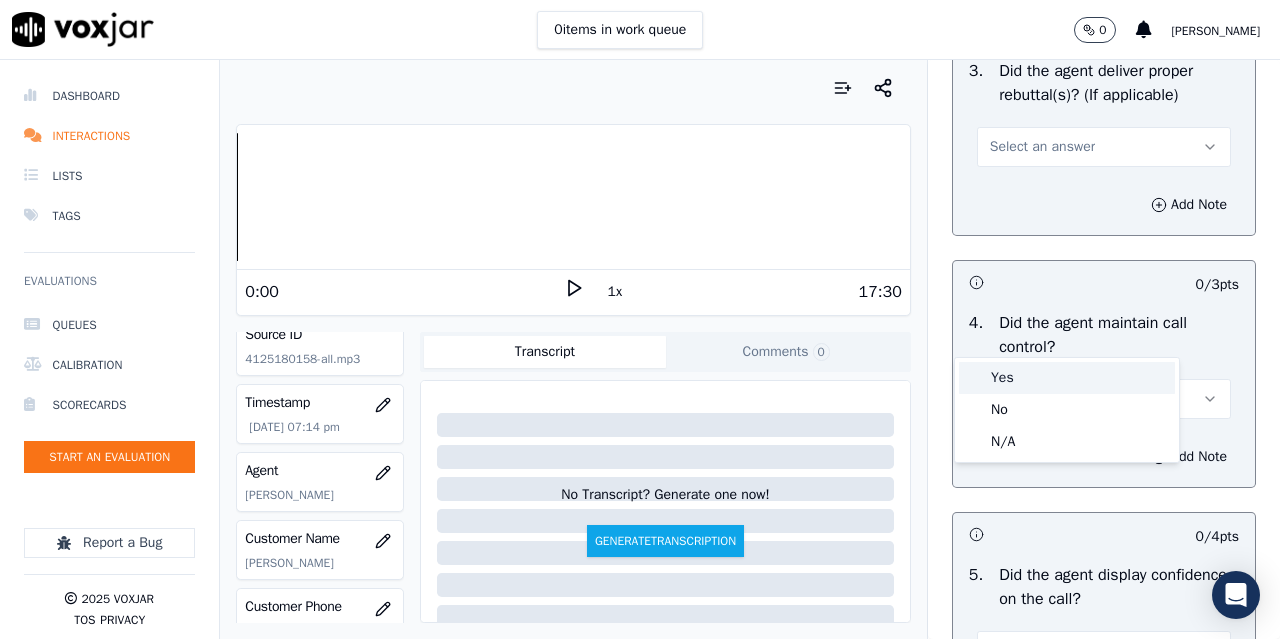 click on "Yes" at bounding box center [1067, 378] 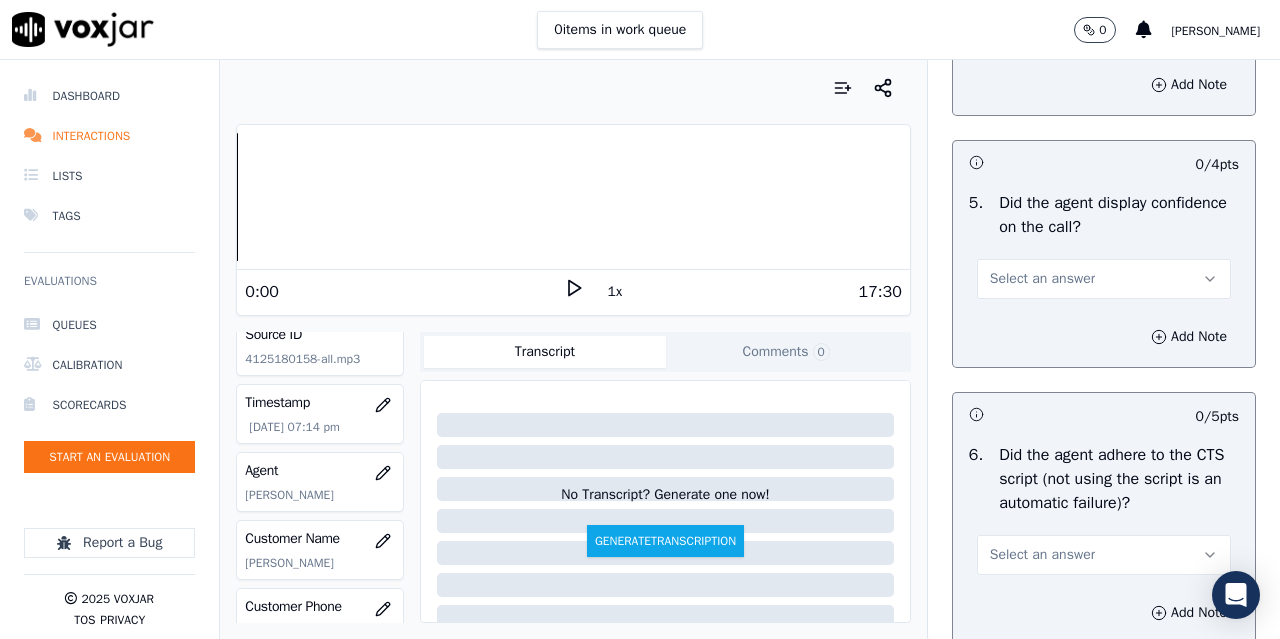 scroll, scrollTop: 4100, scrollLeft: 0, axis: vertical 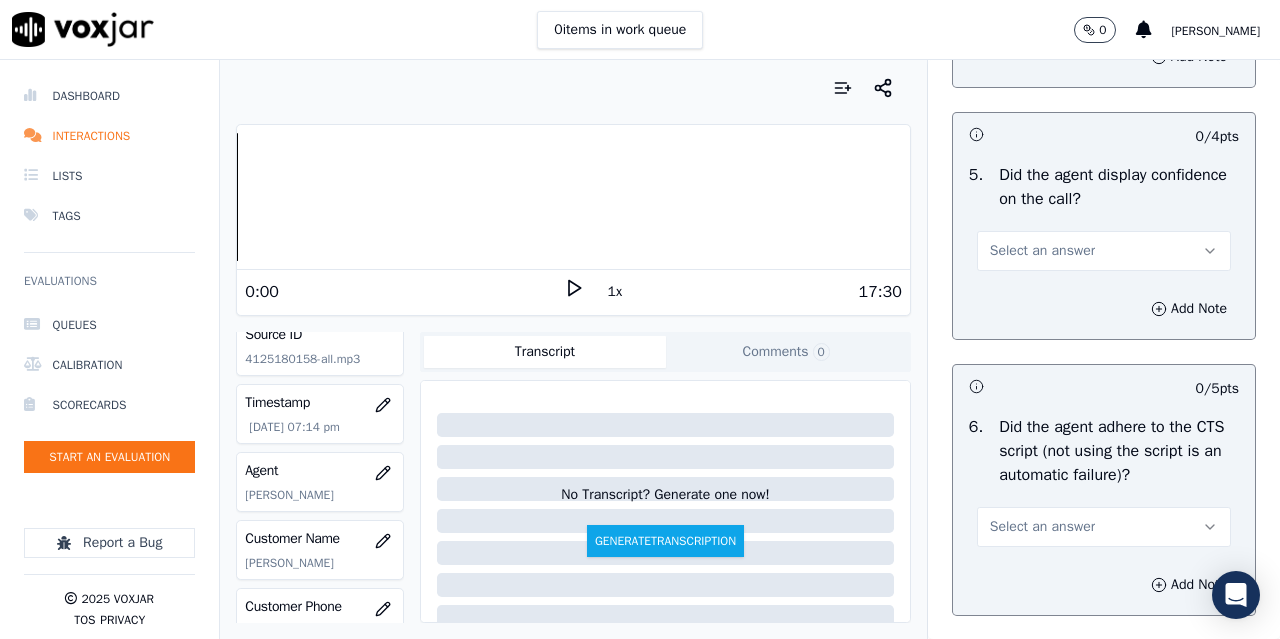 click on "Select an answer" at bounding box center [1042, -1] 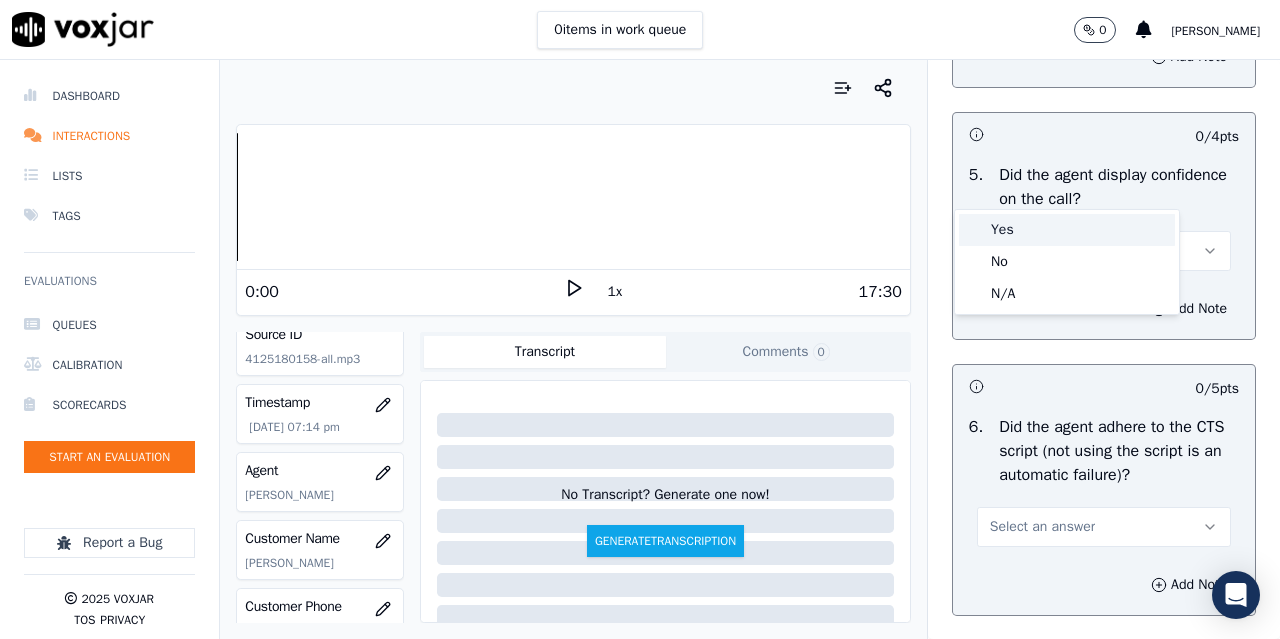 click on "Yes" at bounding box center [1067, 230] 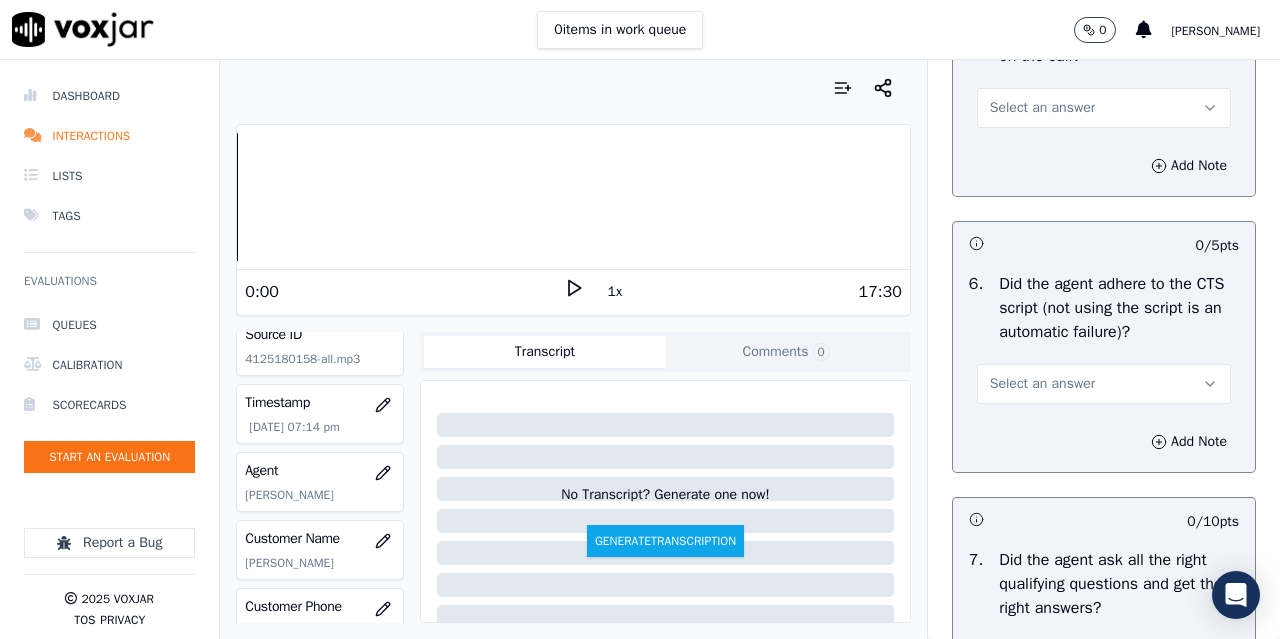 scroll, scrollTop: 4400, scrollLeft: 0, axis: vertical 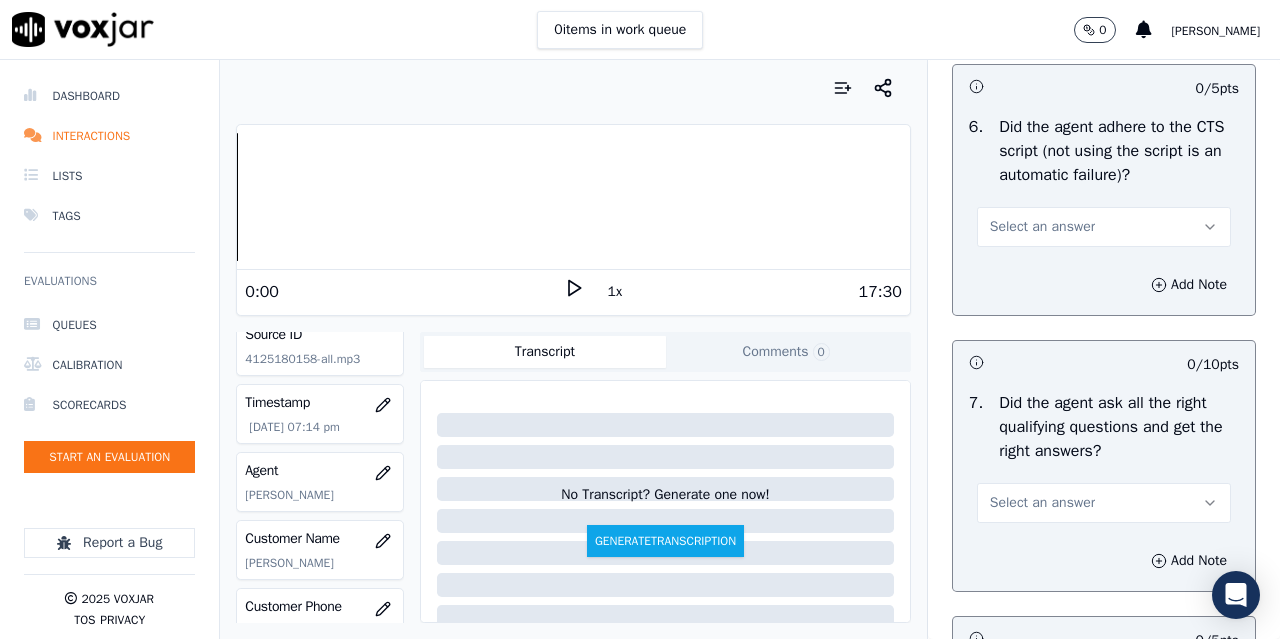 click on "Select an answer" at bounding box center [1104, -49] 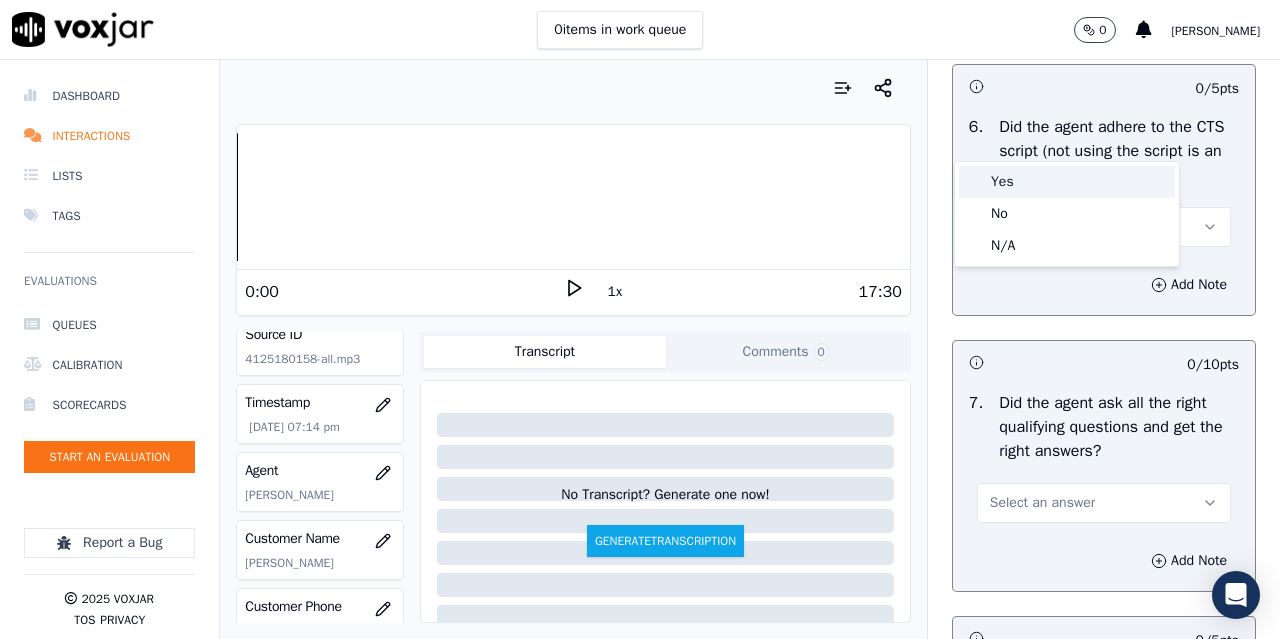 click on "Yes" at bounding box center (1067, 182) 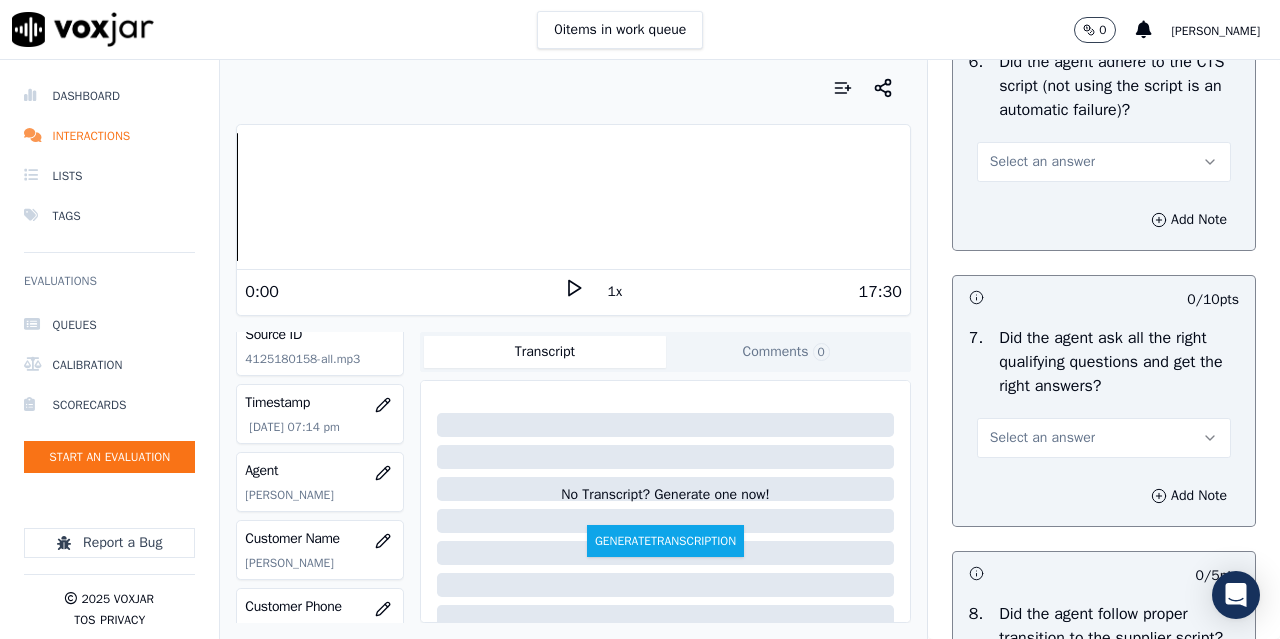 scroll, scrollTop: 4500, scrollLeft: 0, axis: vertical 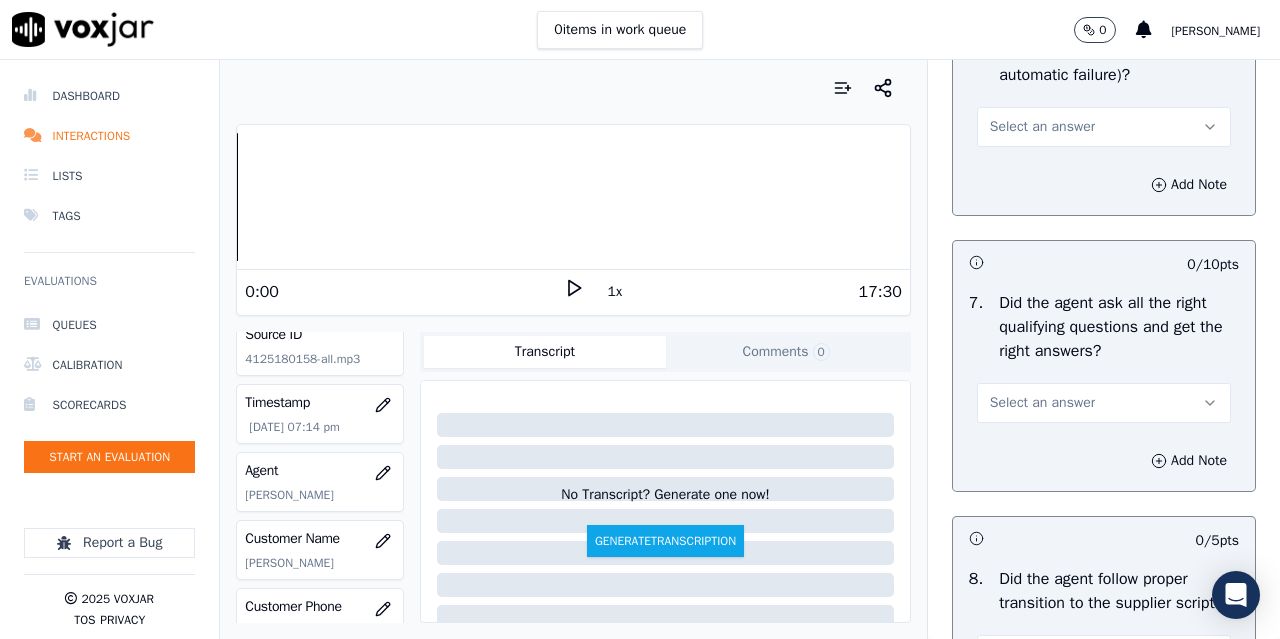 click on "Select an answer" at bounding box center (1042, 127) 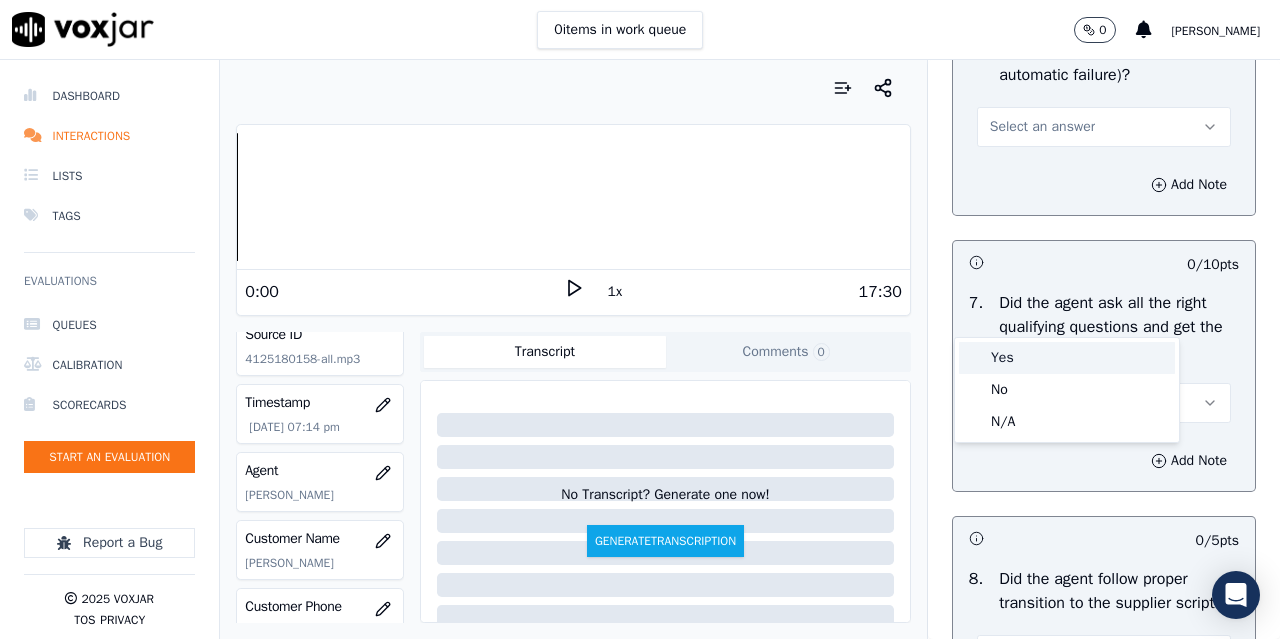 click on "Yes" at bounding box center (1067, 358) 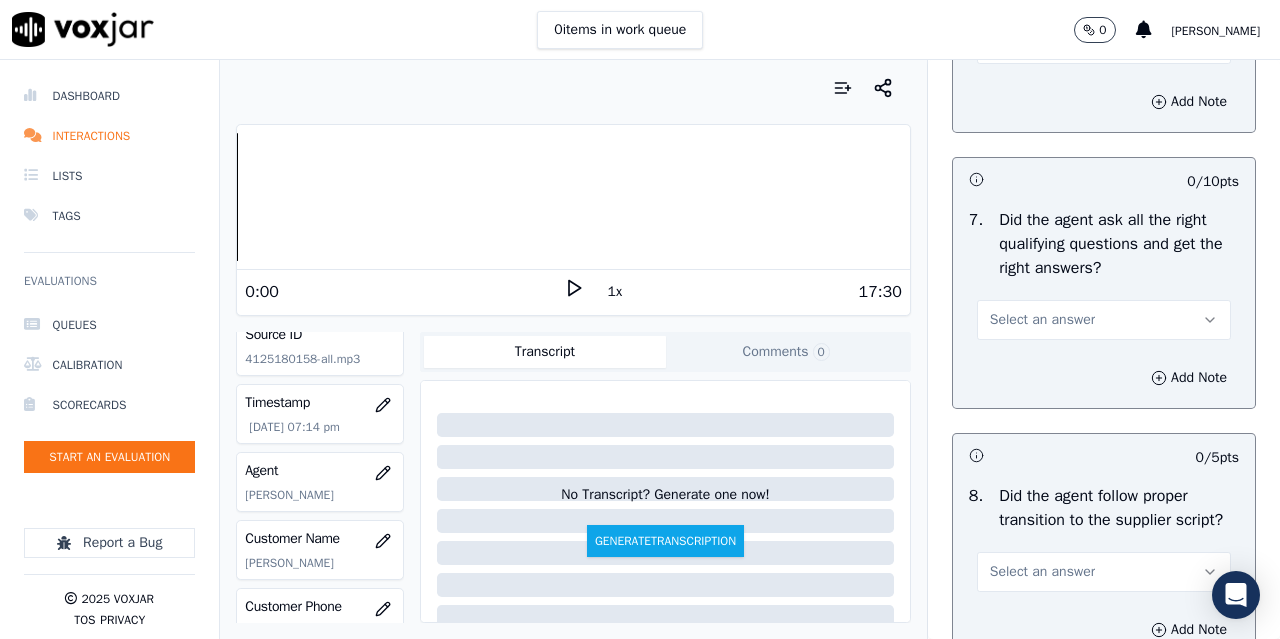 scroll, scrollTop: 4700, scrollLeft: 0, axis: vertical 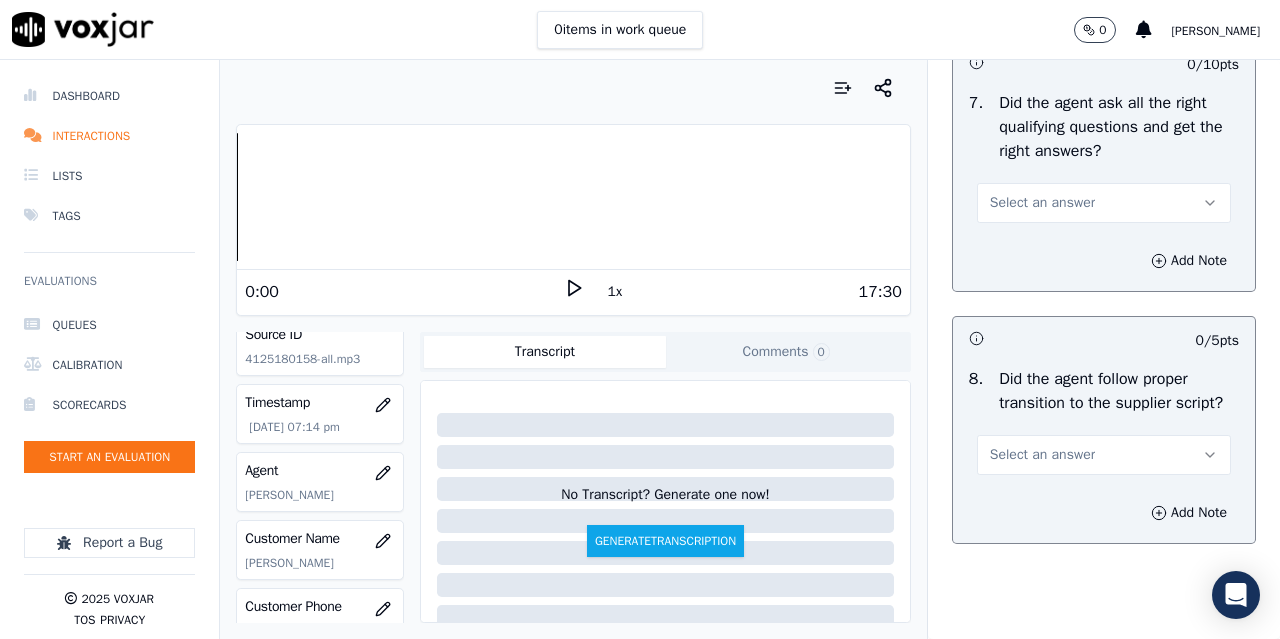 click on "Select an answer" at bounding box center [1042, 203] 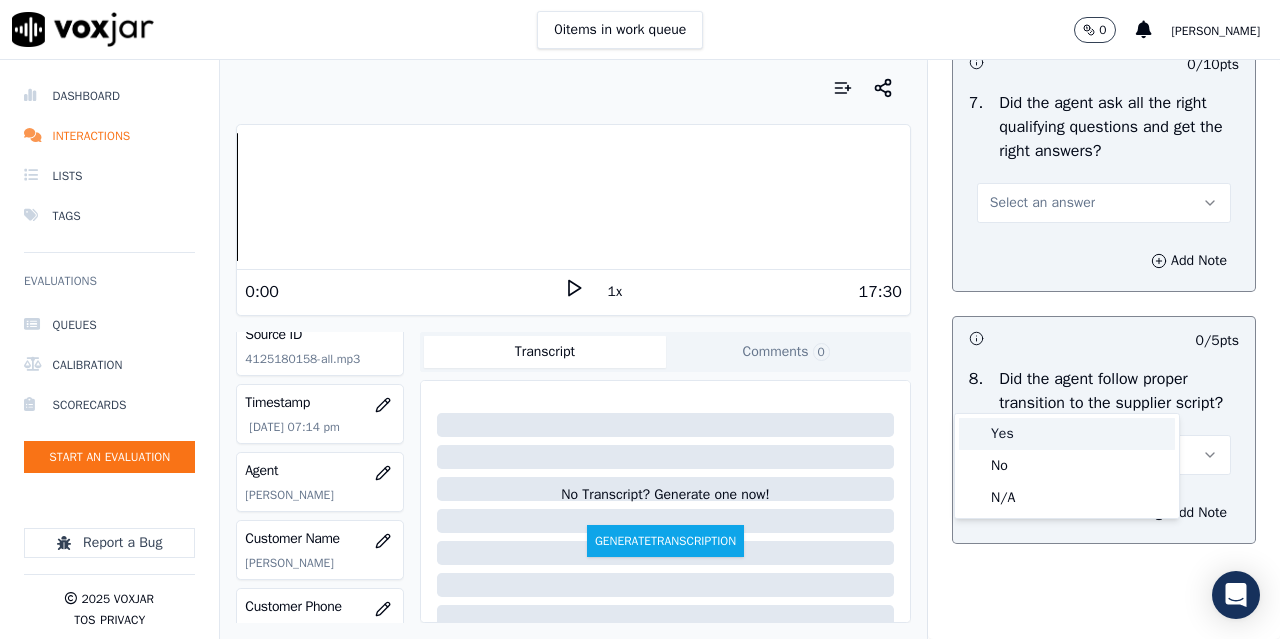 click on "Yes" at bounding box center (1067, 434) 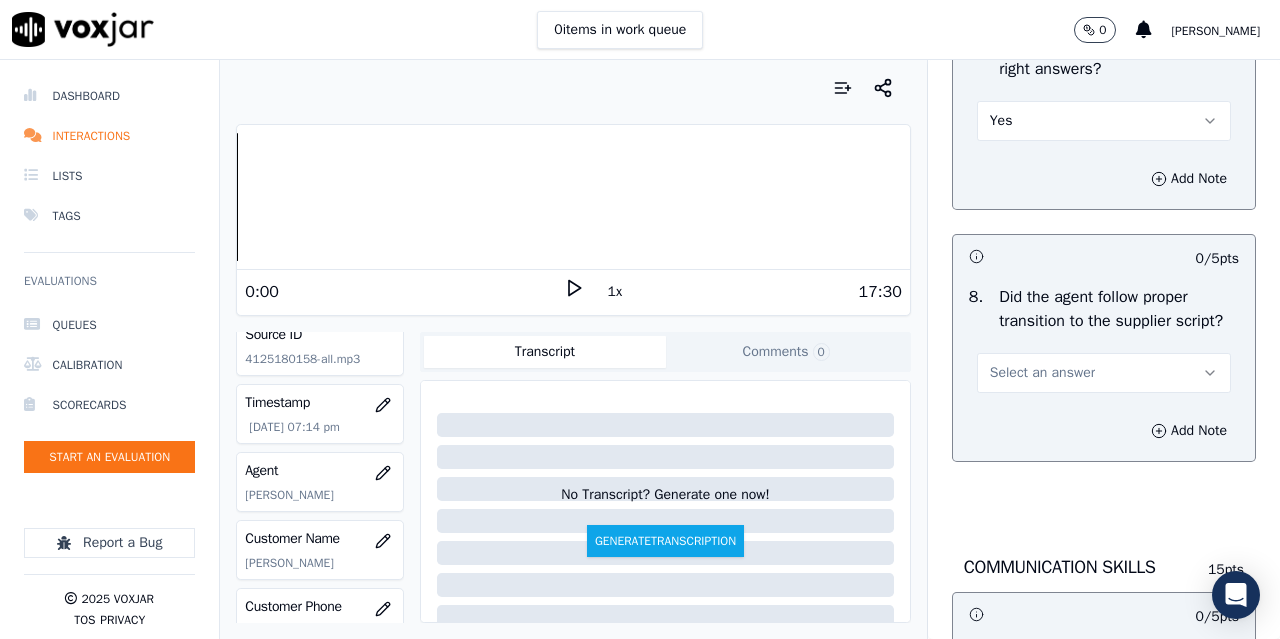 scroll, scrollTop: 5000, scrollLeft: 0, axis: vertical 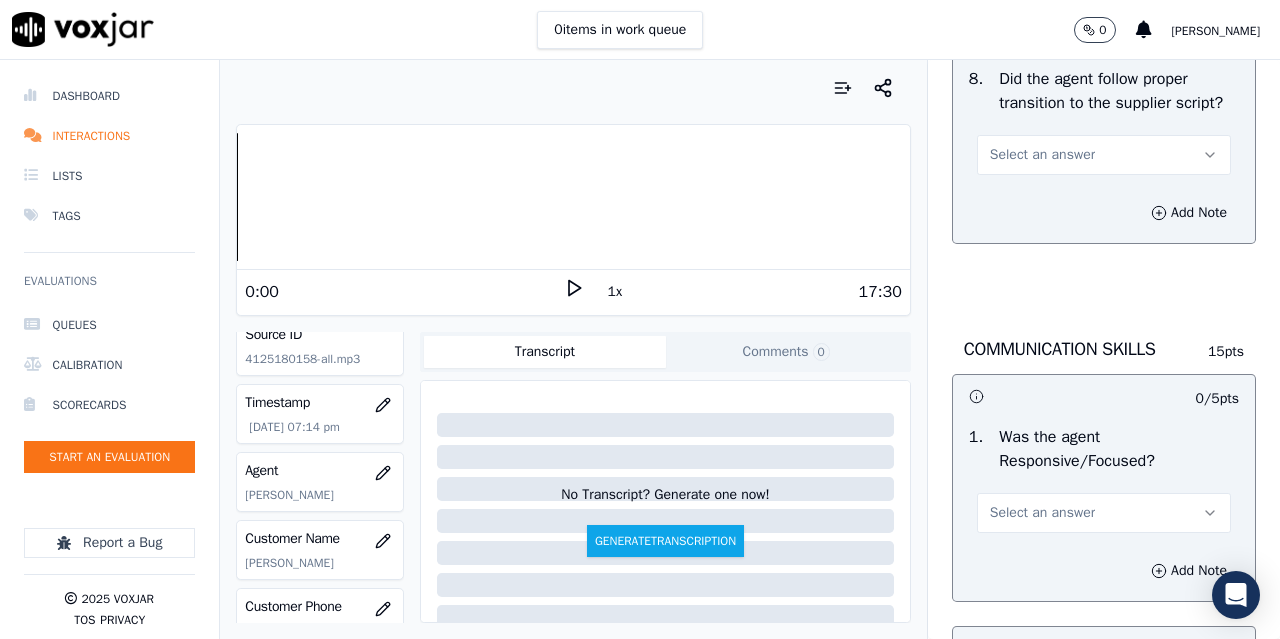 click on "Select an answer" at bounding box center [1042, 155] 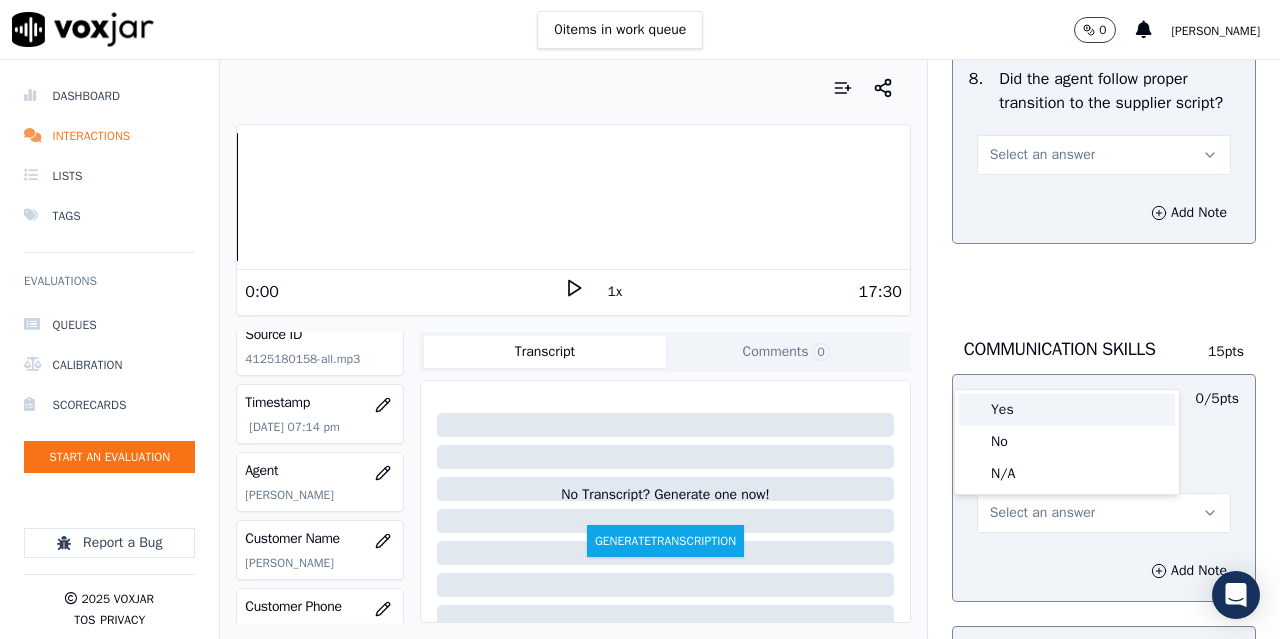click on "Yes" at bounding box center (1067, 410) 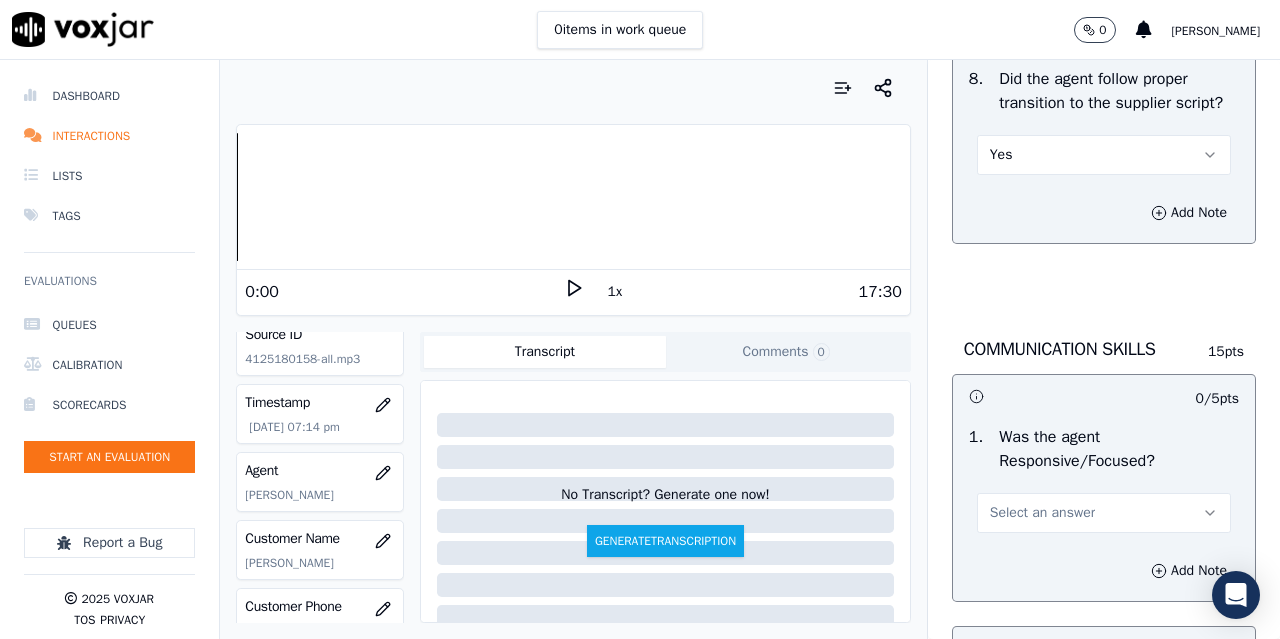 scroll, scrollTop: 5300, scrollLeft: 0, axis: vertical 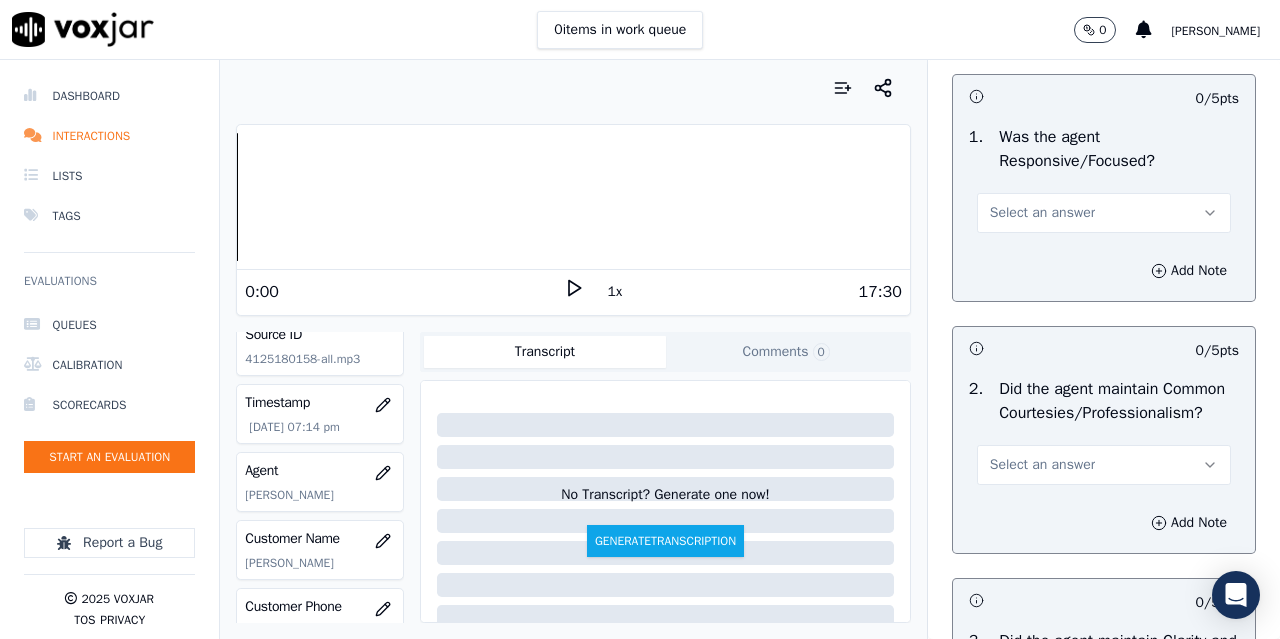 click on "Select an answer" at bounding box center [1042, 213] 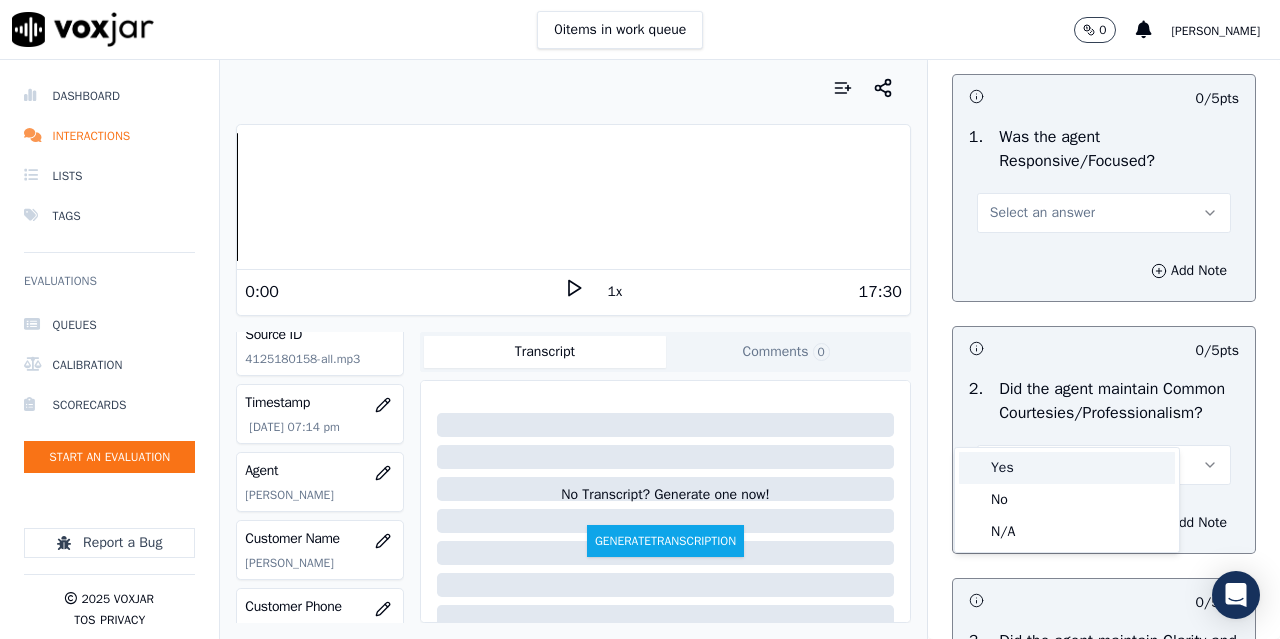 click on "Yes" at bounding box center [1067, 468] 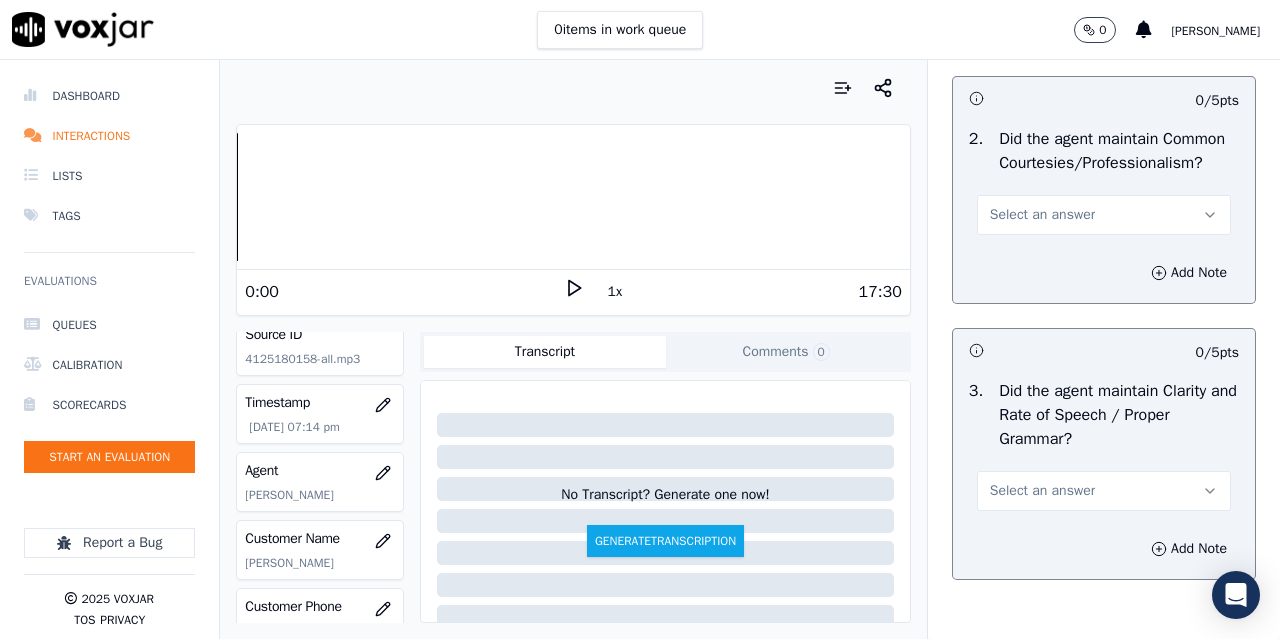scroll, scrollTop: 5600, scrollLeft: 0, axis: vertical 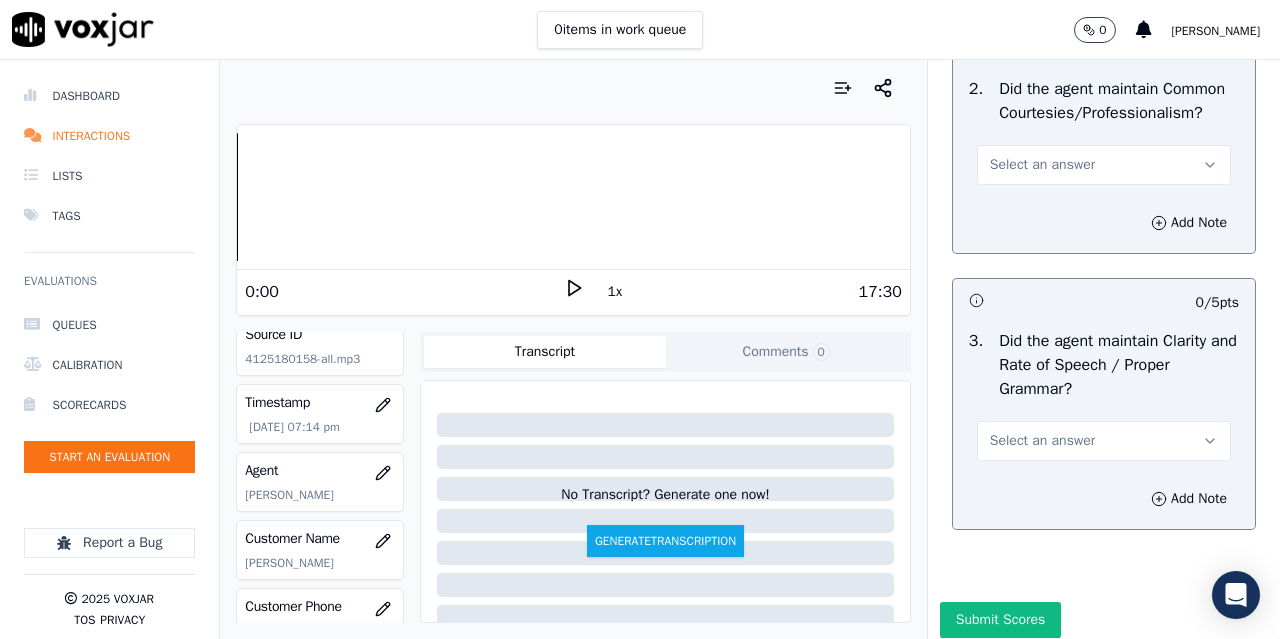 click on "Select an answer" at bounding box center (1042, 165) 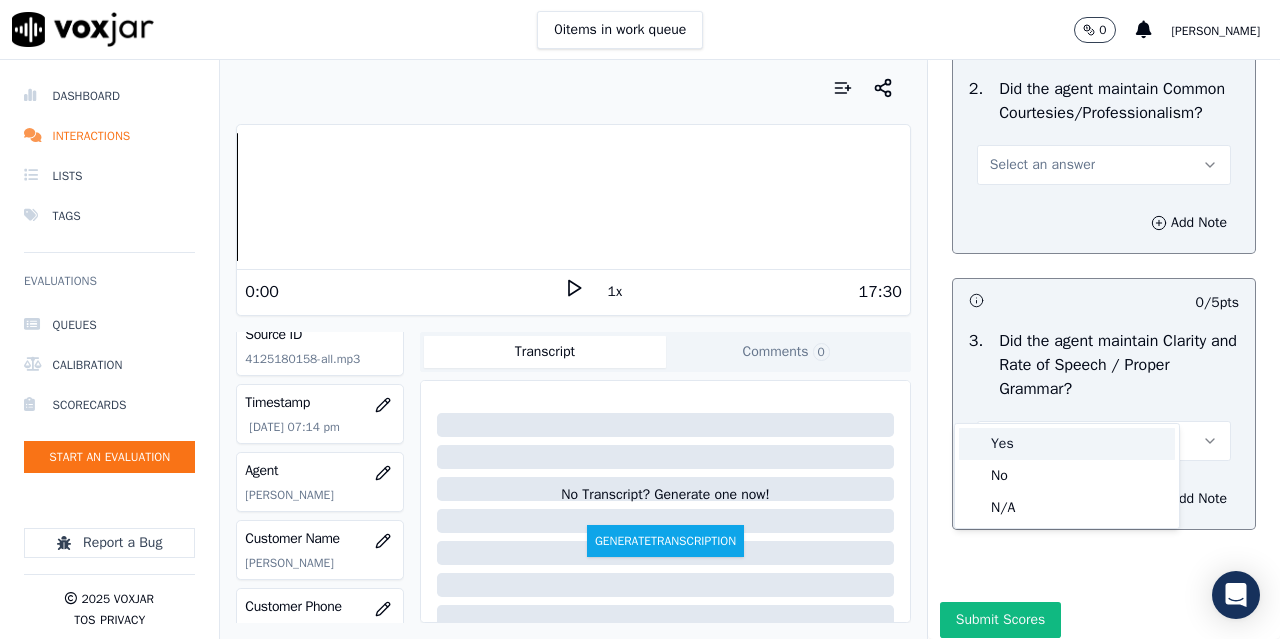 click on "Yes" at bounding box center [1067, 444] 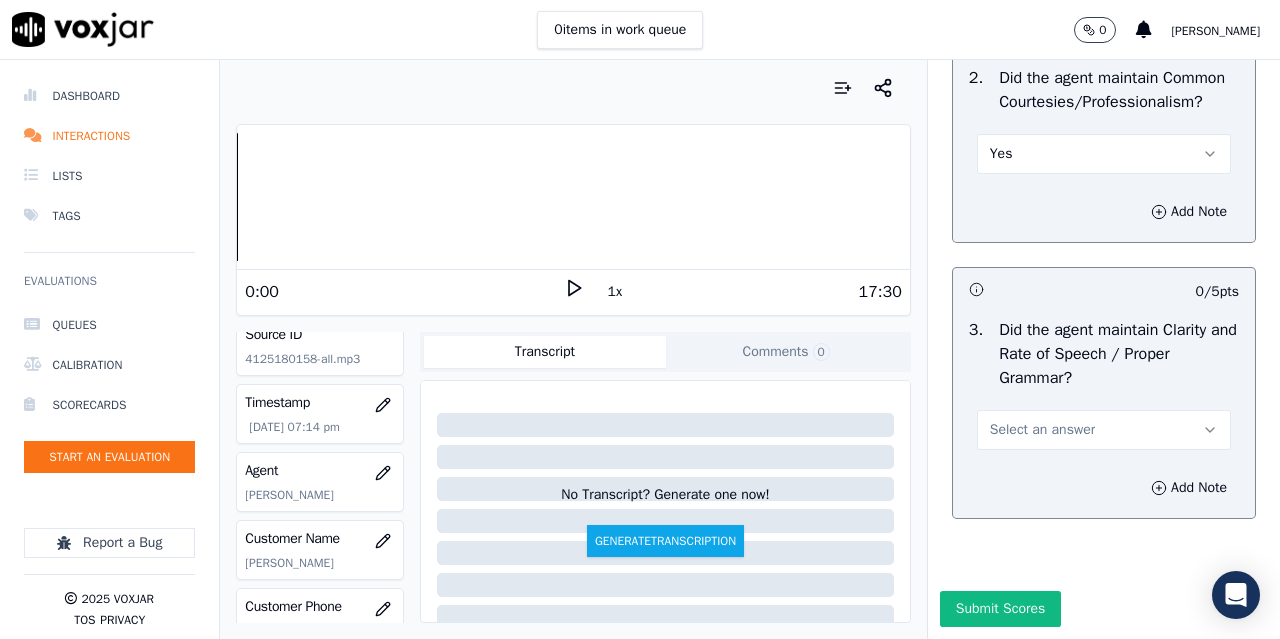 scroll, scrollTop: 5896, scrollLeft: 0, axis: vertical 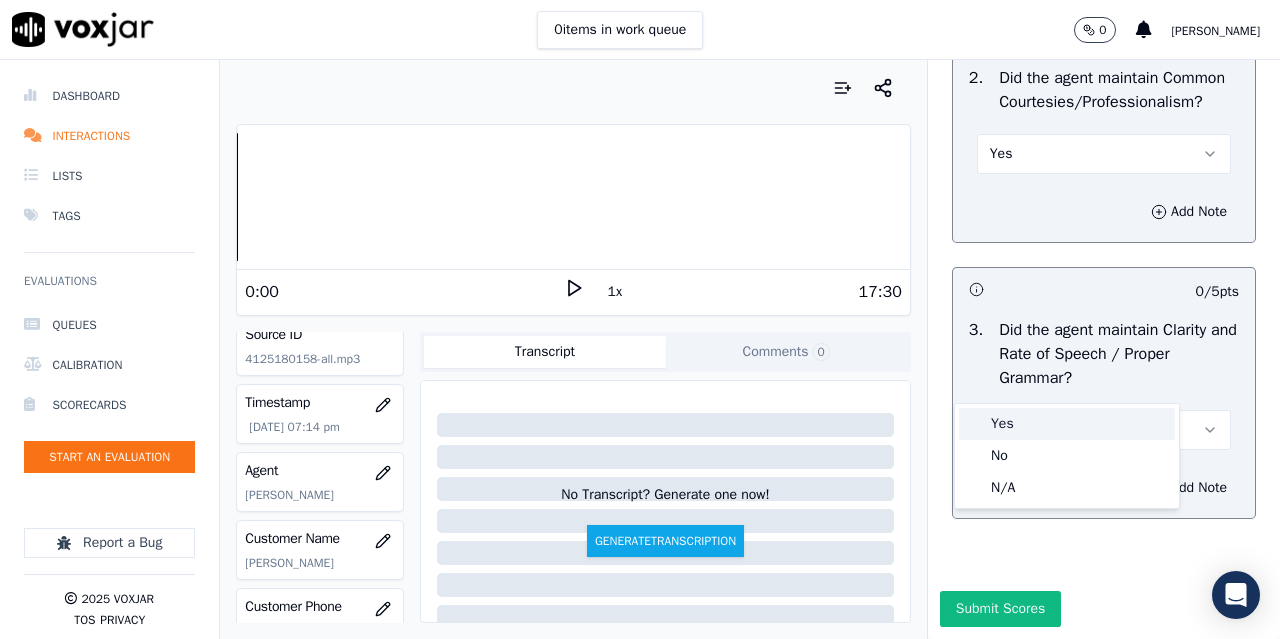 click on "Yes" at bounding box center [1067, 424] 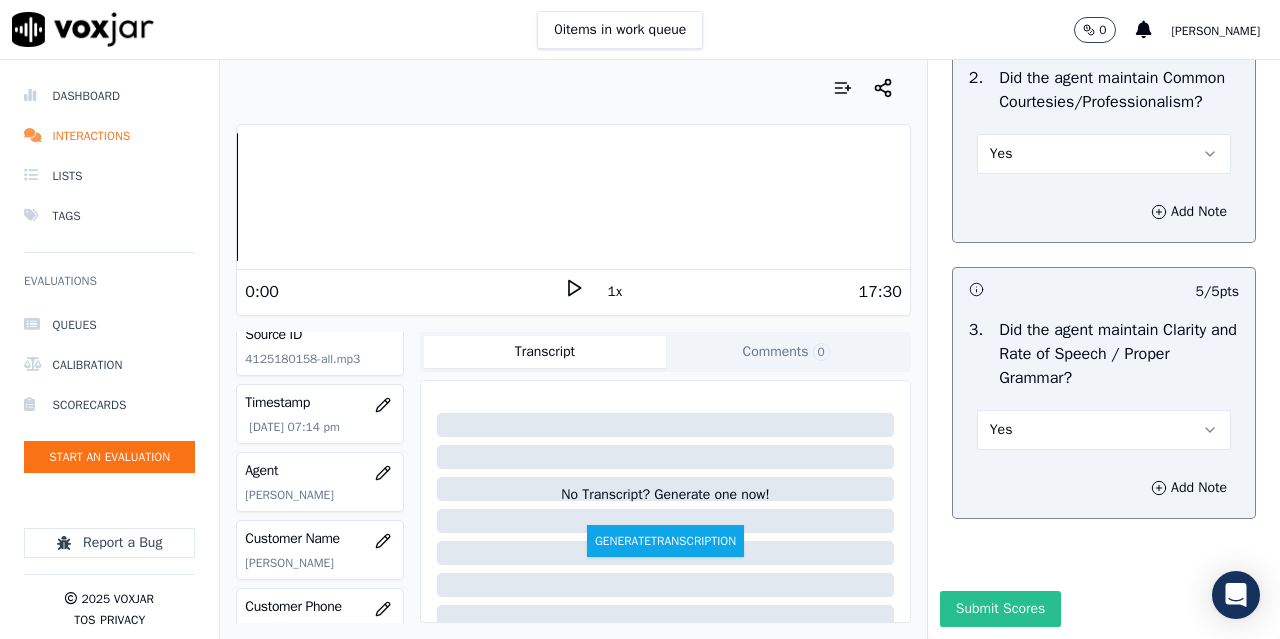 click on "Submit Scores" at bounding box center [1000, 609] 